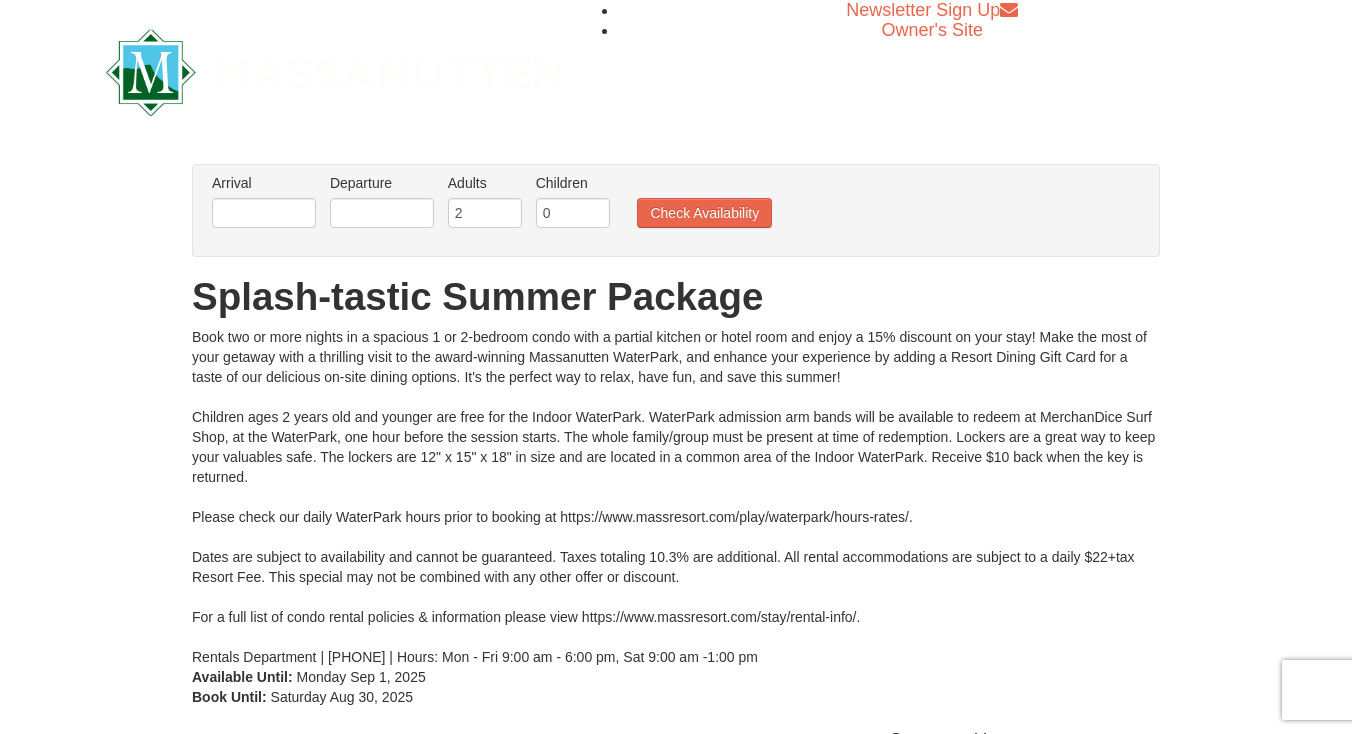 scroll, scrollTop: 0, scrollLeft: 0, axis: both 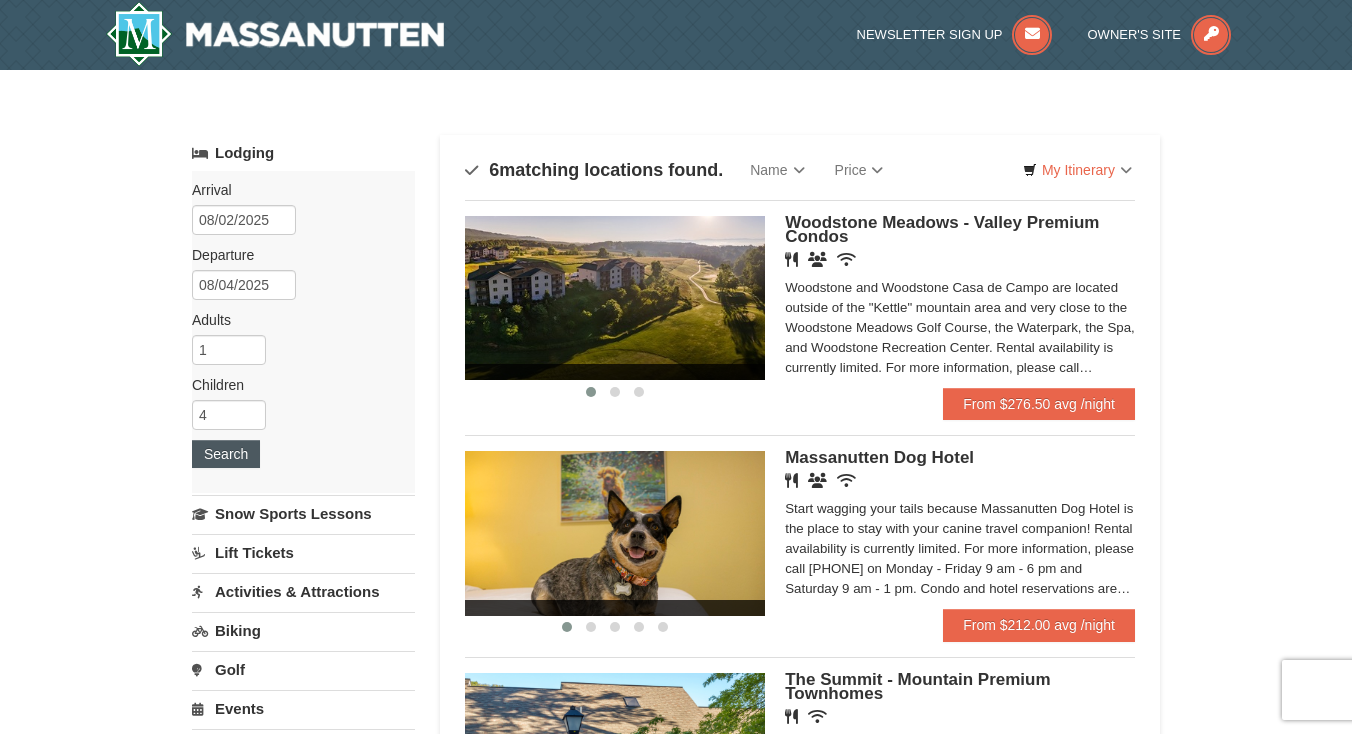 click on "Search" at bounding box center (226, 454) 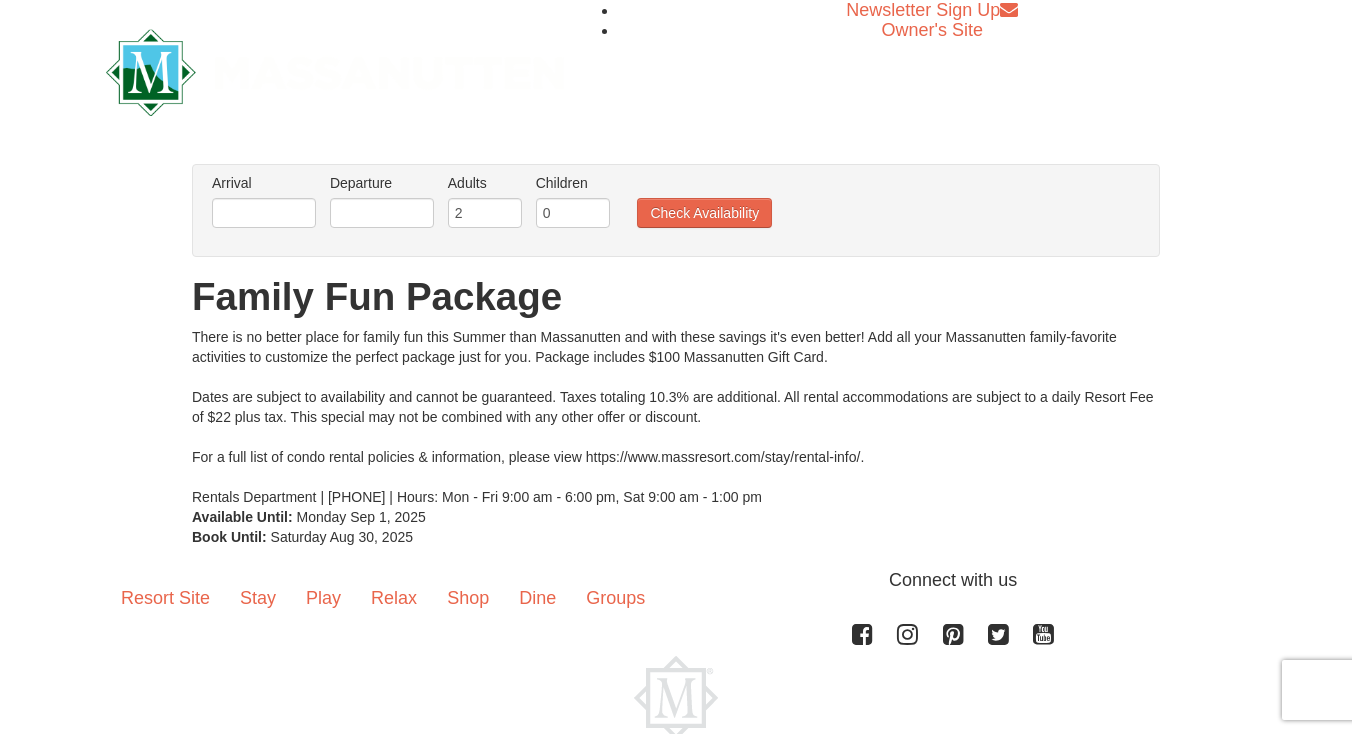 scroll, scrollTop: 0, scrollLeft: 0, axis: both 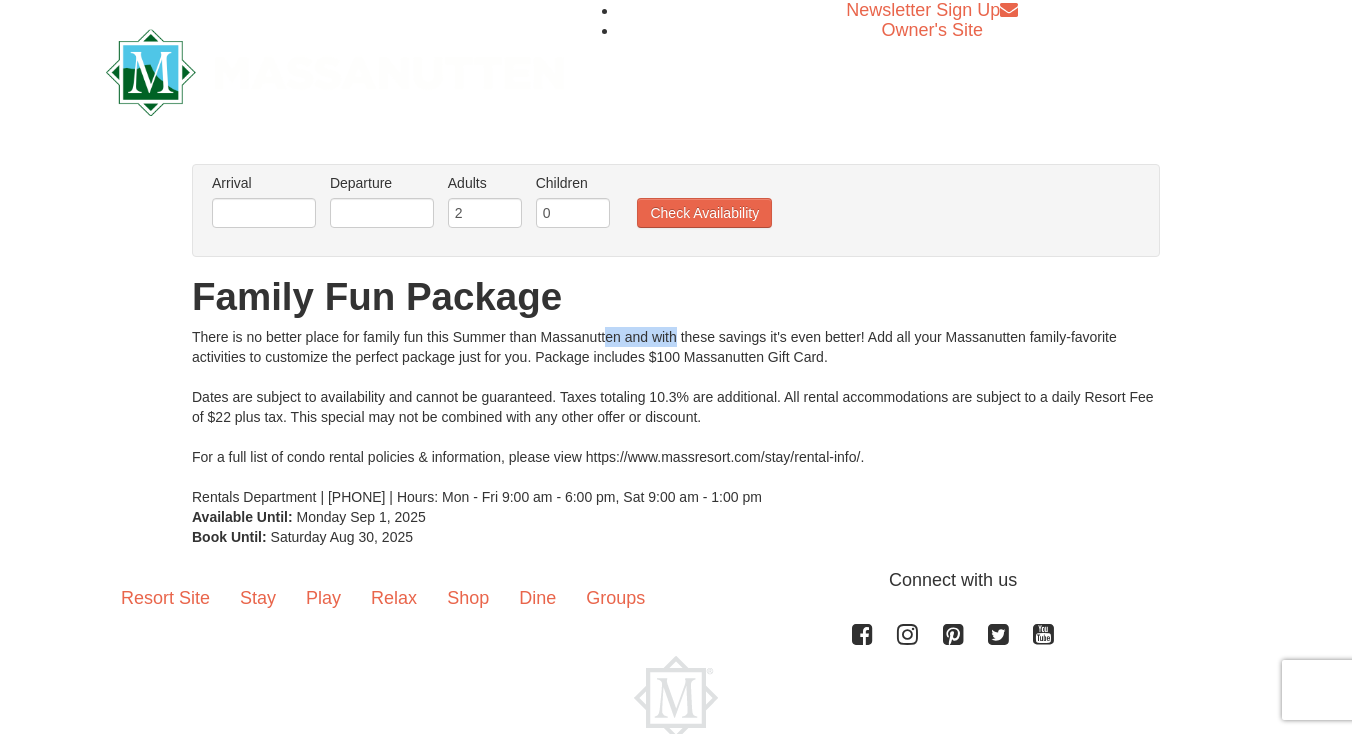 click on "There is no better place for family fun this Summer than Massanutten and with these savings it's even better! Add all your Massanutten family-favorite activities to customize the perfect package just for you. Package includes $100 Massanutten Gift Card.  Dates are subject to availability and cannot be guaranteed. Taxes totaling 10.3% are additional. All rental accommodations are subject to a daily Resort Fee of $22 plus tax. This special may not be combined with any other offer or discount.   For a full list of condo rental policies & information, please view https://www.massresort.com/stay/rental-info/. Rentals Department | 540.289.4952 | Hours: Mon - Fri 9:00 am - 6:00 pm, Sat 9:00 am - 1:00 pm" at bounding box center [676, 417] 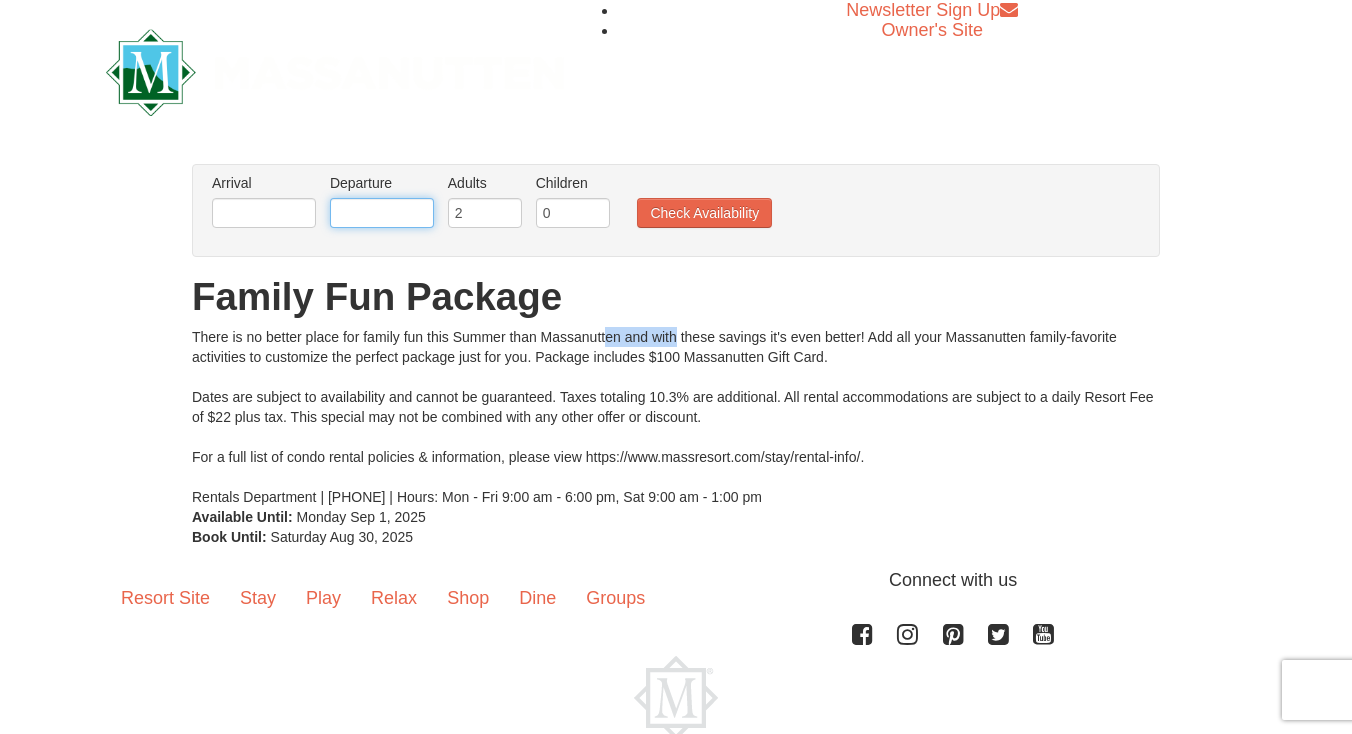 click at bounding box center (382, 213) 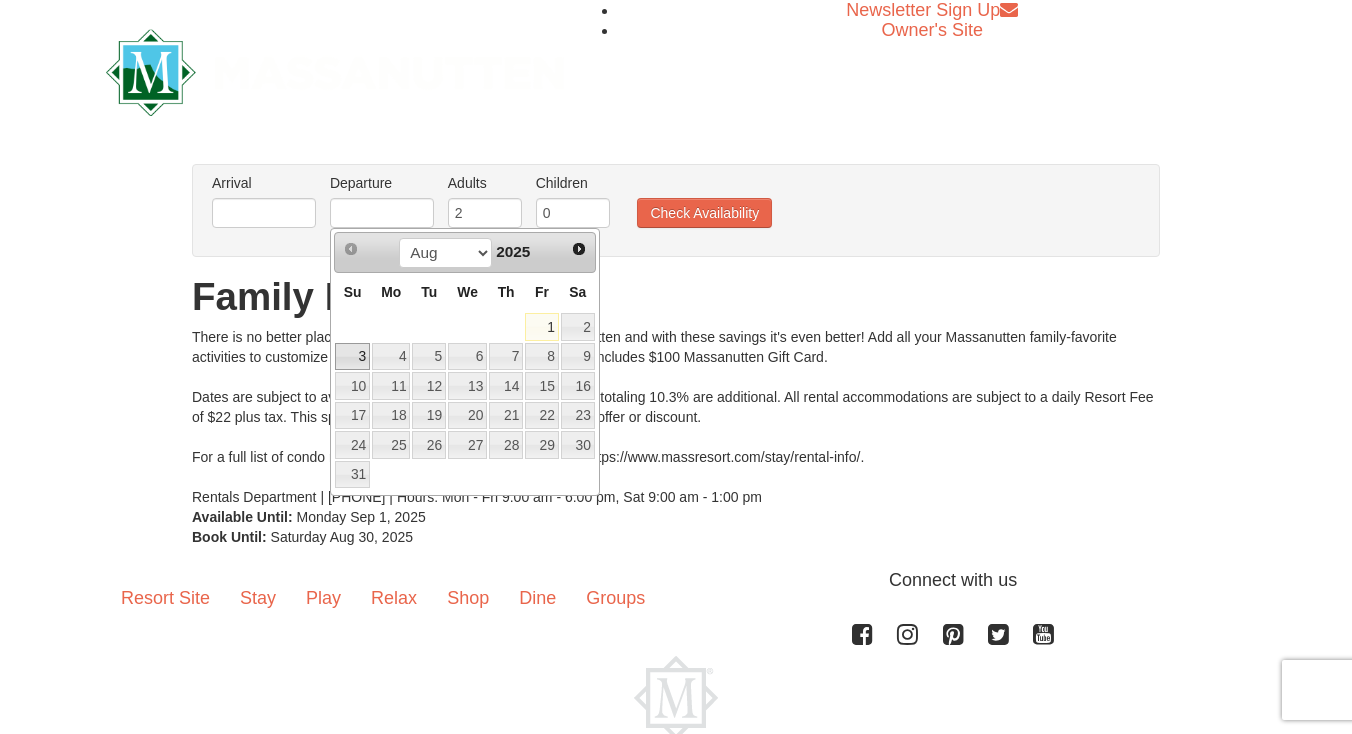 click on "3" at bounding box center (352, 357) 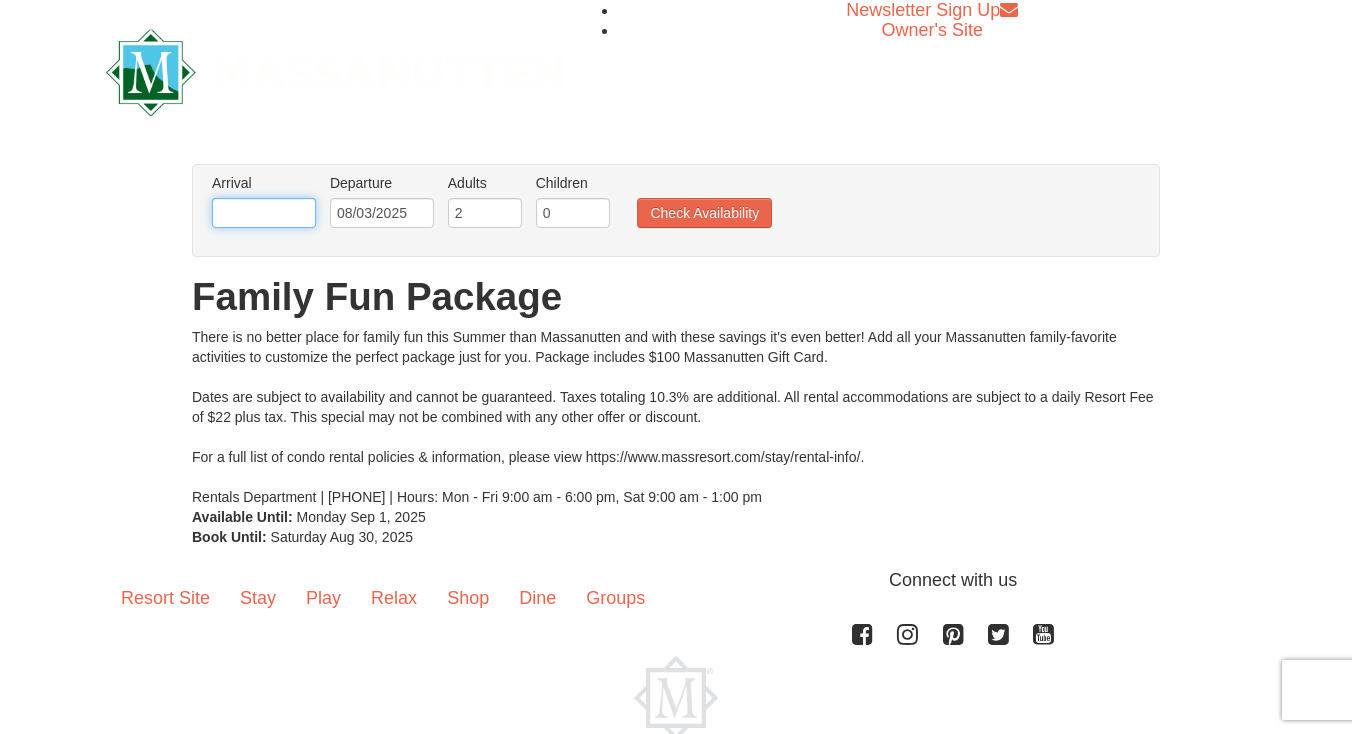 click at bounding box center (264, 213) 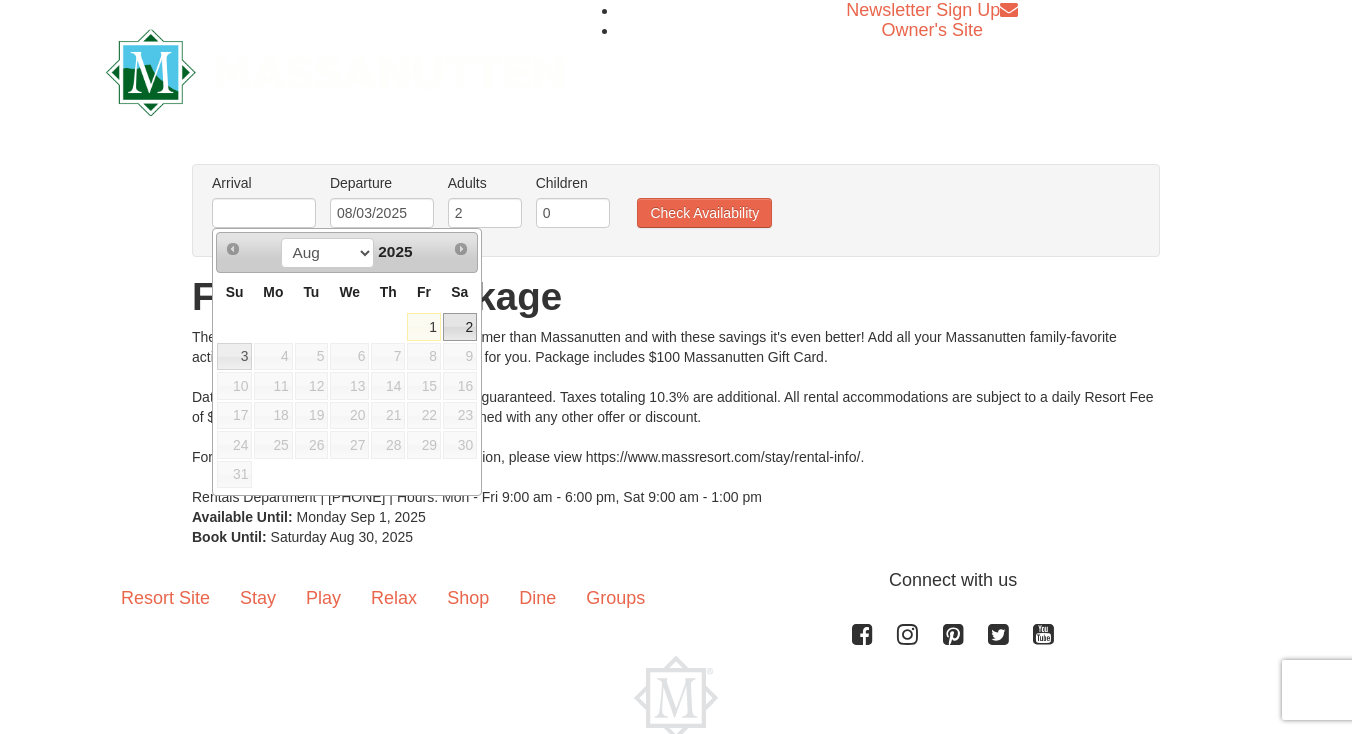 click on "2" at bounding box center [460, 327] 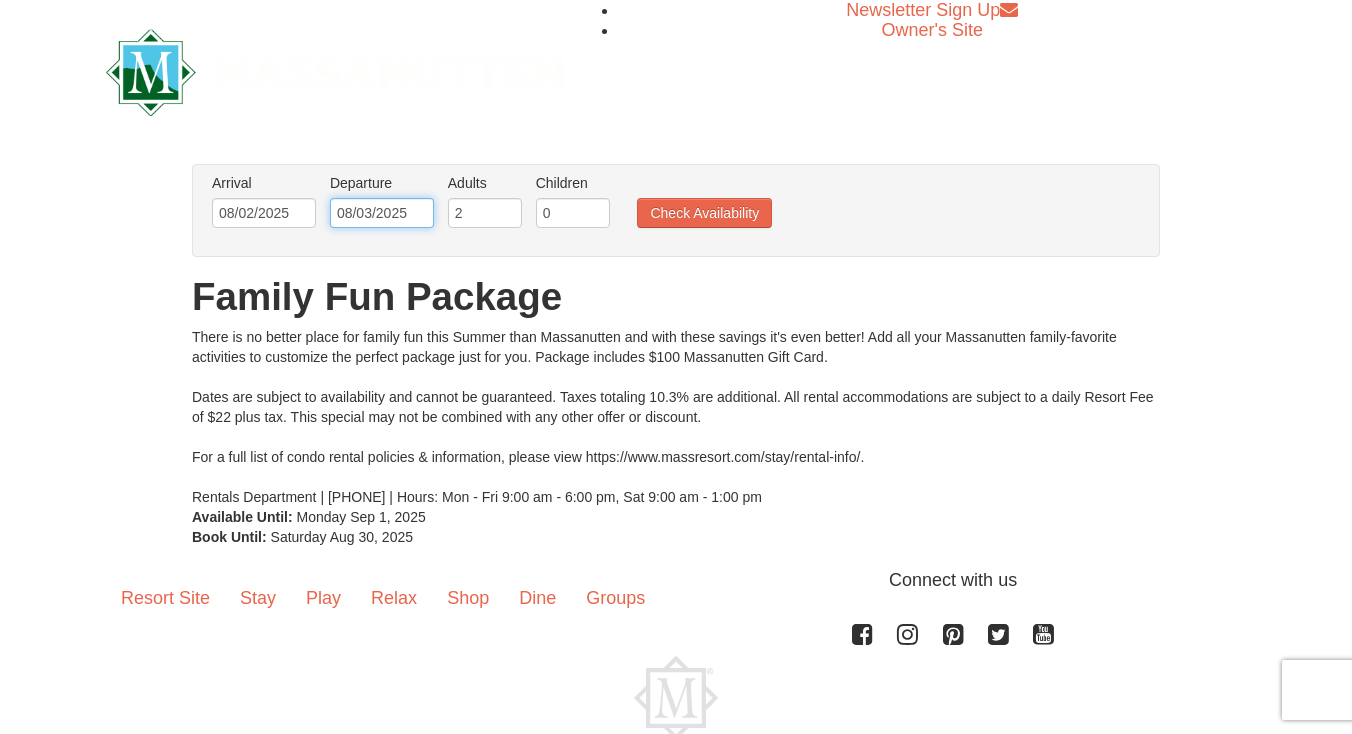 click on "08/03/2025" at bounding box center [382, 213] 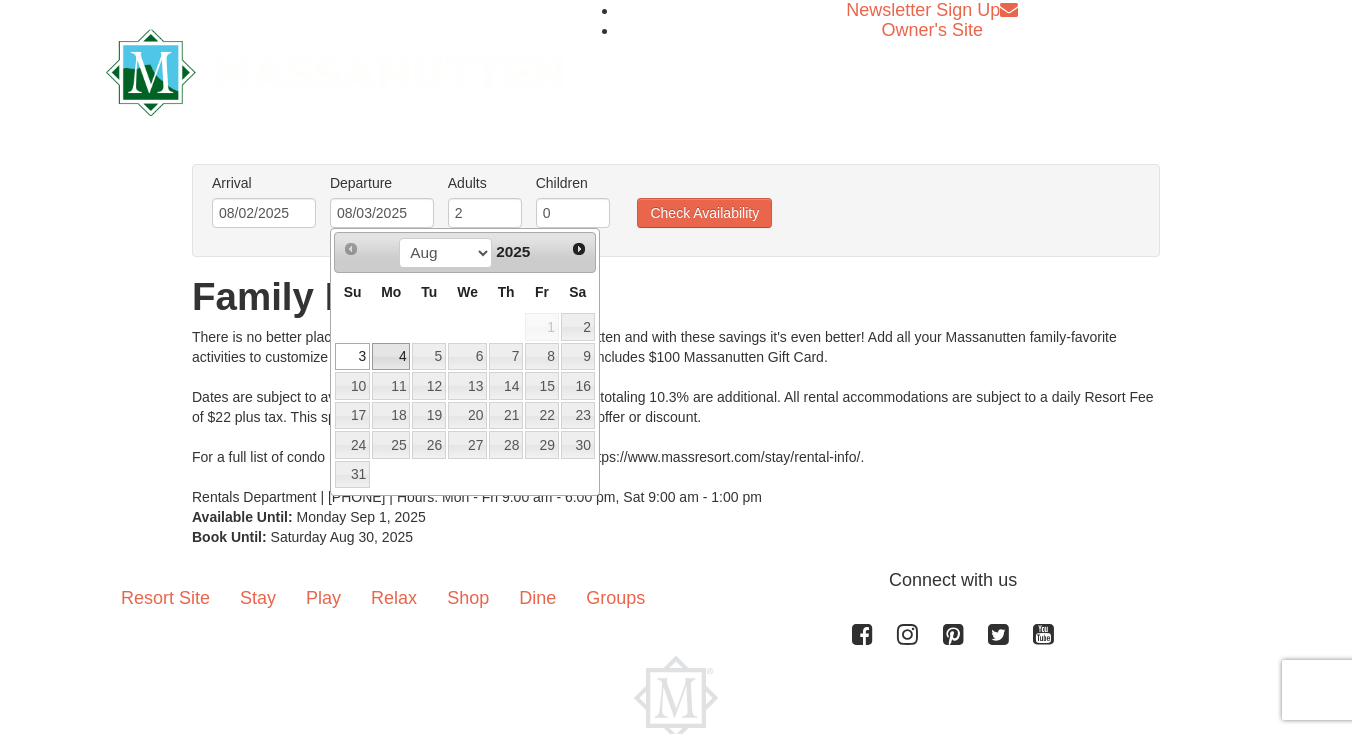 click on "4" at bounding box center (391, 357) 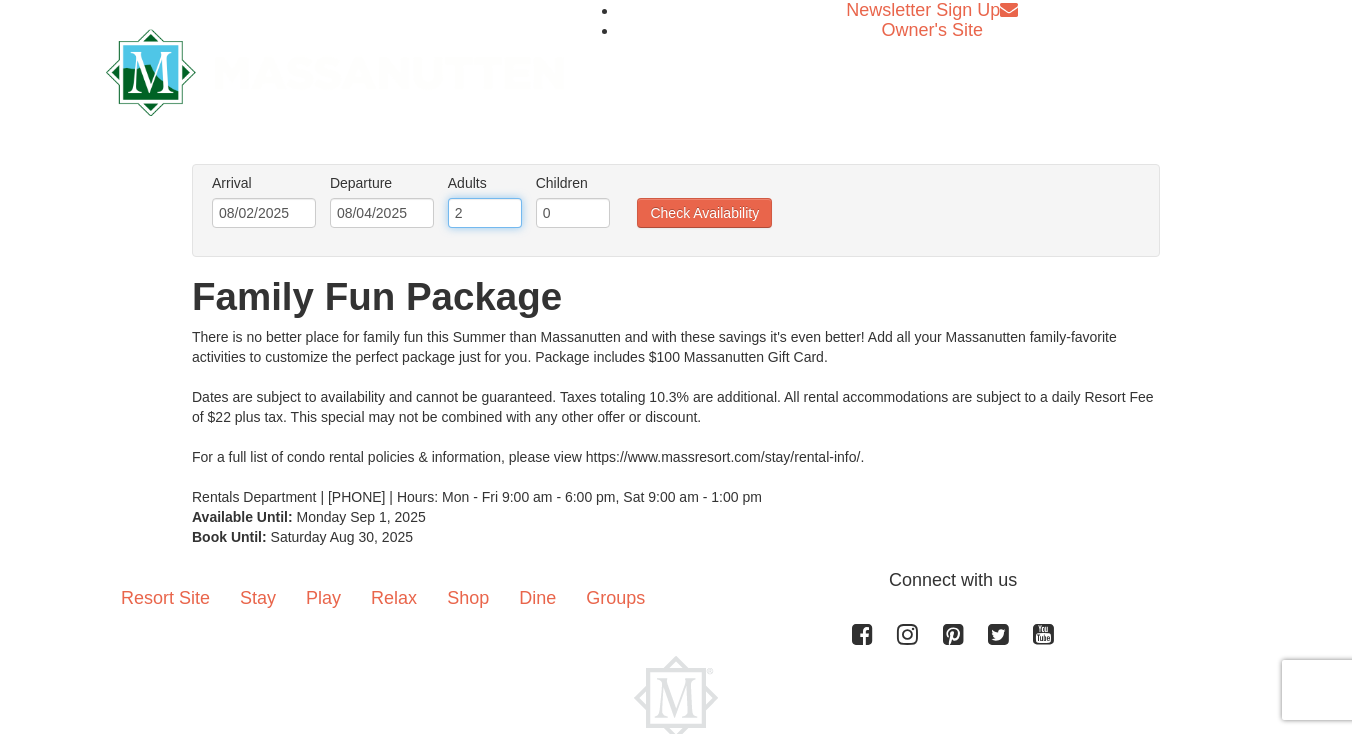 type on "1" 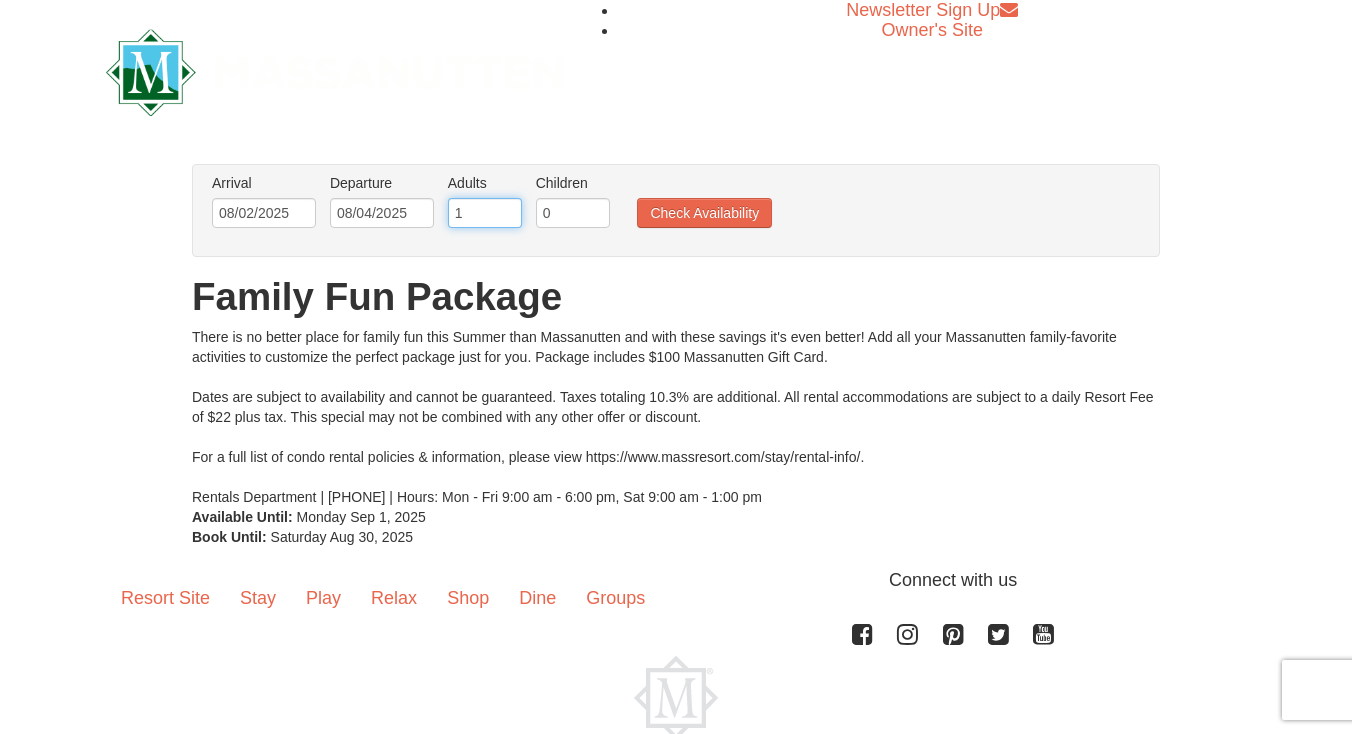 click on "1" at bounding box center [485, 213] 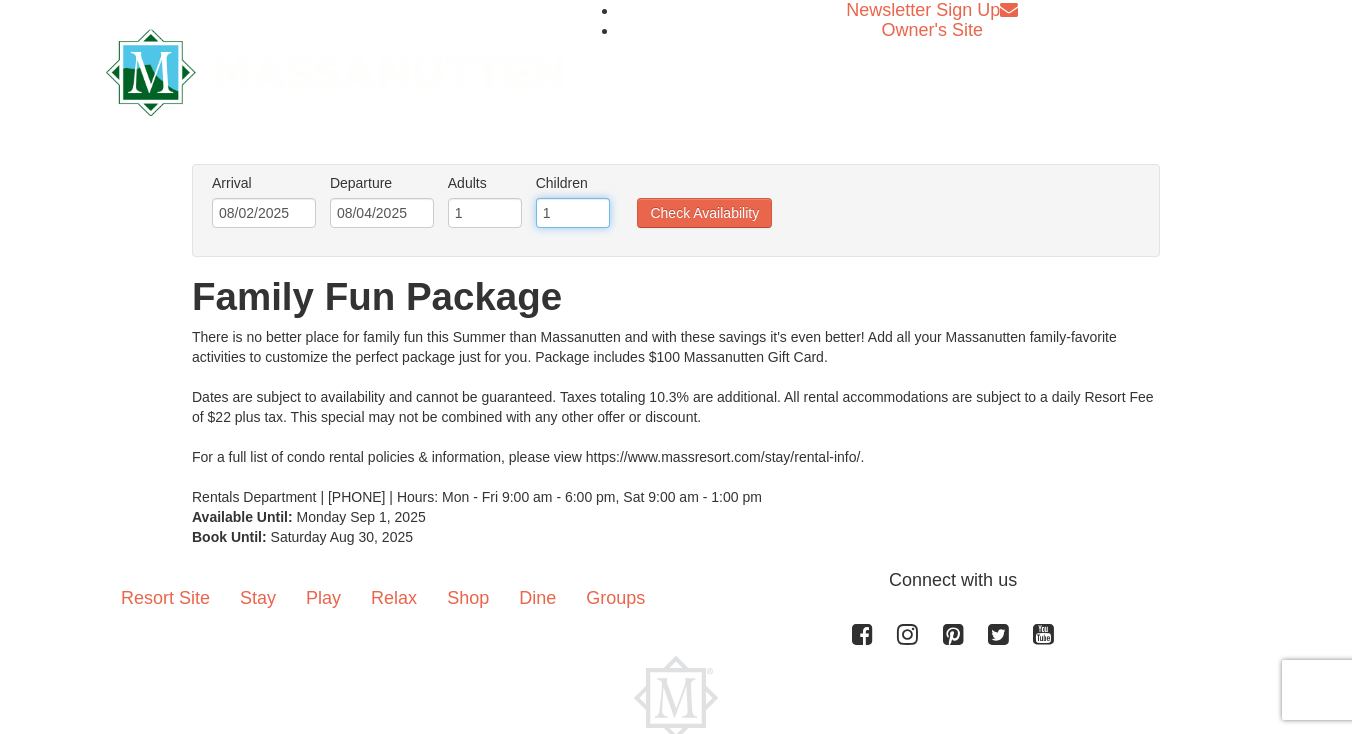 click on "1" at bounding box center (573, 213) 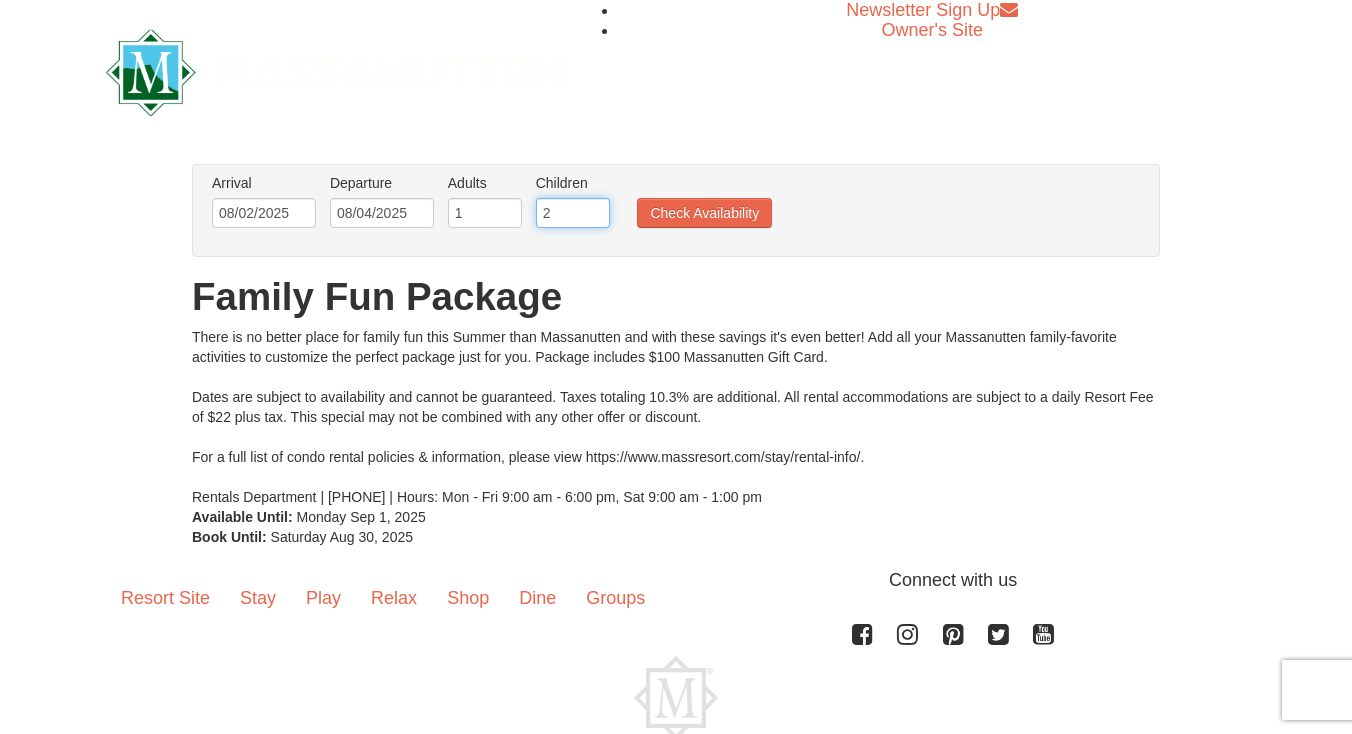 click on "2" at bounding box center (573, 213) 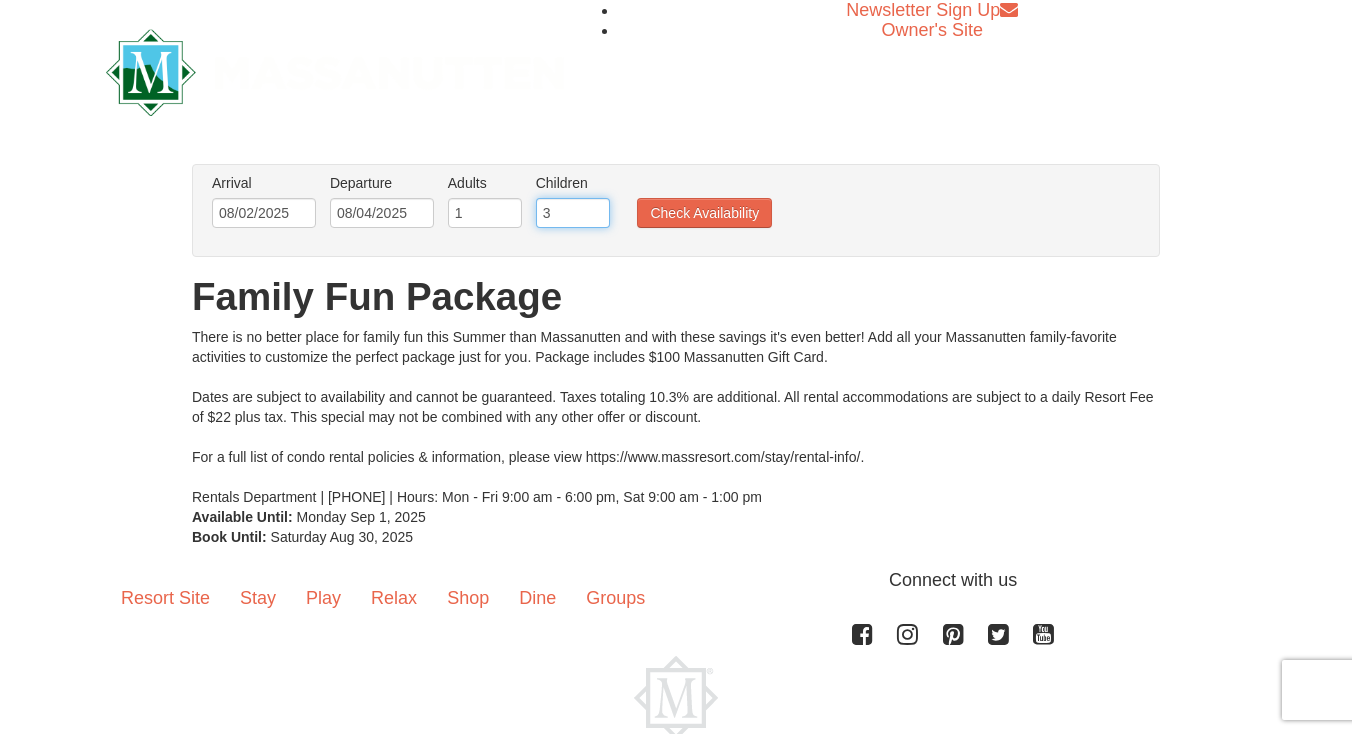 click on "3" at bounding box center (573, 213) 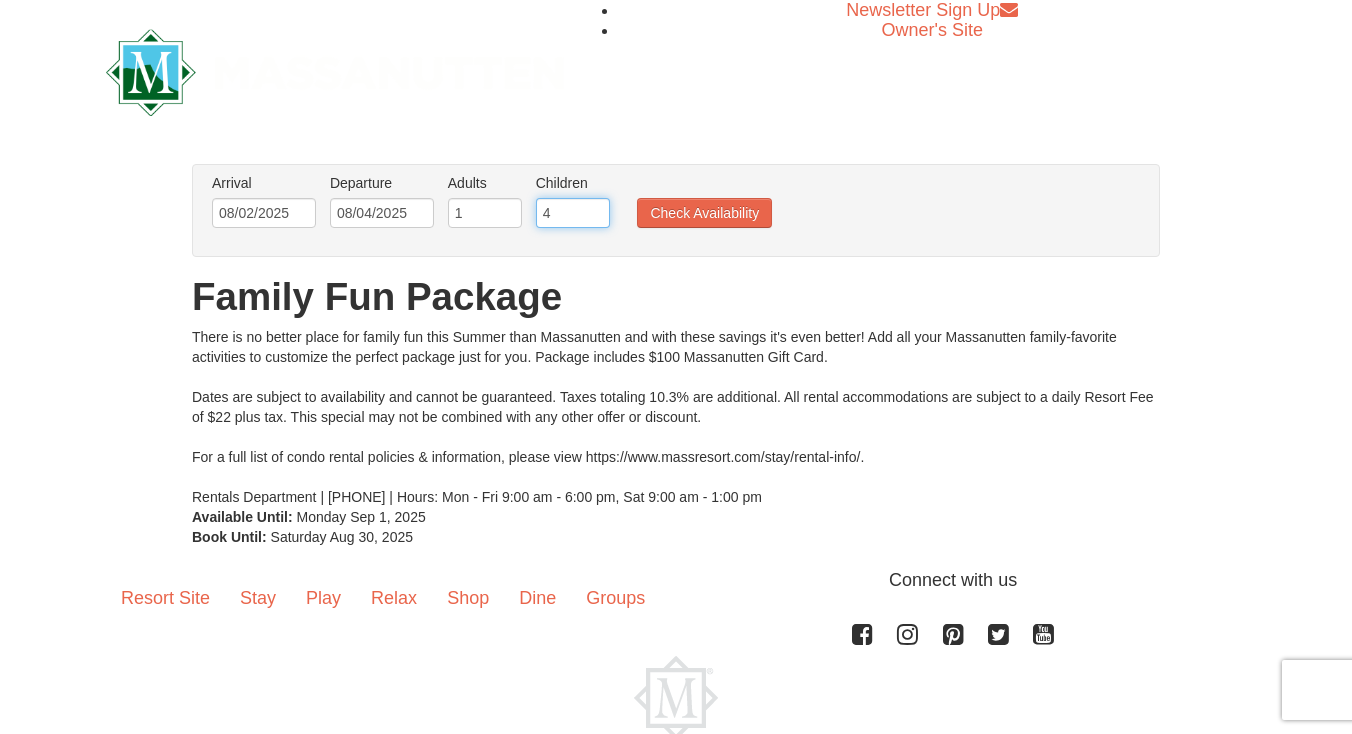 click on "4" at bounding box center [573, 213] 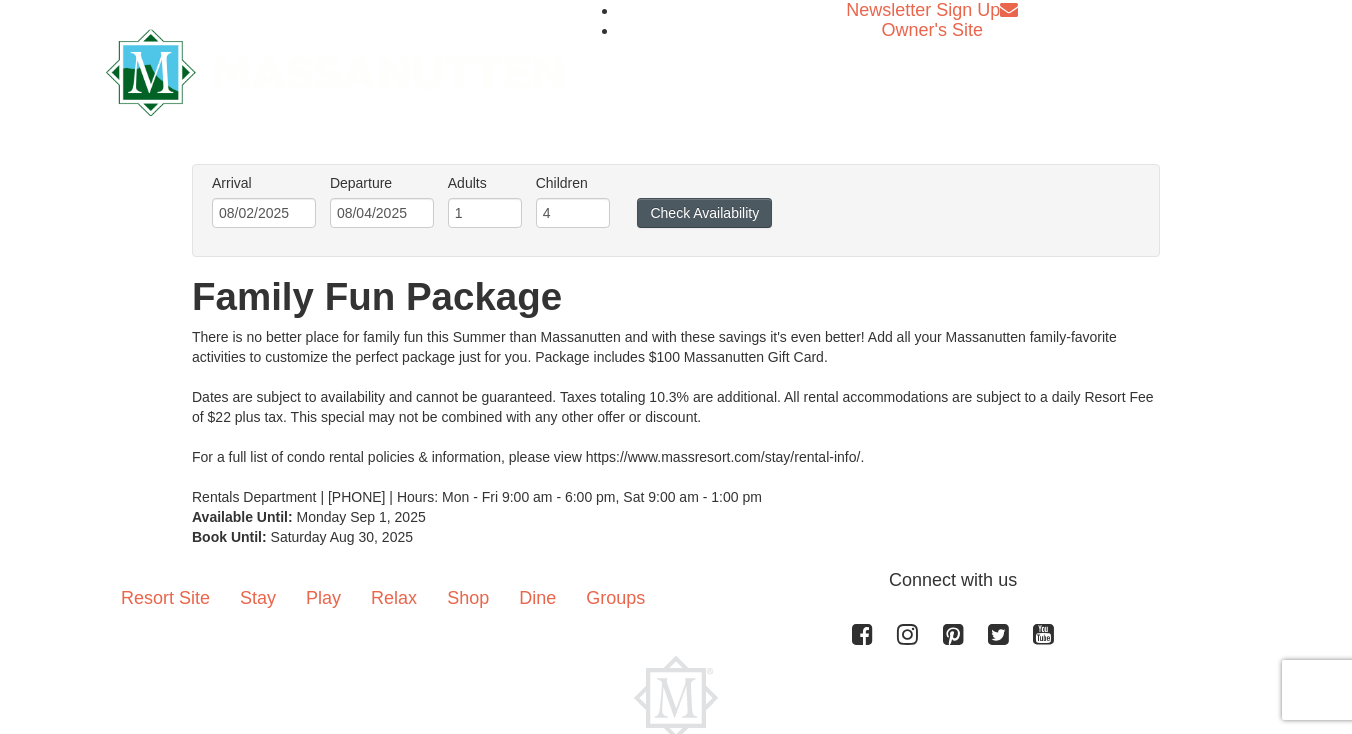 click on "Check Availability" at bounding box center [704, 213] 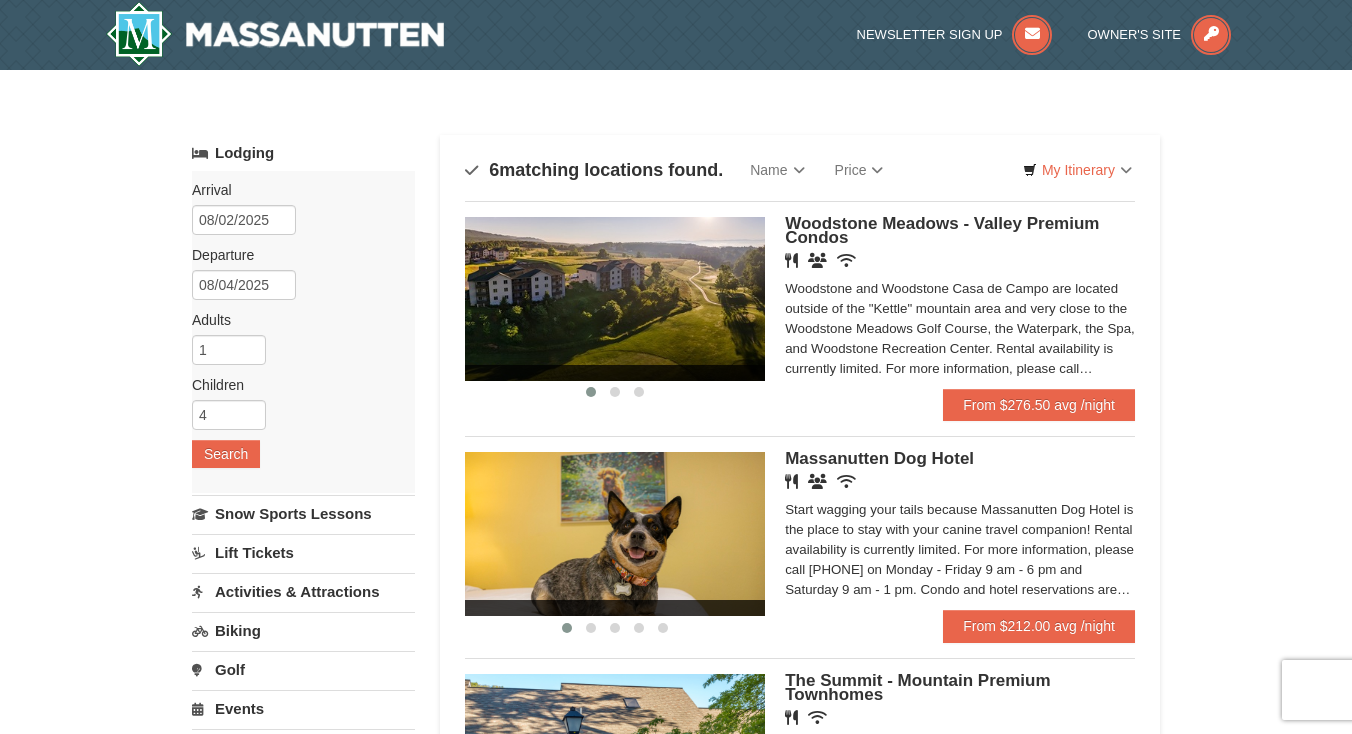 scroll, scrollTop: 0, scrollLeft: 0, axis: both 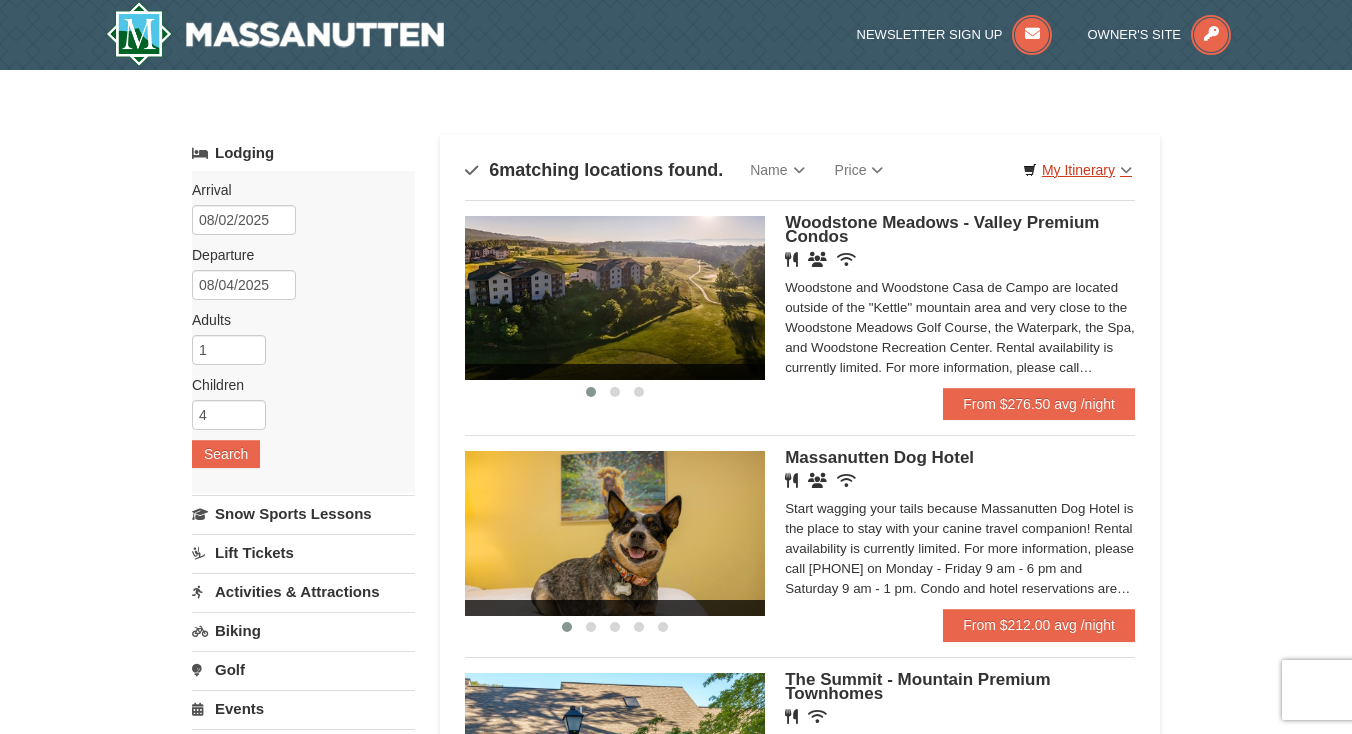 click on "My Itinerary" at bounding box center (1077, 170) 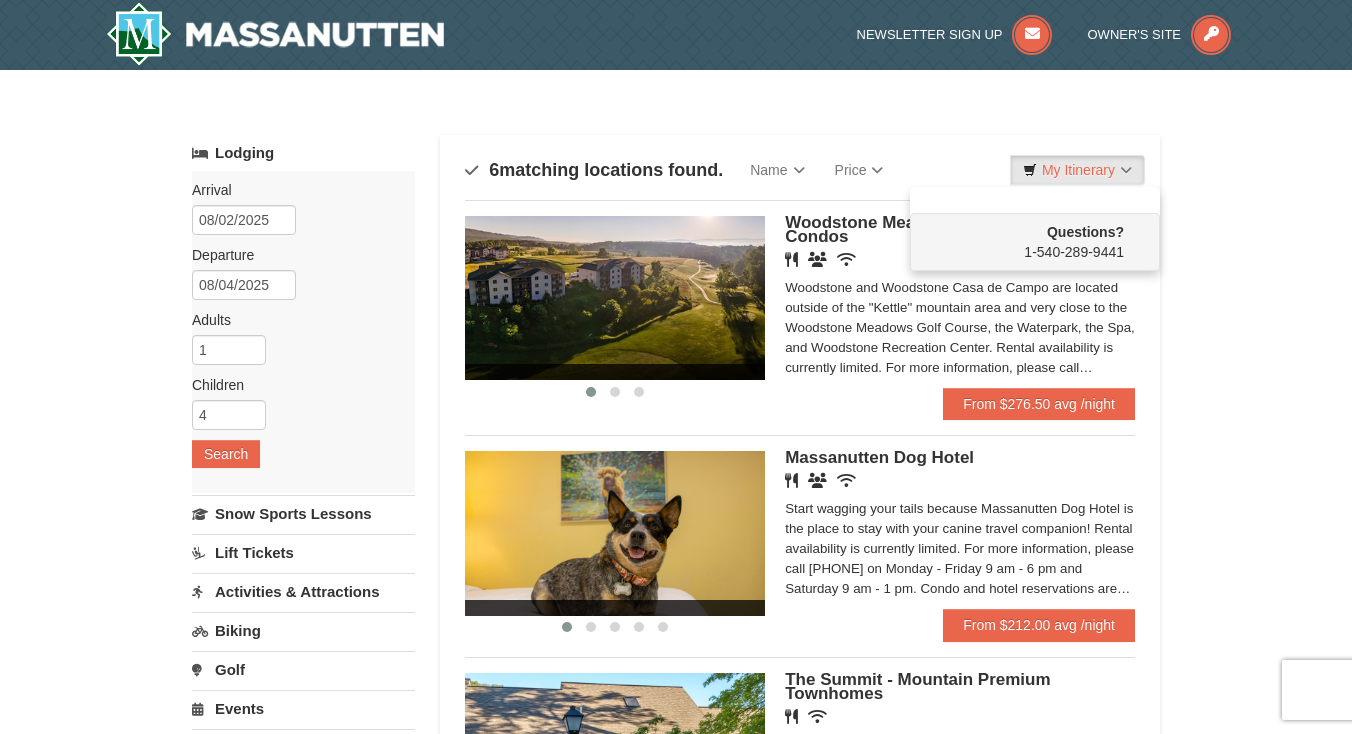 click on "Sort By
Name
Name (A to Z)
Name (Z to A)
Price
Price (Low to High)
Price (High to Low)
6  matching locations found.
We are sorry! Chat: Monday-Friday 9am-5pm Email:  rentals@massresort.com
‹" at bounding box center [800, 850] 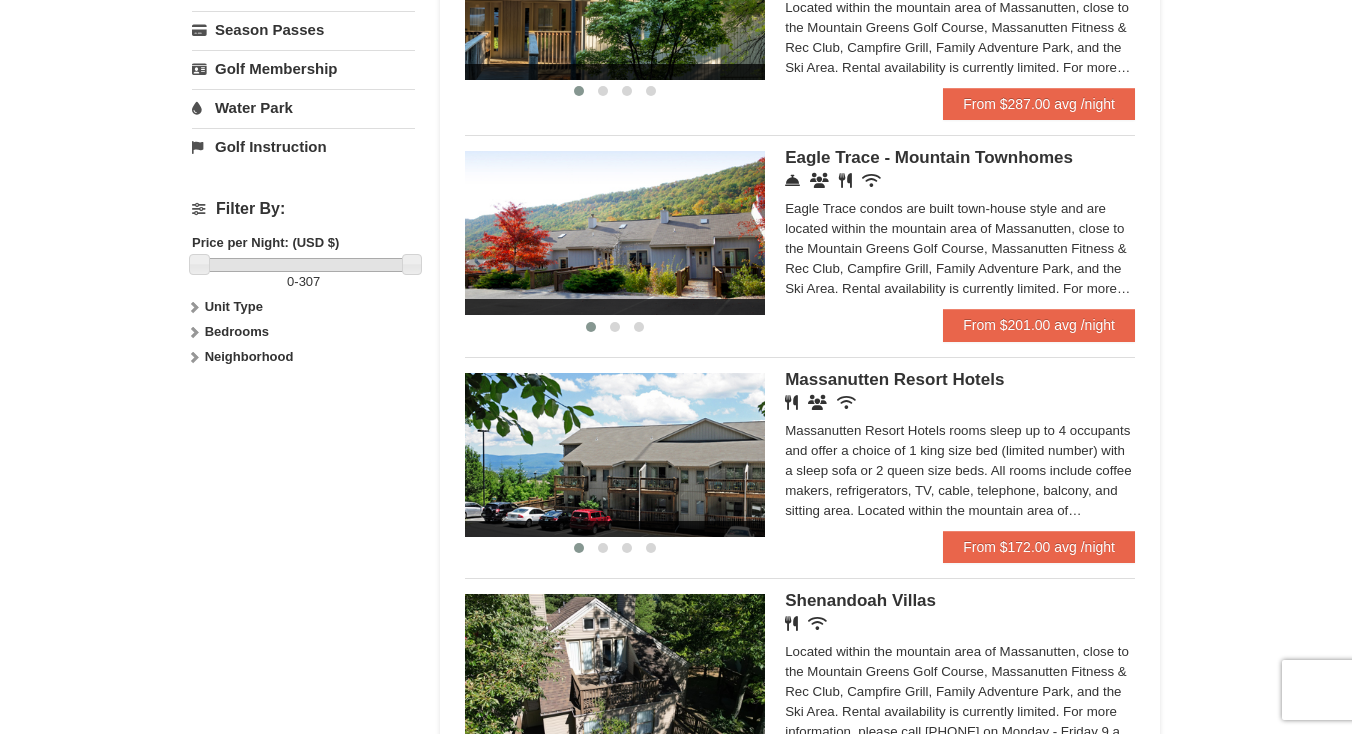 scroll, scrollTop: 742, scrollLeft: 0, axis: vertical 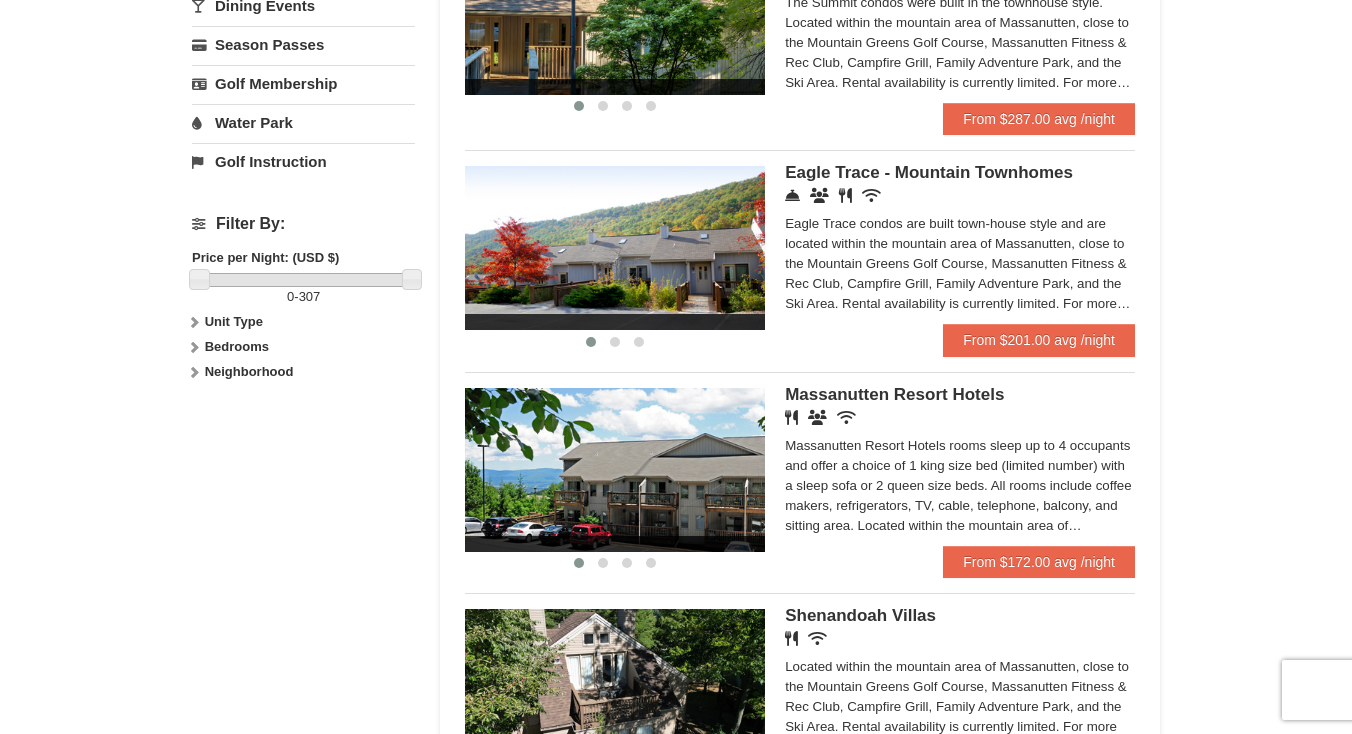 click at bounding box center [615, 248] 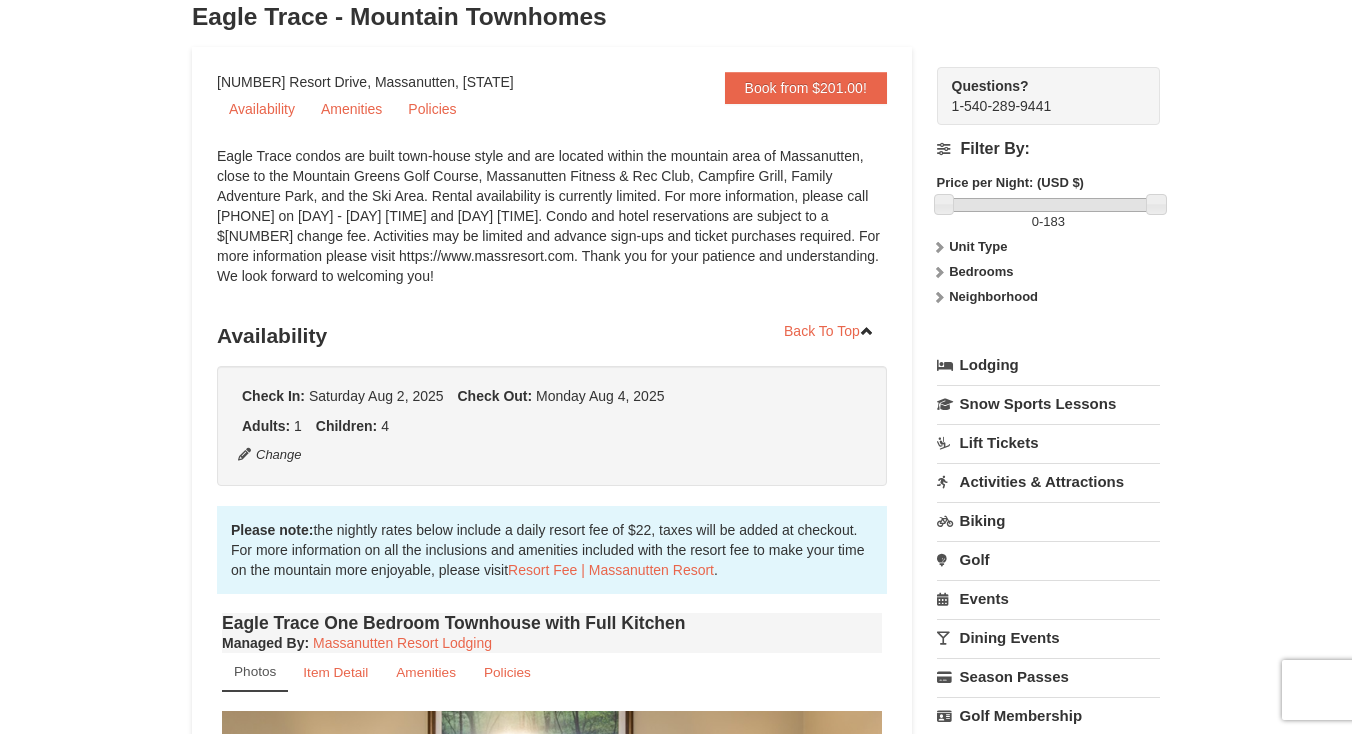 scroll, scrollTop: 0, scrollLeft: 0, axis: both 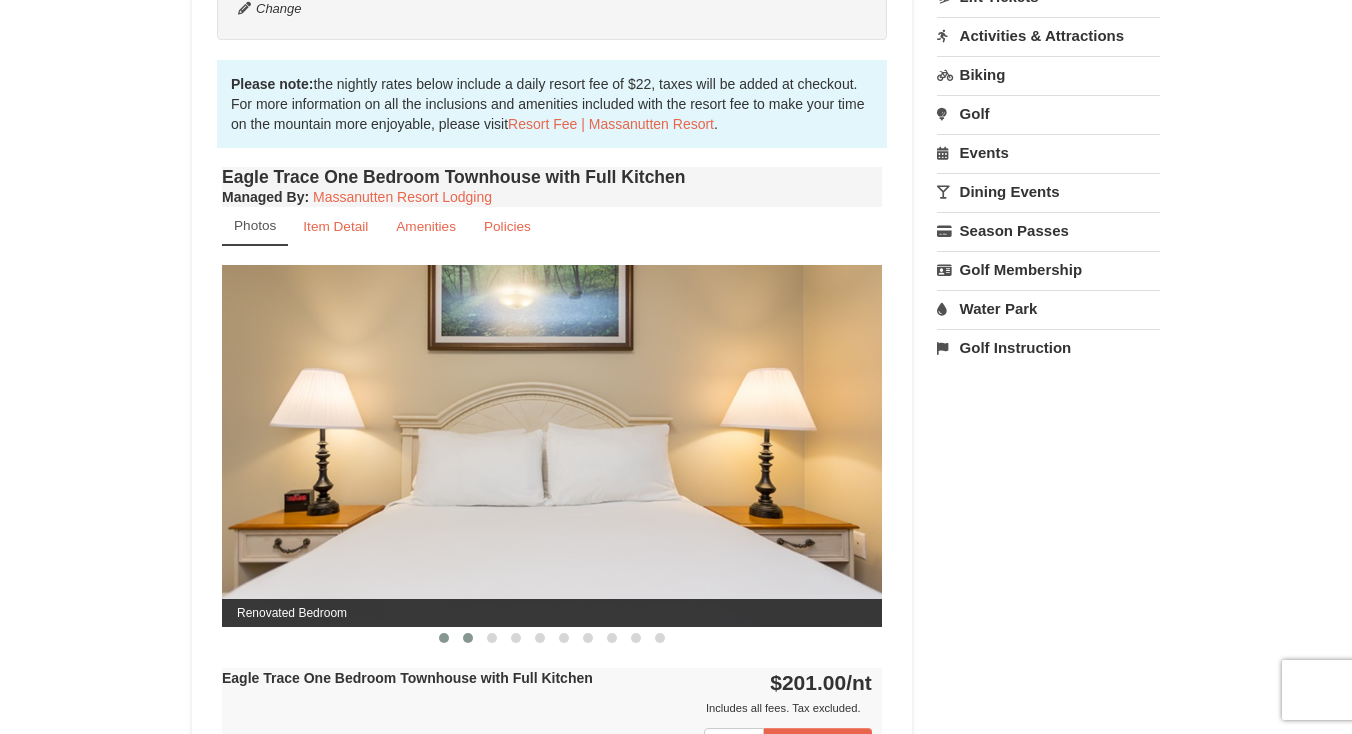 click at bounding box center (468, 638) 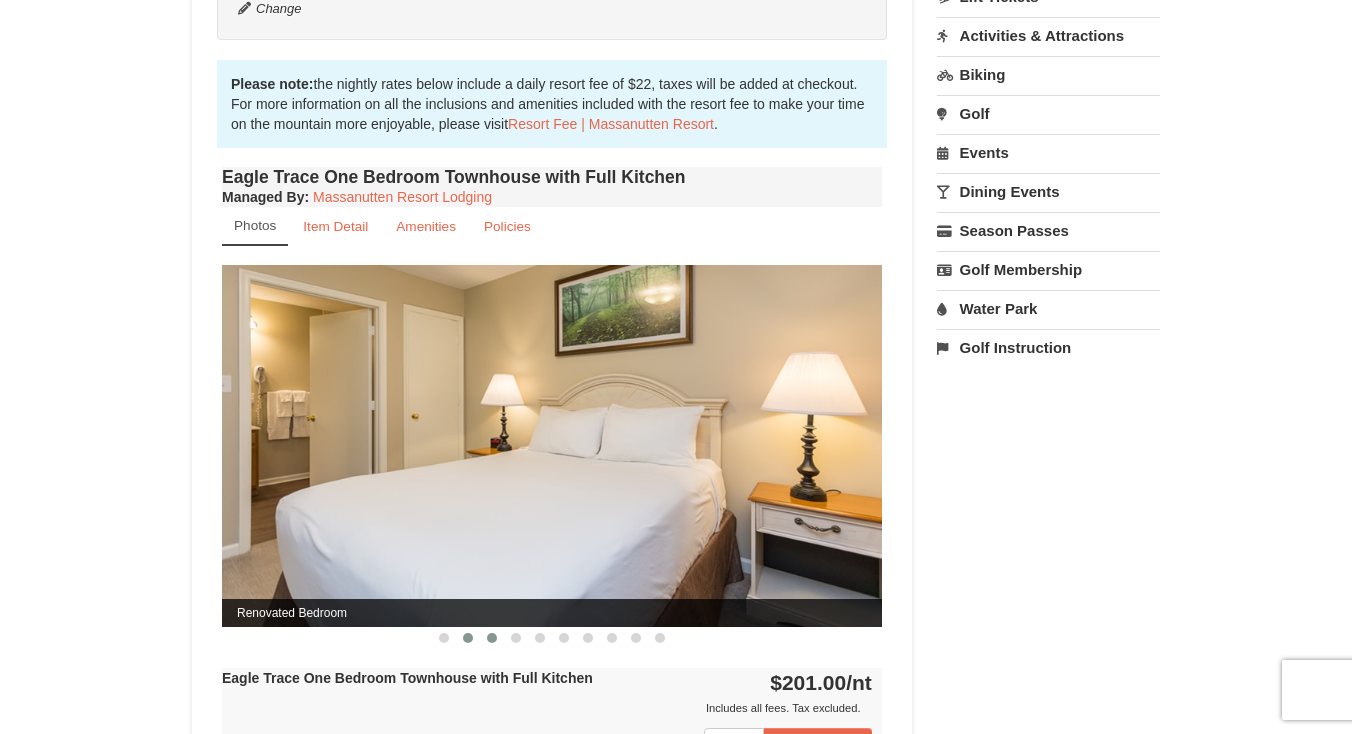 click at bounding box center (492, 638) 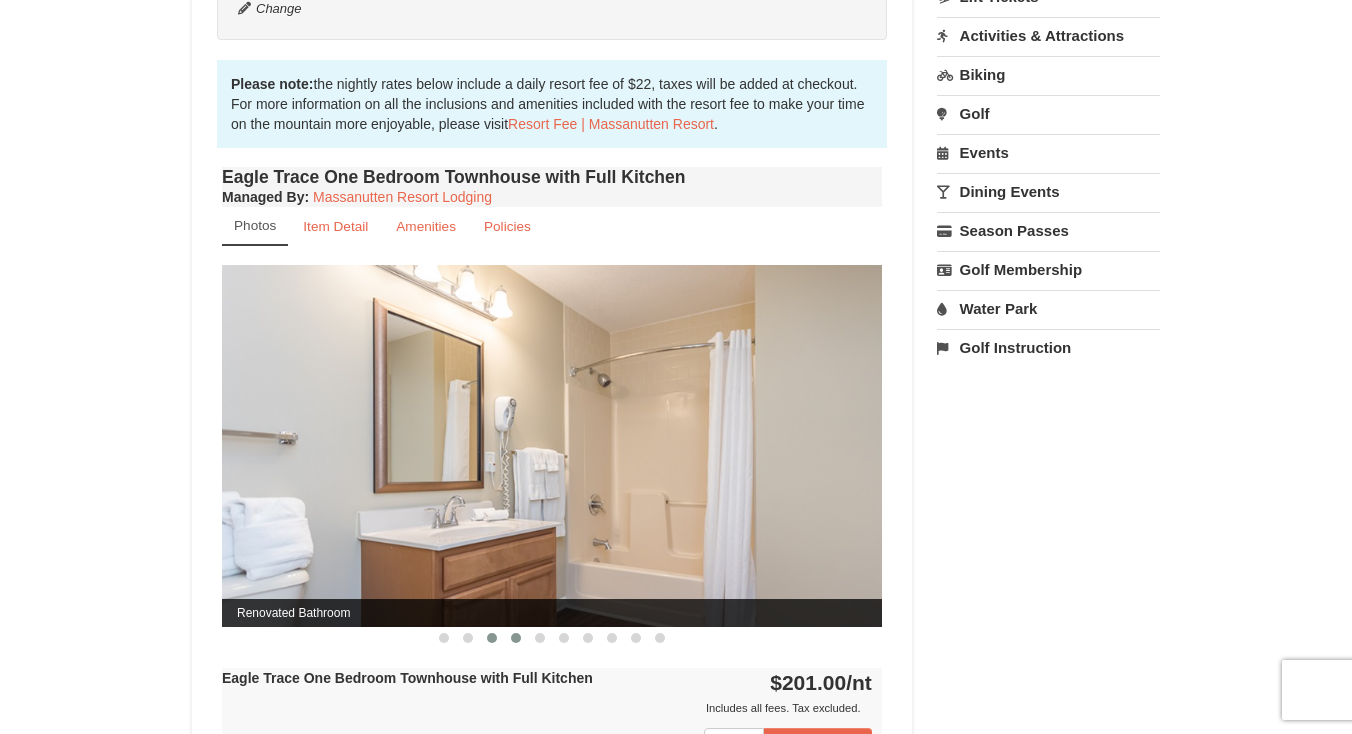 click at bounding box center (516, 638) 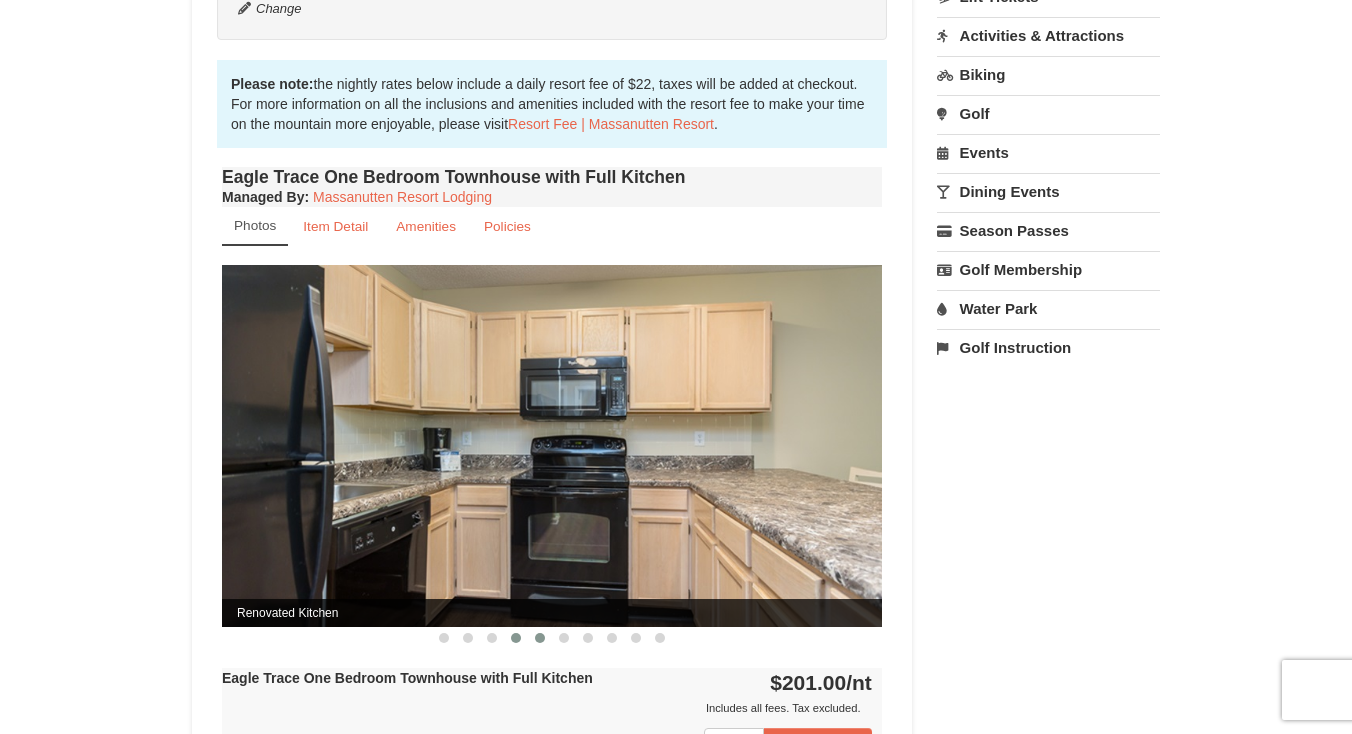 click at bounding box center [540, 638] 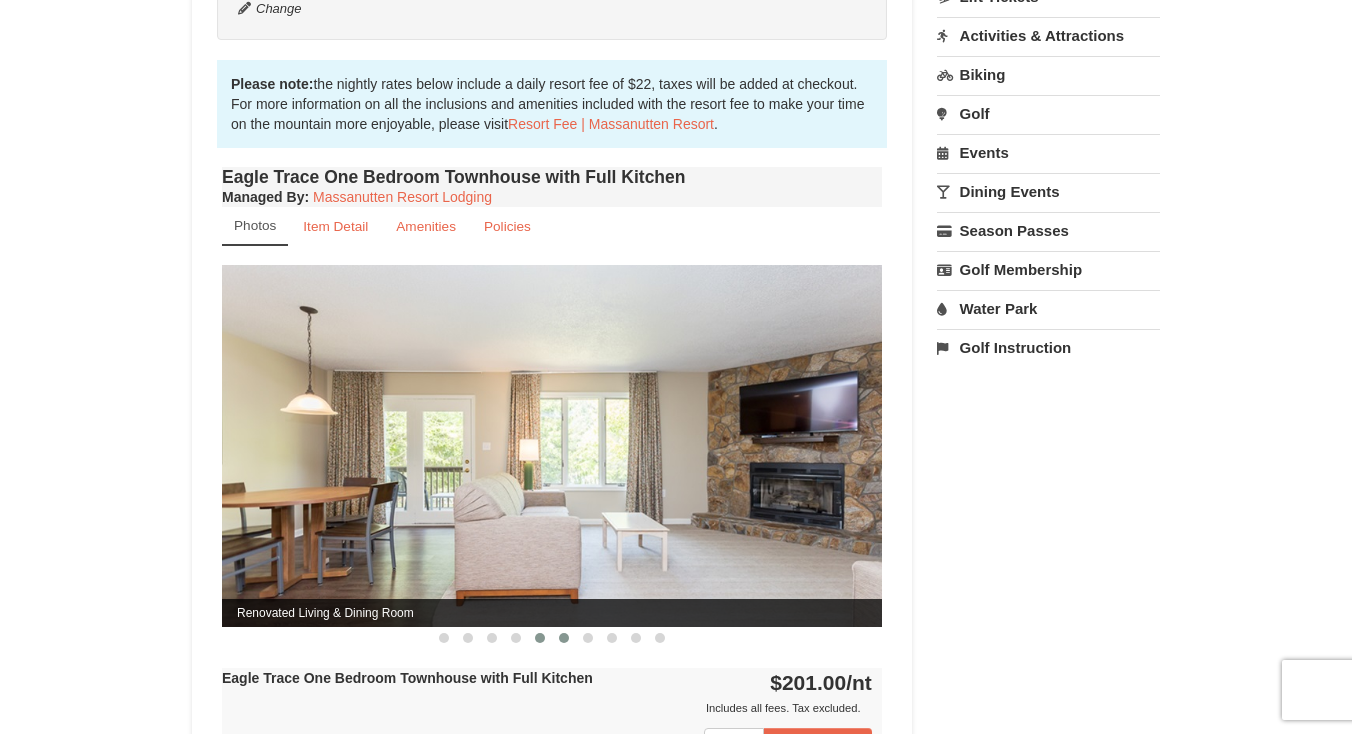 click at bounding box center (564, 638) 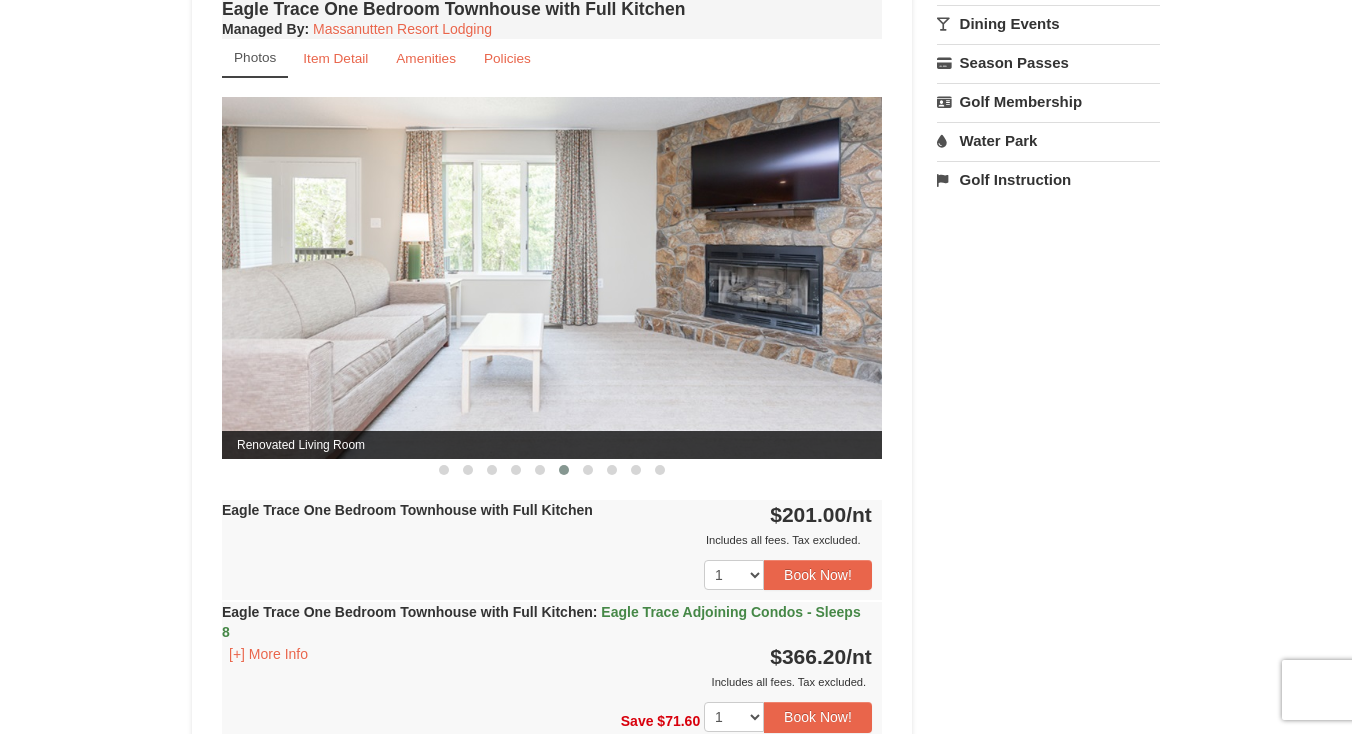 scroll, scrollTop: 761, scrollLeft: 0, axis: vertical 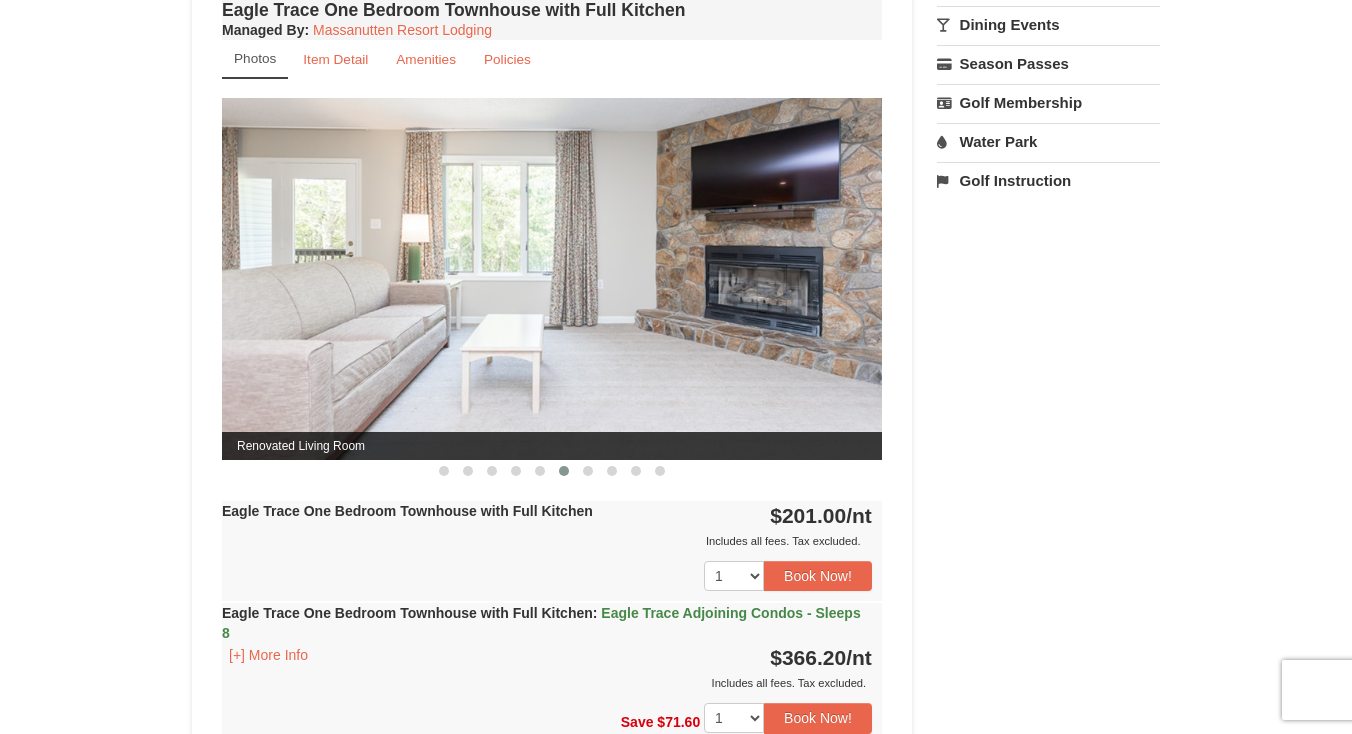 click on "Eagle Trace One Bedroom Townhouse with Full Kitchen
$201.00 /nt
Includes all fees. Tax excluded.
Includes all fees. Tax excluded.
1 2 3 4 5 6 7 8 9 10 11 12 13 14 15 16" at bounding box center (552, 551) 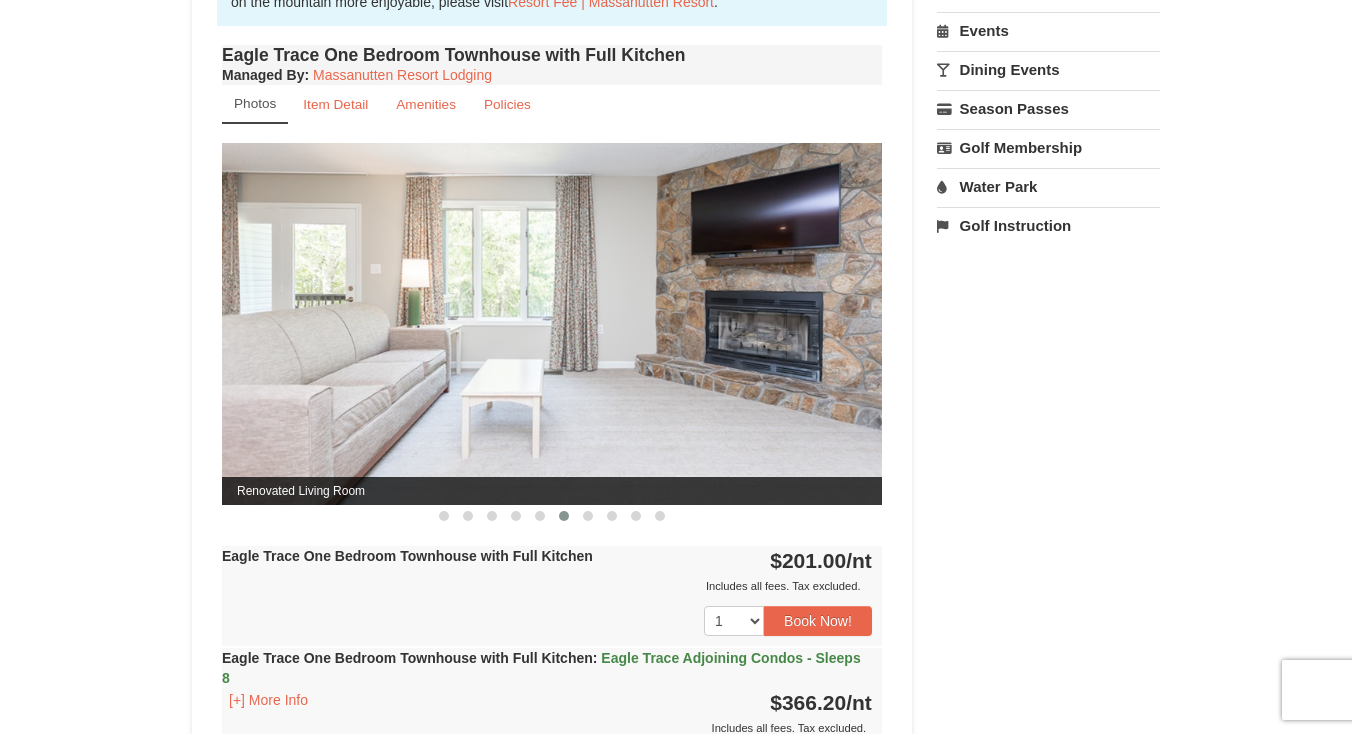 scroll, scrollTop: 746, scrollLeft: 0, axis: vertical 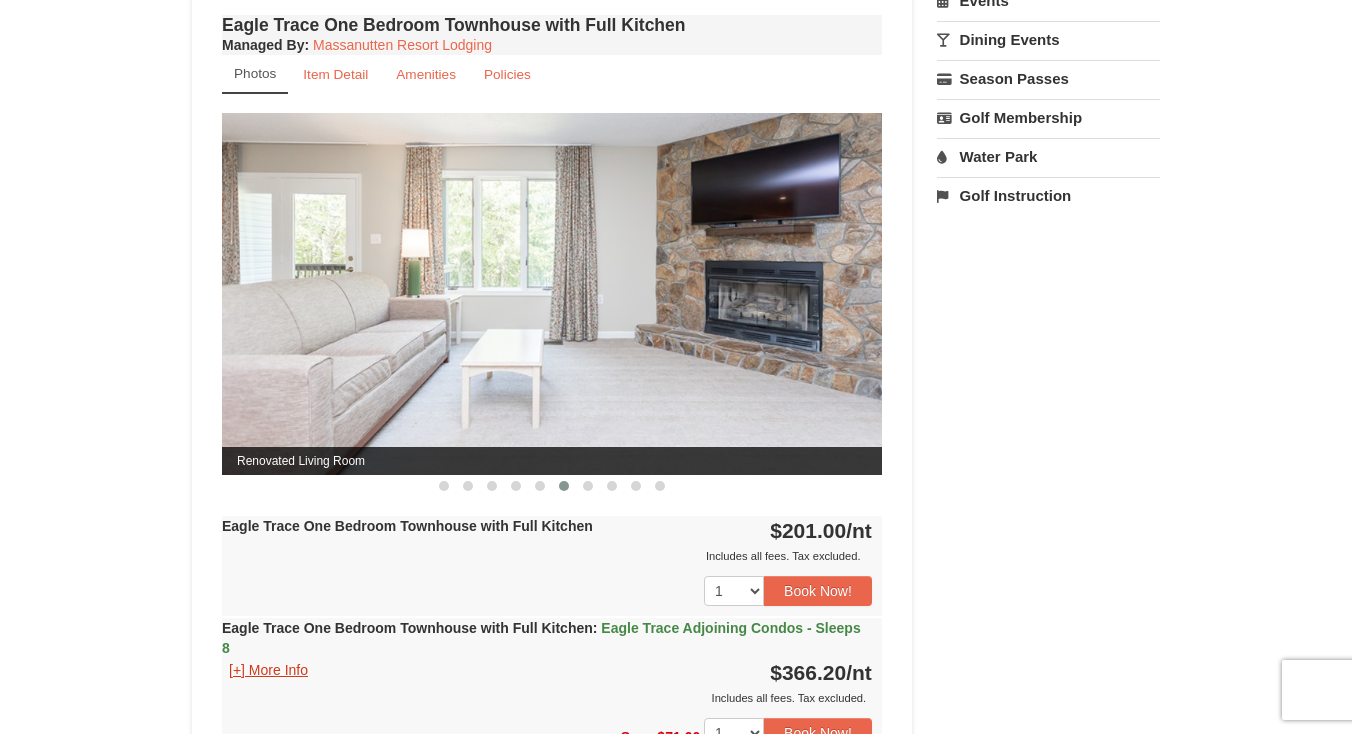 click on "[+] More Info" at bounding box center (268, 670) 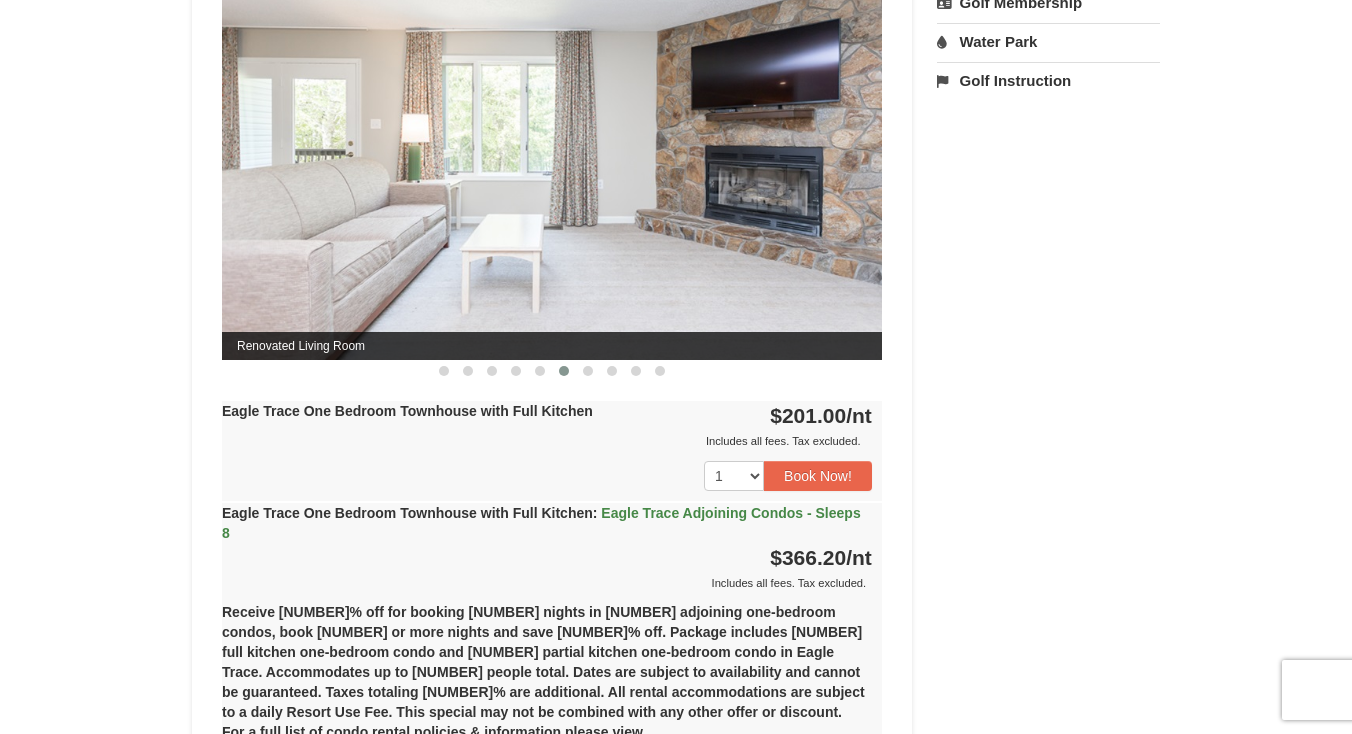scroll, scrollTop: 1027, scrollLeft: 0, axis: vertical 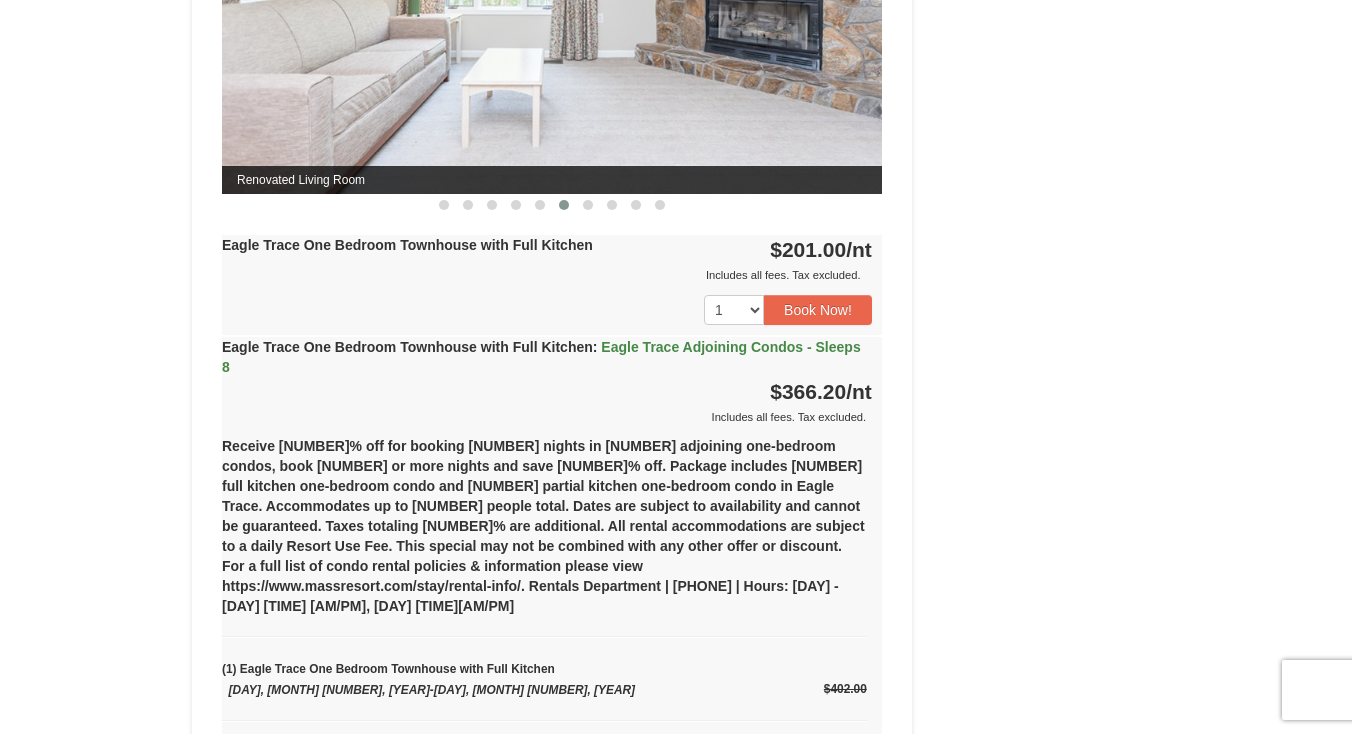 click on "Eagle Trace Adjoining Condos - Sleeps 8" at bounding box center (541, 357) 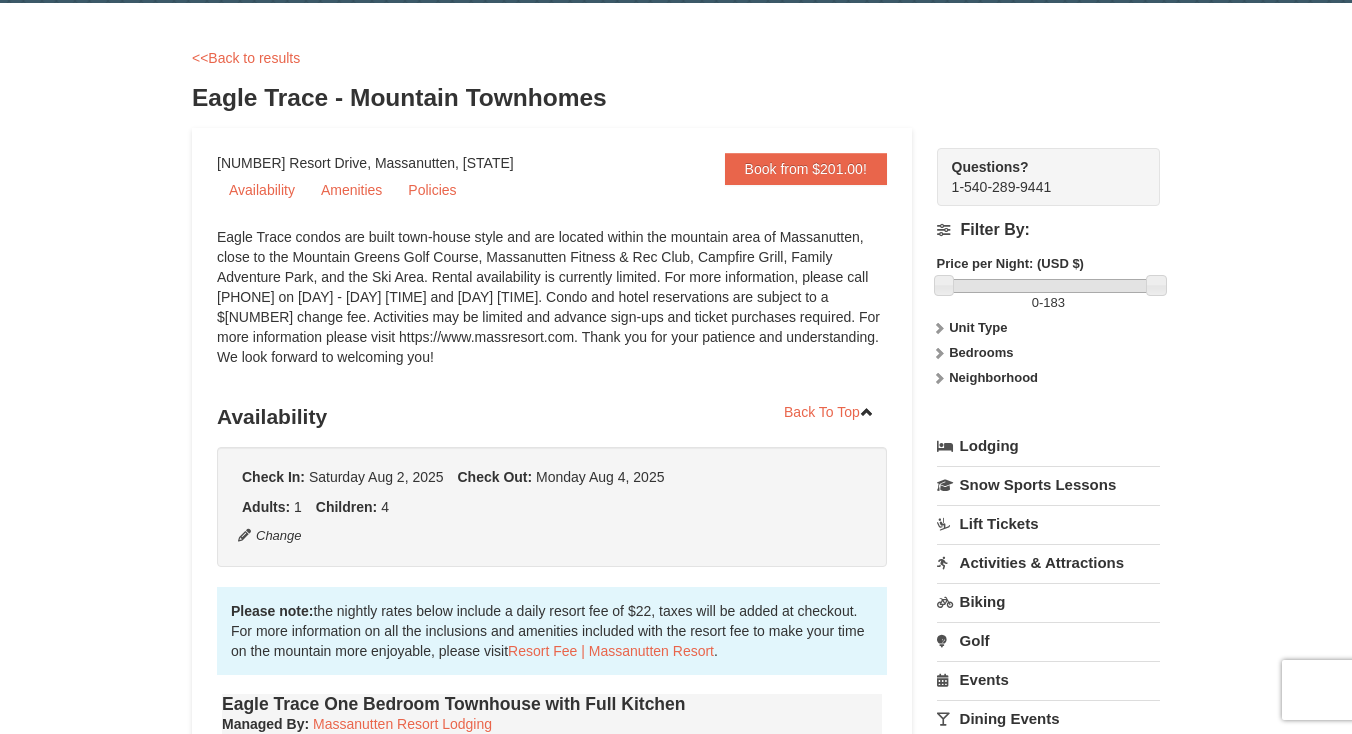 scroll, scrollTop: 66, scrollLeft: 0, axis: vertical 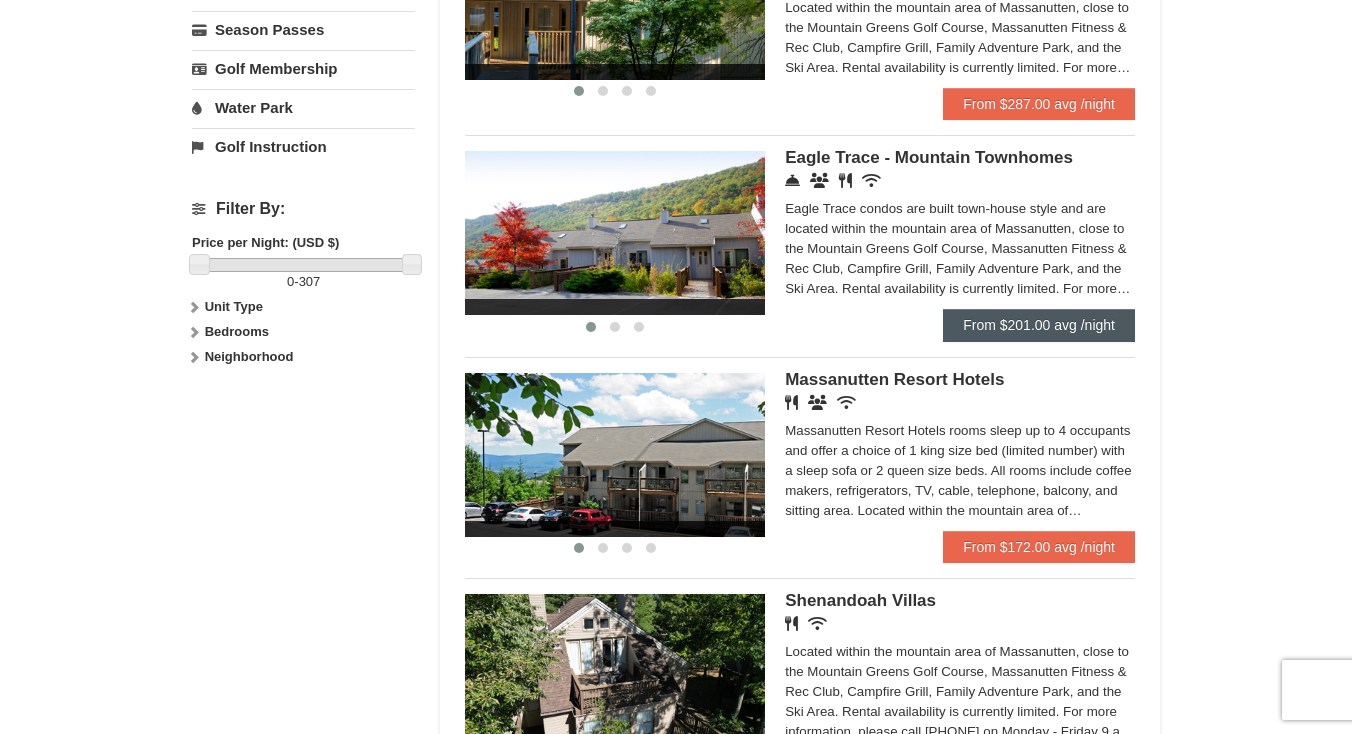 click on "From $201.00 avg /night" at bounding box center [1039, 325] 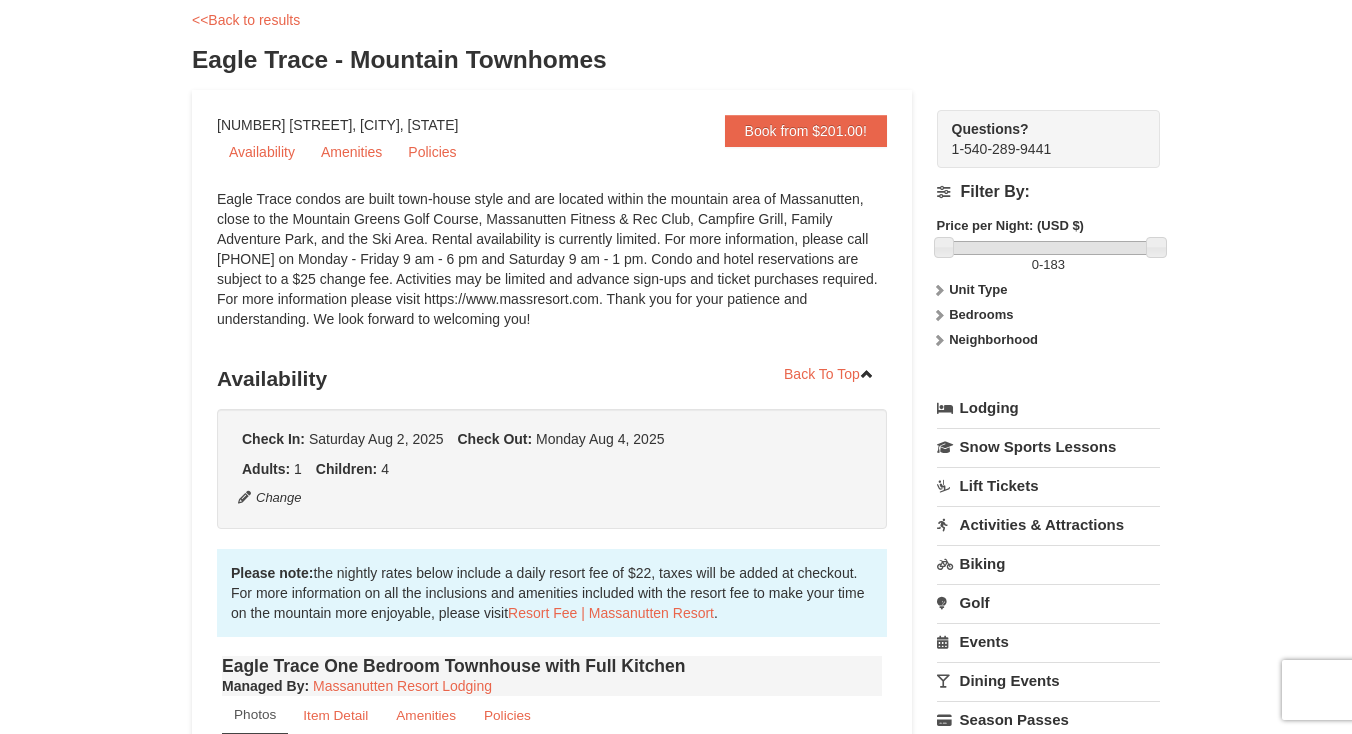 scroll, scrollTop: 105, scrollLeft: 0, axis: vertical 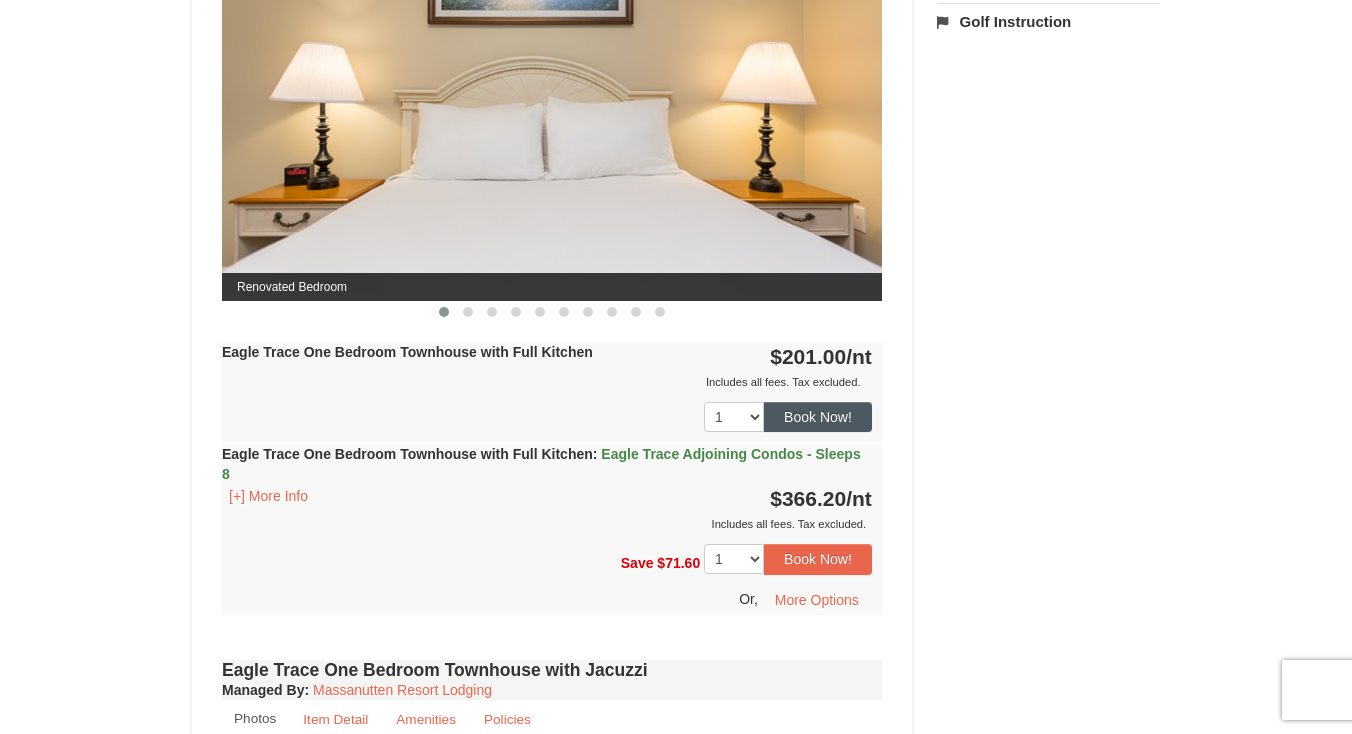 click on "Book Now!" at bounding box center [818, 417] 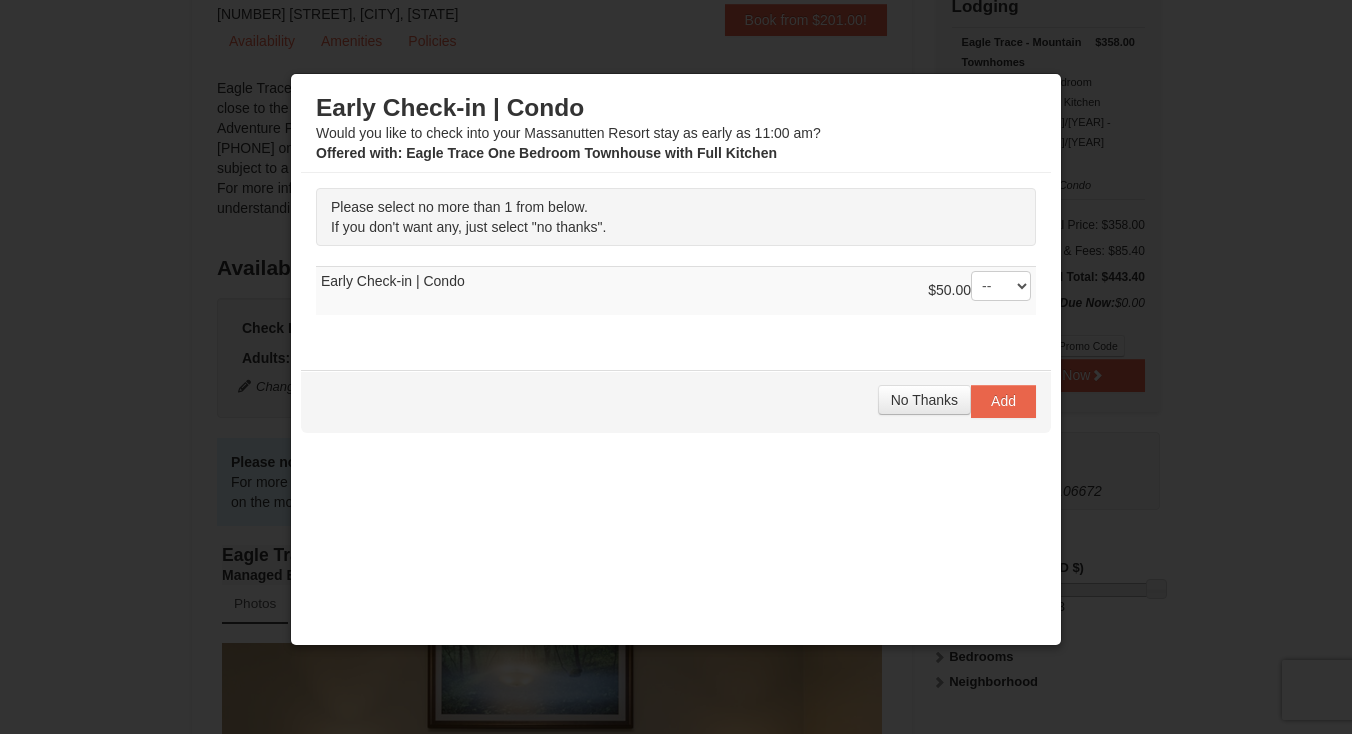 scroll, scrollTop: 195, scrollLeft: 0, axis: vertical 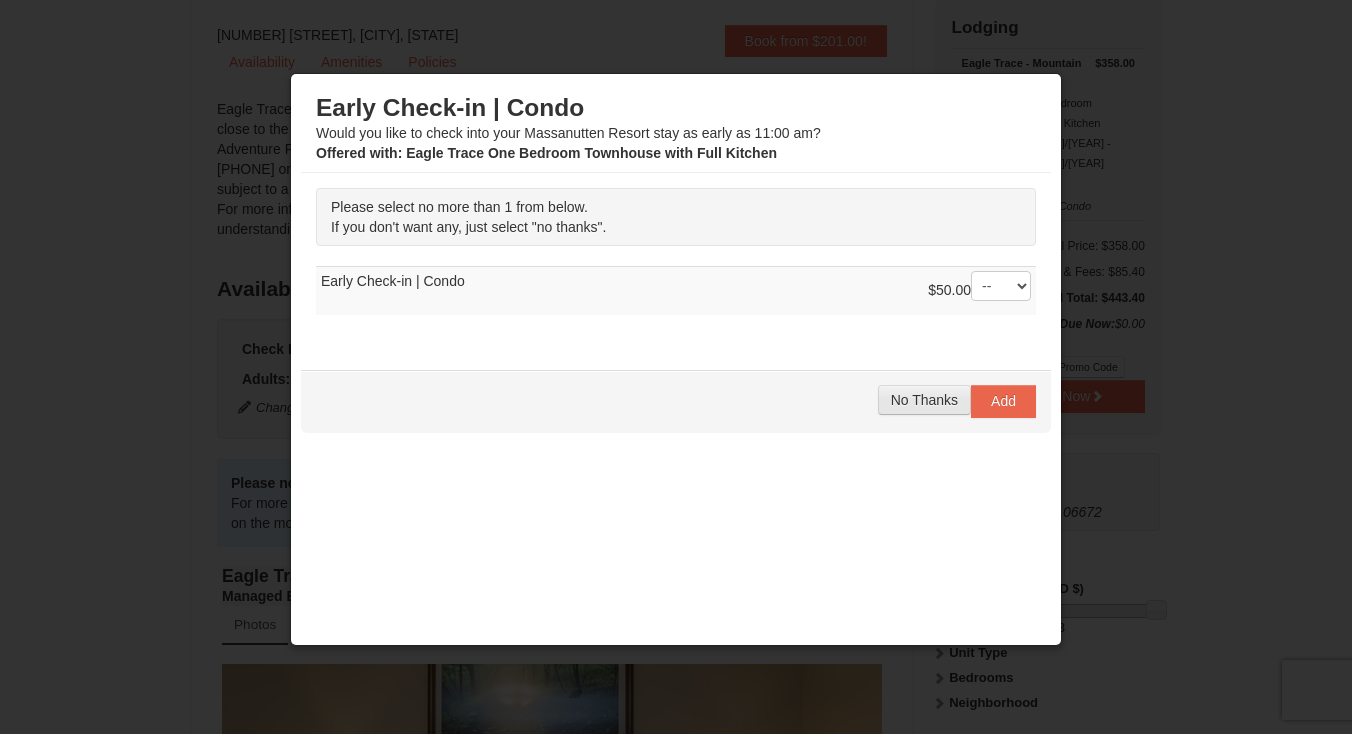 click on "No Thanks" at bounding box center (924, 400) 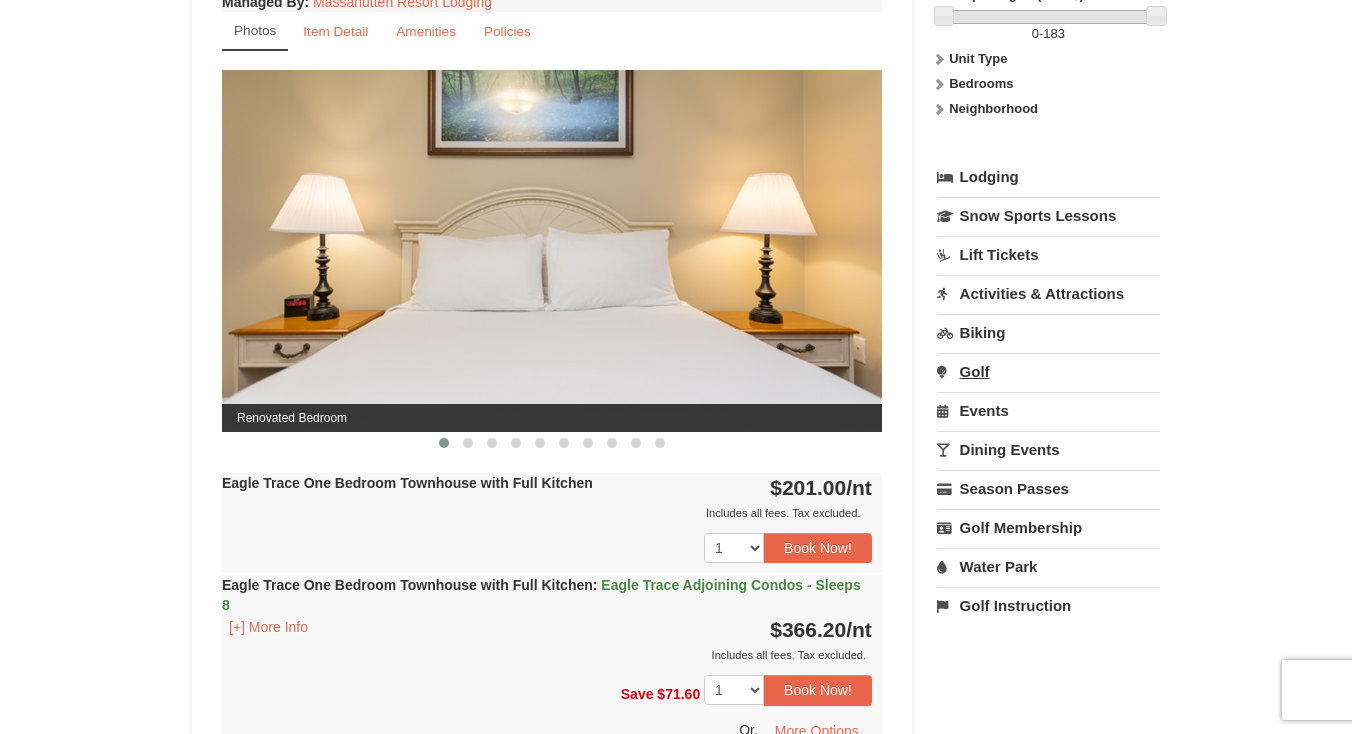 scroll, scrollTop: 796, scrollLeft: 0, axis: vertical 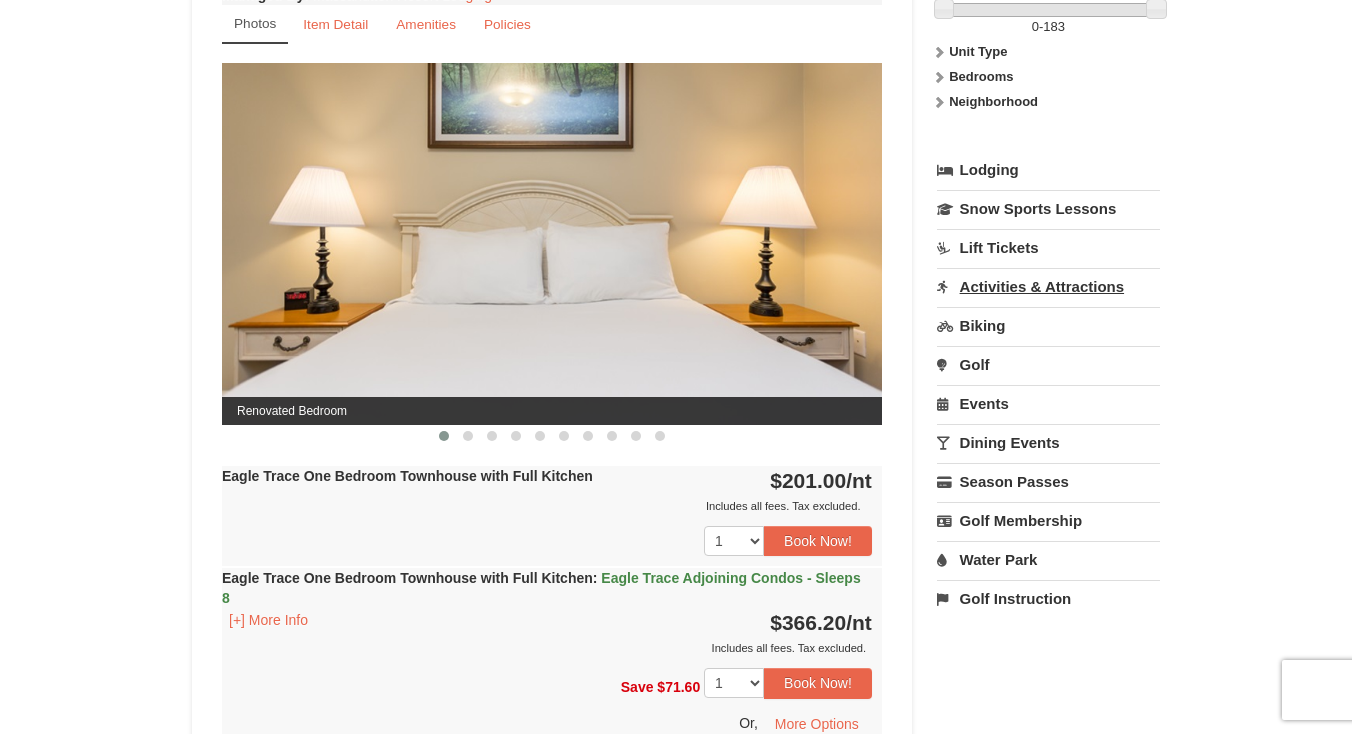 click on "Activities & Attractions" at bounding box center [1048, 286] 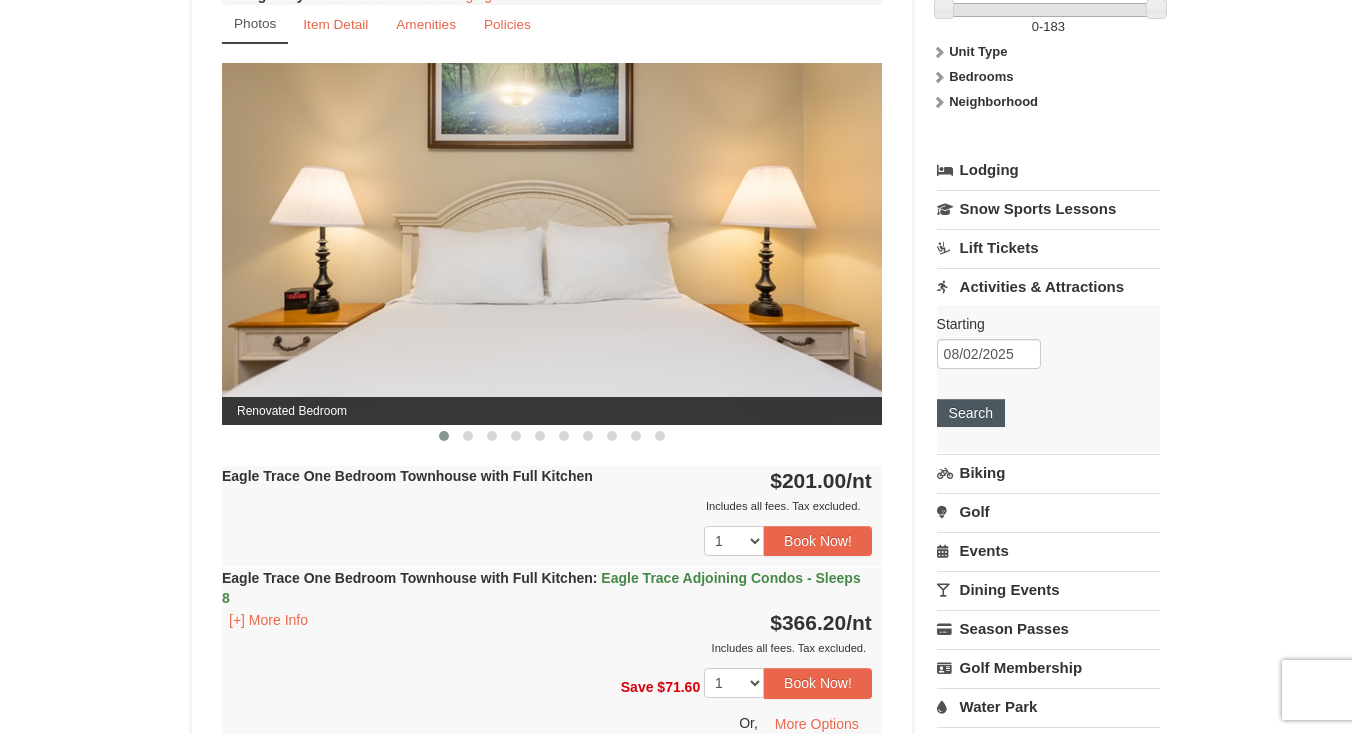 click on "Search" at bounding box center [971, 413] 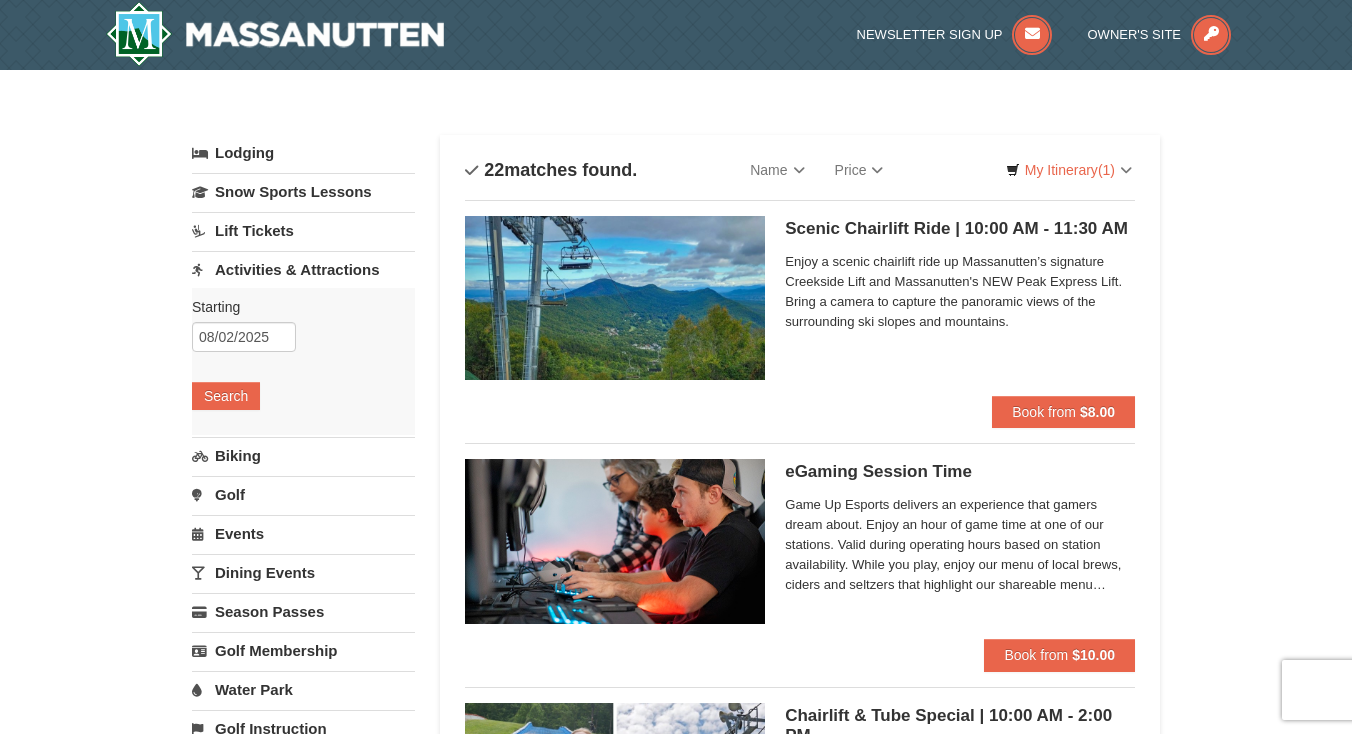 scroll, scrollTop: -1, scrollLeft: 0, axis: vertical 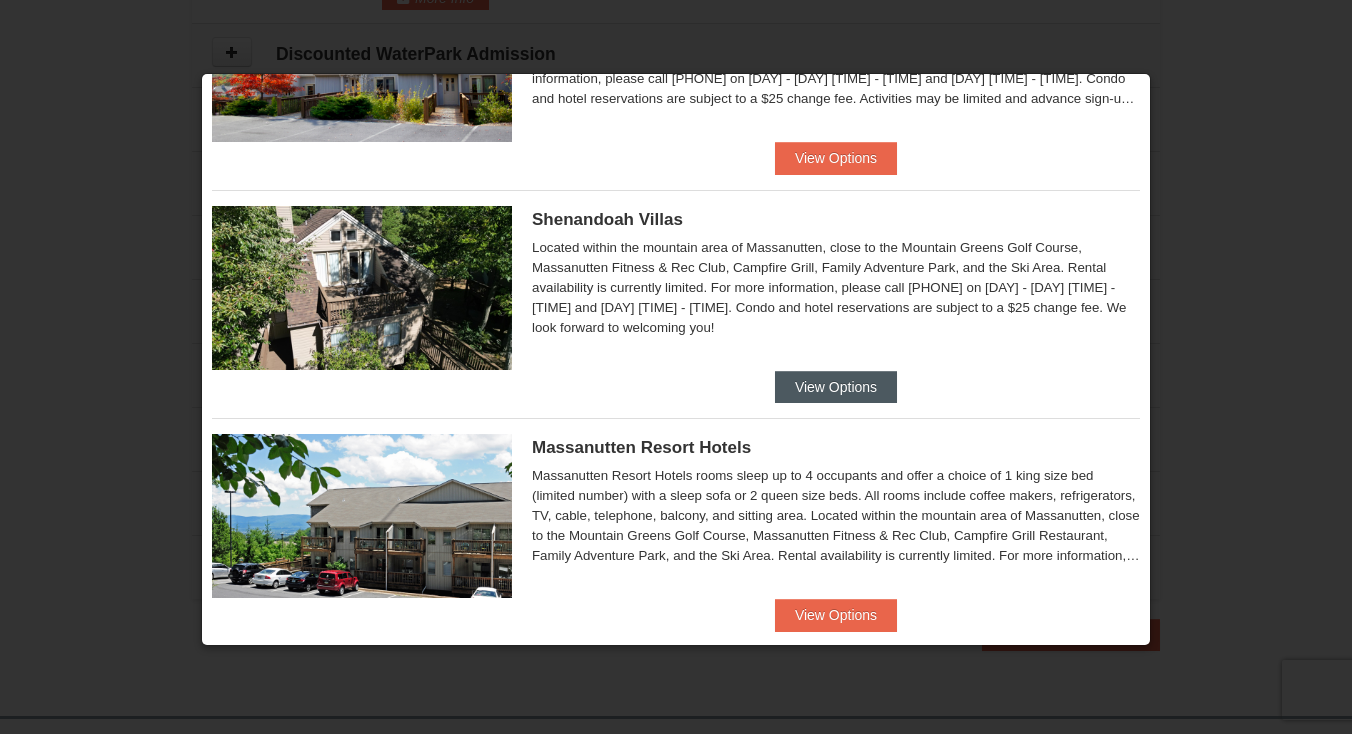 click on "View Options" at bounding box center [836, 387] 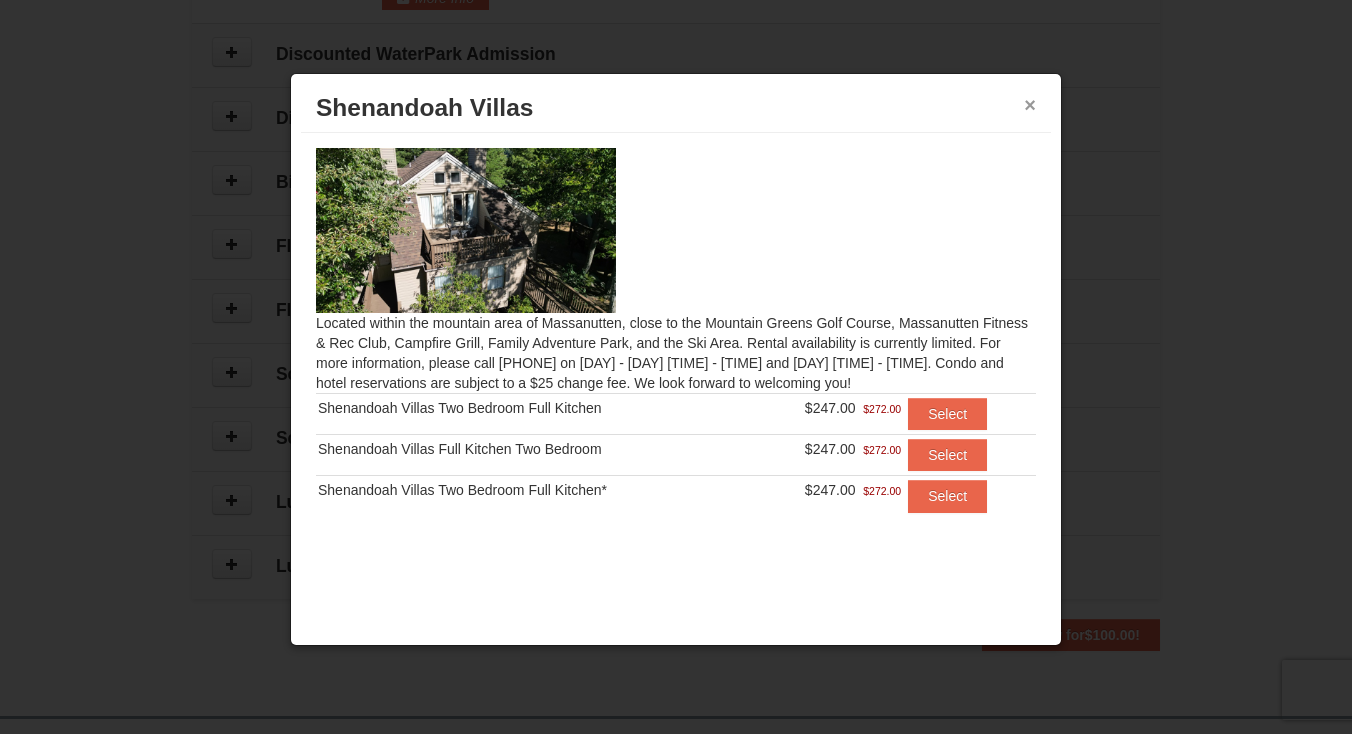 click on "×" at bounding box center [1030, 105] 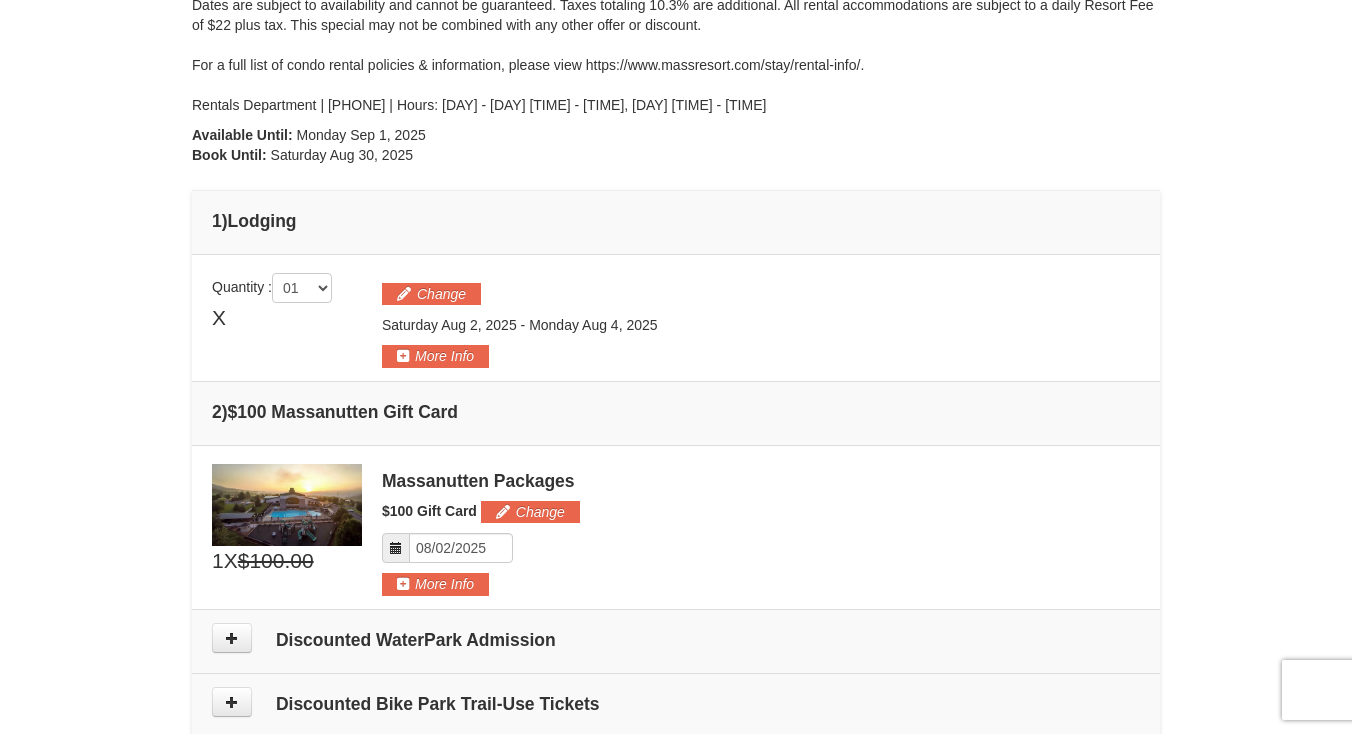 scroll, scrollTop: 413, scrollLeft: 0, axis: vertical 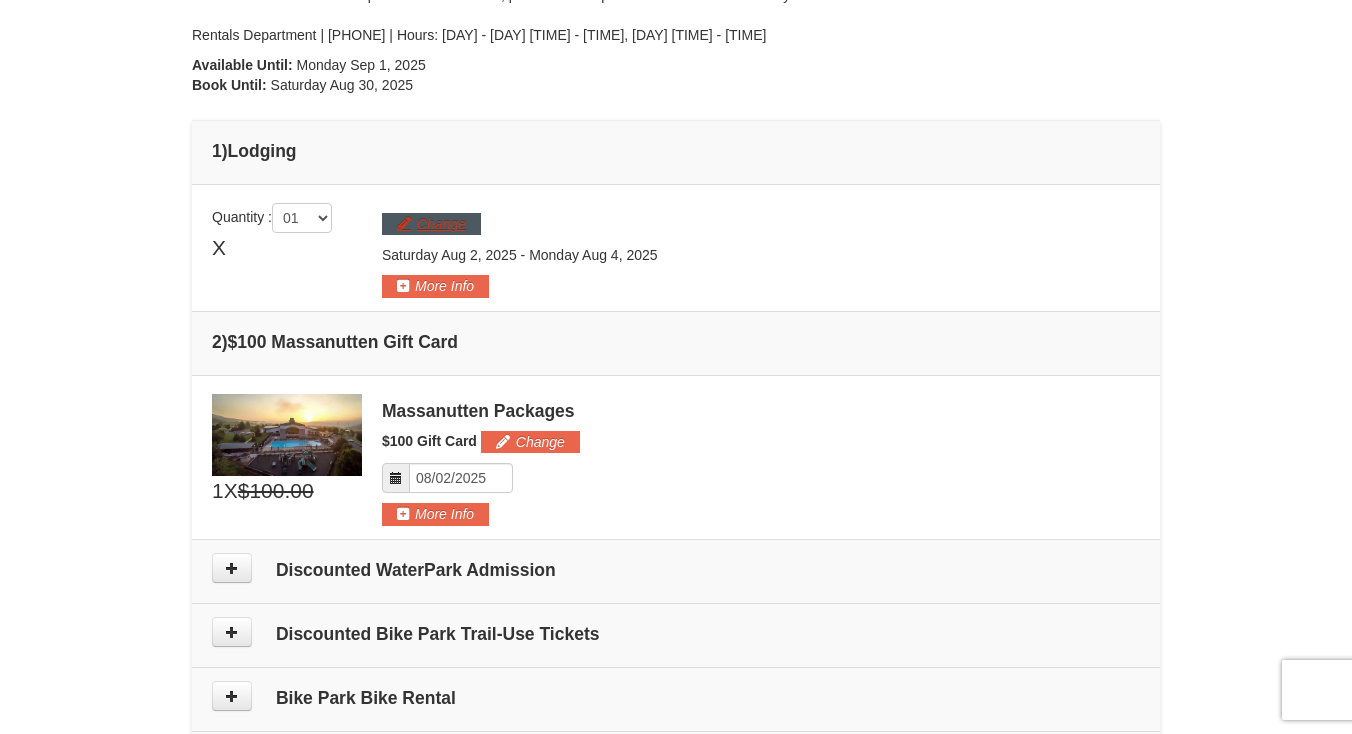 click on "Change" at bounding box center [431, 224] 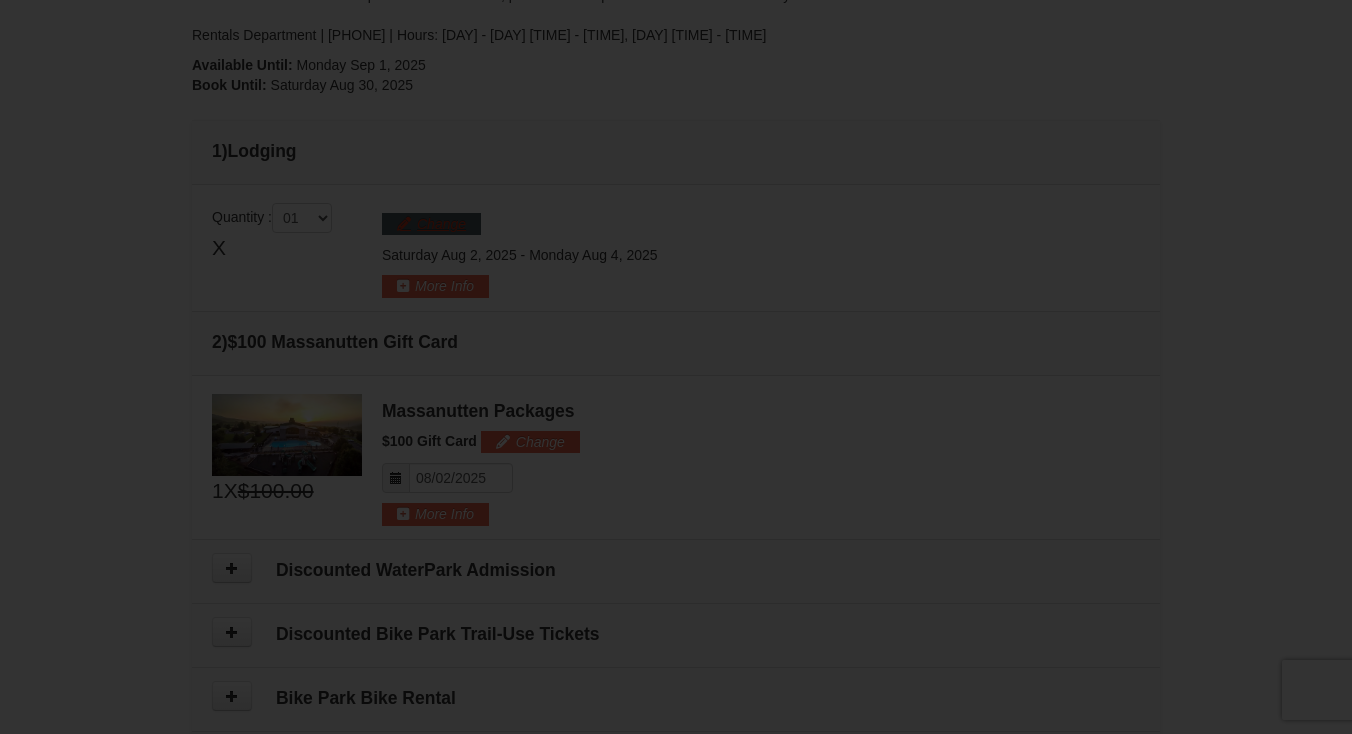 scroll, scrollTop: 445, scrollLeft: 0, axis: vertical 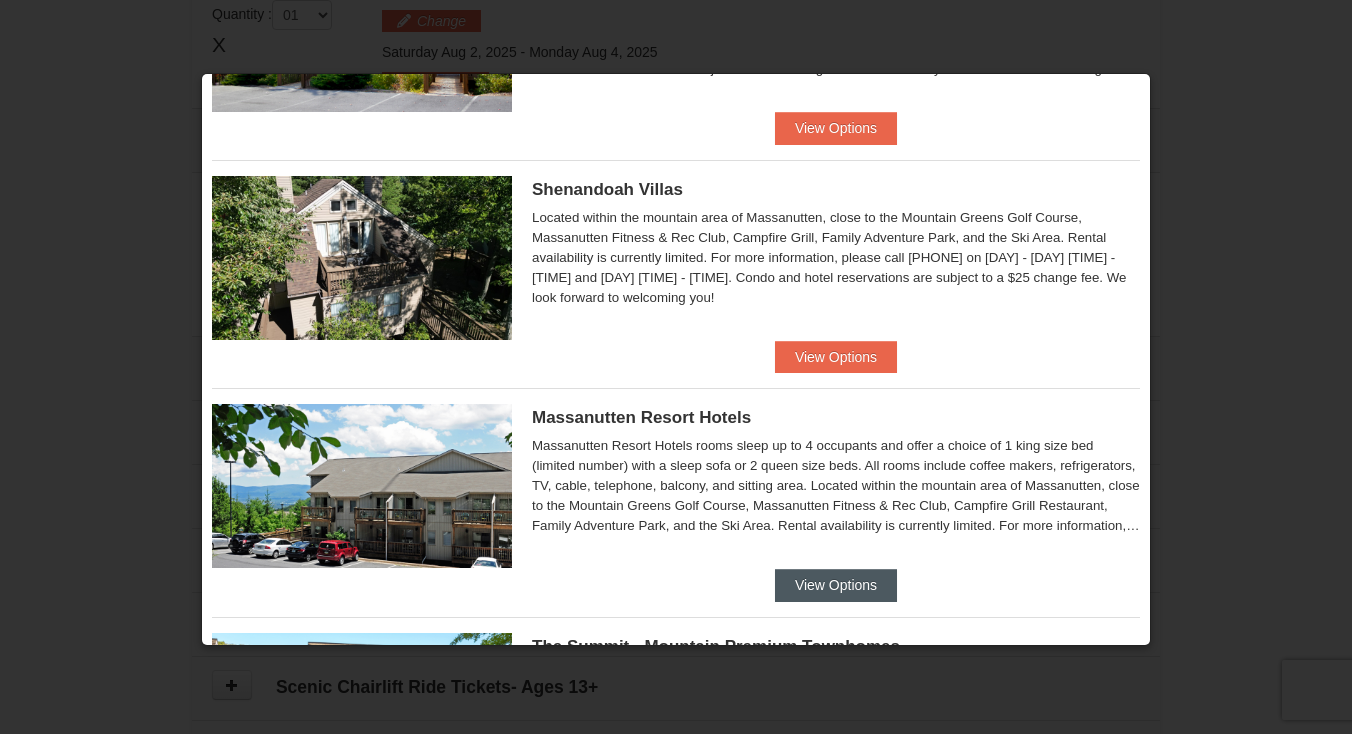 click on "View Options" at bounding box center (836, 585) 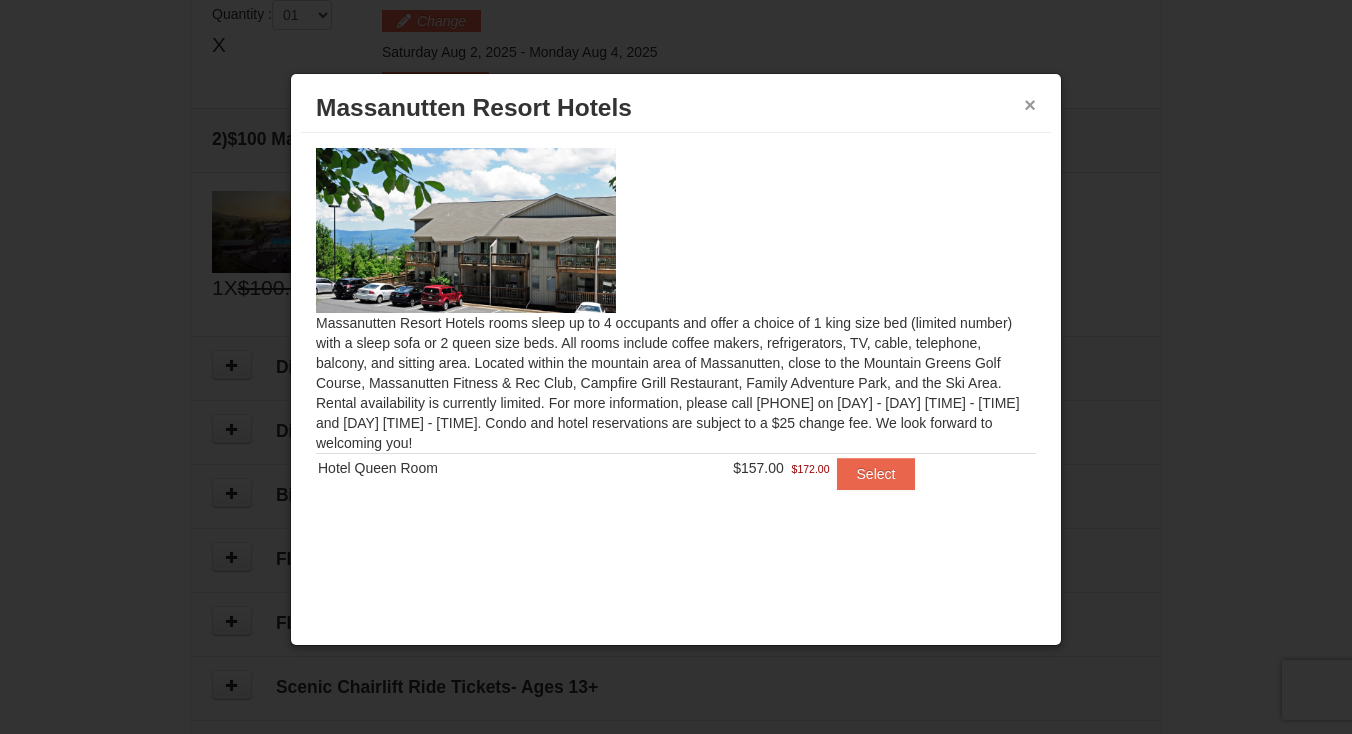 click on "×" at bounding box center (1030, 105) 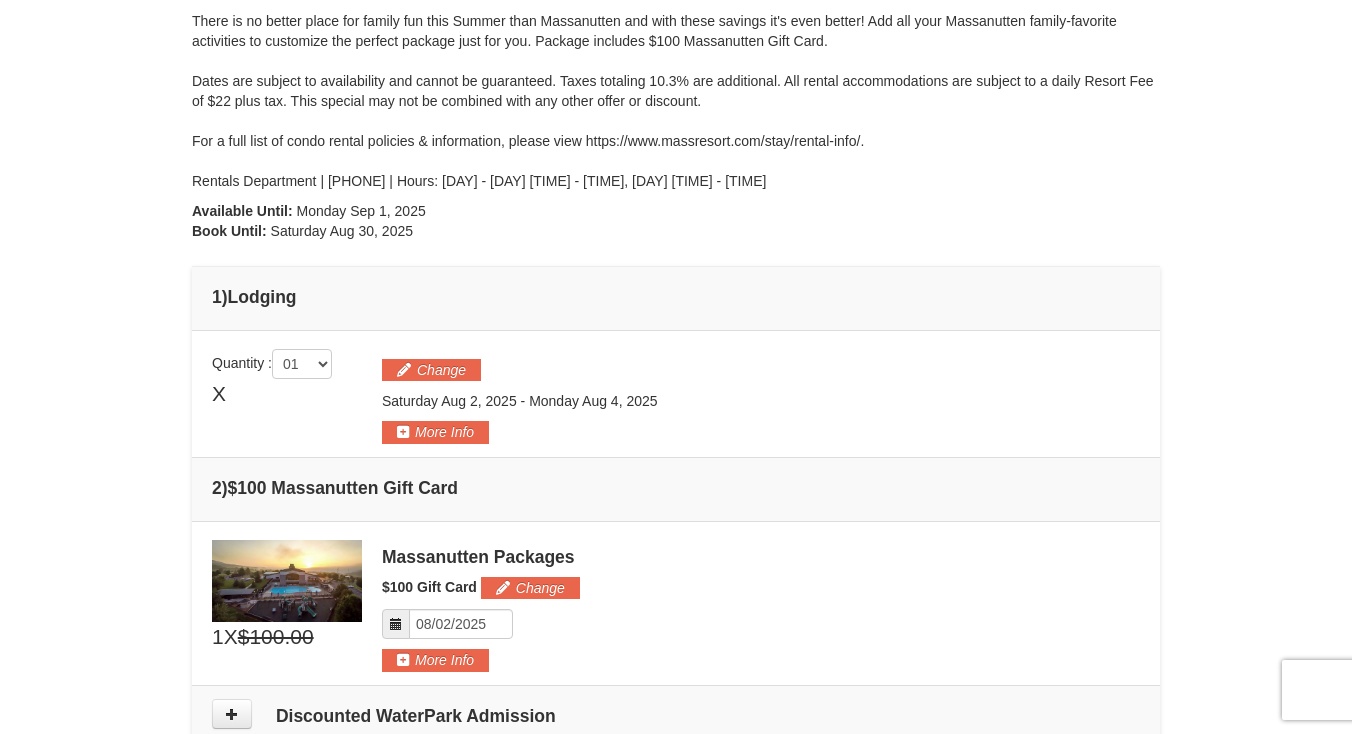 scroll, scrollTop: 254, scrollLeft: 0, axis: vertical 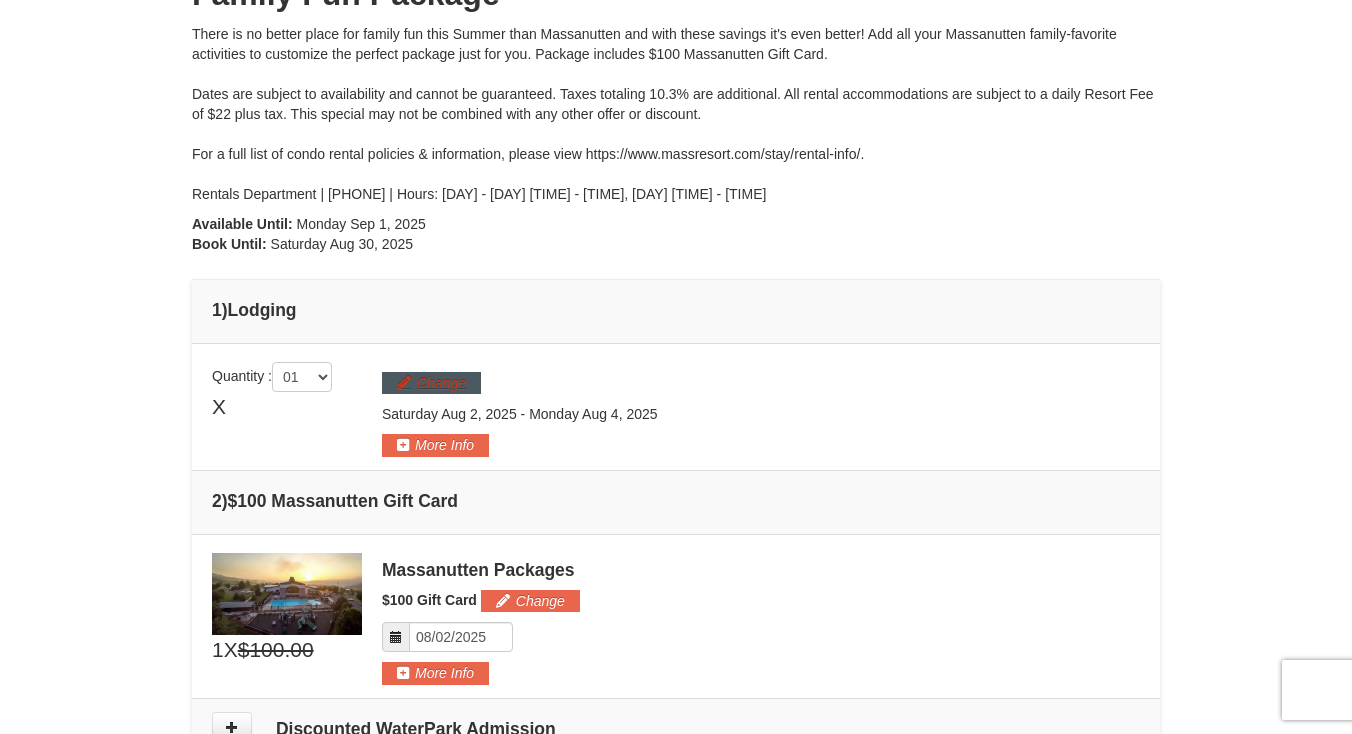 click on "Change" at bounding box center [431, 383] 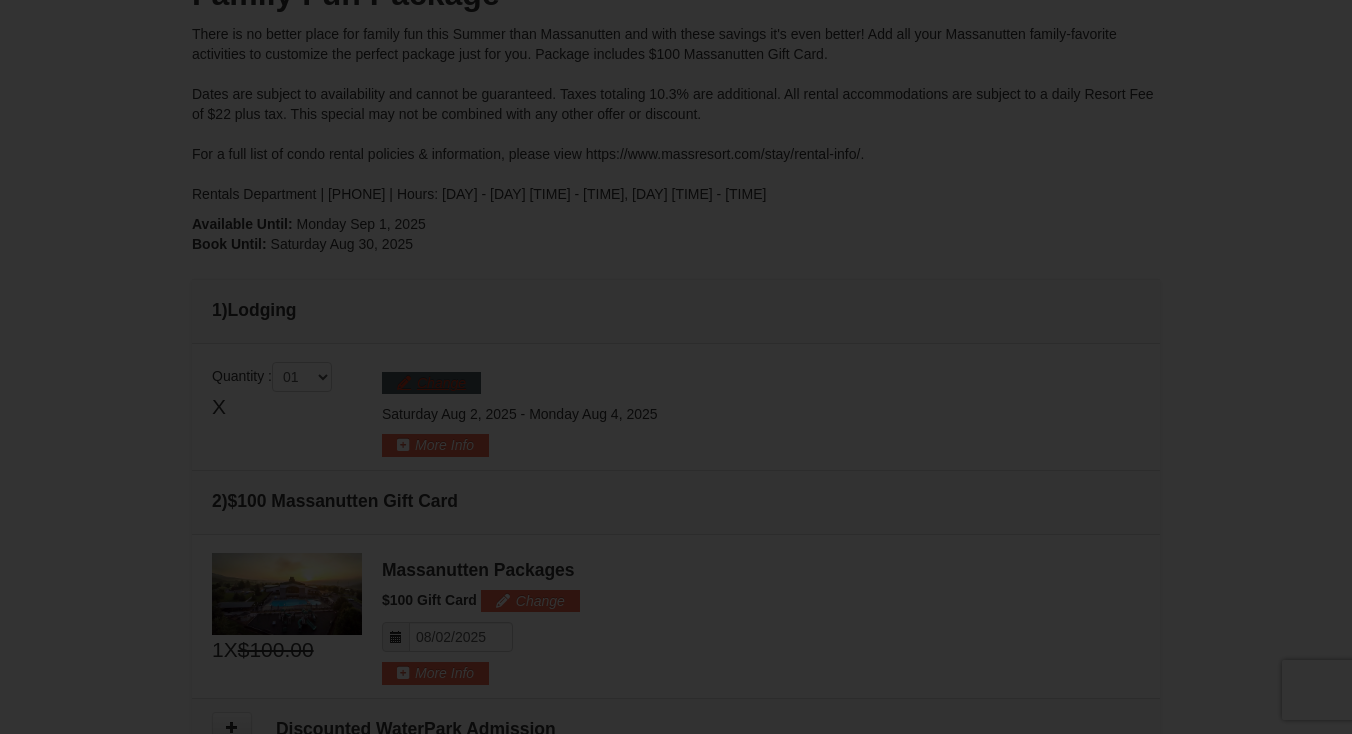 scroll, scrollTop: 316, scrollLeft: 0, axis: vertical 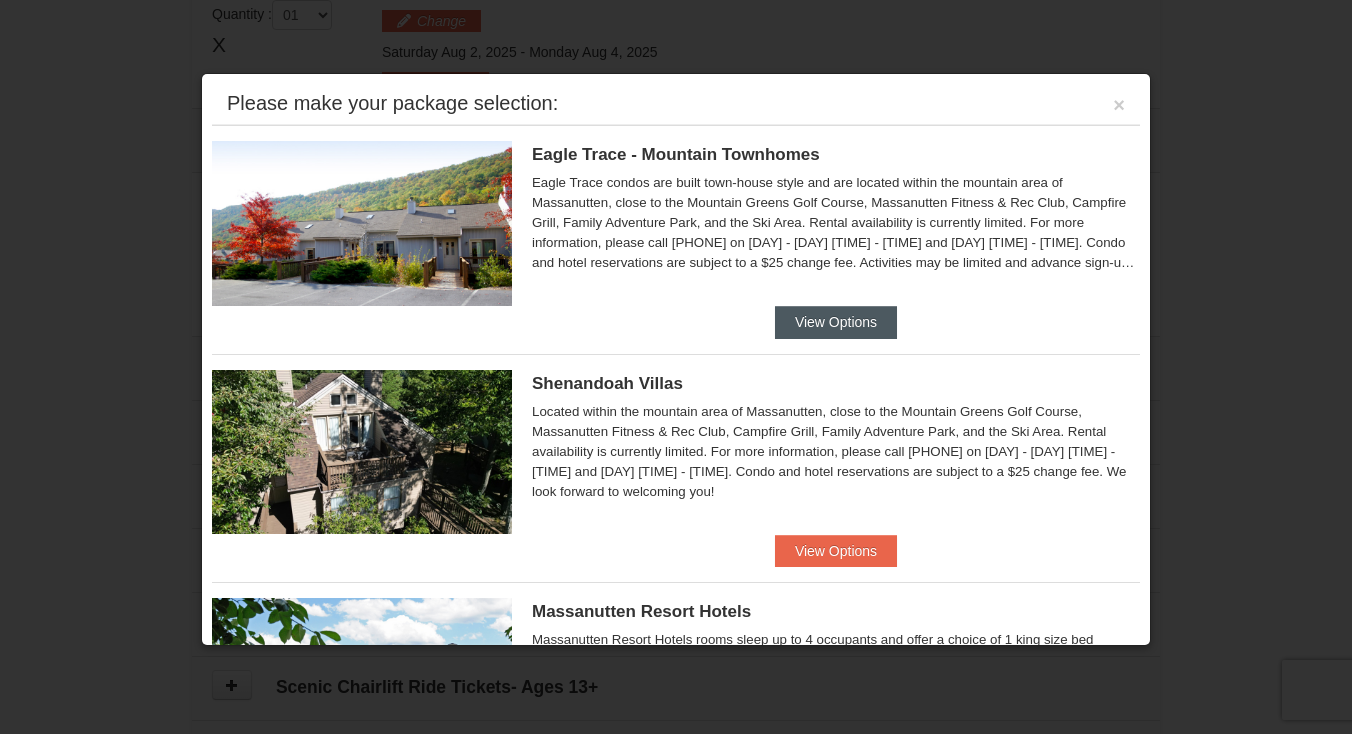 click on "View Options" at bounding box center [836, 322] 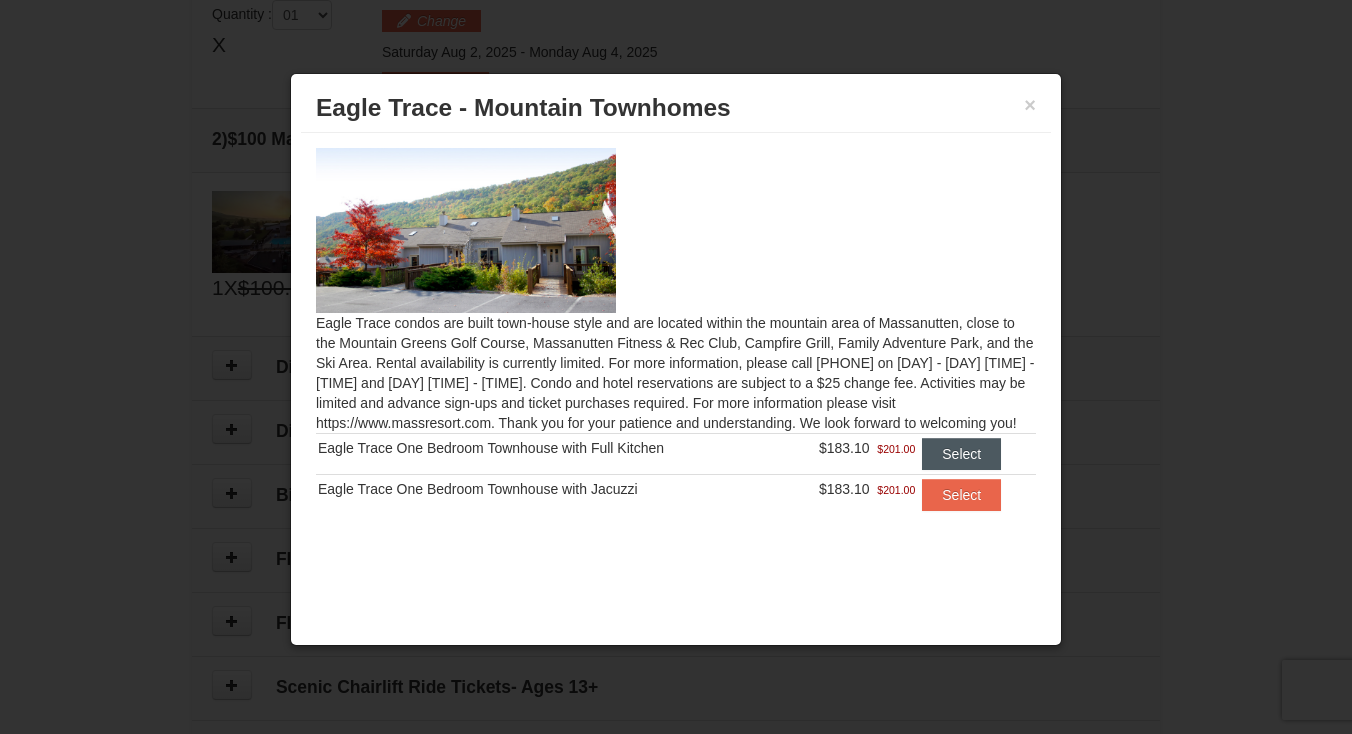 click on "Select" at bounding box center [961, 454] 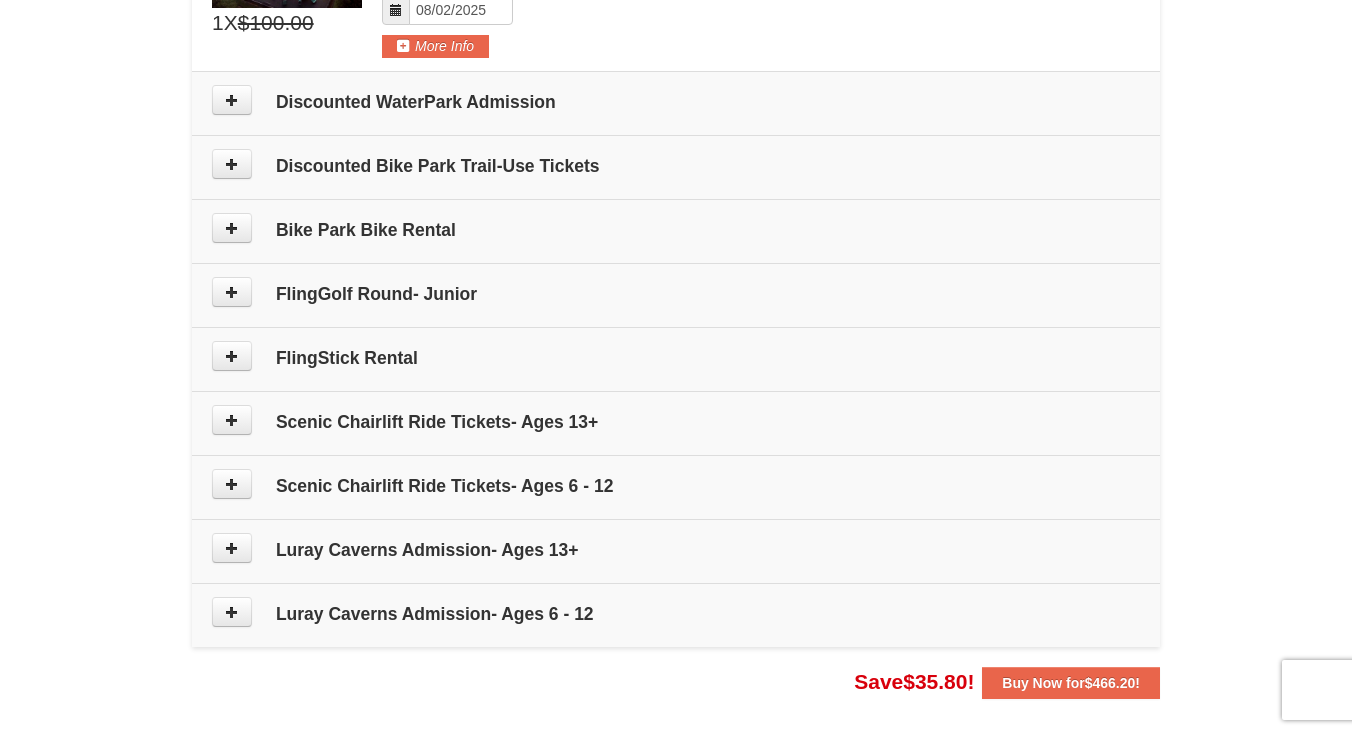 scroll, scrollTop: 967, scrollLeft: 0, axis: vertical 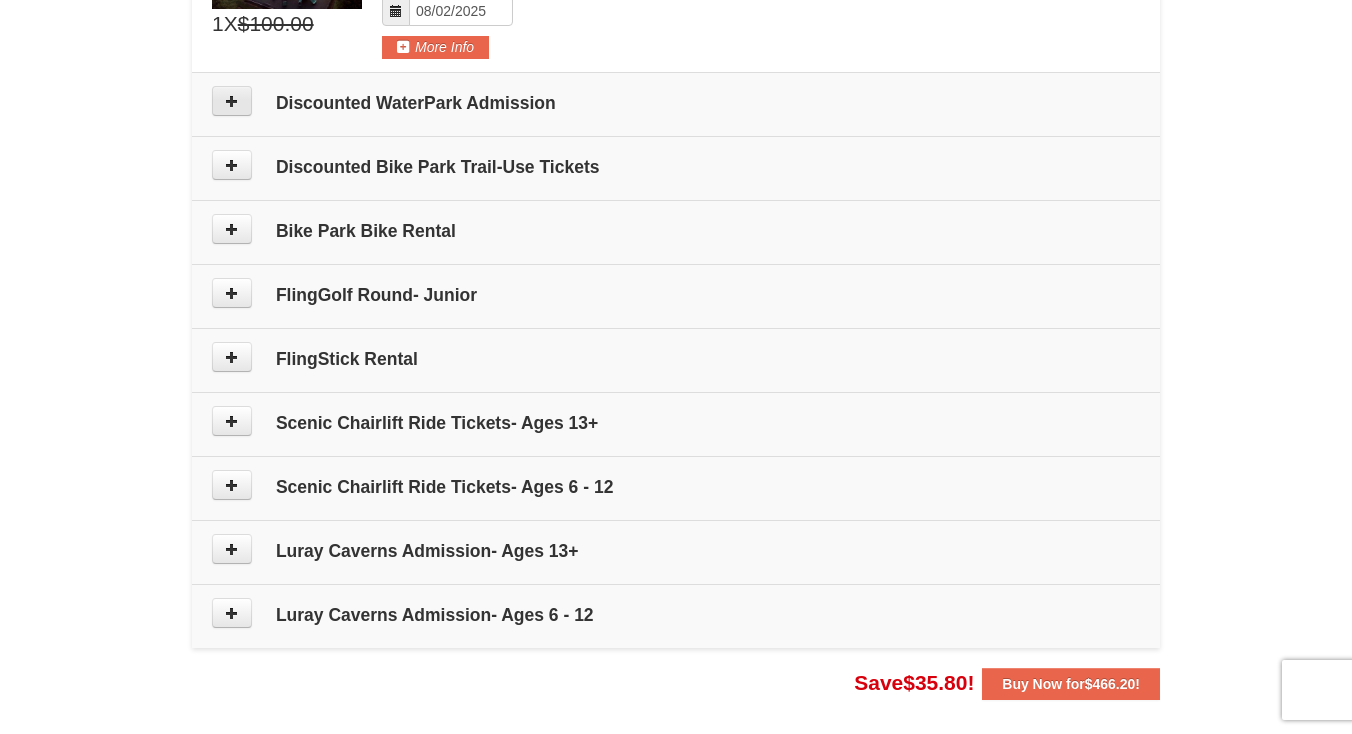 click at bounding box center [232, 101] 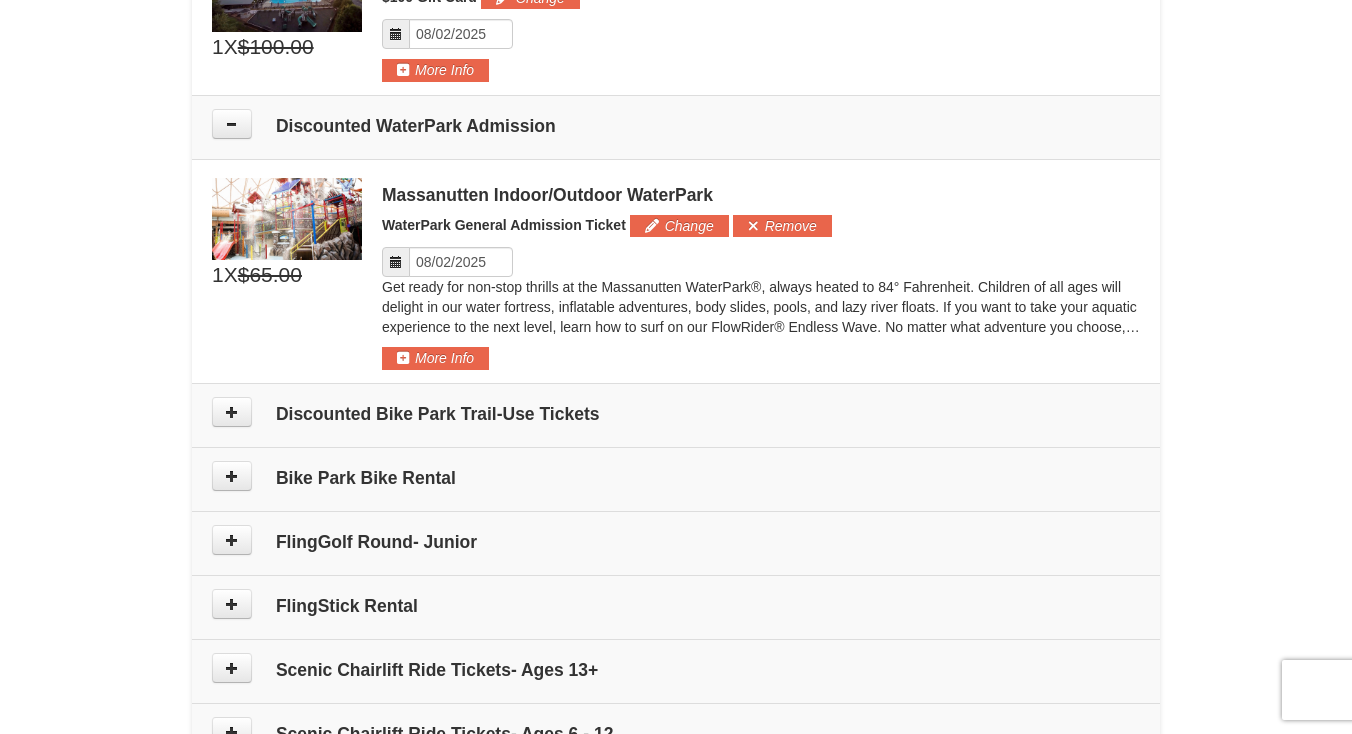 scroll, scrollTop: 940, scrollLeft: 0, axis: vertical 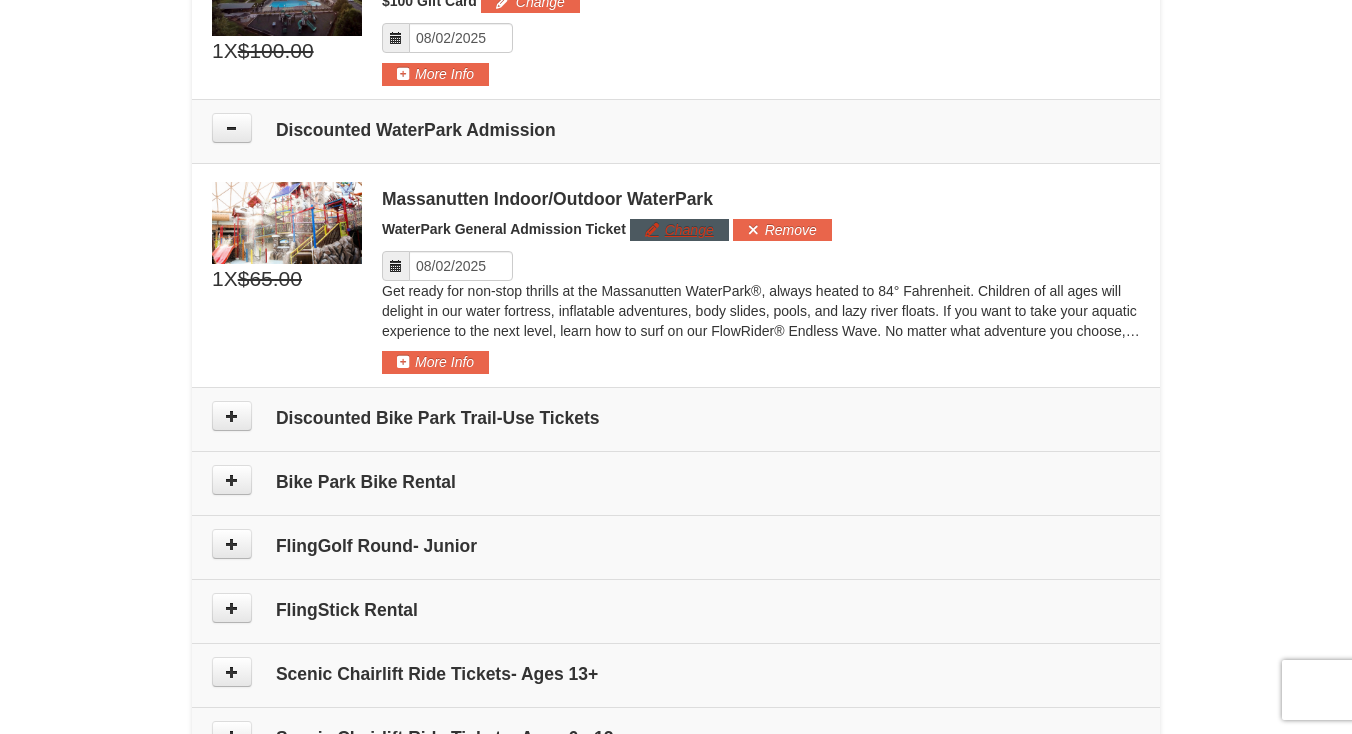 click on "Change" at bounding box center (679, 230) 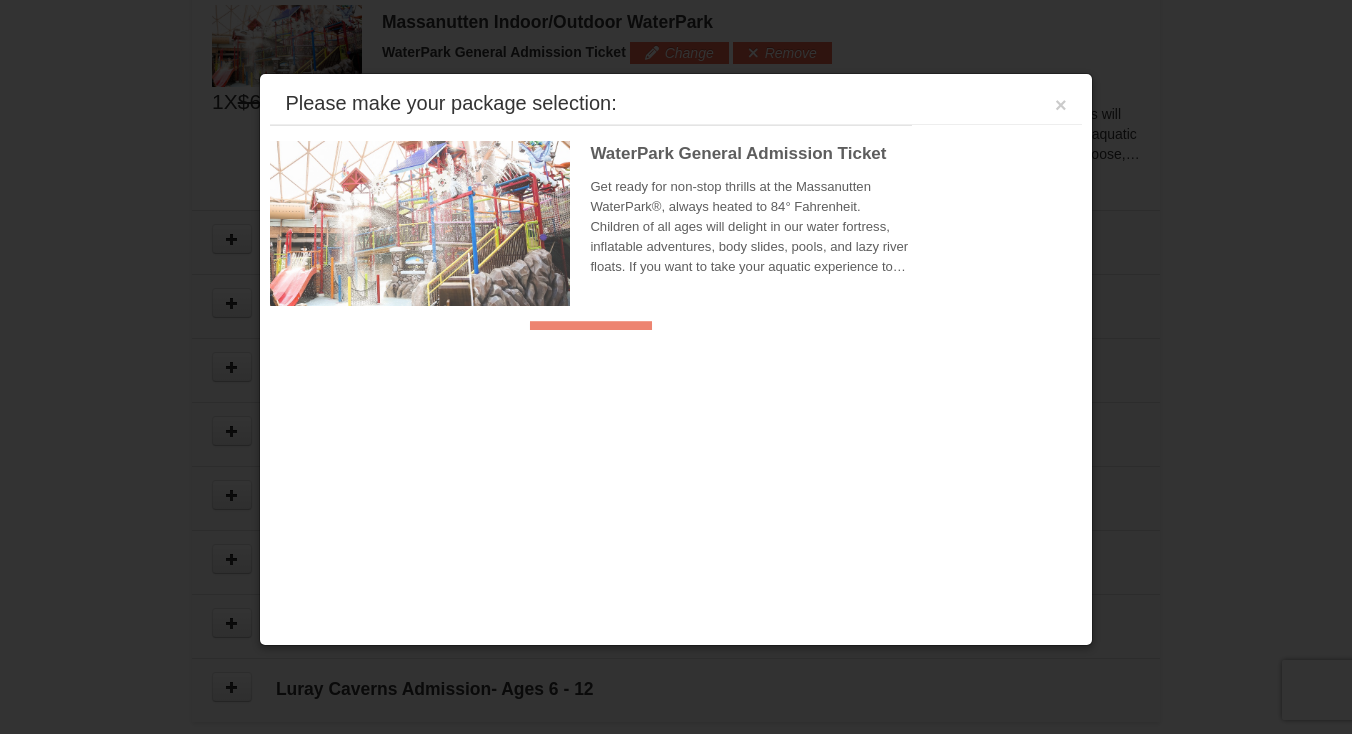scroll, scrollTop: 1121, scrollLeft: 0, axis: vertical 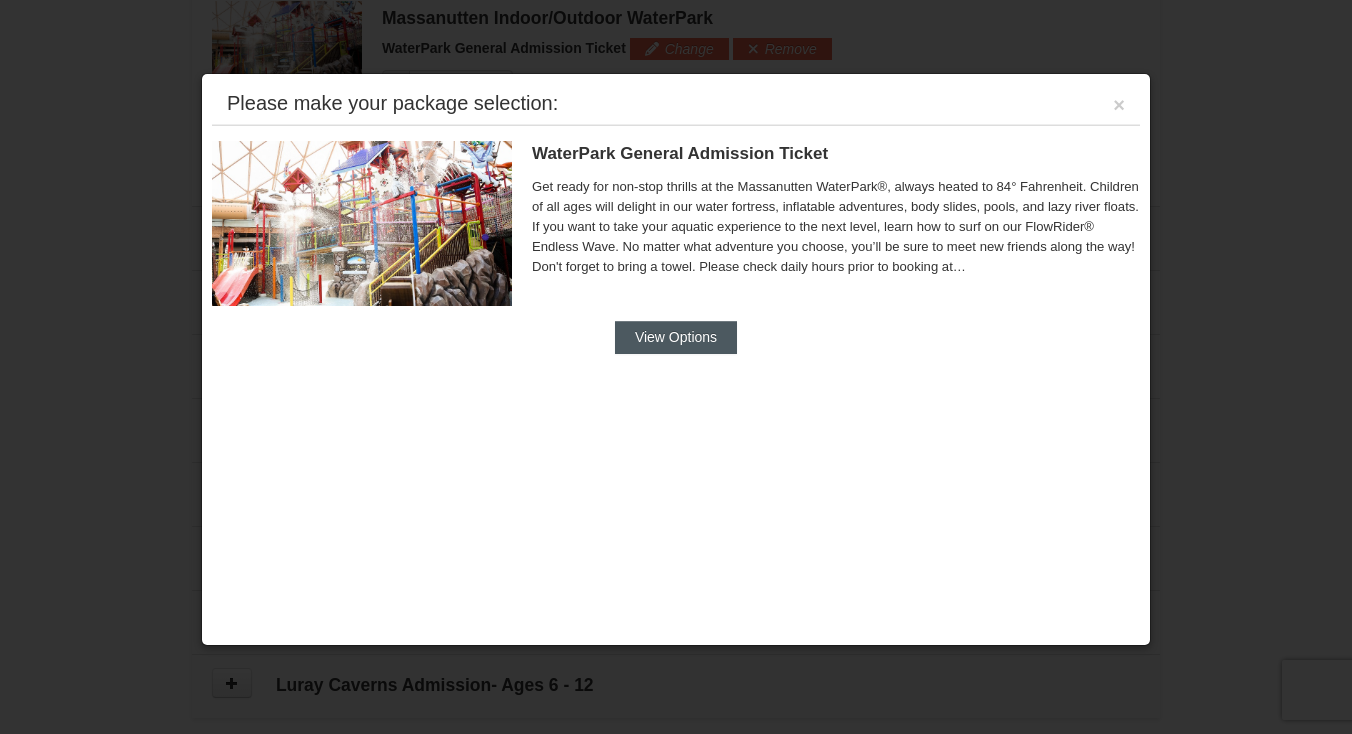click on "View Options" at bounding box center (676, 337) 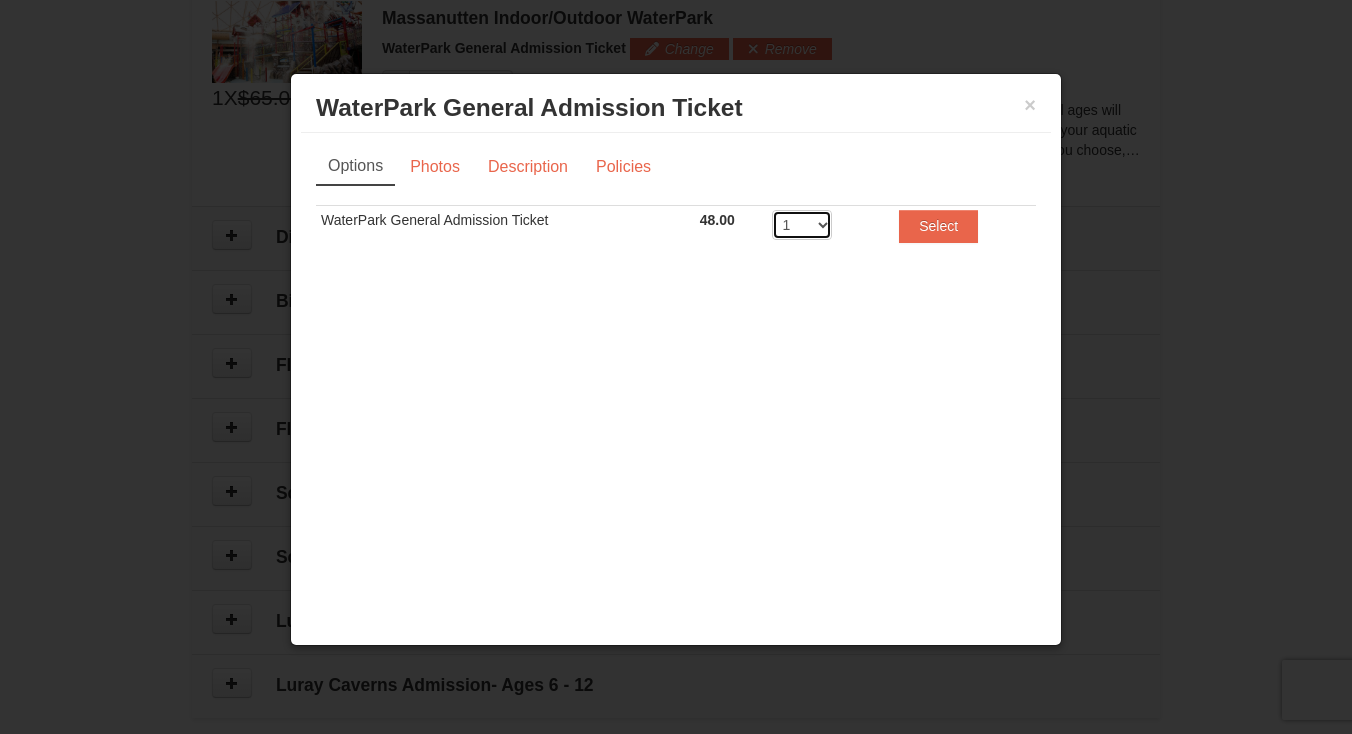 select on "5" 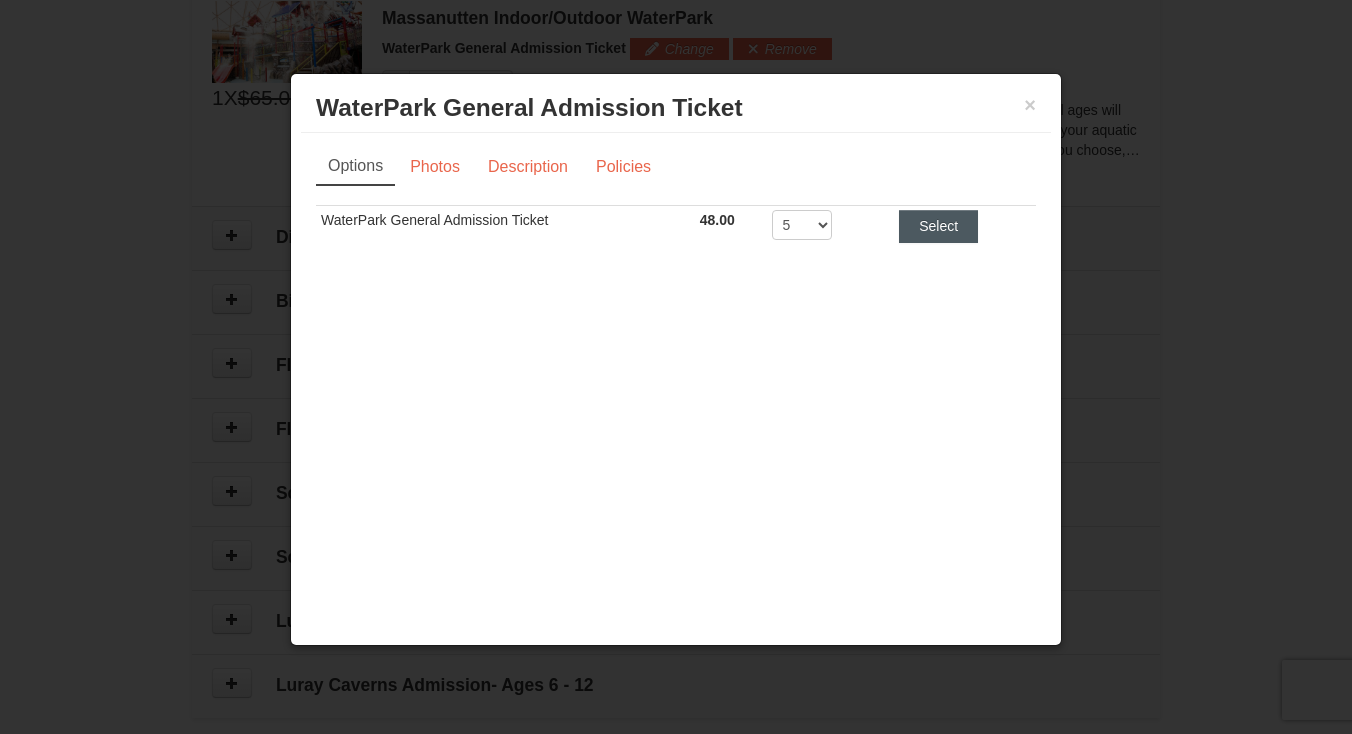click on "Select" at bounding box center (938, 226) 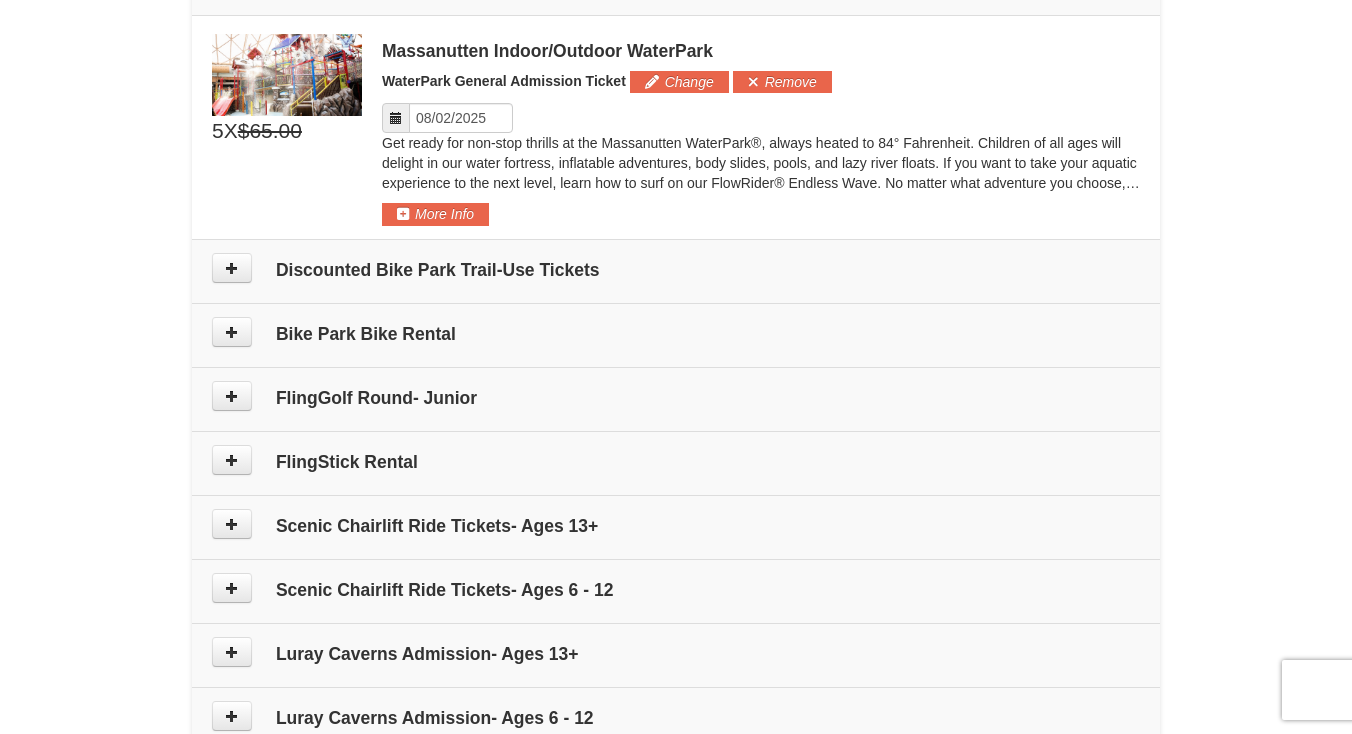 scroll, scrollTop: 1088, scrollLeft: 0, axis: vertical 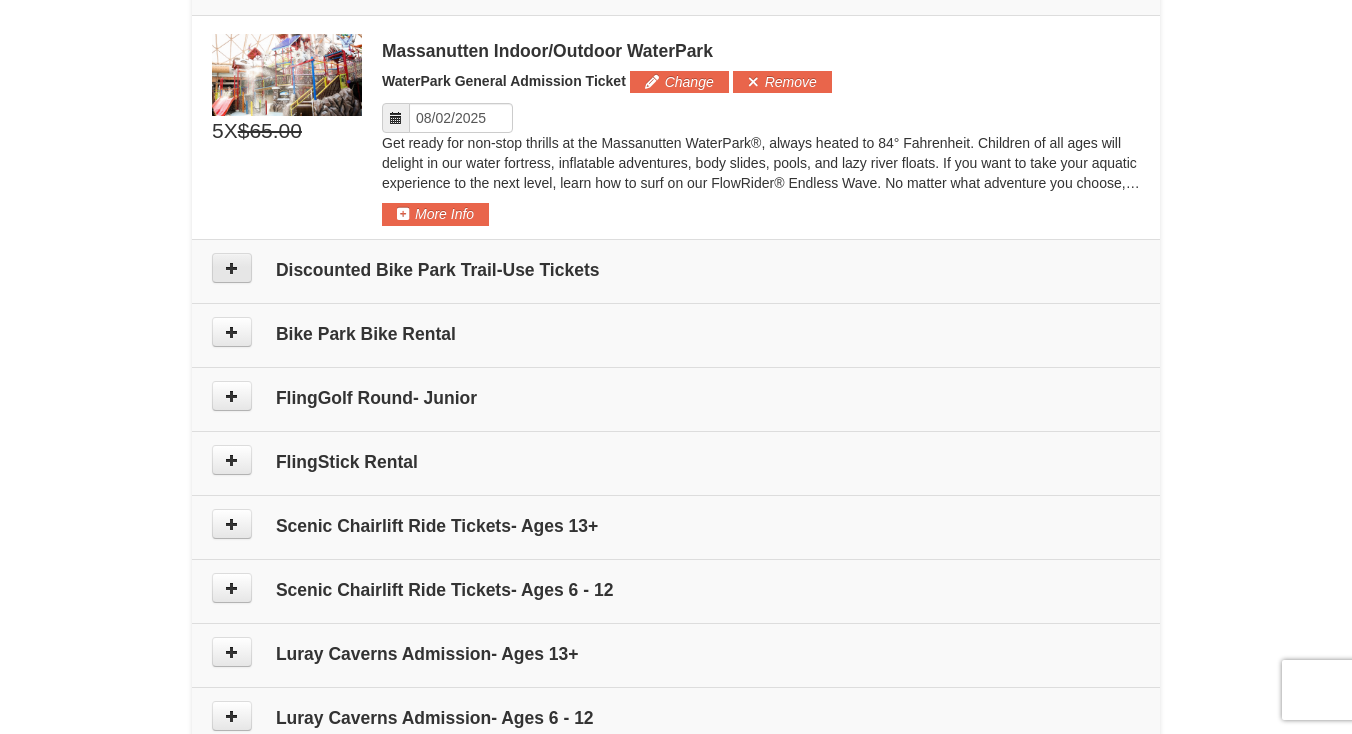 click at bounding box center (232, 268) 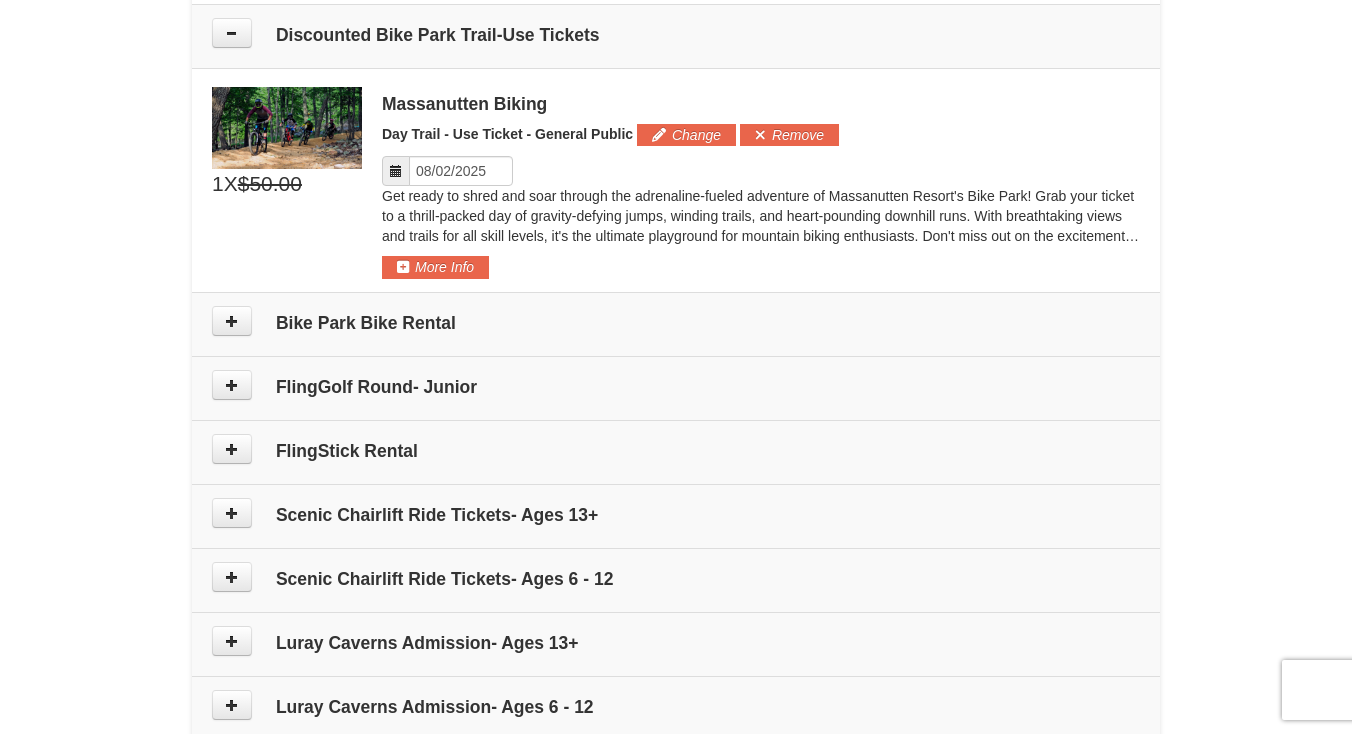 scroll, scrollTop: 1325, scrollLeft: 0, axis: vertical 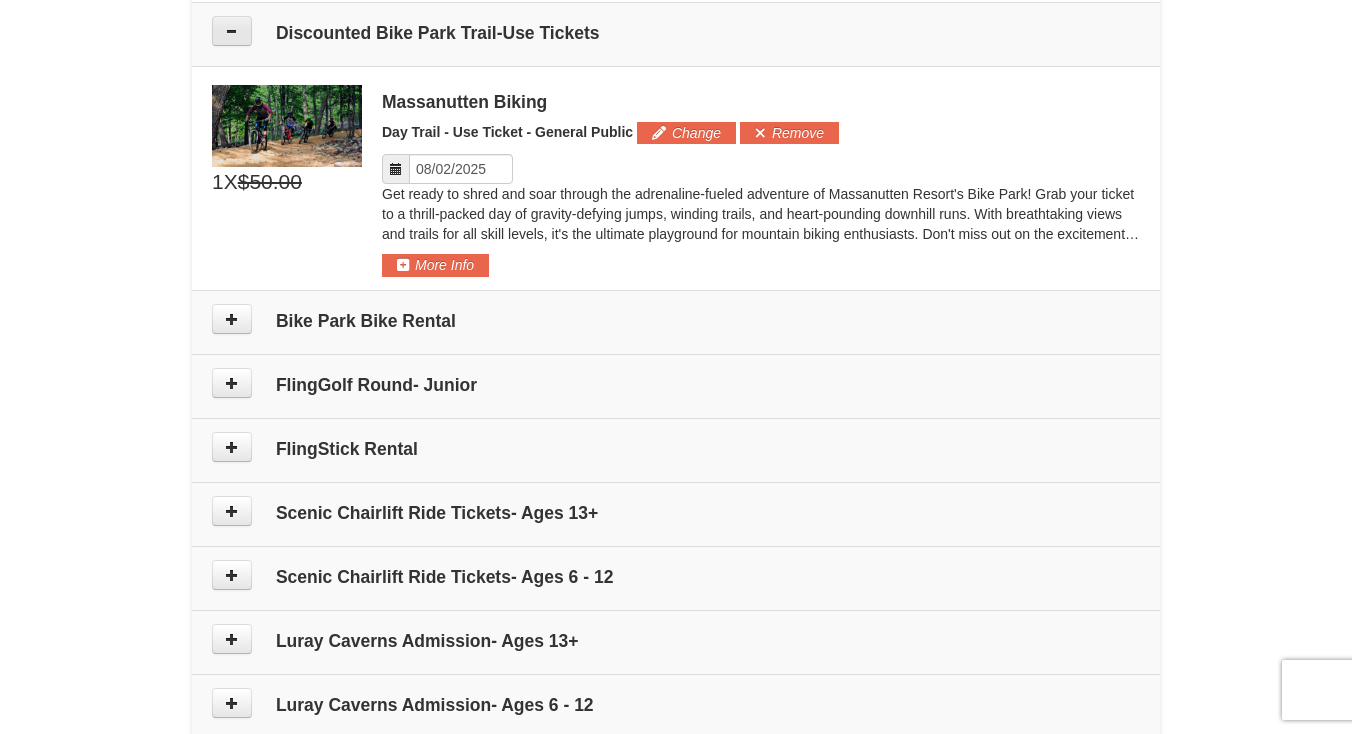 click at bounding box center (232, 31) 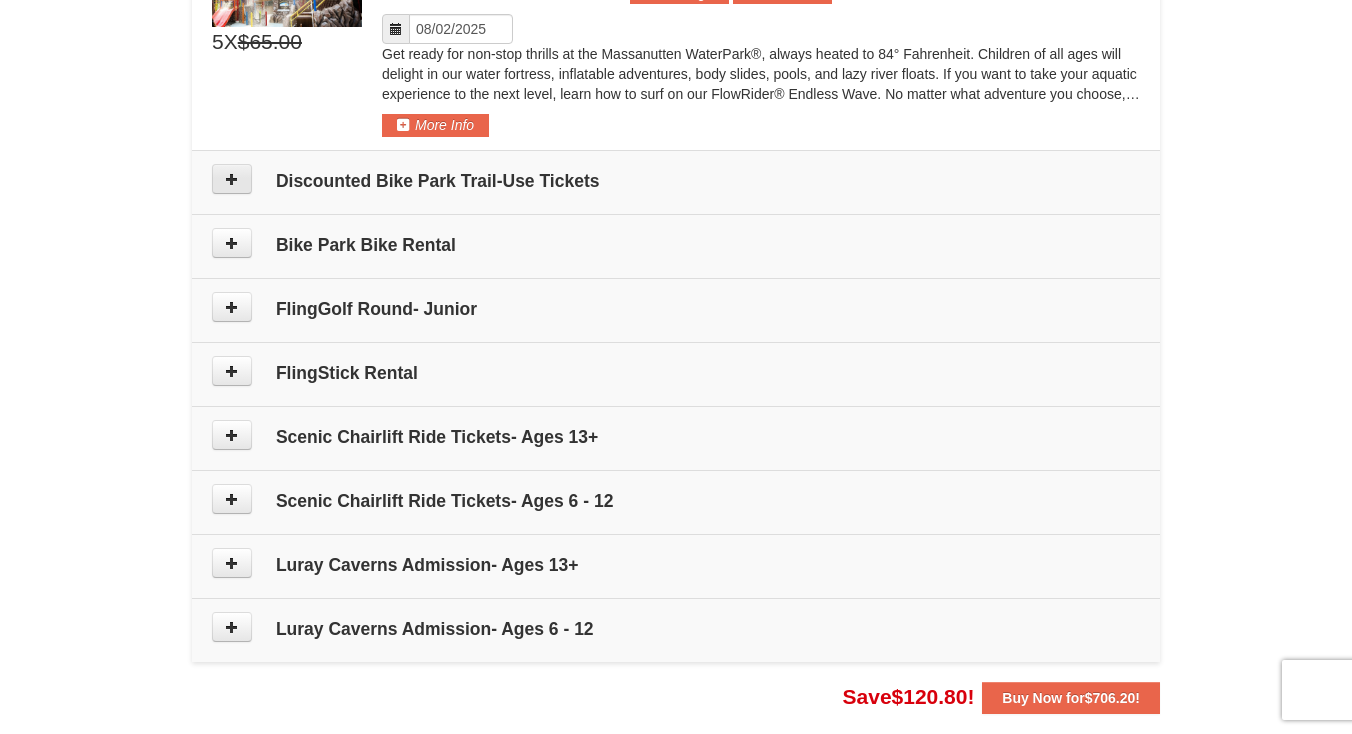 scroll, scrollTop: 1145, scrollLeft: 0, axis: vertical 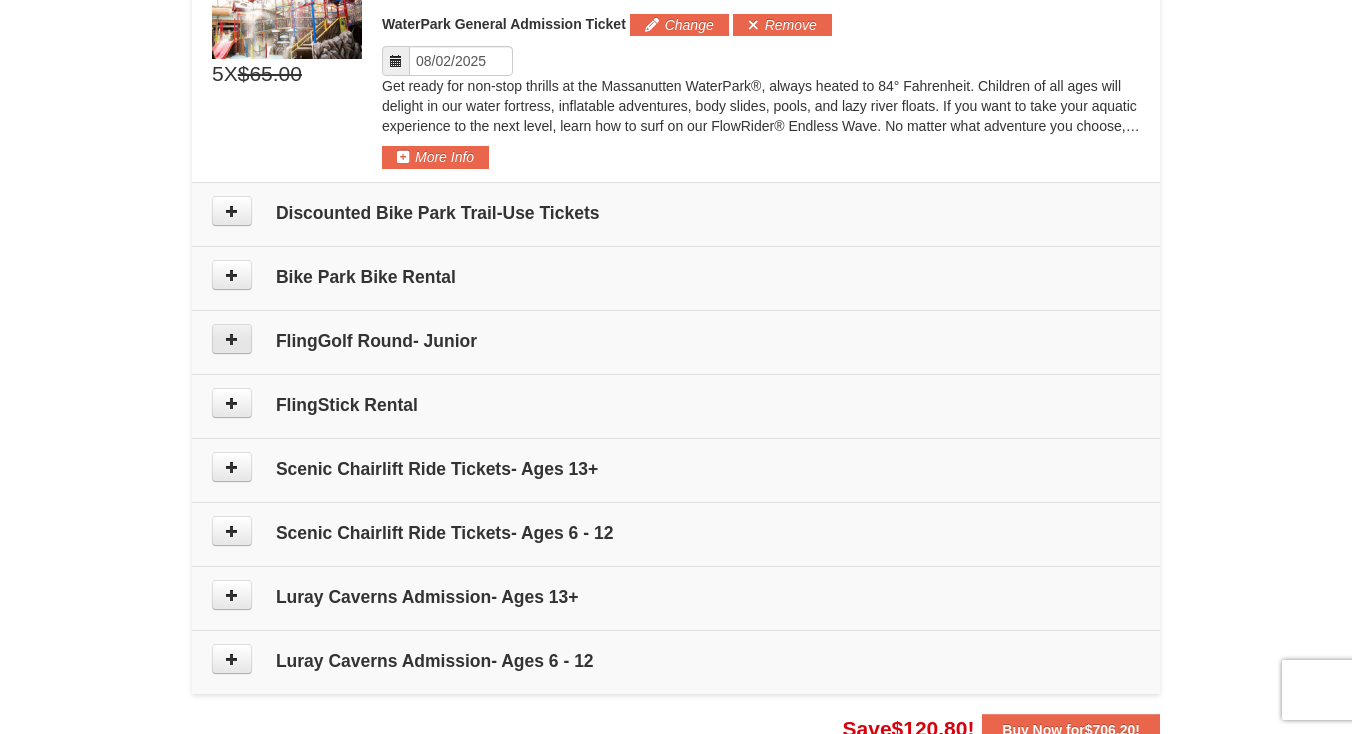 click at bounding box center [232, 339] 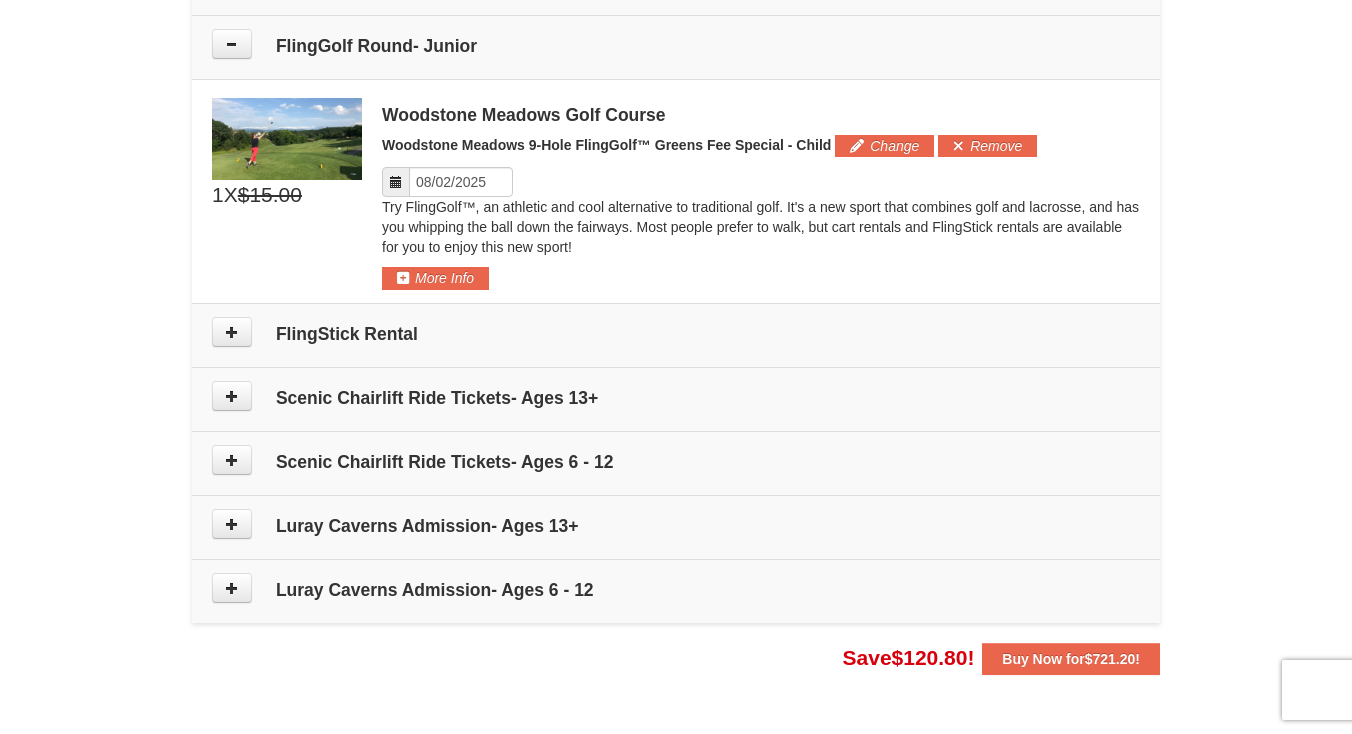 scroll, scrollTop: 1453, scrollLeft: 0, axis: vertical 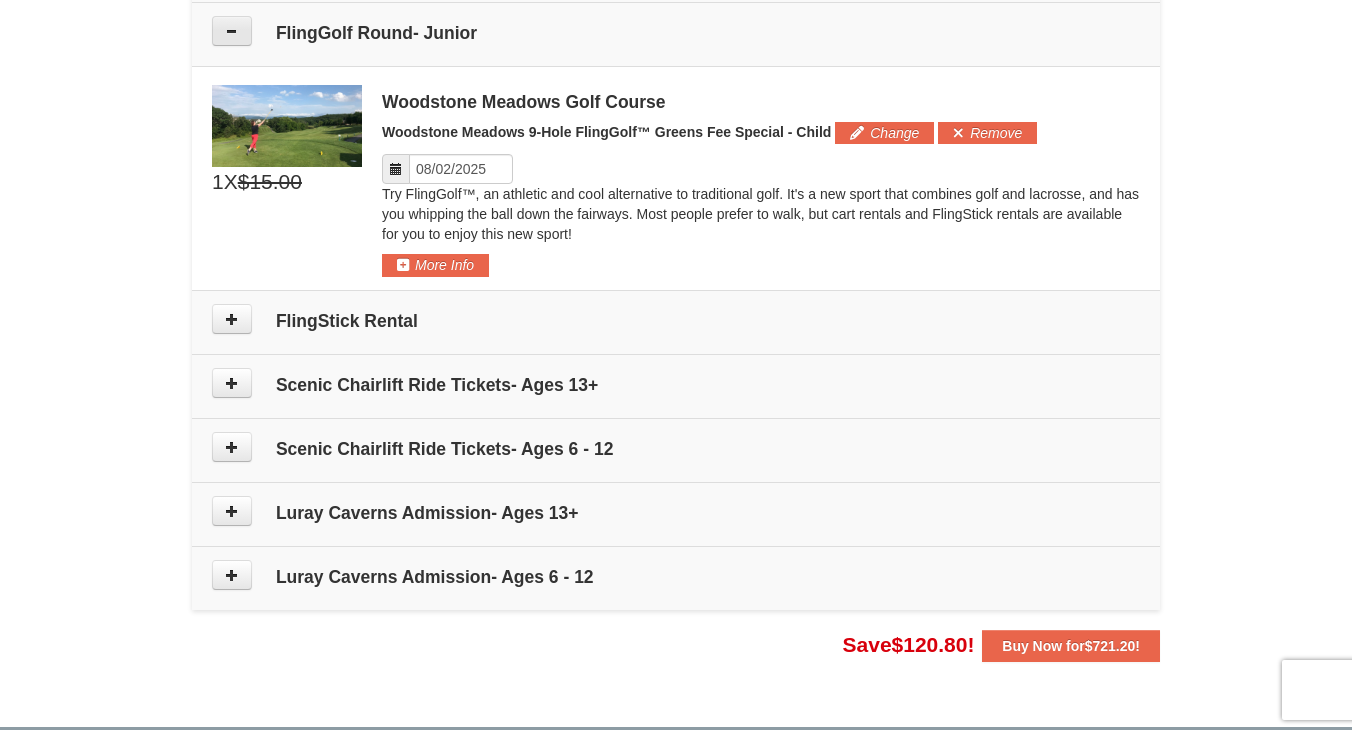 click at bounding box center (232, 31) 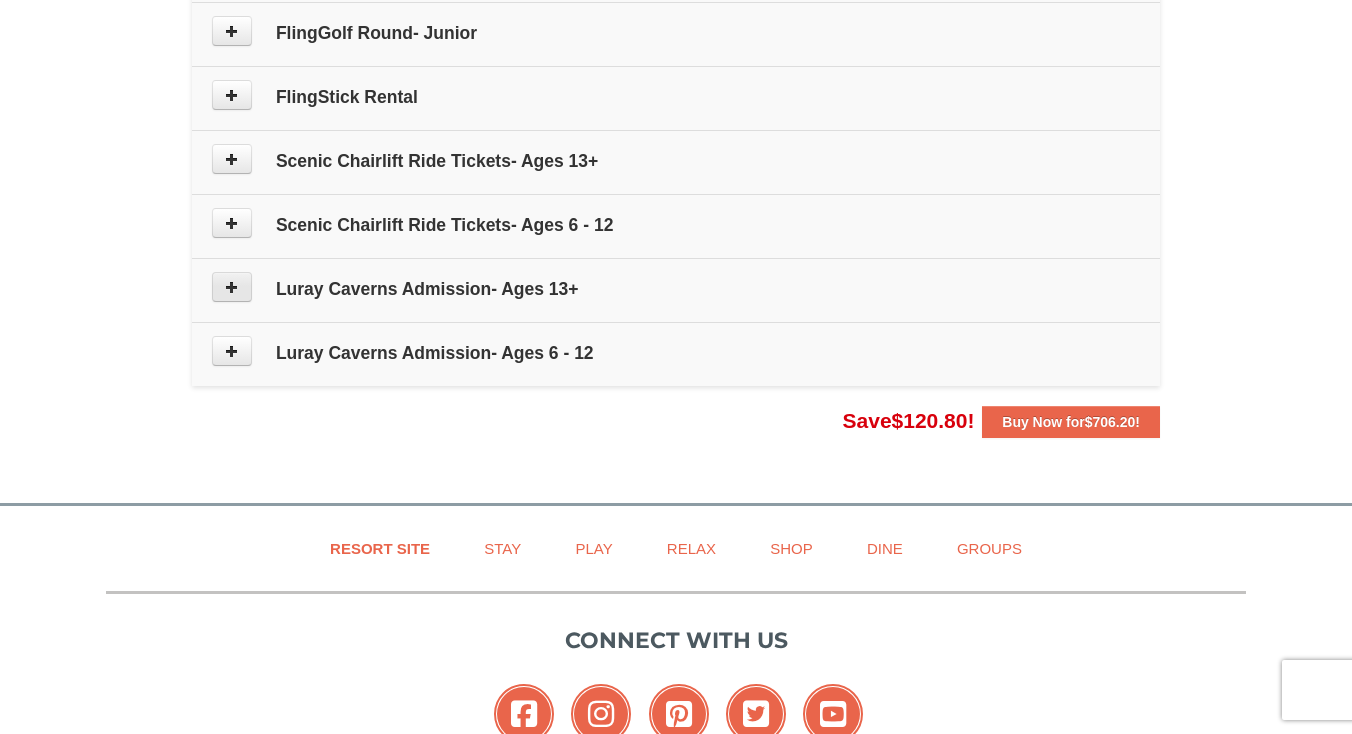 click at bounding box center (232, 287) 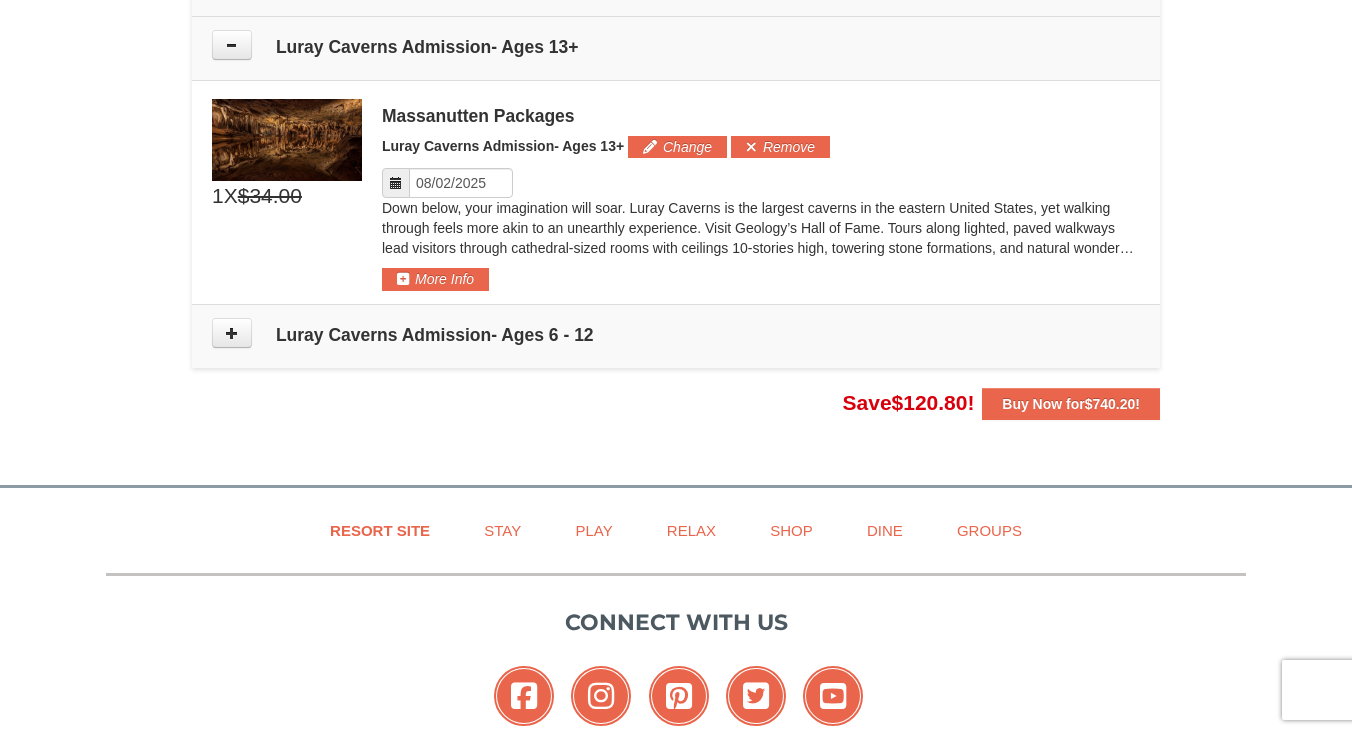 scroll, scrollTop: 1709, scrollLeft: 0, axis: vertical 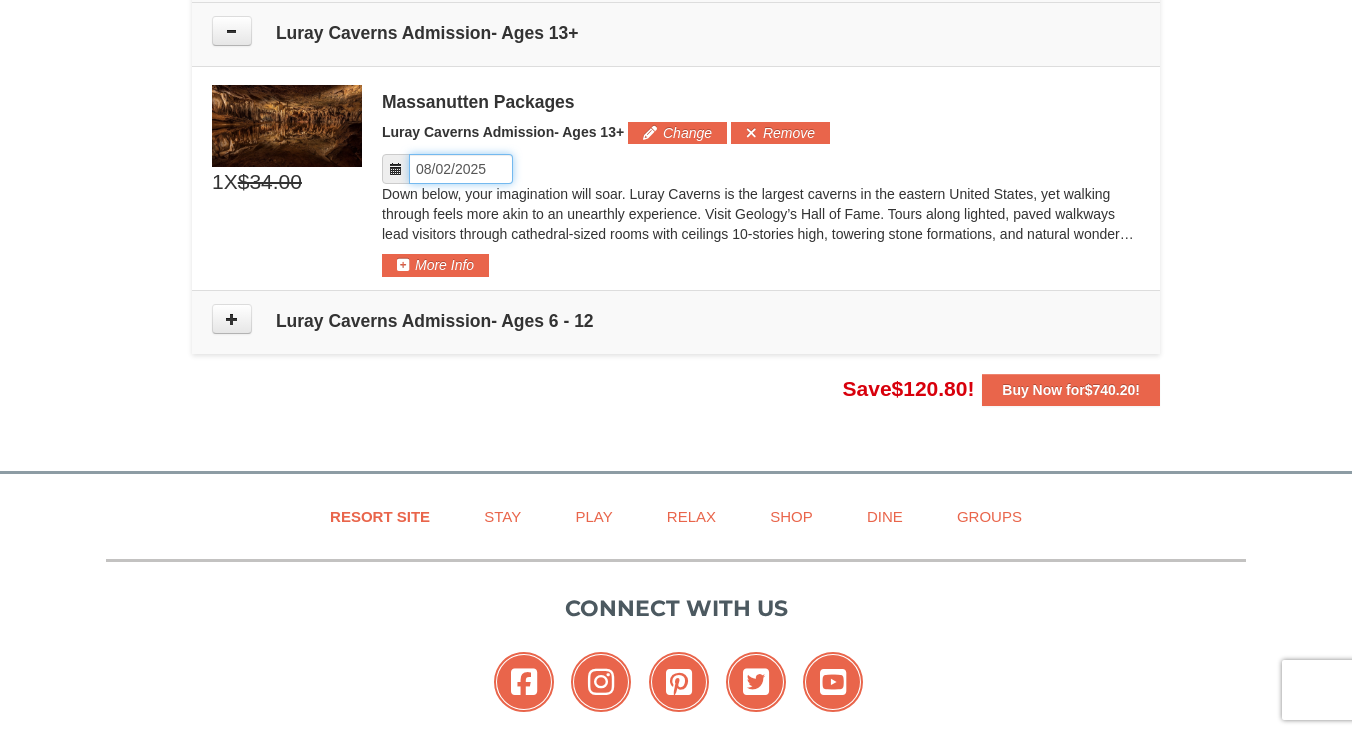 click on "Please format dates MM/DD/YYYY" at bounding box center [461, 169] 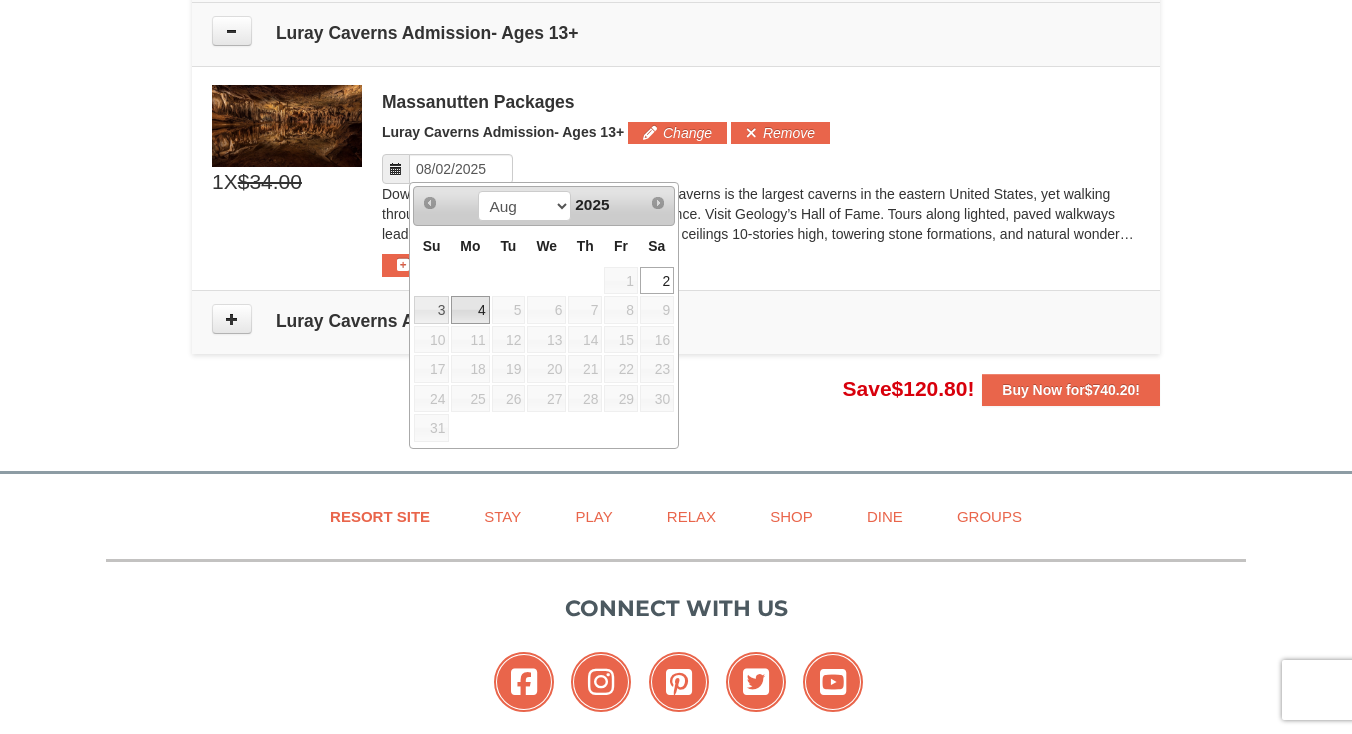 click on "4" at bounding box center (470, 310) 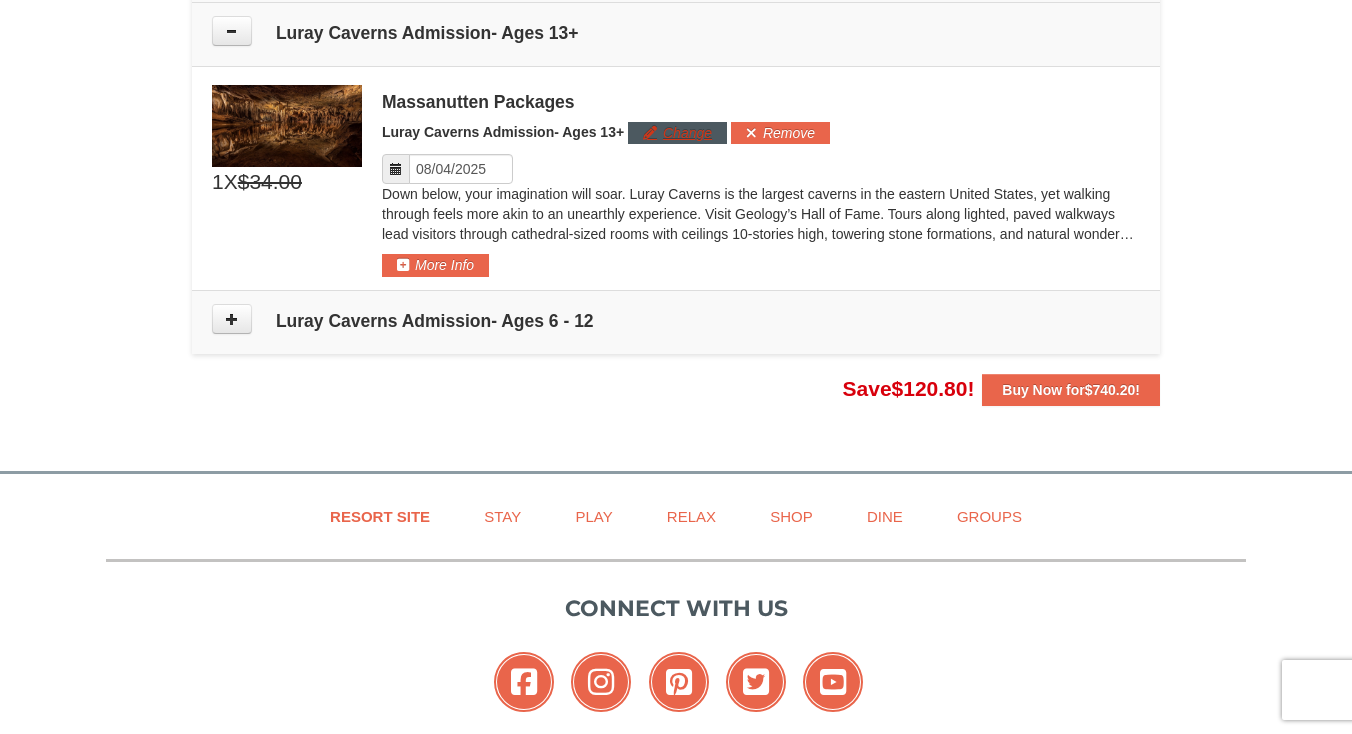 click on "Change" at bounding box center [677, 133] 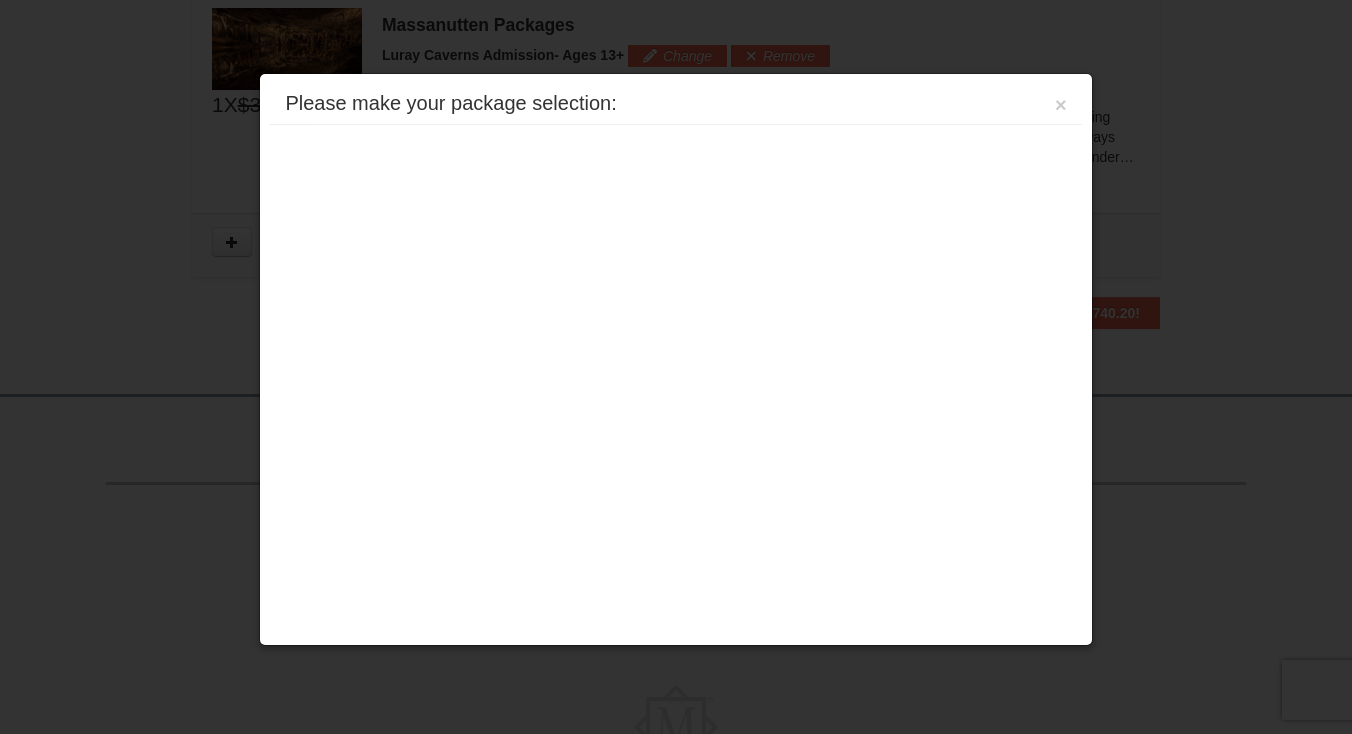 scroll, scrollTop: 1792, scrollLeft: 0, axis: vertical 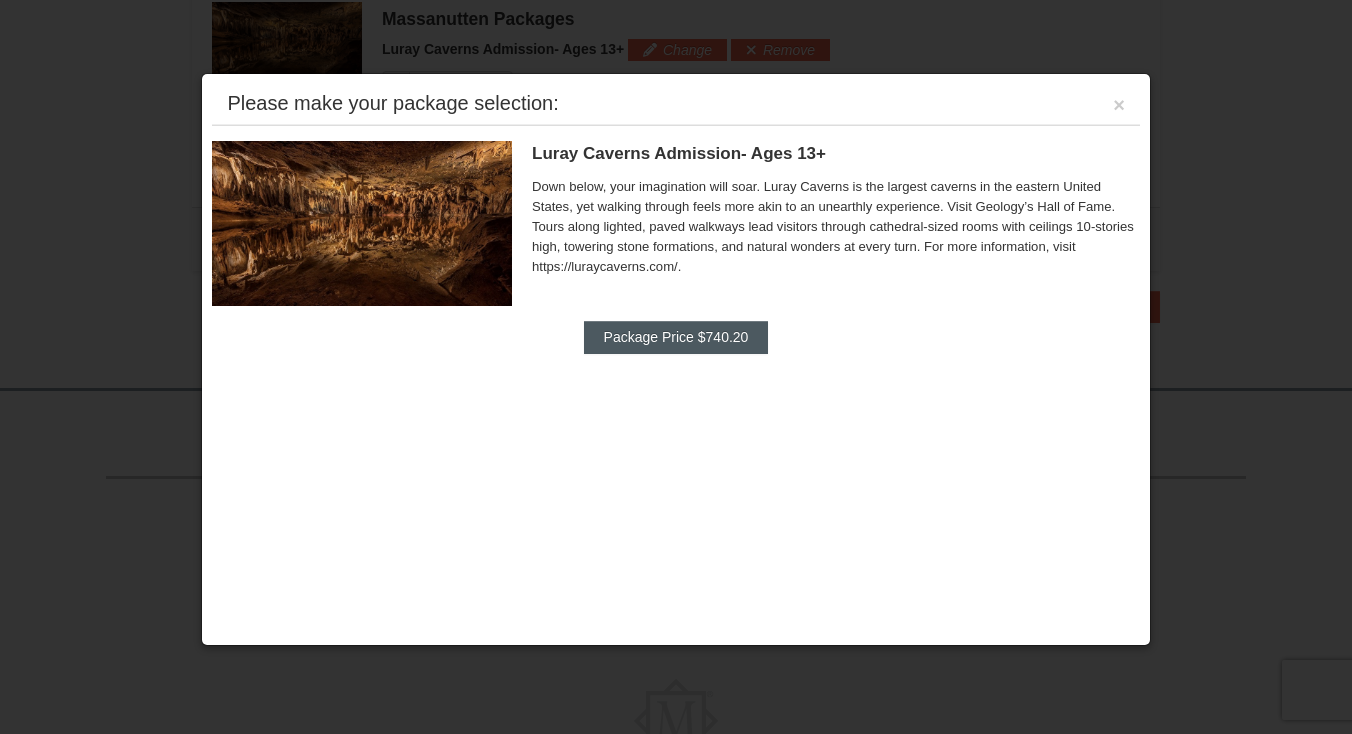 click on "Package Price $740.20" at bounding box center [676, 337] 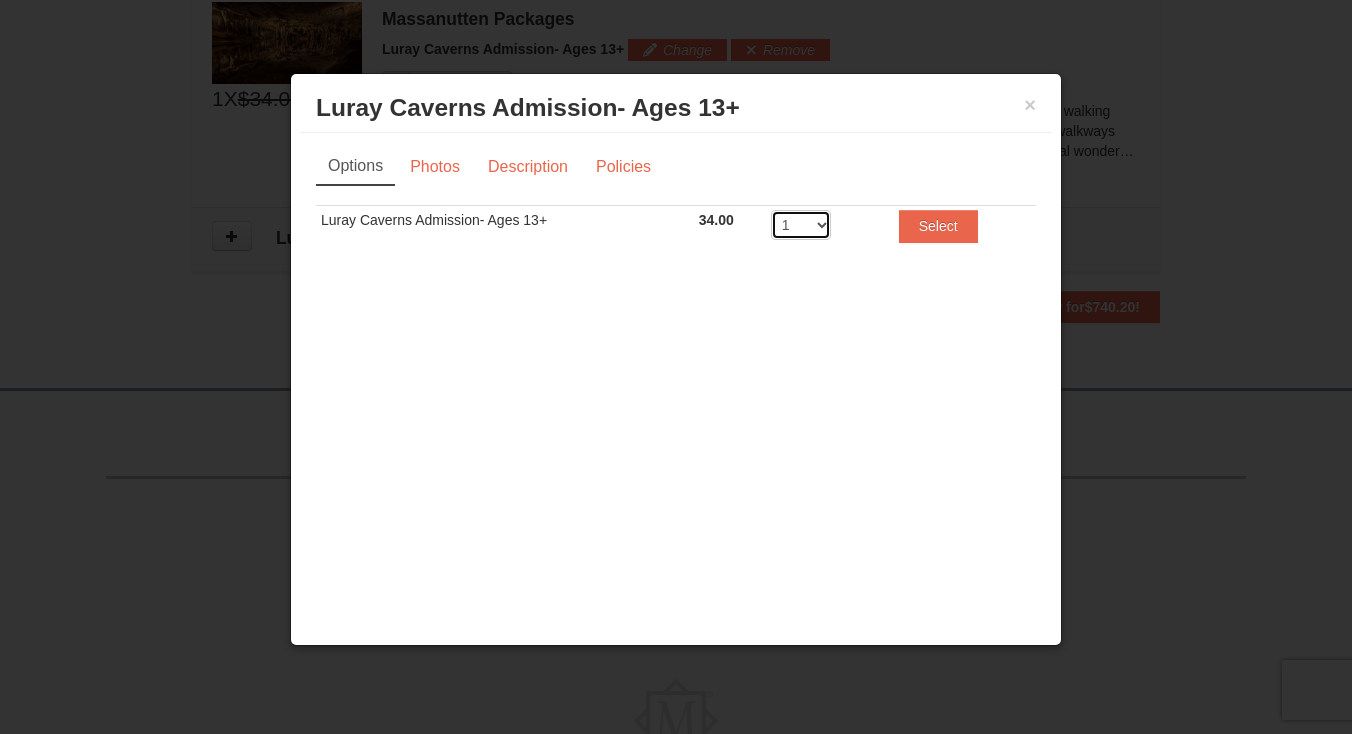 select on "5" 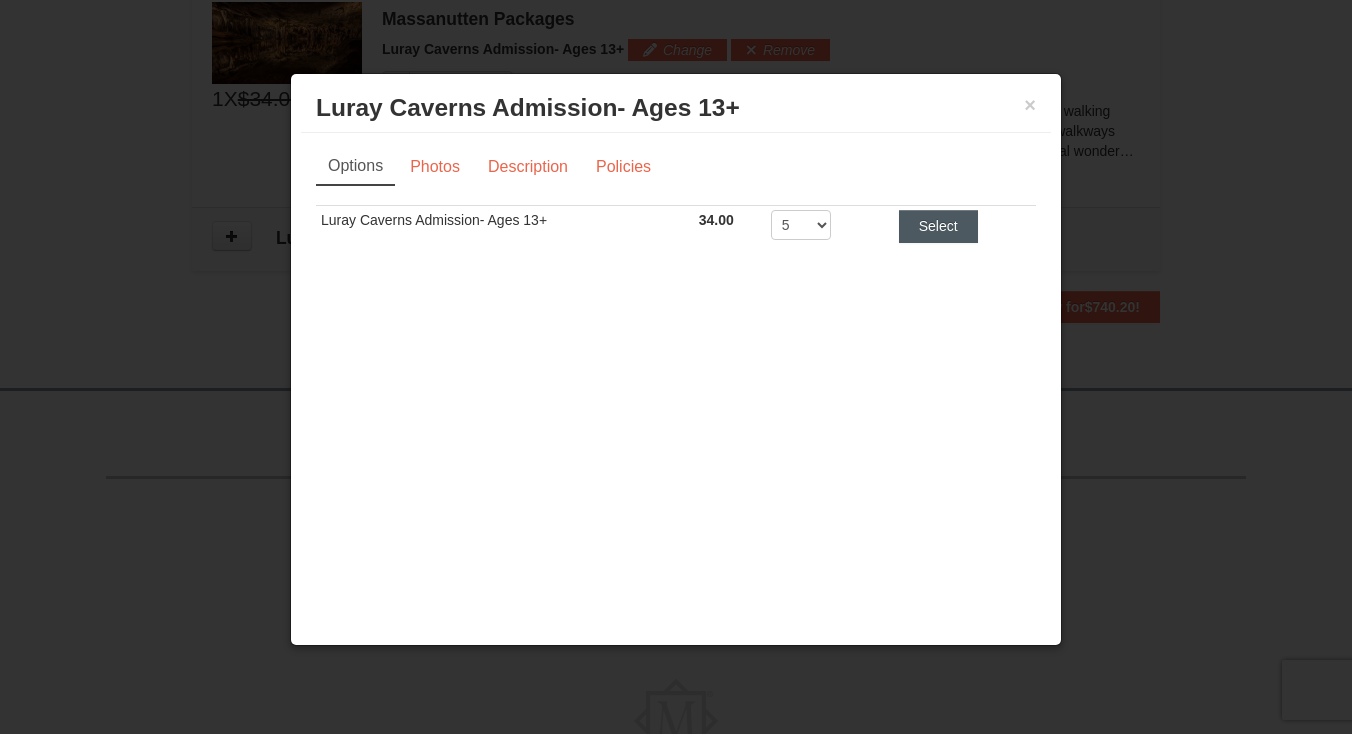 click on "Select" at bounding box center [938, 226] 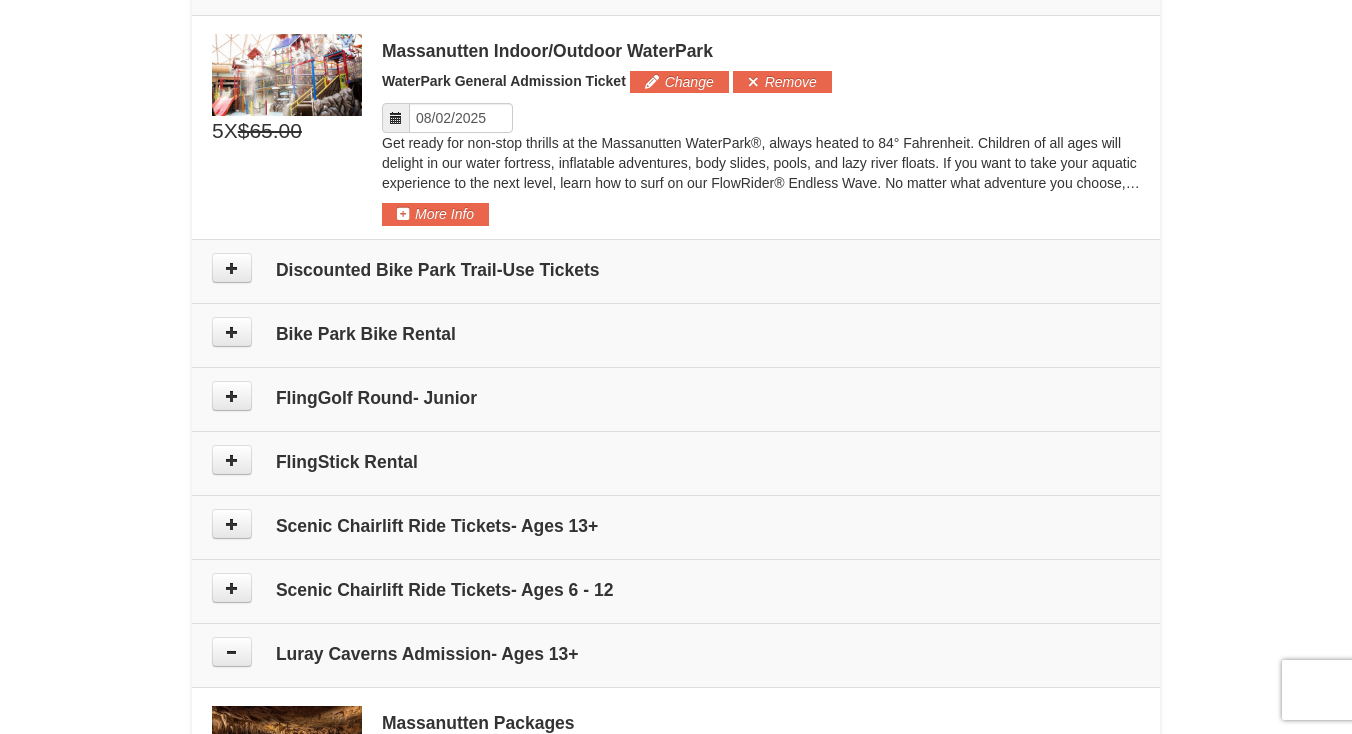 scroll, scrollTop: 1088, scrollLeft: 0, axis: vertical 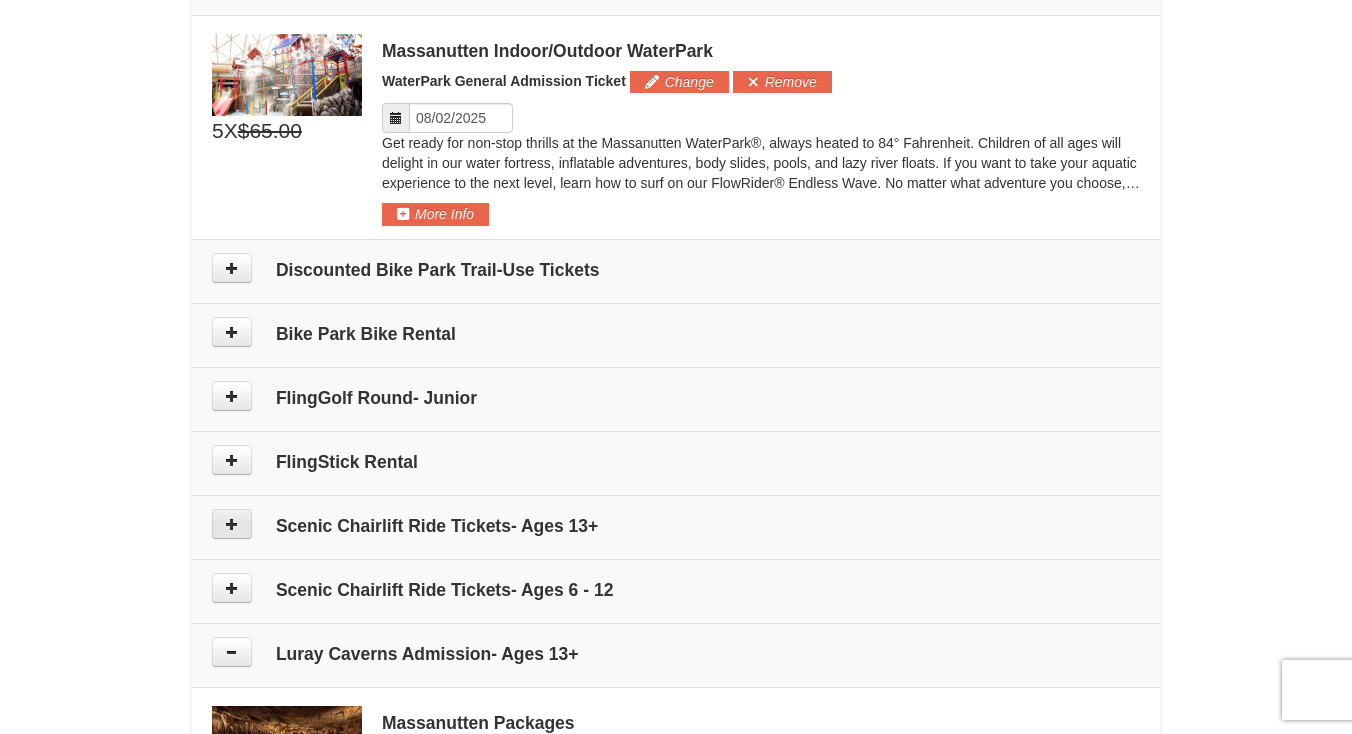 click at bounding box center [232, 524] 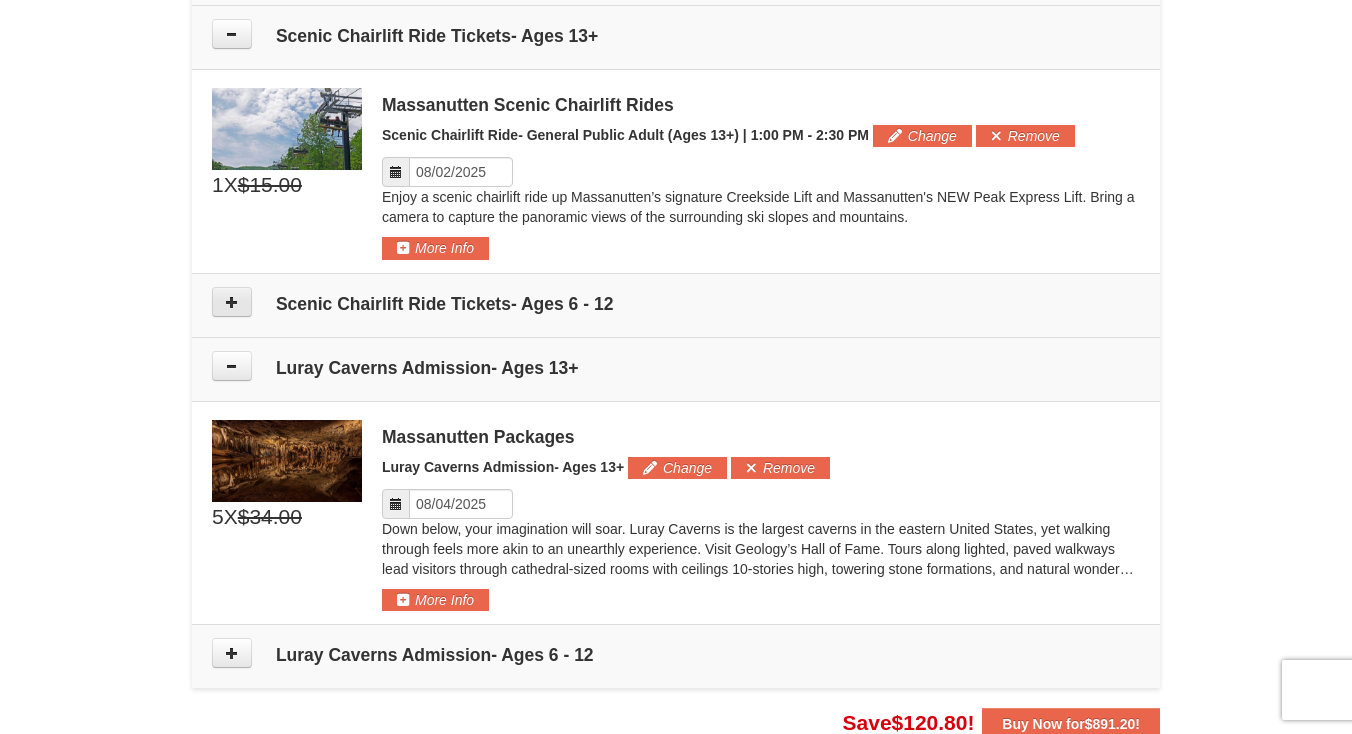 scroll, scrollTop: 1581, scrollLeft: 0, axis: vertical 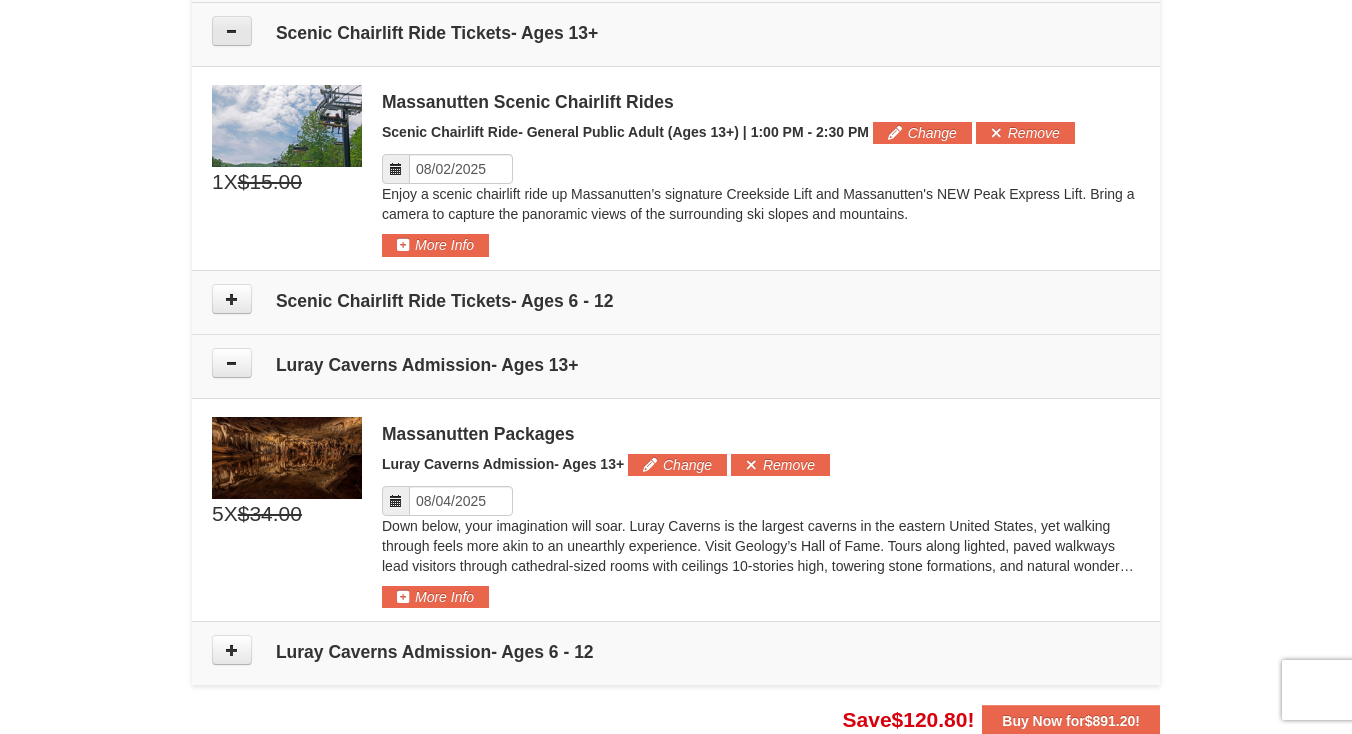 click at bounding box center (232, 31) 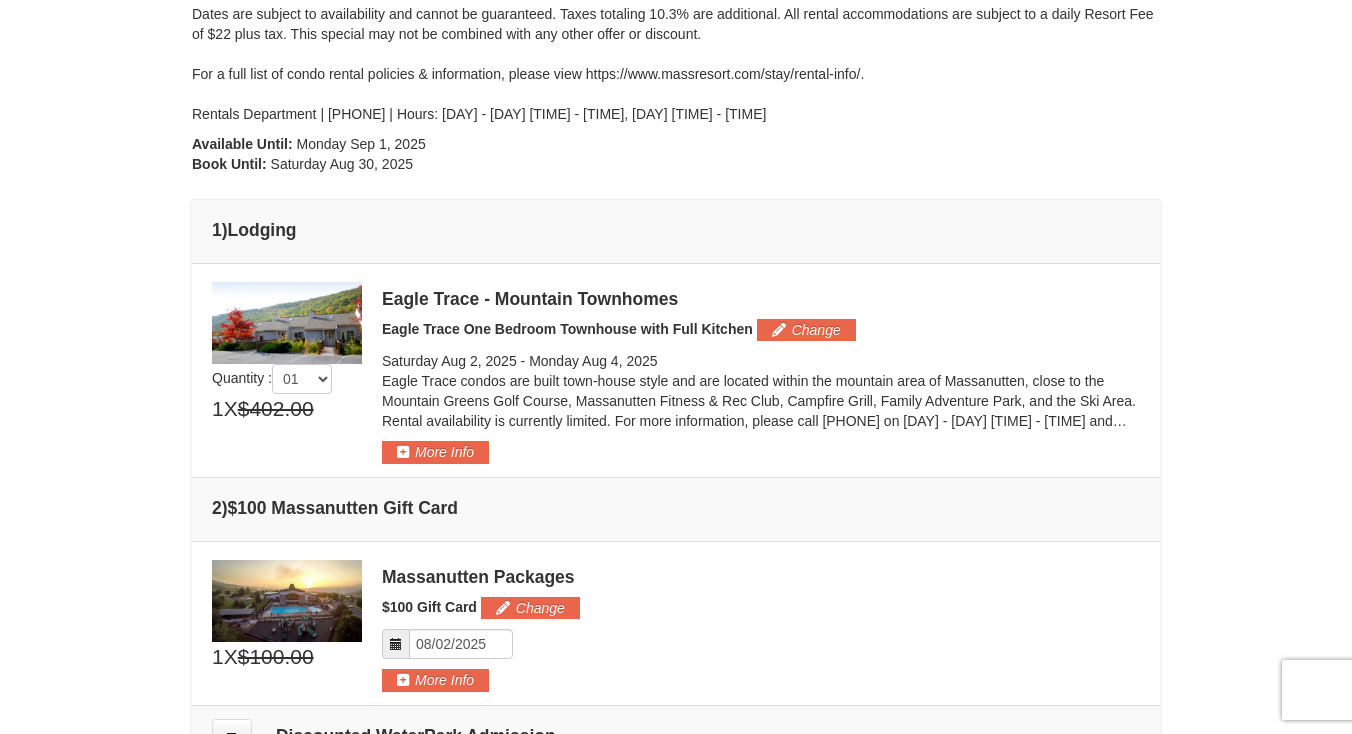 scroll, scrollTop: 486, scrollLeft: 0, axis: vertical 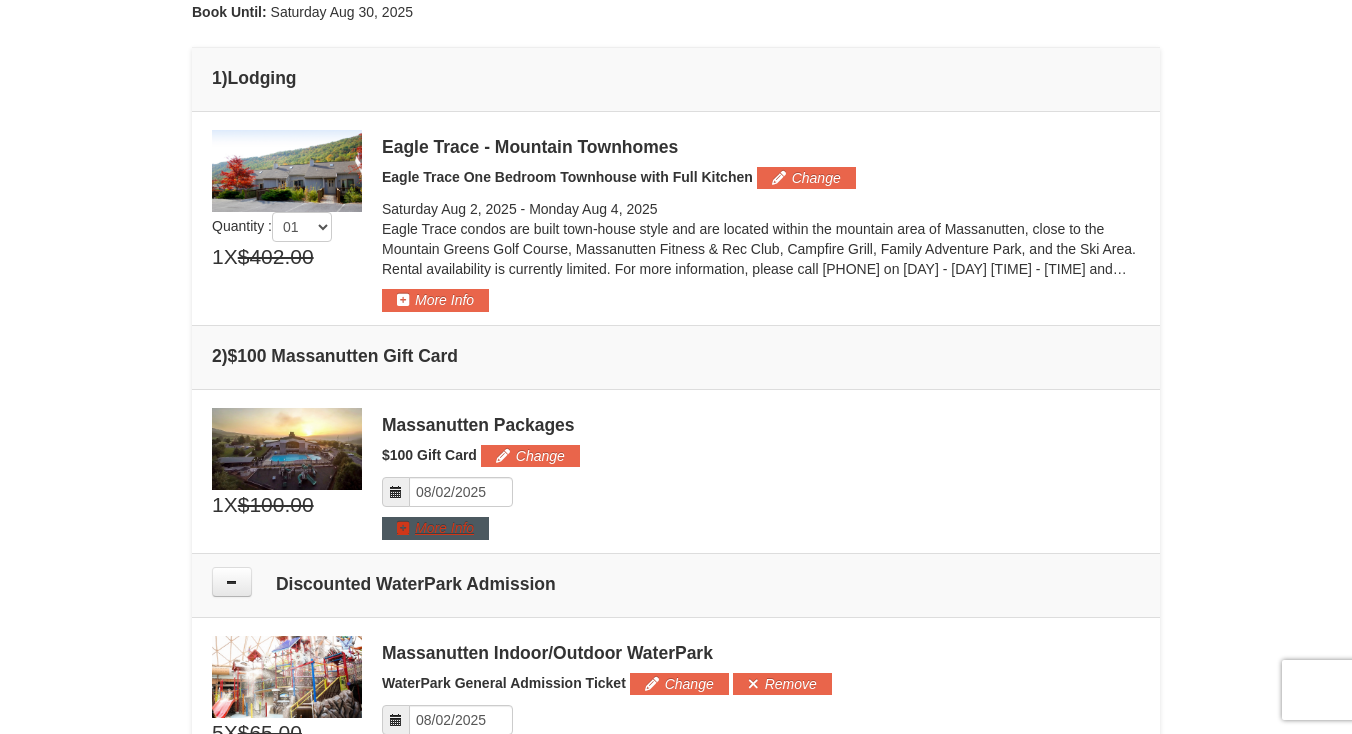 click on "More Info" at bounding box center (435, 528) 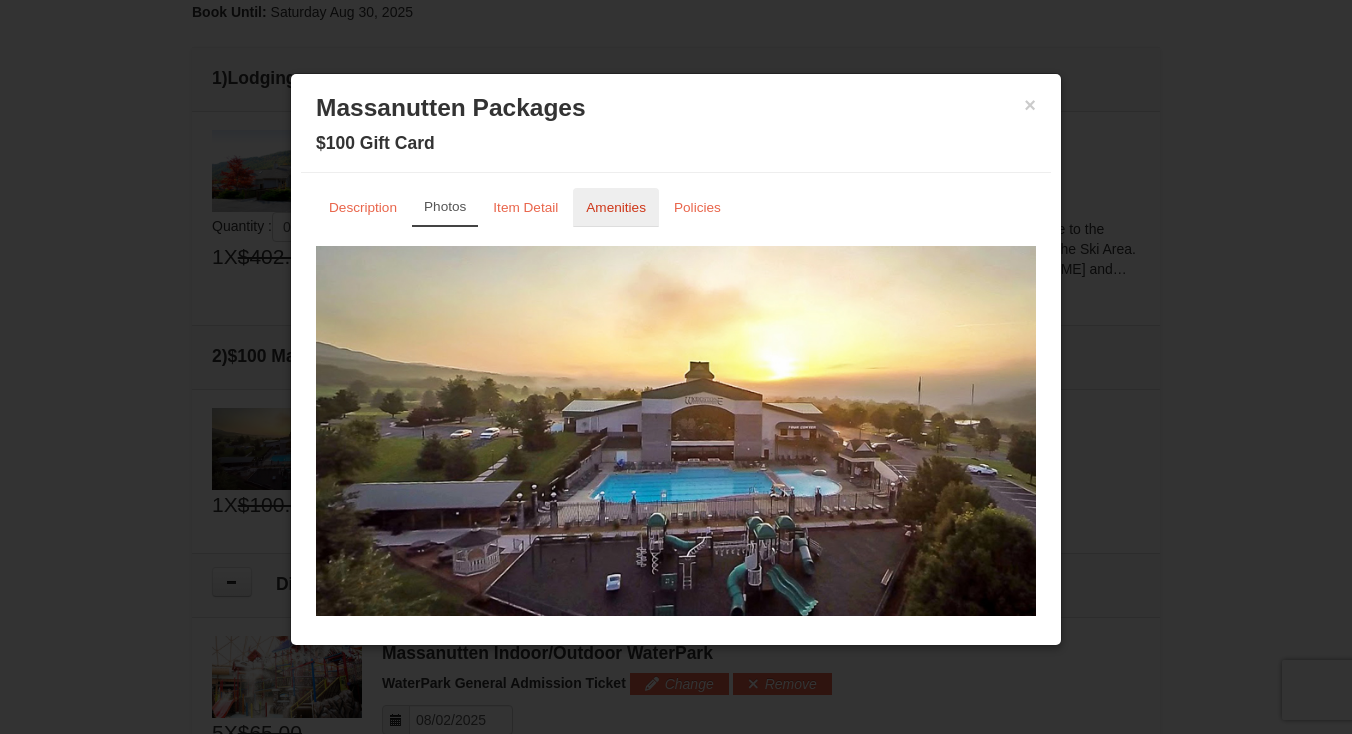 click on "Amenities" at bounding box center (616, 207) 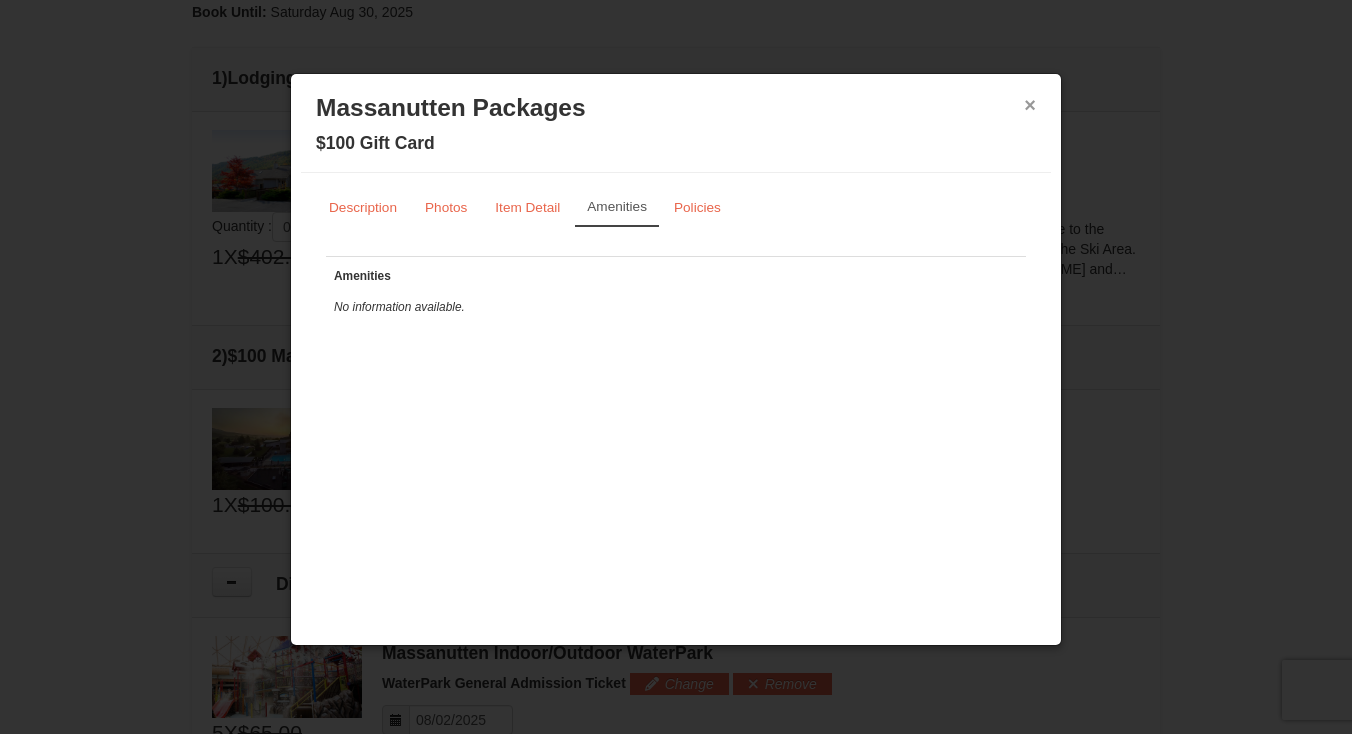 click on "×" at bounding box center [1030, 105] 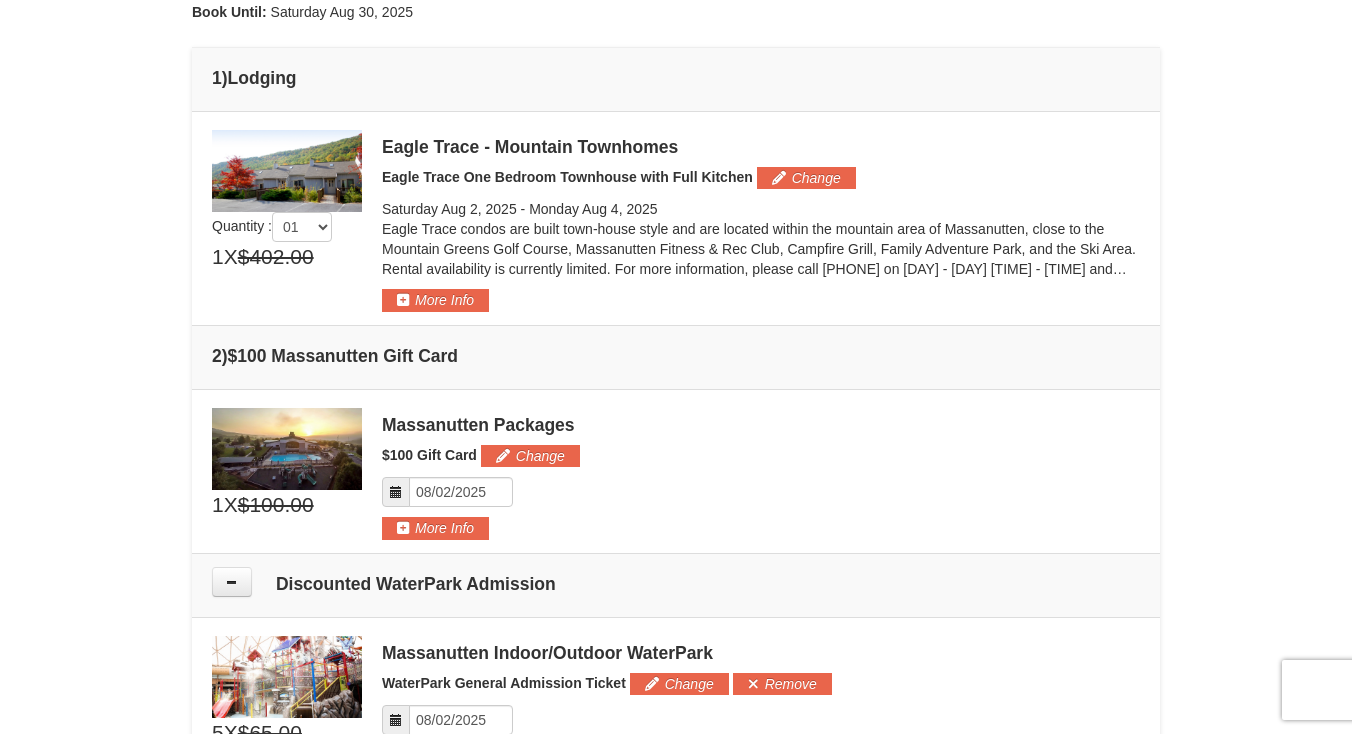 click on "X" at bounding box center [231, 505] 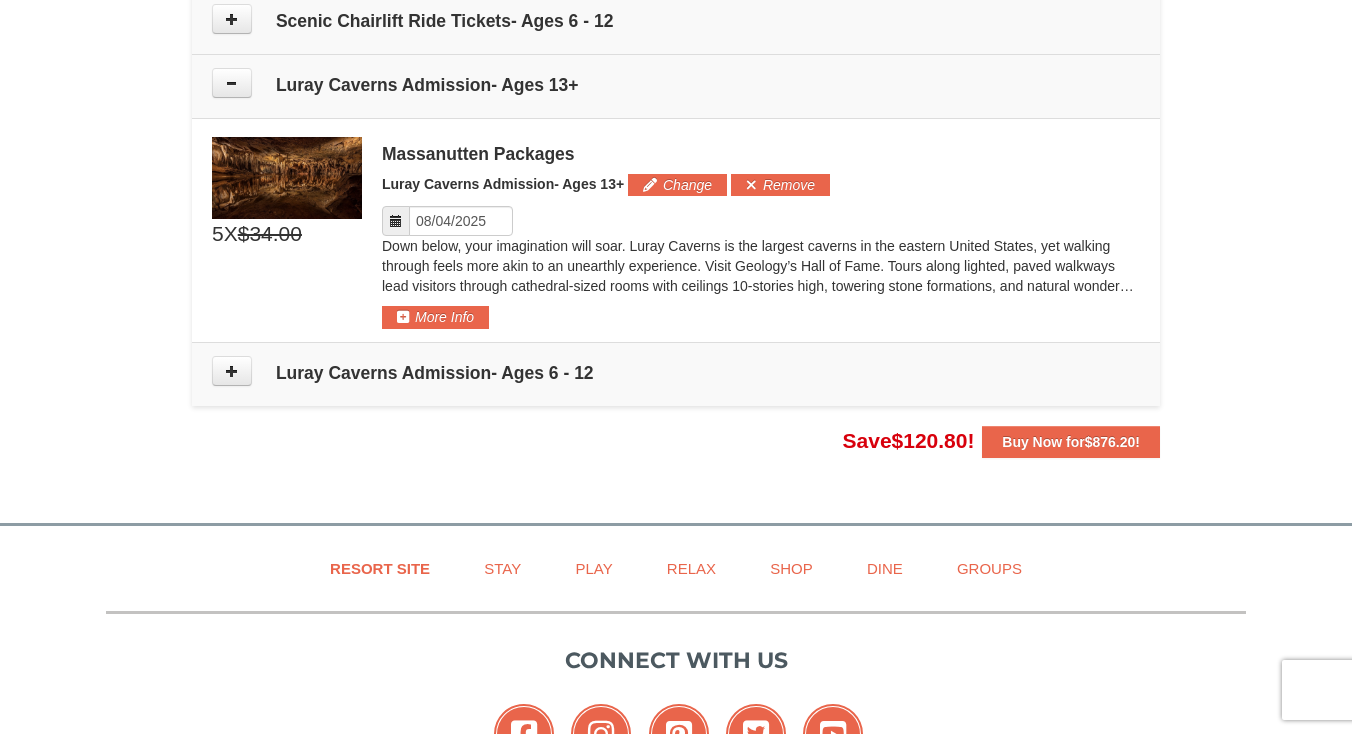 scroll, scrollTop: 1661, scrollLeft: 0, axis: vertical 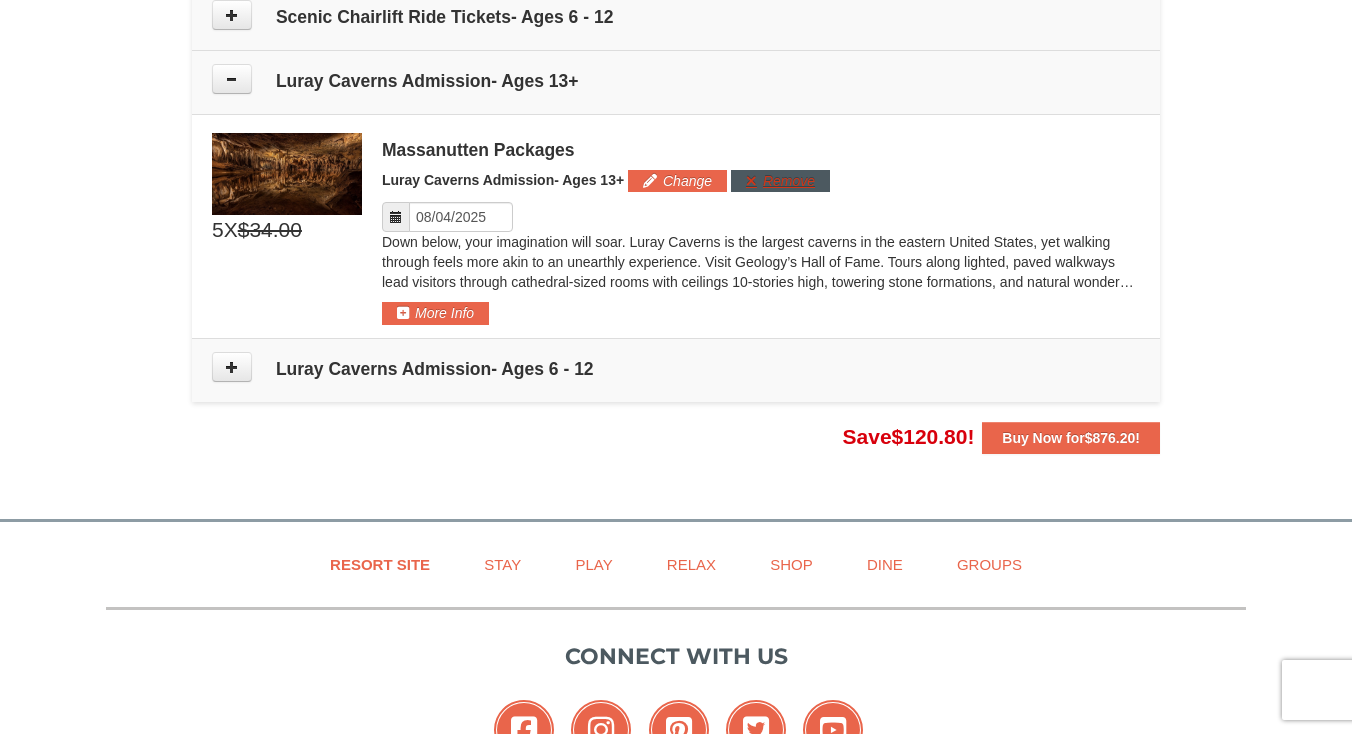 click on "Remove" at bounding box center (780, 181) 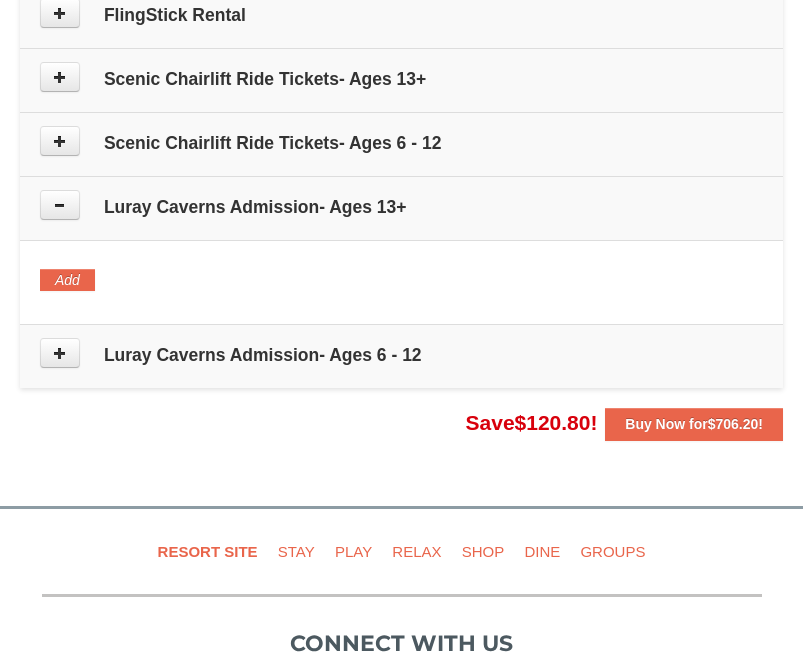 scroll, scrollTop: 1507, scrollLeft: 0, axis: vertical 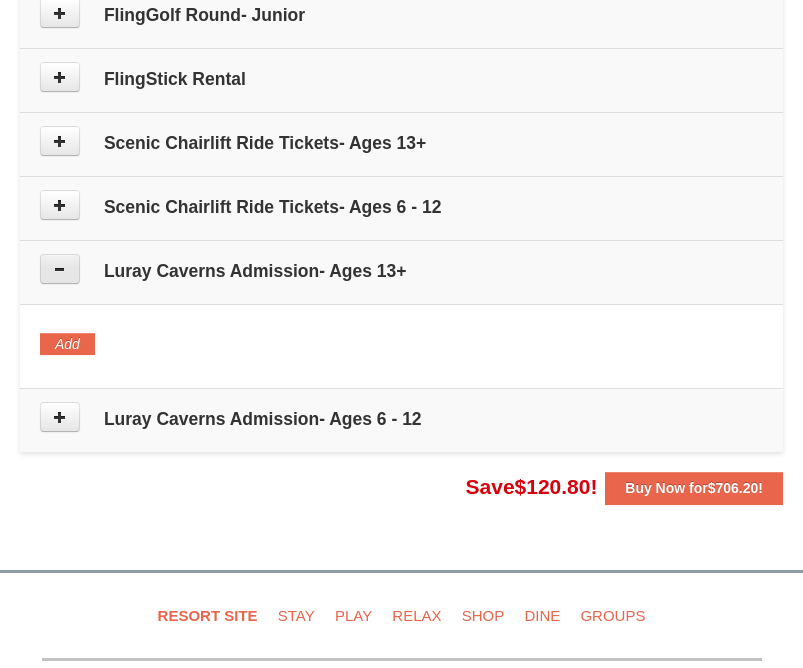 click at bounding box center [60, 269] 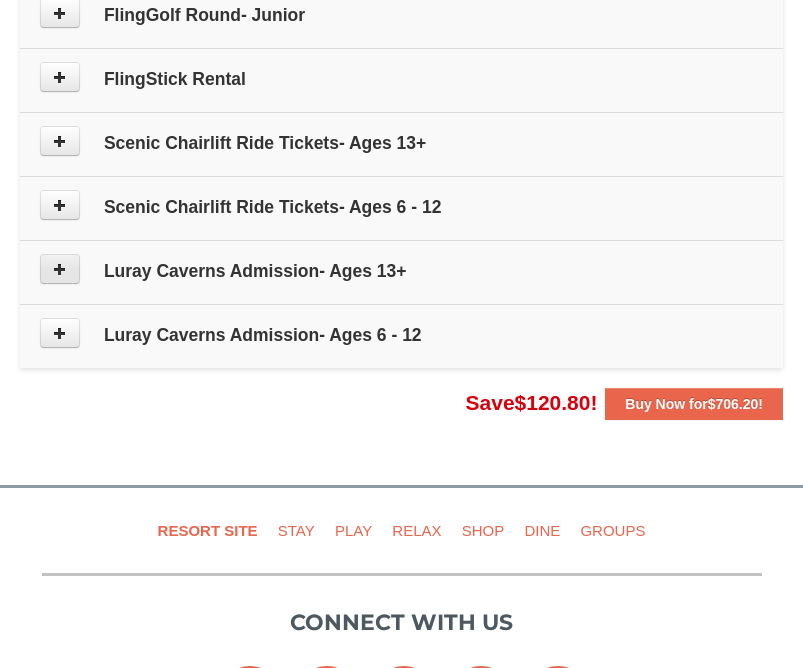 click at bounding box center [60, 269] 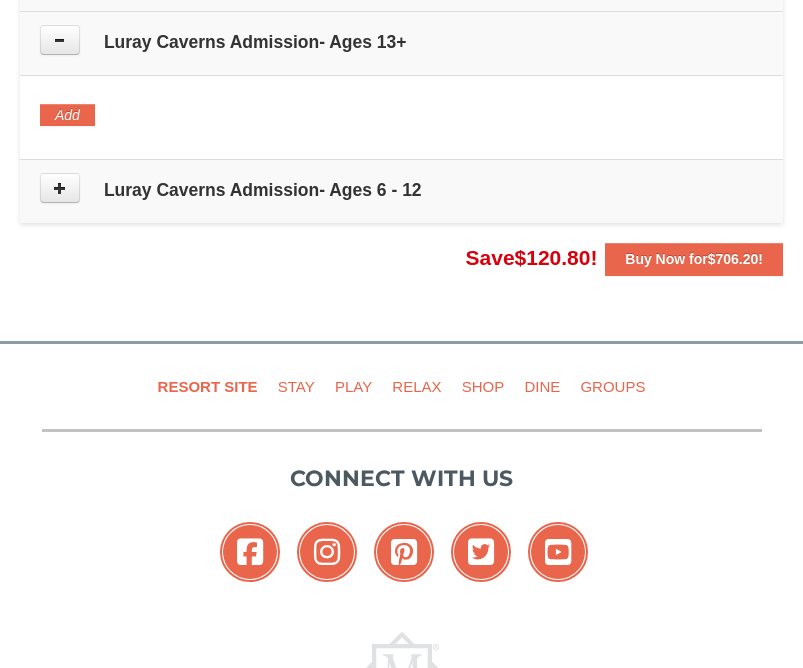 scroll, scrollTop: 1745, scrollLeft: 0, axis: vertical 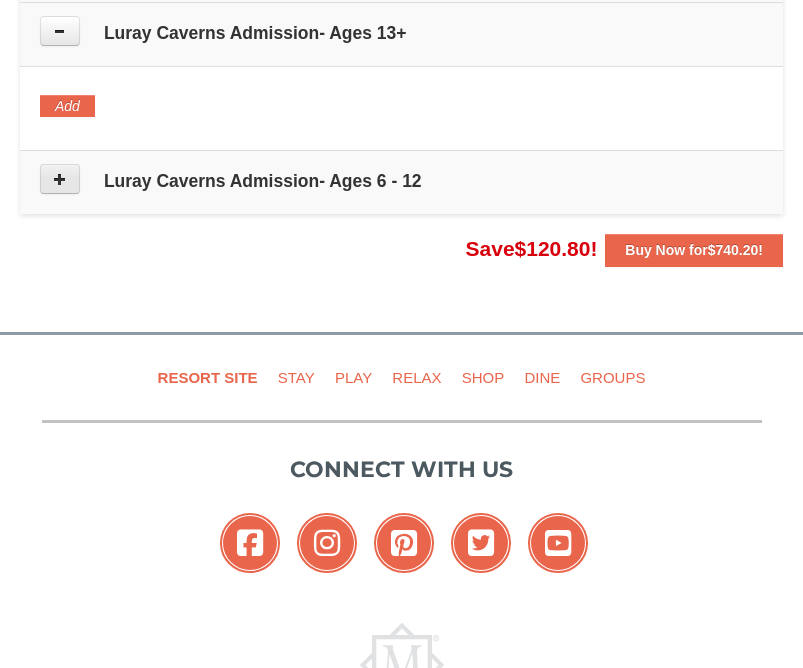 click at bounding box center (60, 179) 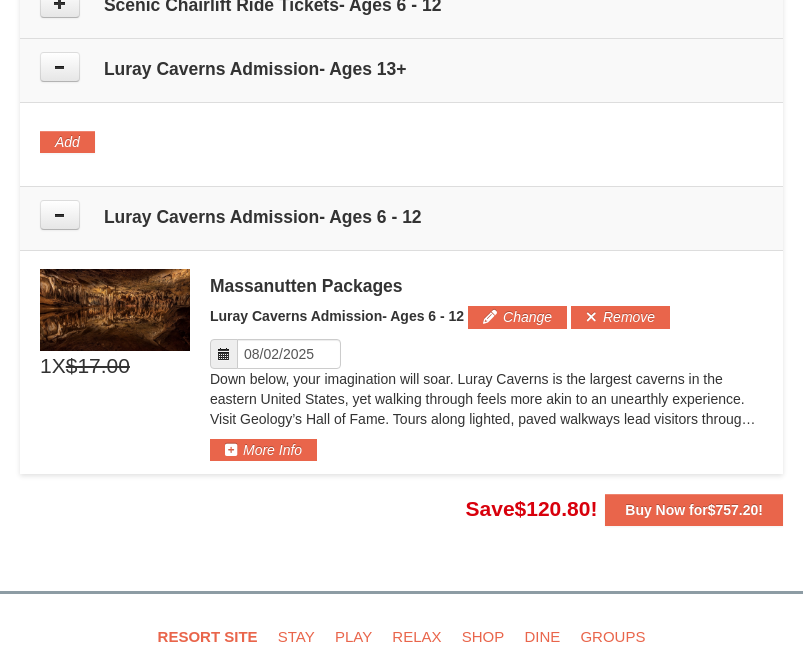 scroll, scrollTop: 1698, scrollLeft: 0, axis: vertical 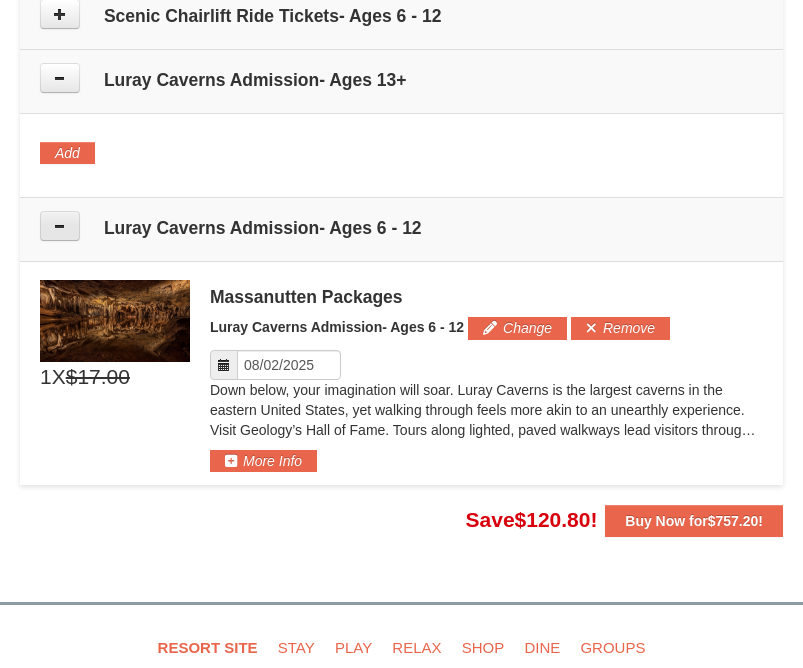 click at bounding box center (60, 226) 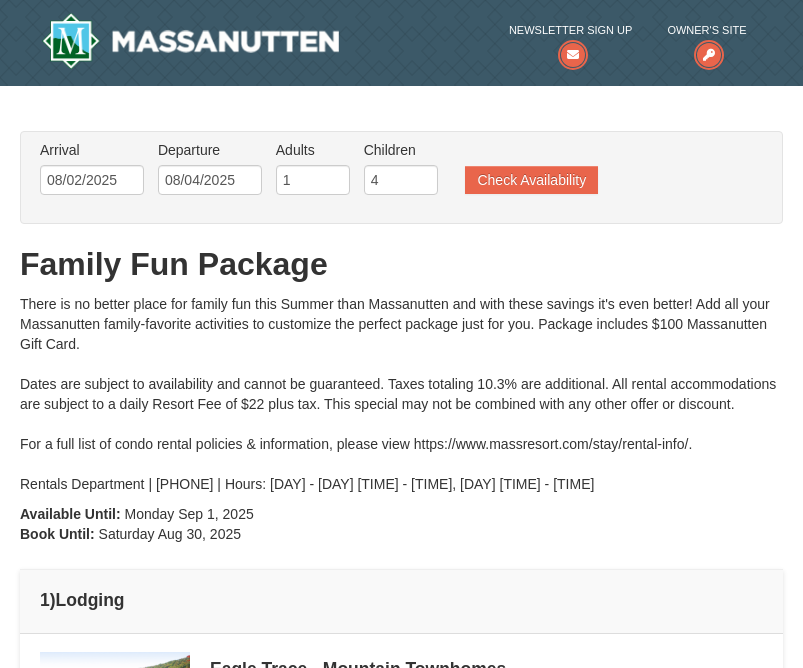 scroll, scrollTop: 0, scrollLeft: 0, axis: both 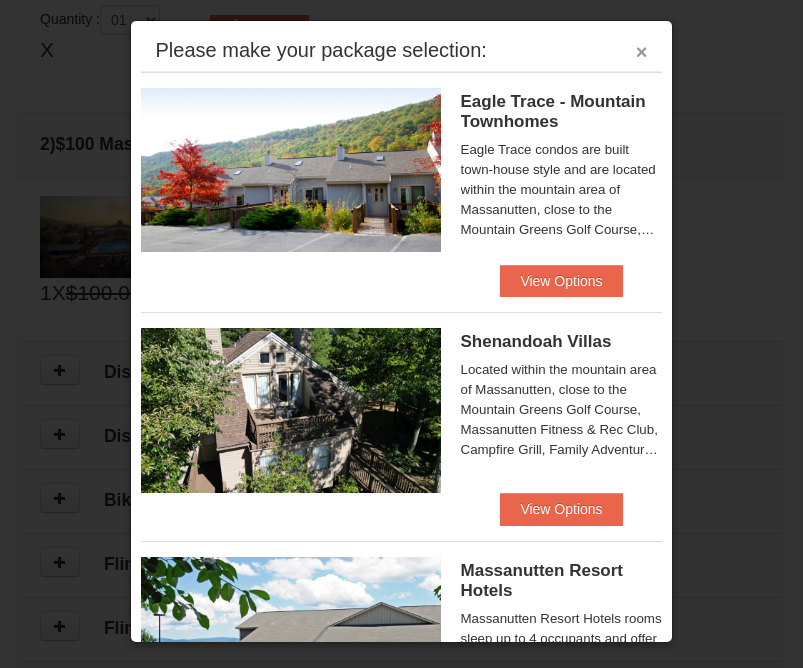 click on "×" at bounding box center (642, 52) 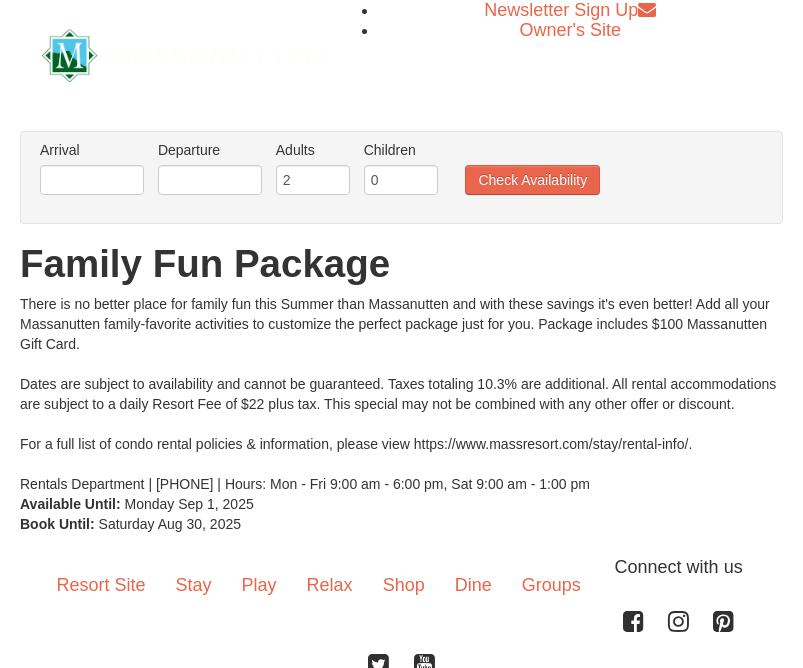 scroll, scrollTop: 0, scrollLeft: 0, axis: both 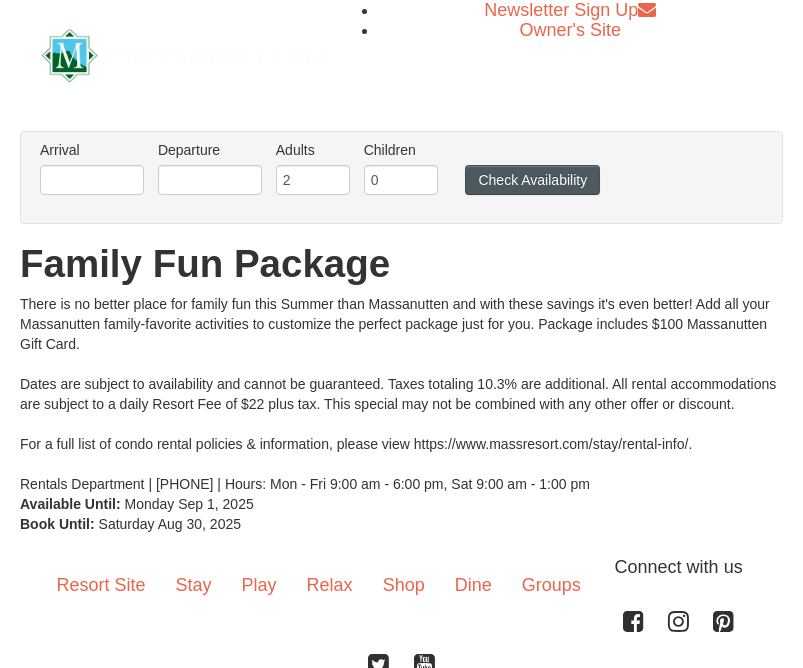 click on "Check Availability" at bounding box center [532, 180] 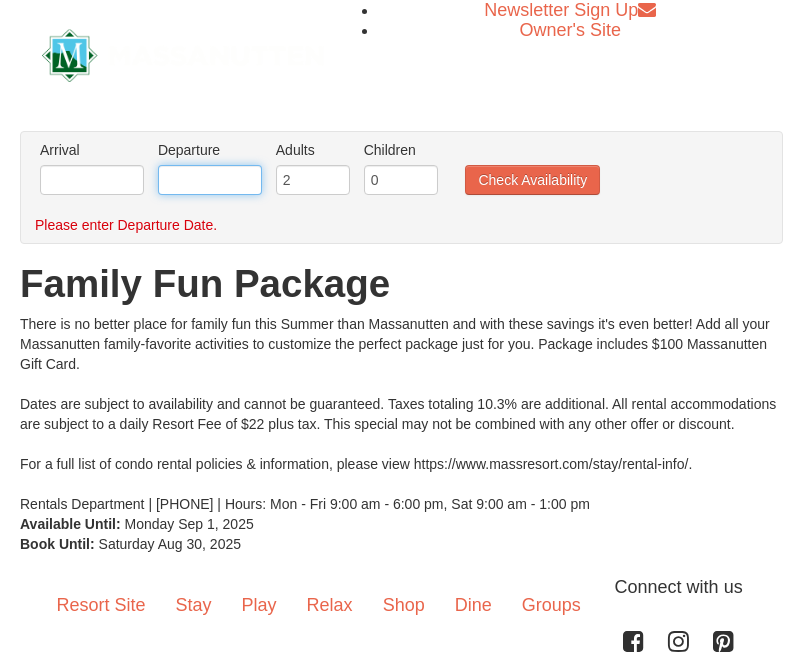 click at bounding box center [210, 180] 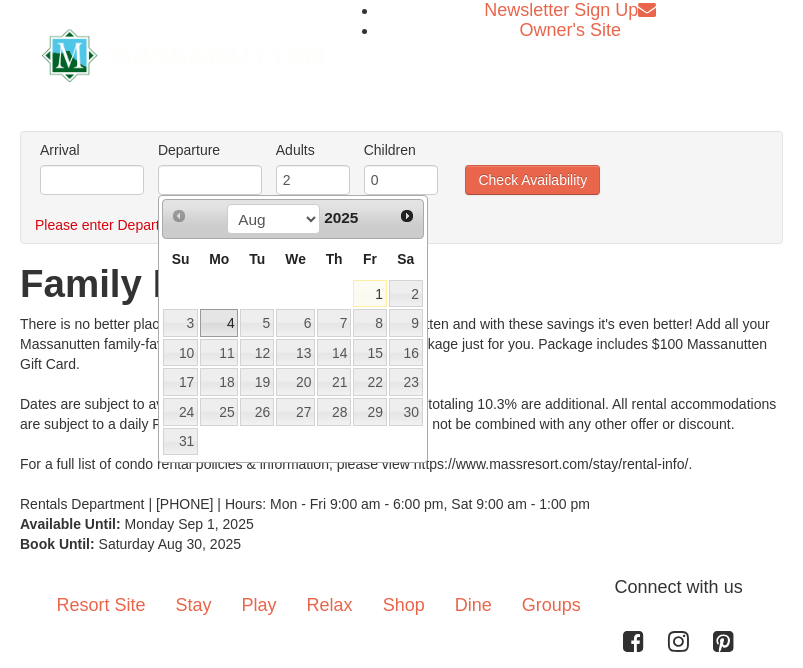 click on "4" at bounding box center (219, 323) 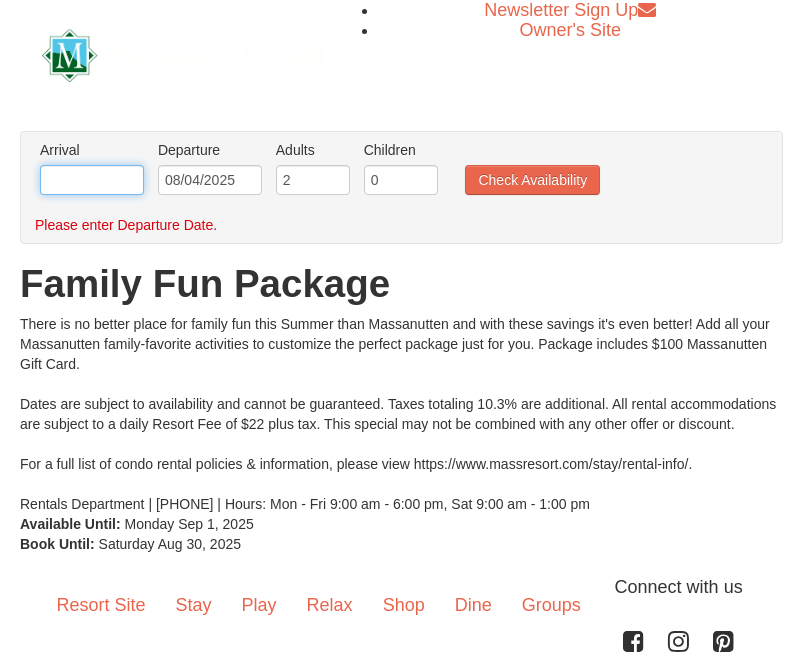 click at bounding box center (92, 180) 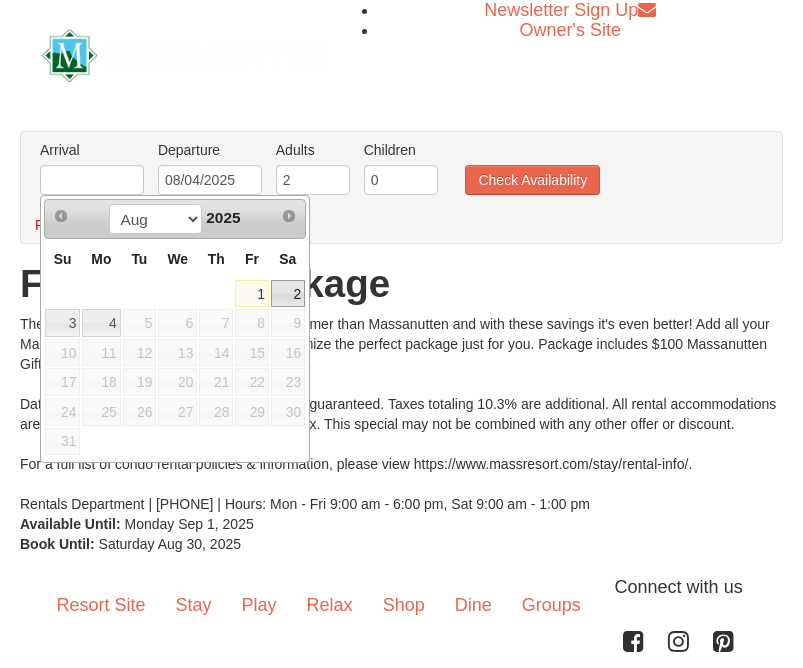 click on "2" at bounding box center (288, 294) 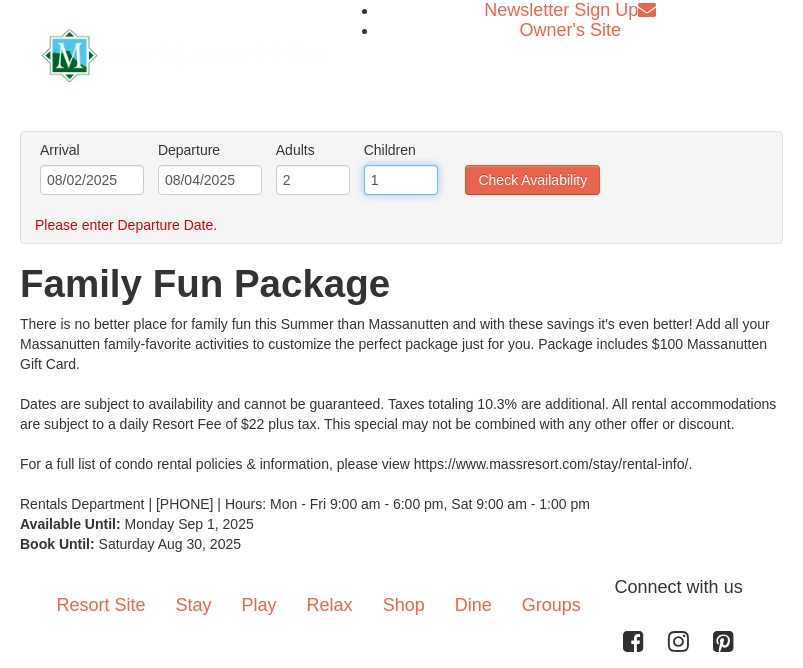click on "1" at bounding box center (401, 180) 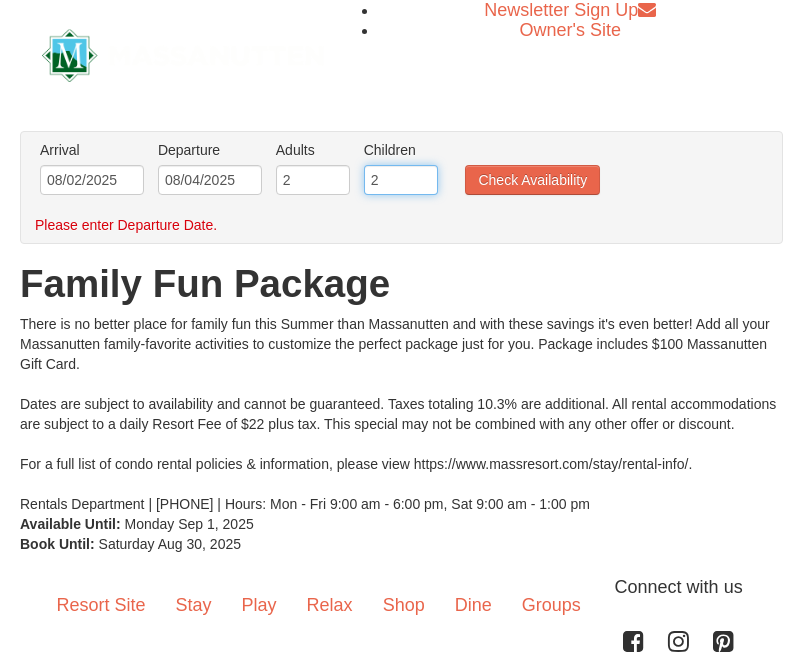 click on "2" at bounding box center (401, 180) 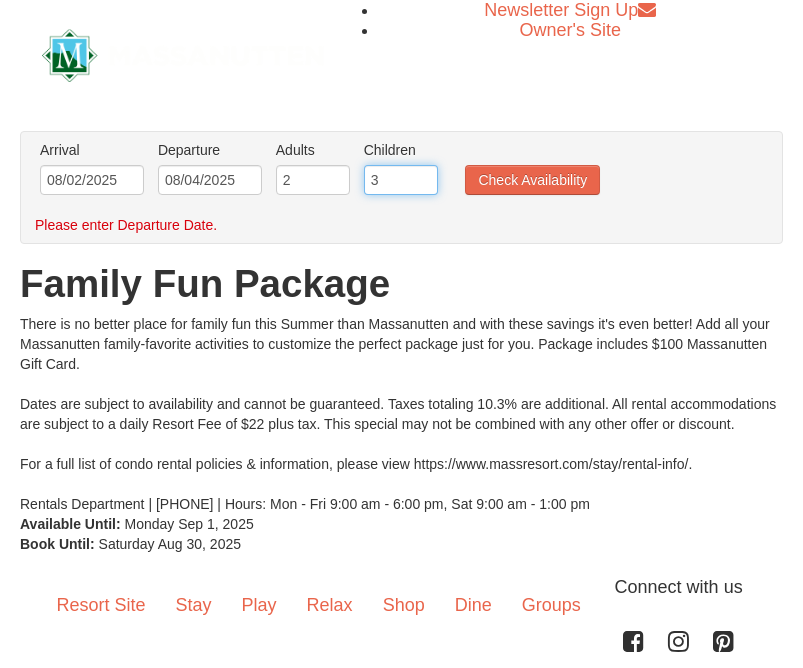 click on "3" at bounding box center [401, 180] 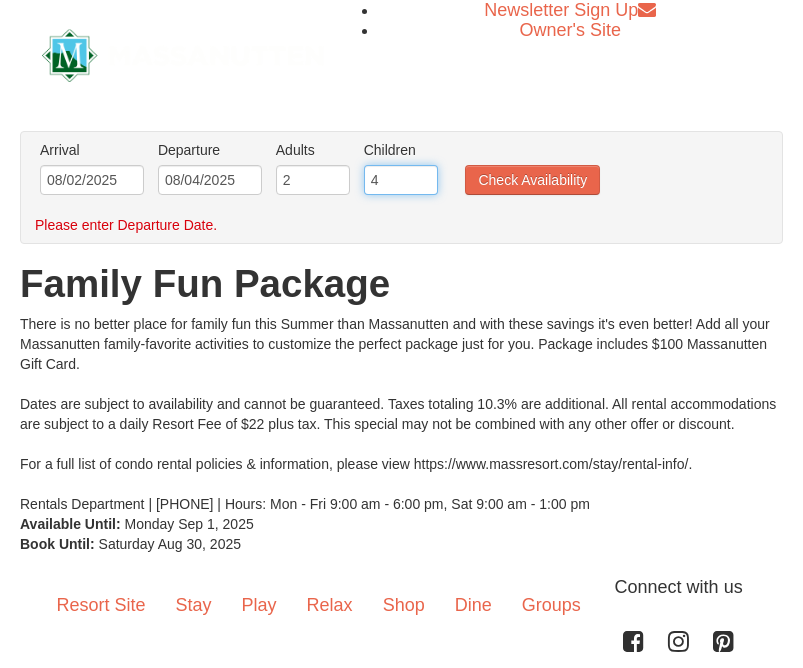 click on "4" at bounding box center [401, 180] 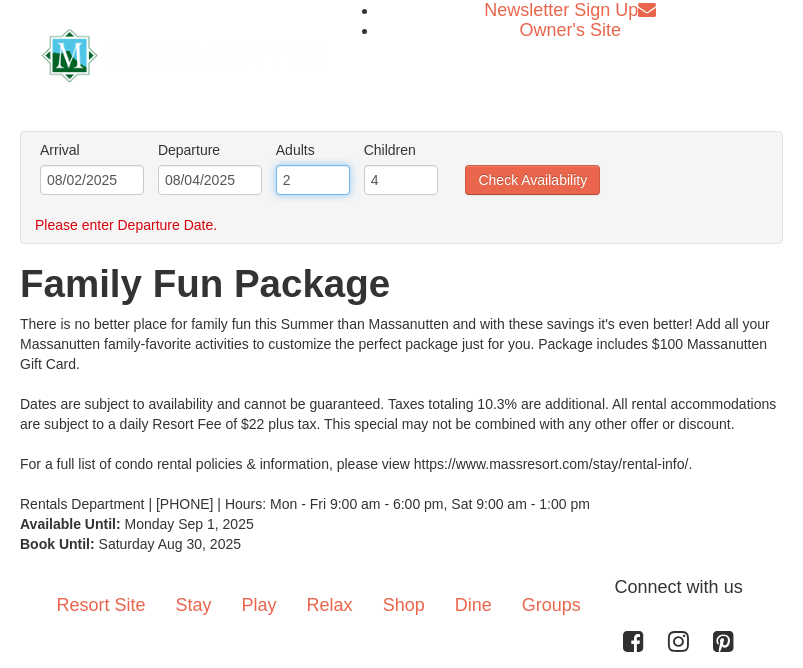 type on "1" 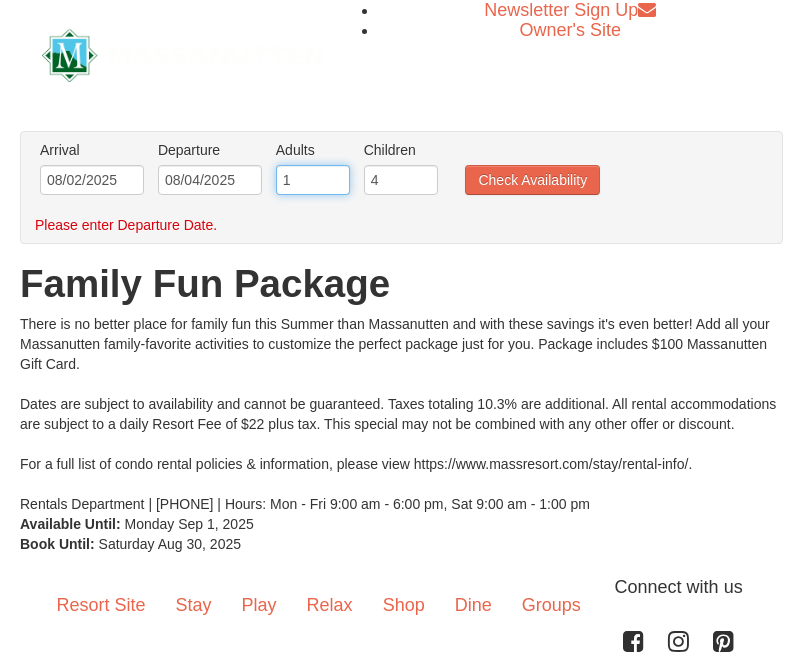 click on "1" at bounding box center (313, 180) 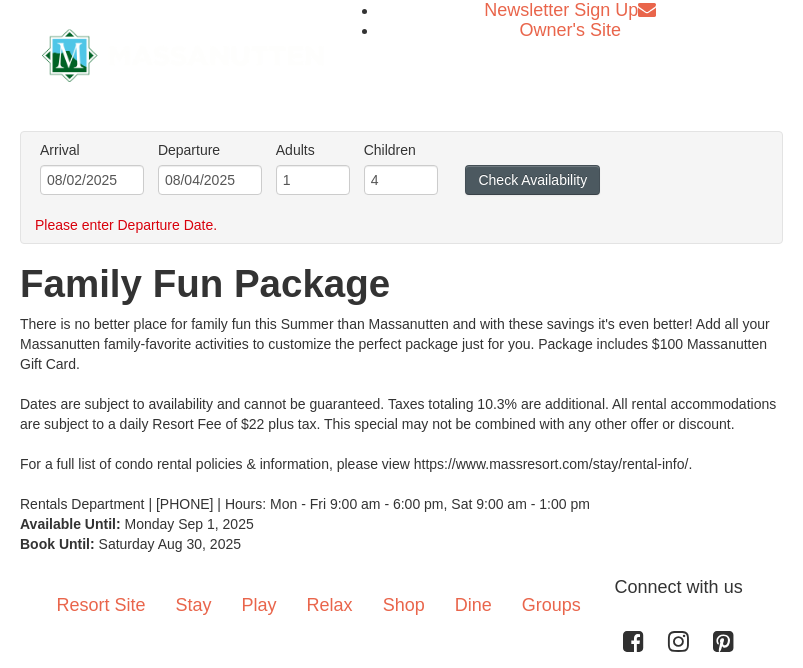 click on "Check Availability" at bounding box center [532, 180] 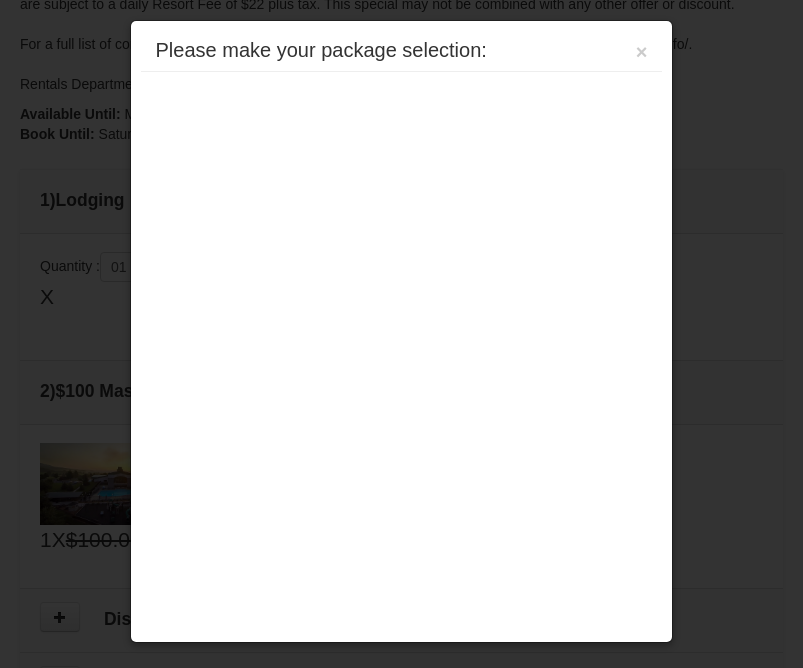 scroll, scrollTop: 647, scrollLeft: 0, axis: vertical 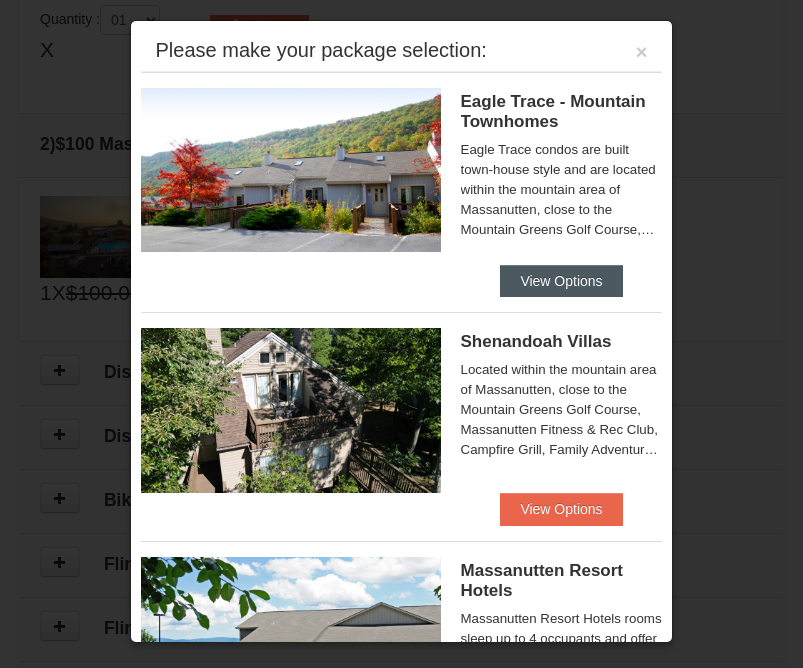 click on "View Options" at bounding box center [561, 281] 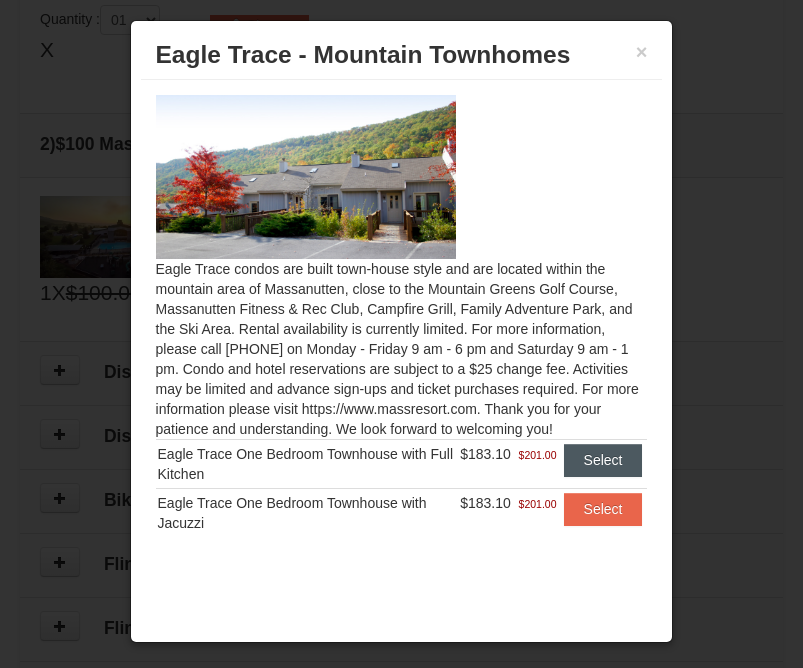click on "Select" at bounding box center (603, 460) 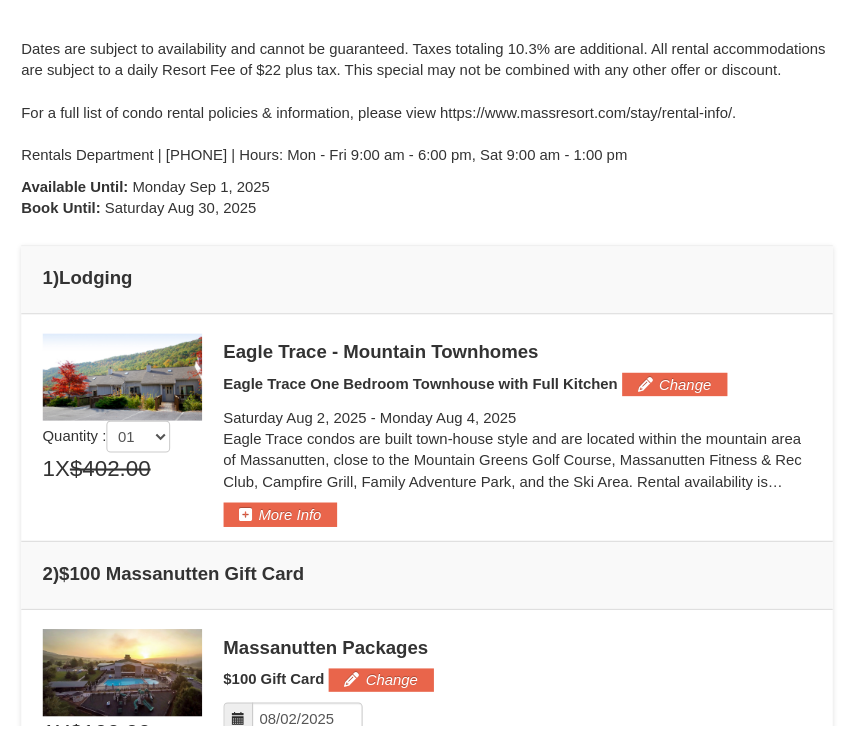 scroll, scrollTop: 377, scrollLeft: 0, axis: vertical 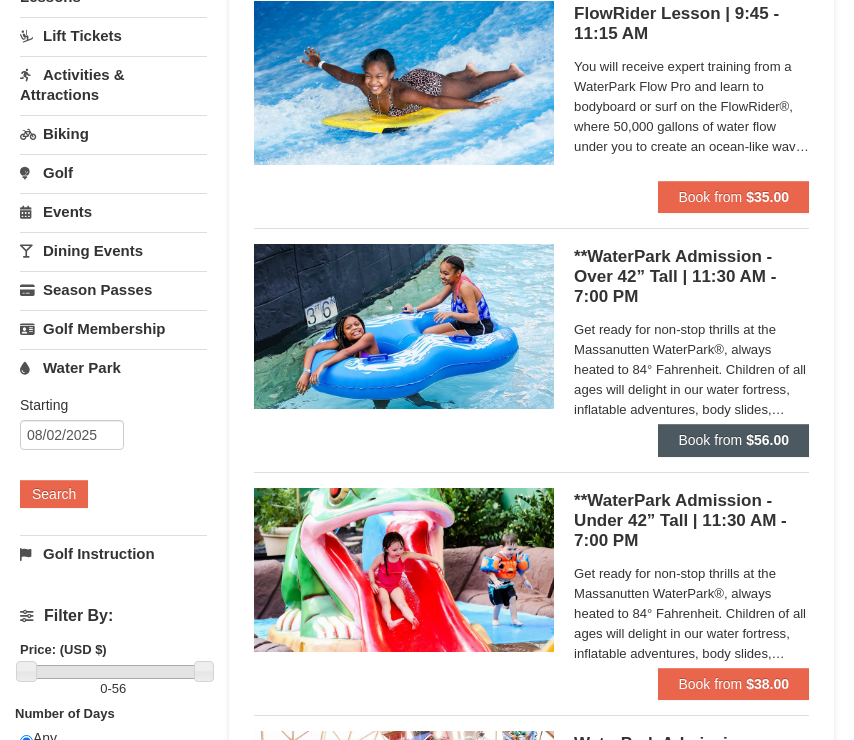 click on "Book from" at bounding box center (710, 440) 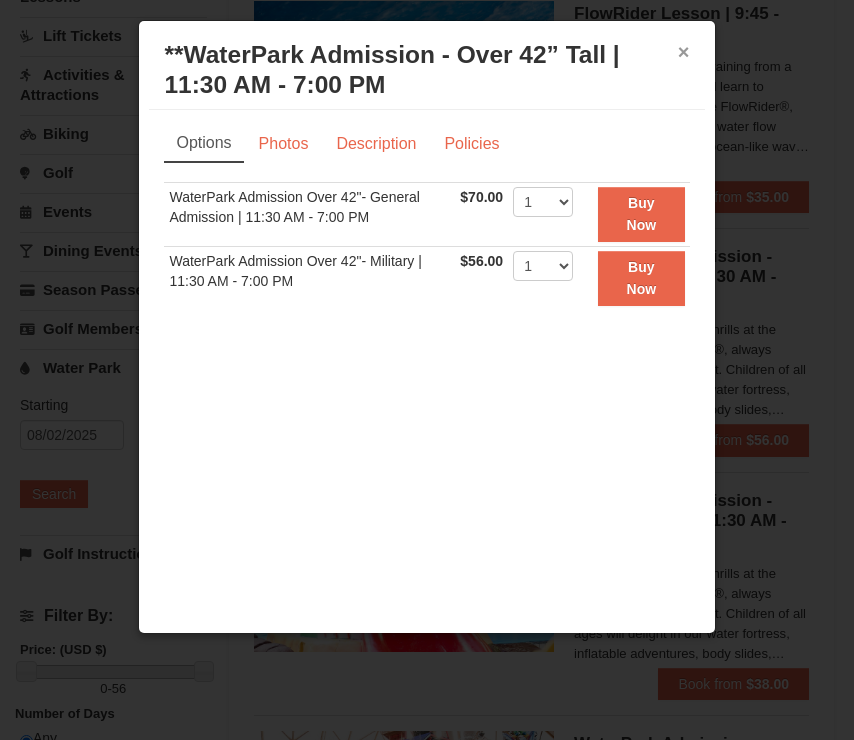 click on "×" at bounding box center [684, 52] 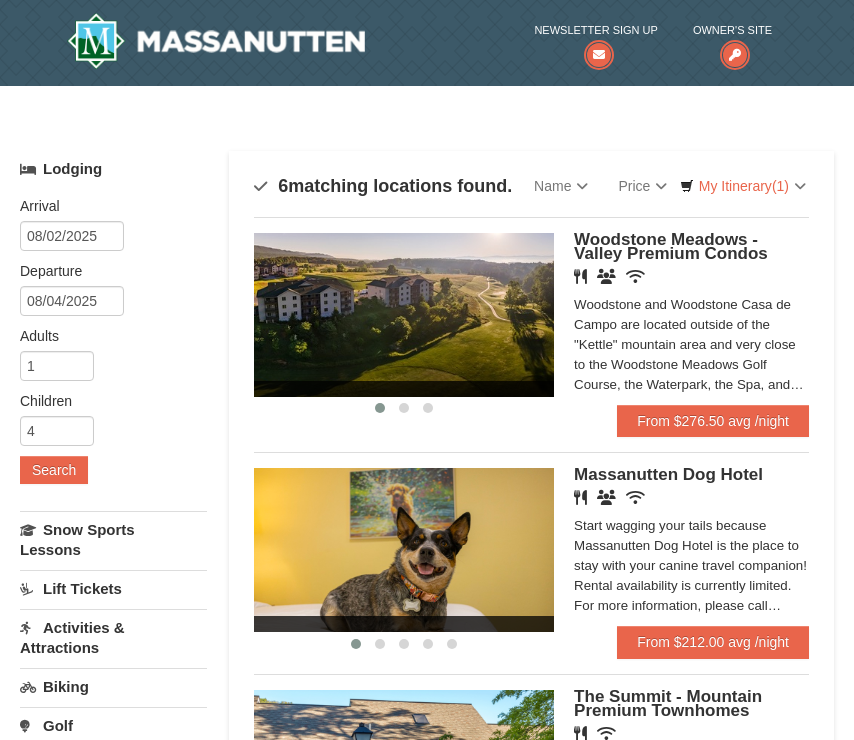 scroll, scrollTop: 0, scrollLeft: 0, axis: both 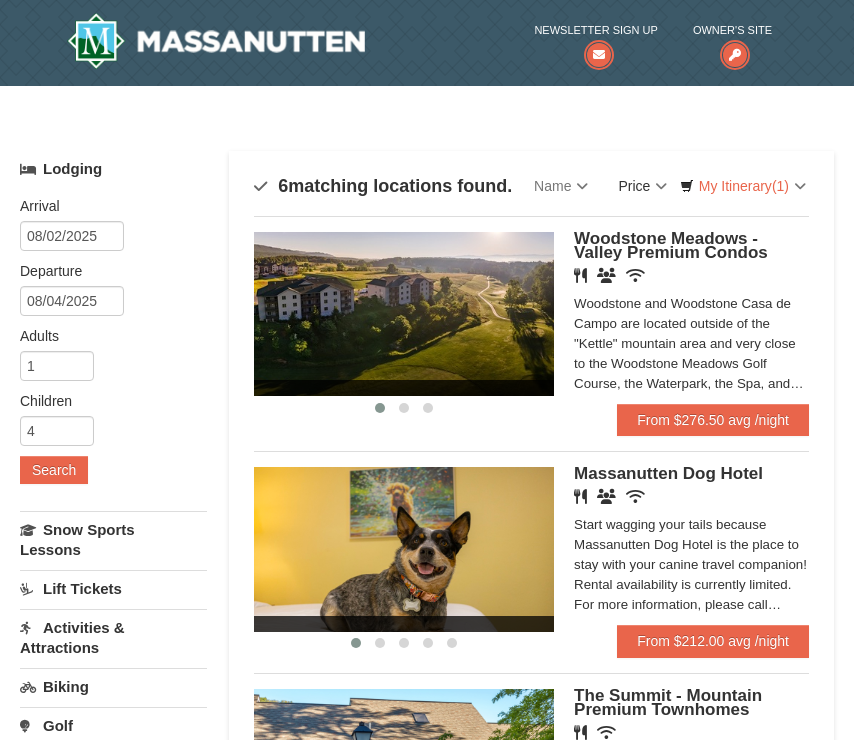 click on "Price" at bounding box center [642, 186] 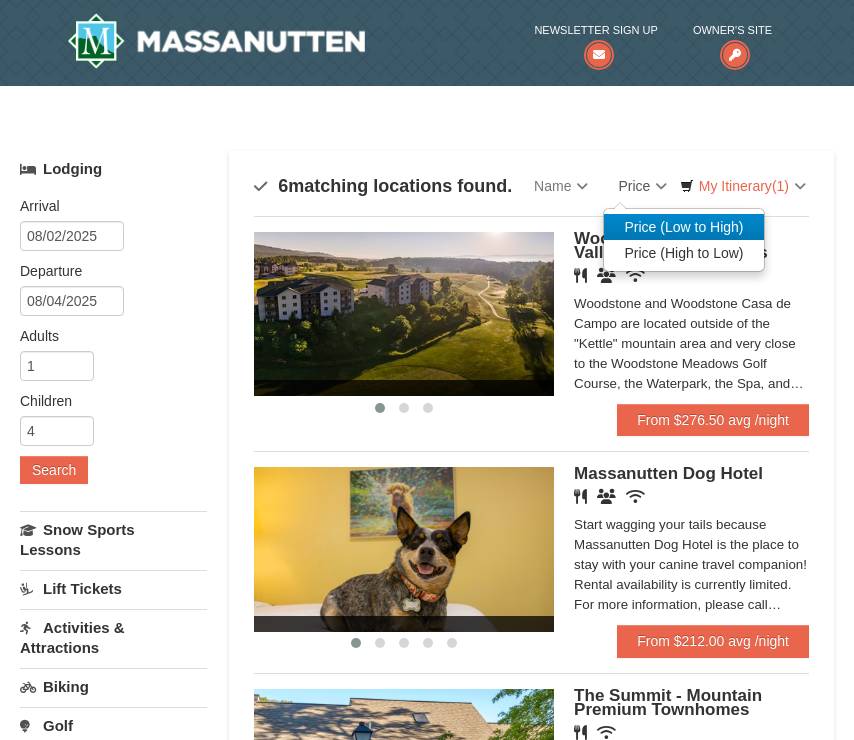 click on "Price (Low to High)" at bounding box center [684, 227] 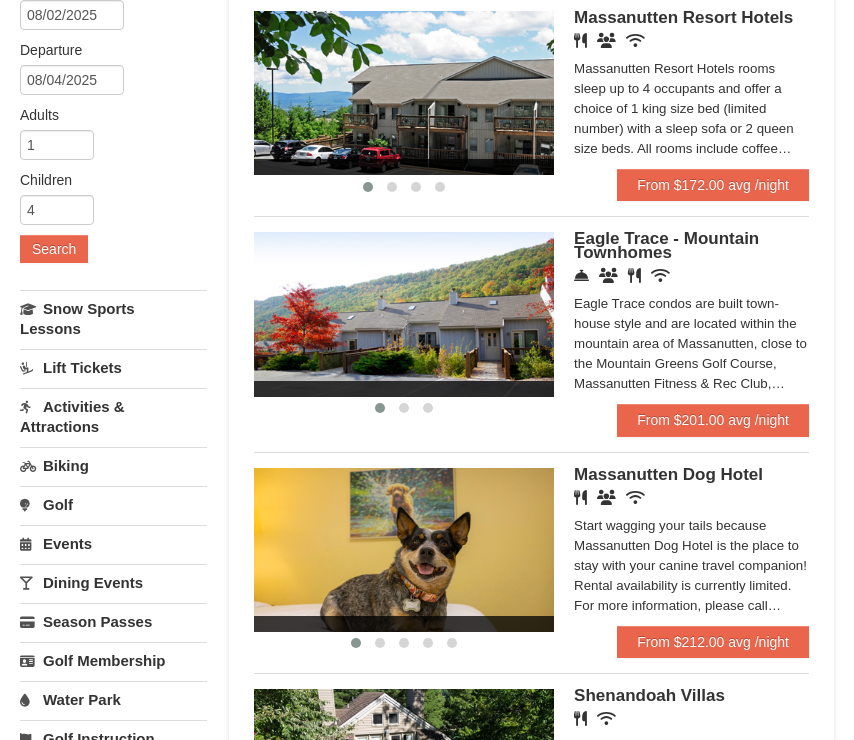 scroll, scrollTop: 229, scrollLeft: 0, axis: vertical 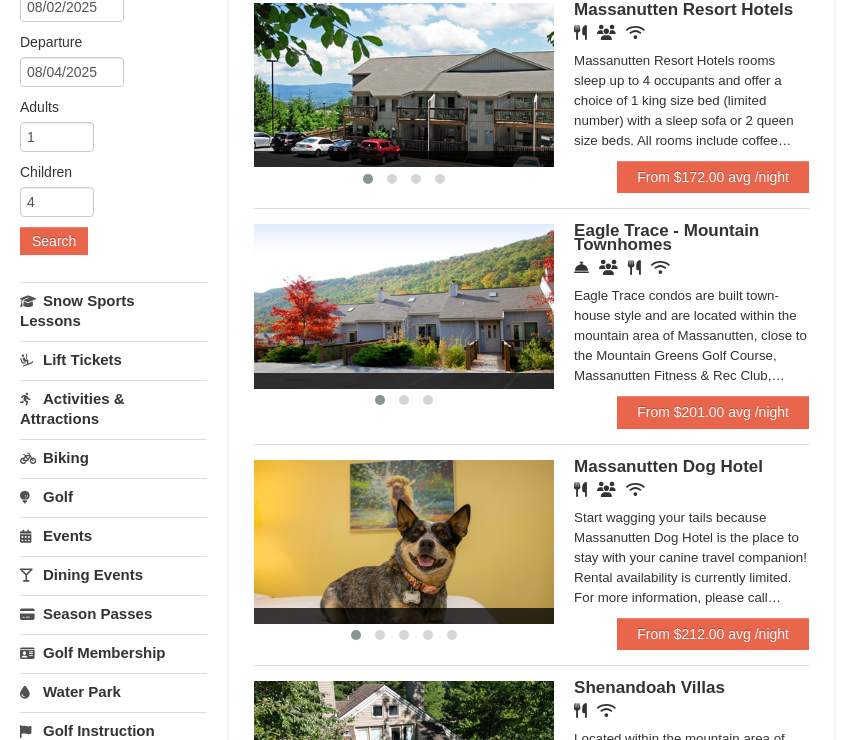 click at bounding box center [404, 306] 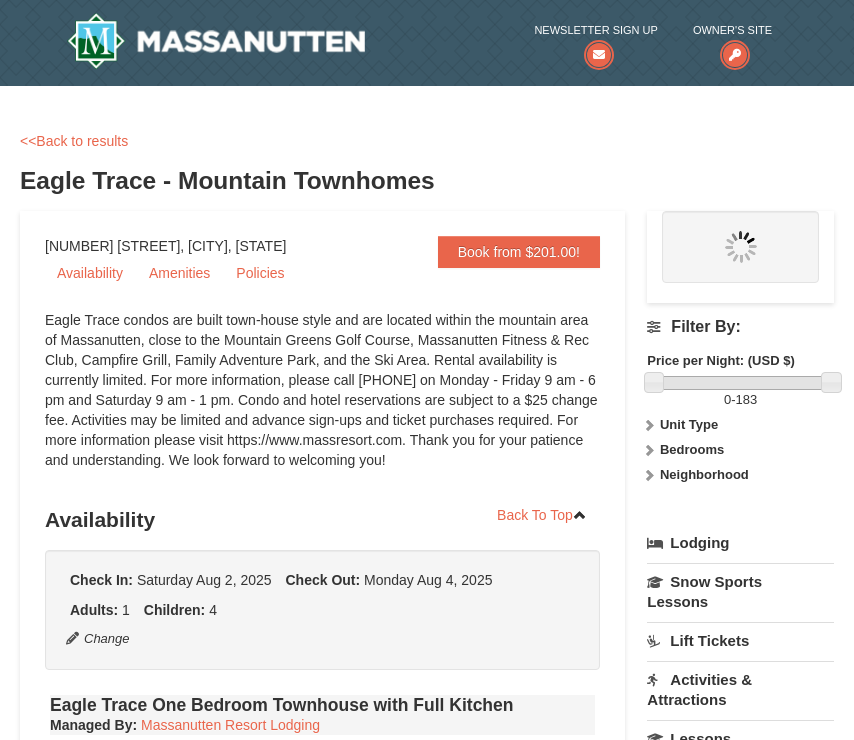 scroll, scrollTop: 0, scrollLeft: 0, axis: both 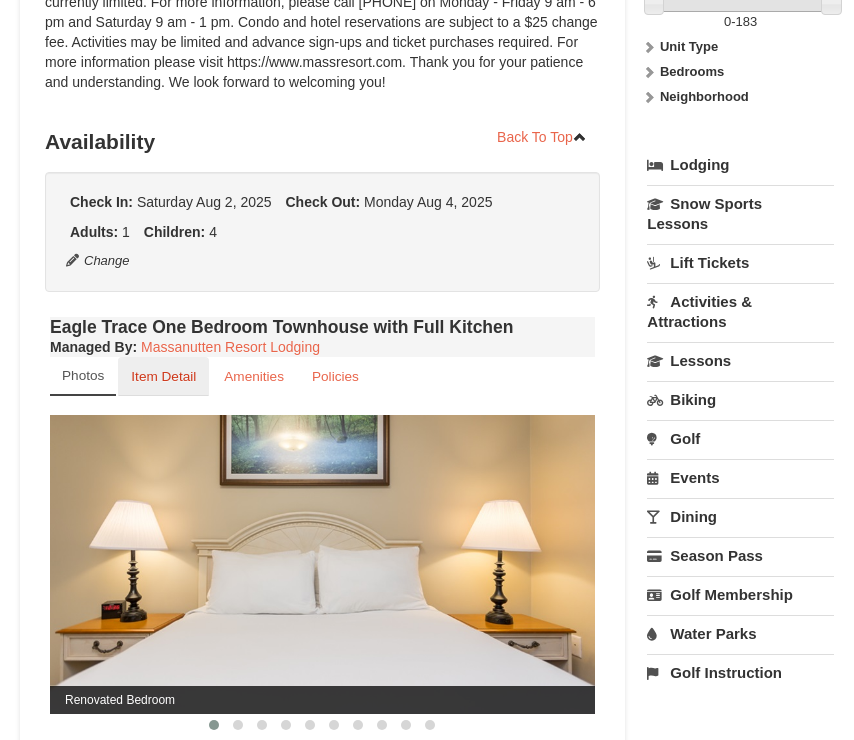 click on "Item Detail" at bounding box center (163, 376) 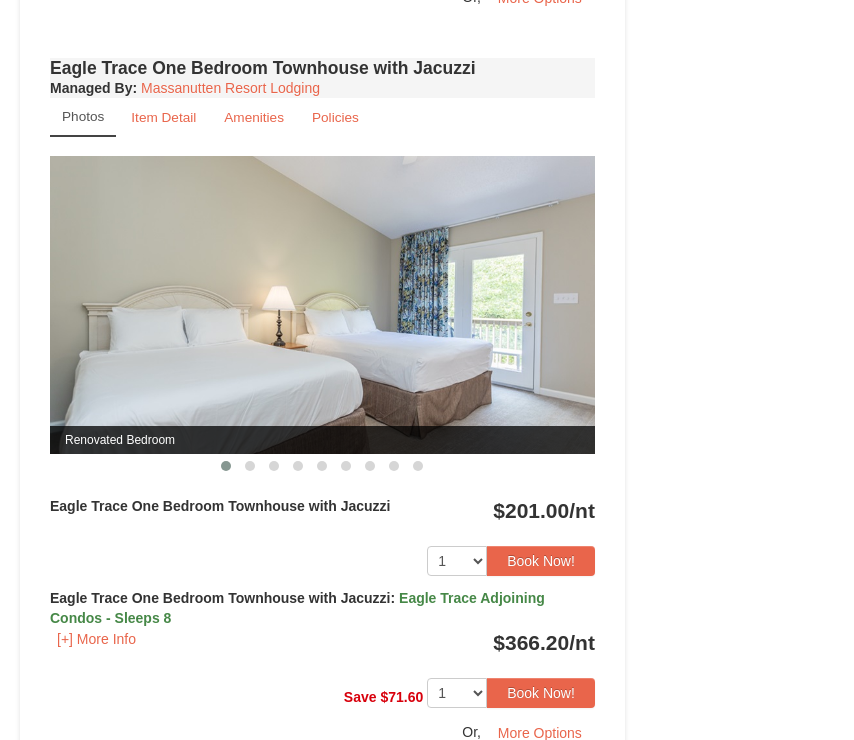 scroll, scrollTop: 1222, scrollLeft: 0, axis: vertical 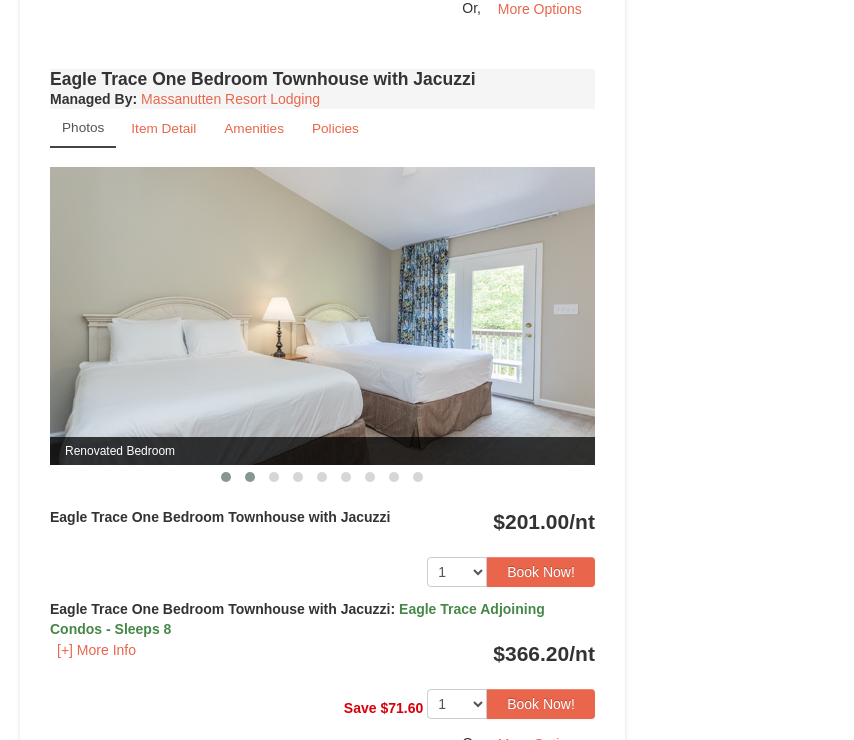 click at bounding box center (250, 477) 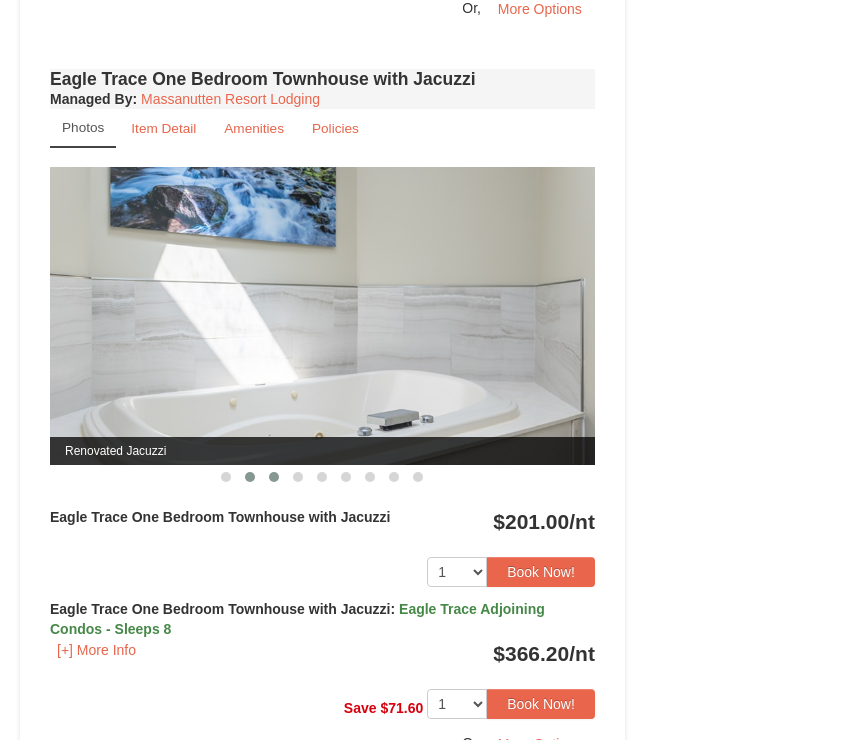 click at bounding box center [274, 477] 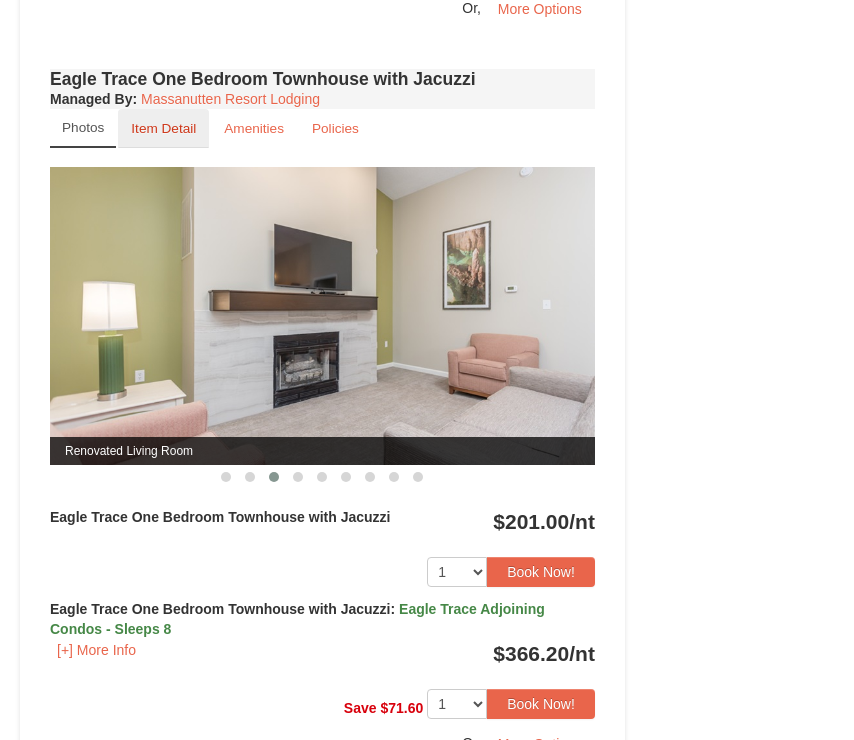 click on "Item Detail" at bounding box center (163, 128) 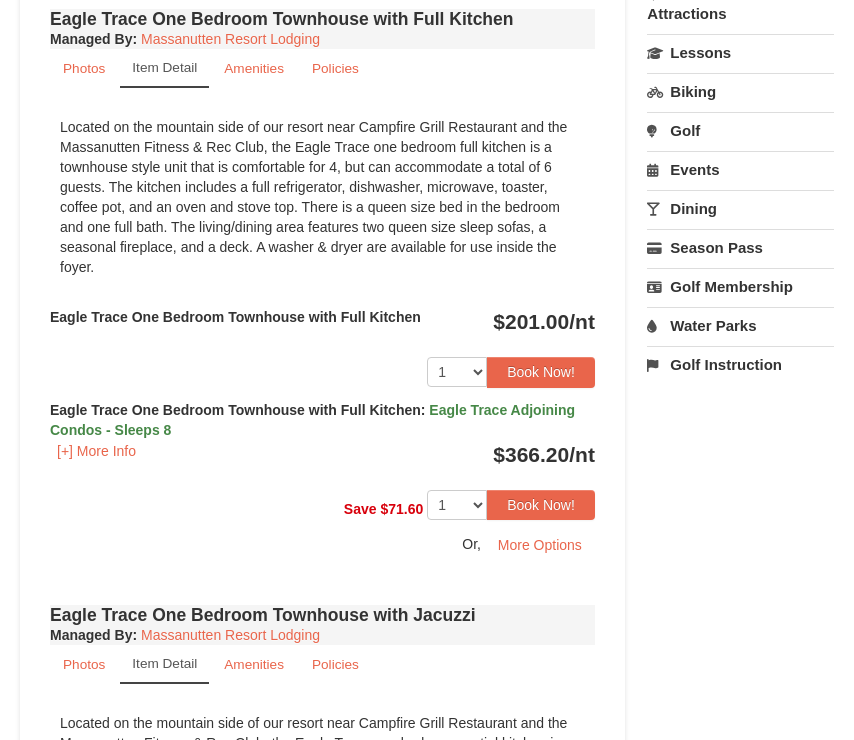 scroll, scrollTop: 648, scrollLeft: 0, axis: vertical 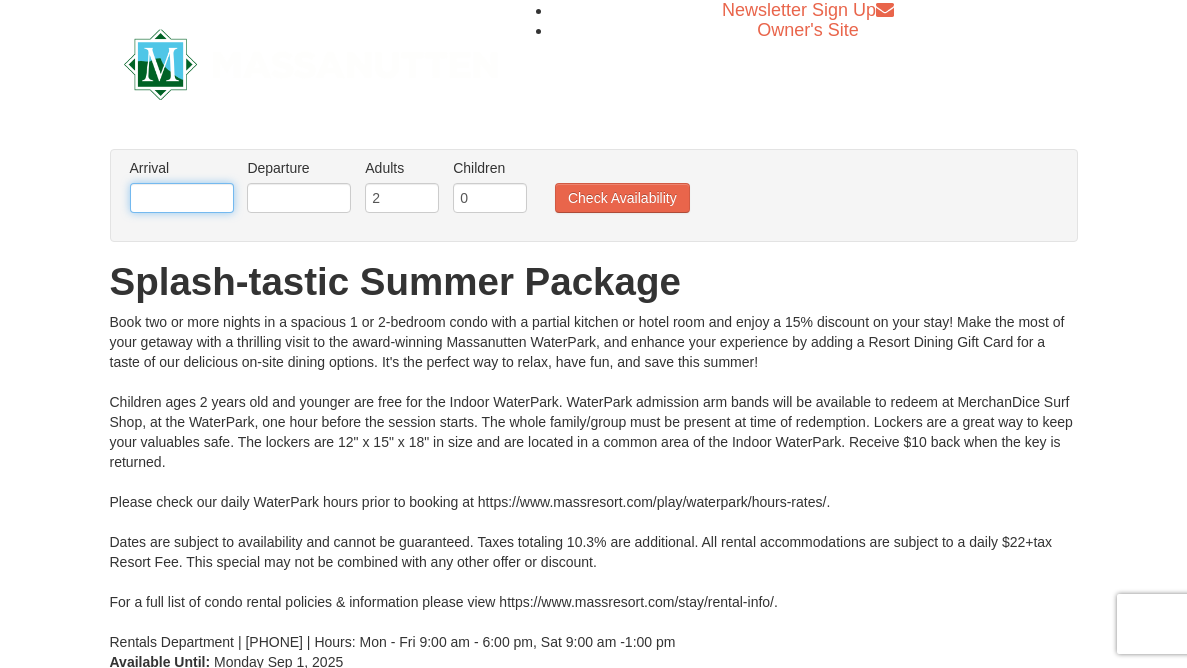 click at bounding box center [182, 198] 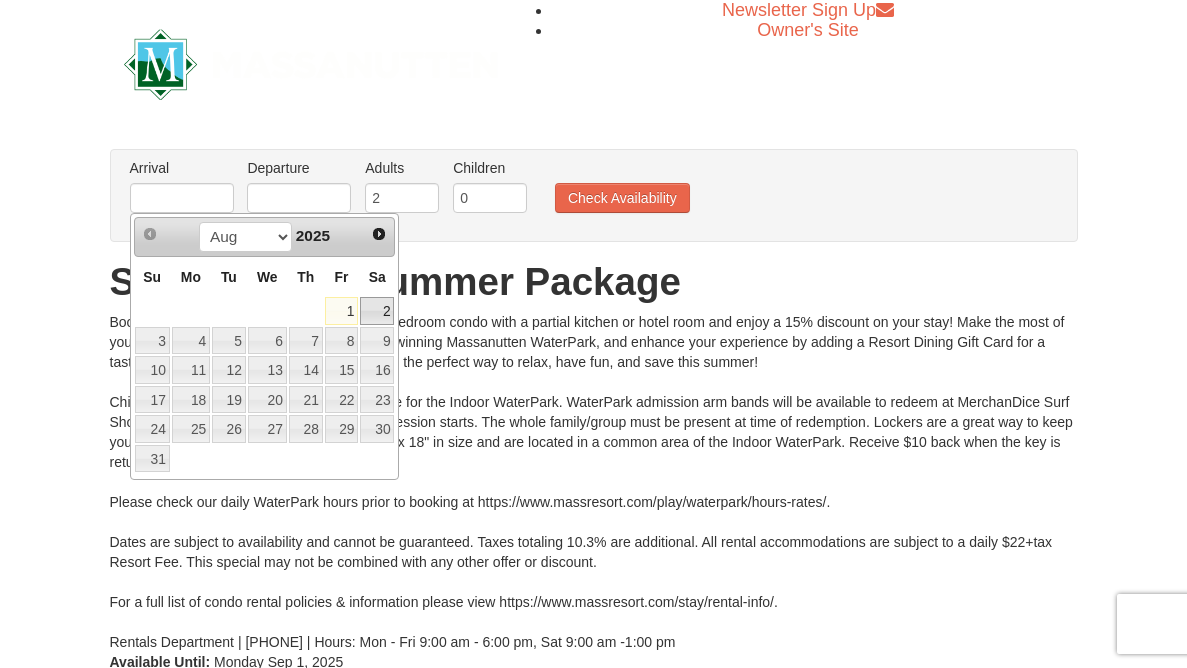 click on "2" at bounding box center [377, 311] 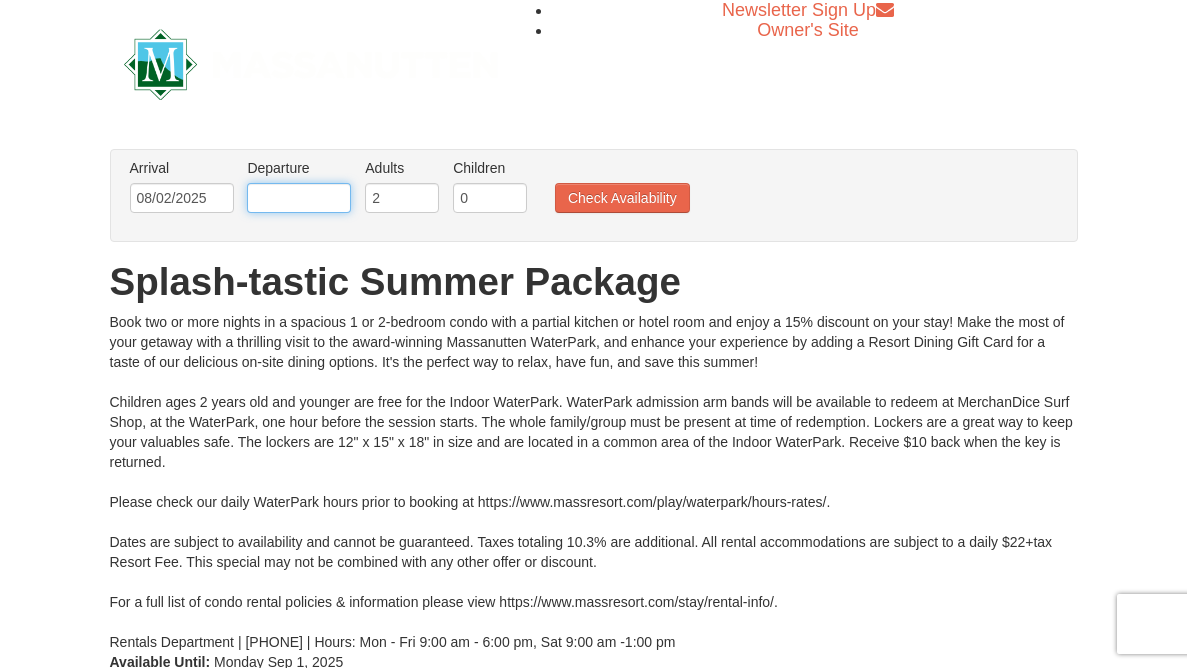 click at bounding box center (299, 198) 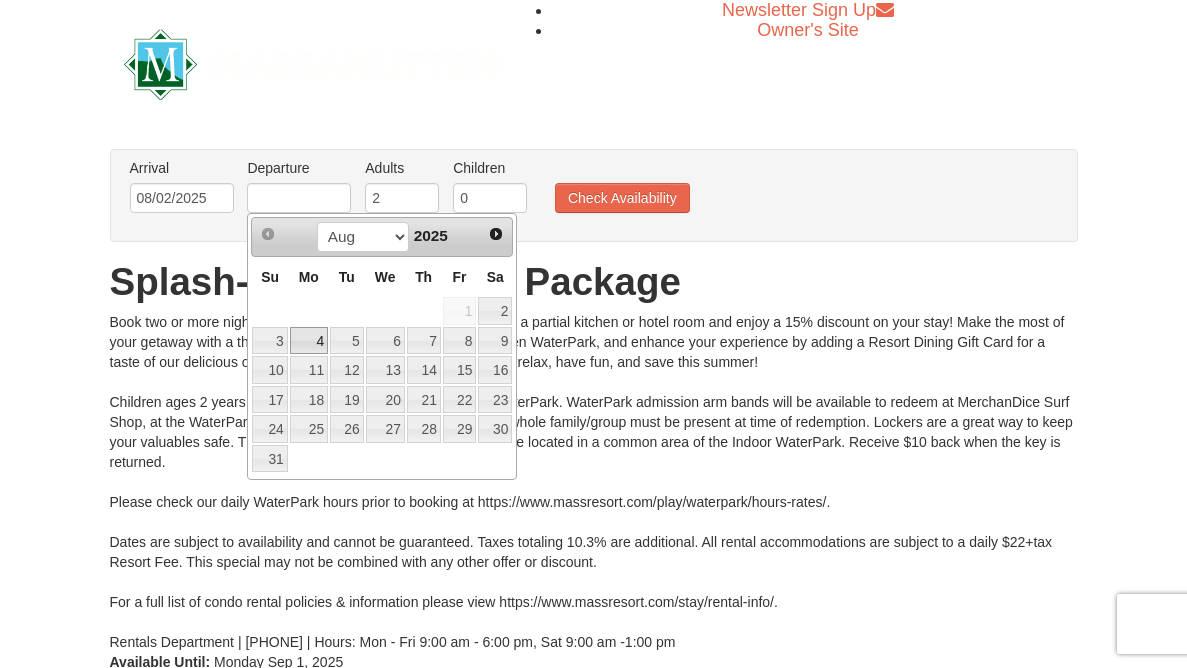 click on "4" at bounding box center (309, 341) 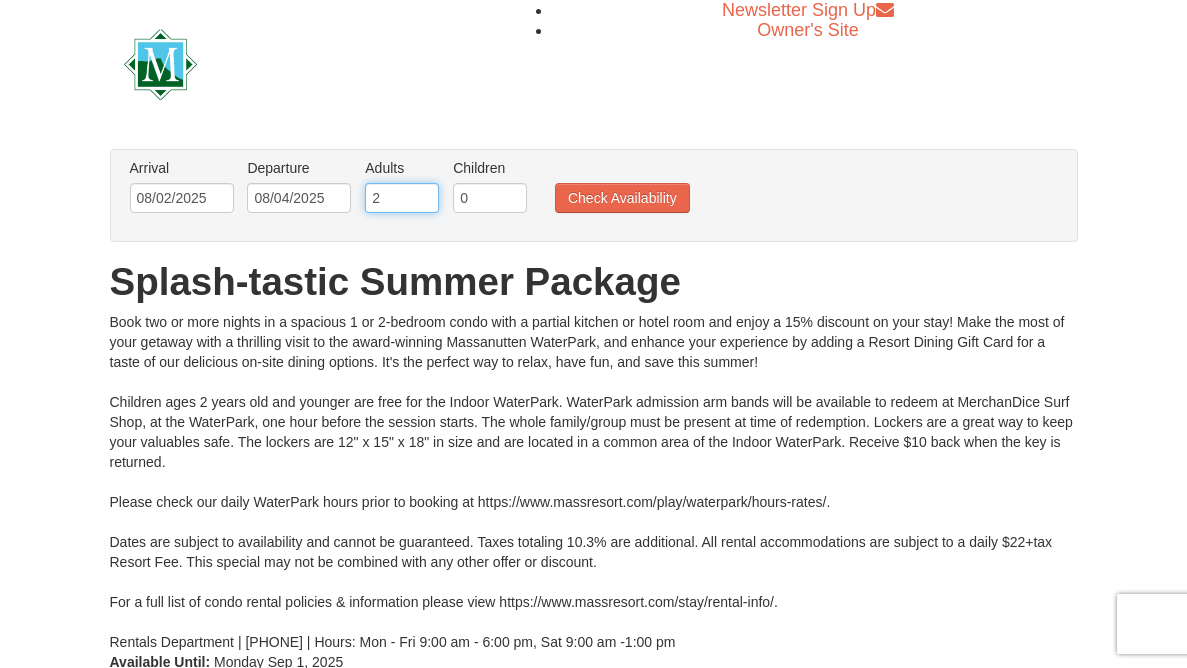 type on "1" 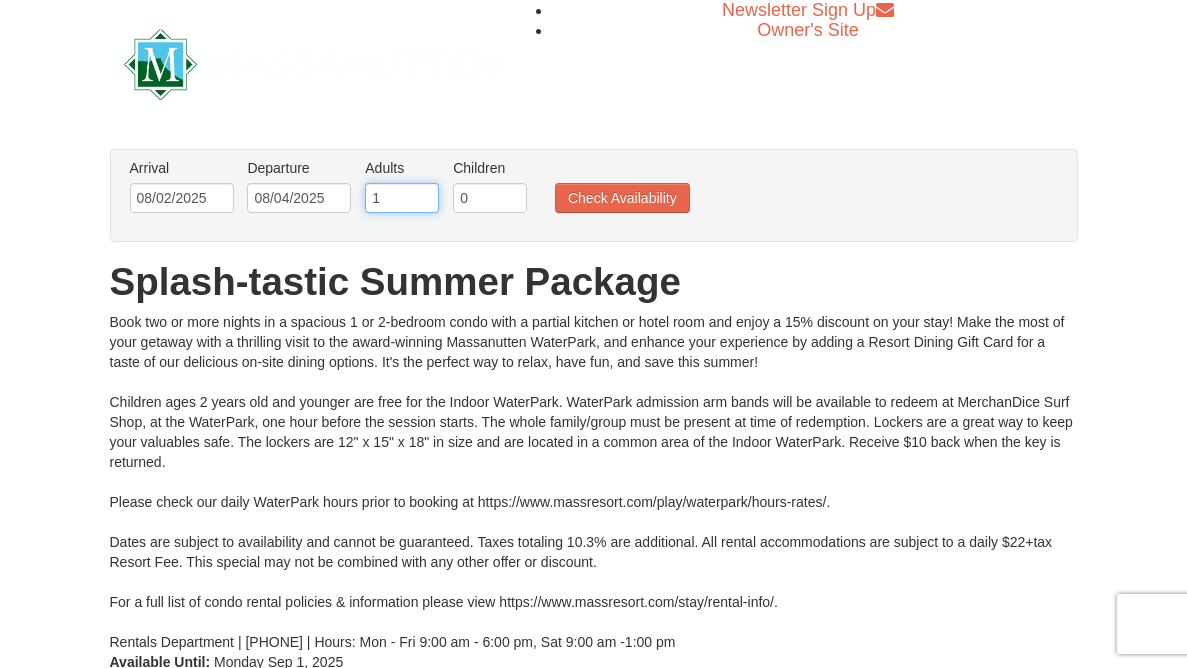 click on "1" at bounding box center (402, 198) 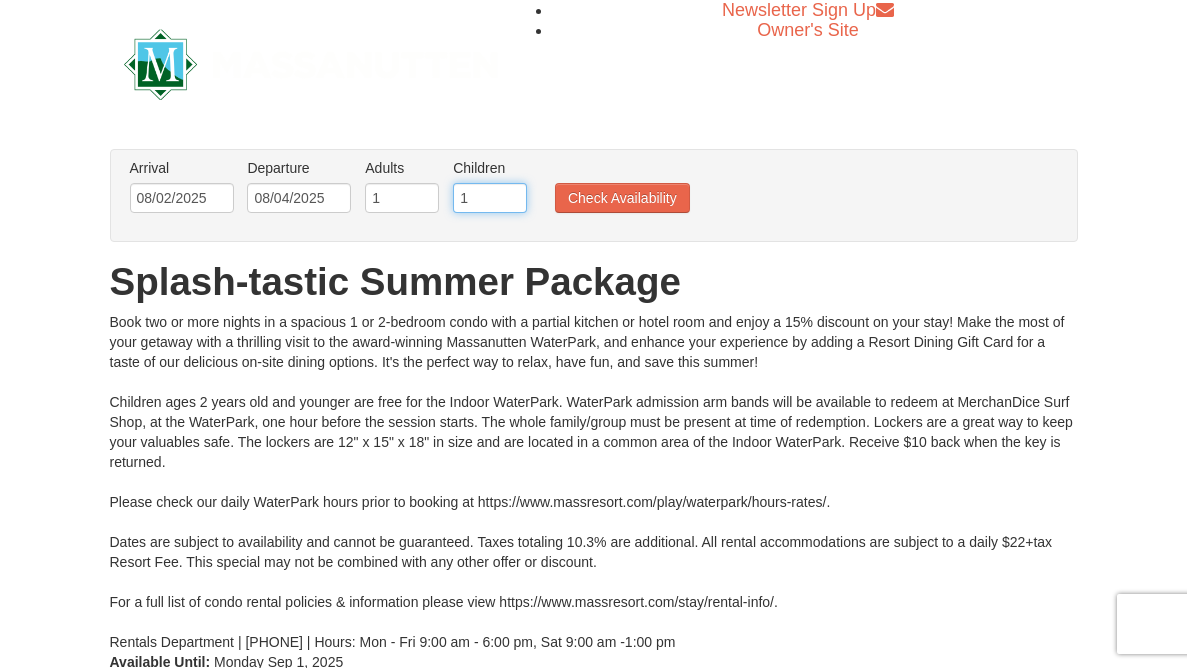 click on "1" at bounding box center [490, 198] 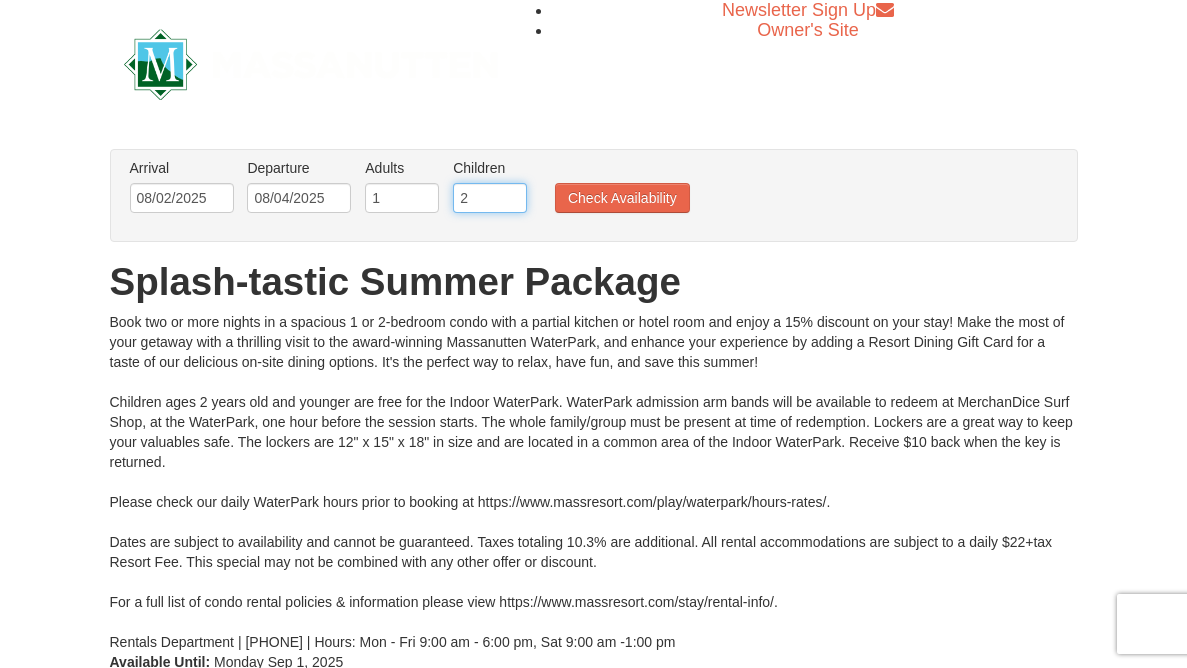 click on "2" at bounding box center [490, 198] 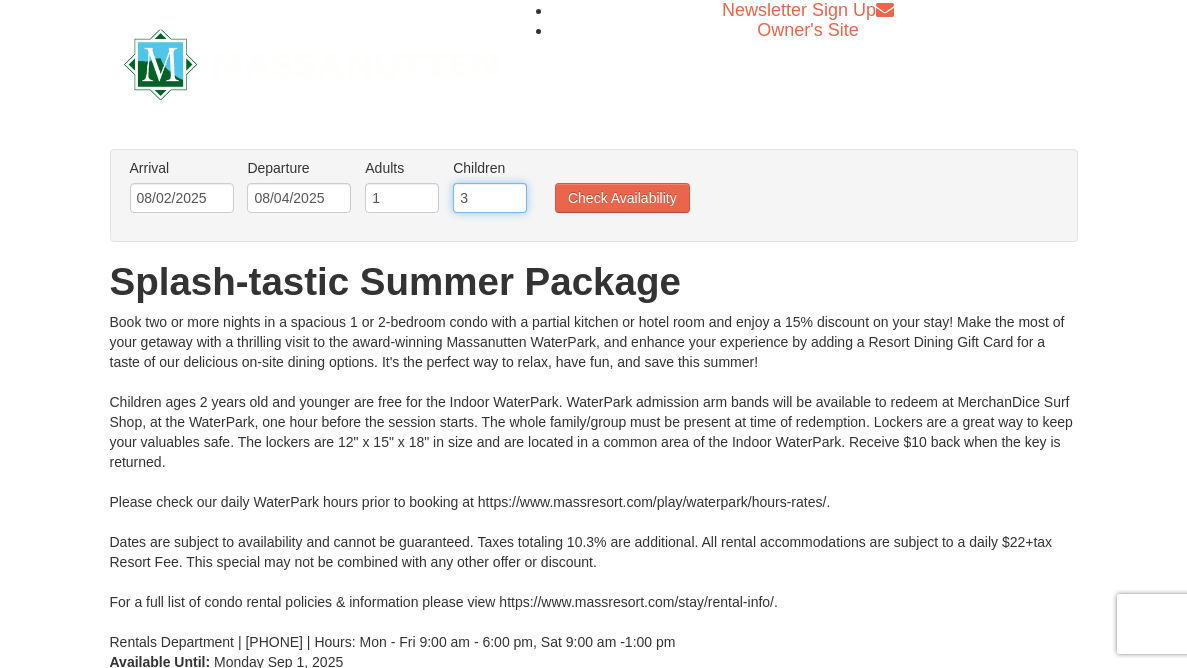 click on "3" at bounding box center [490, 198] 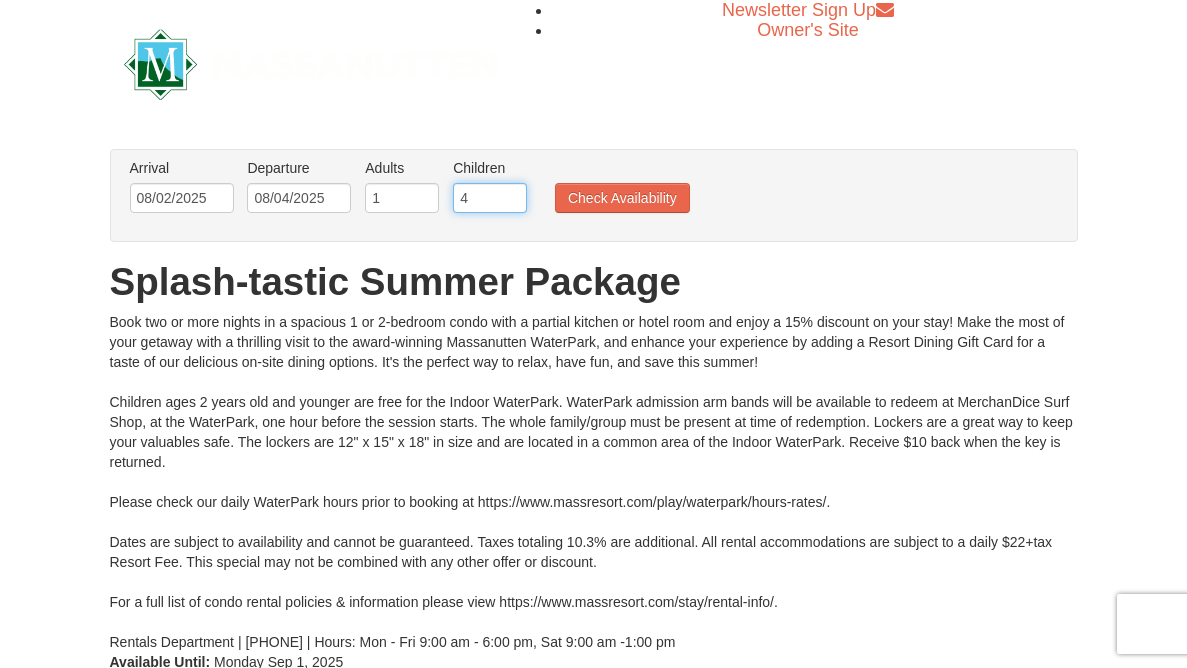 click on "4" at bounding box center [490, 198] 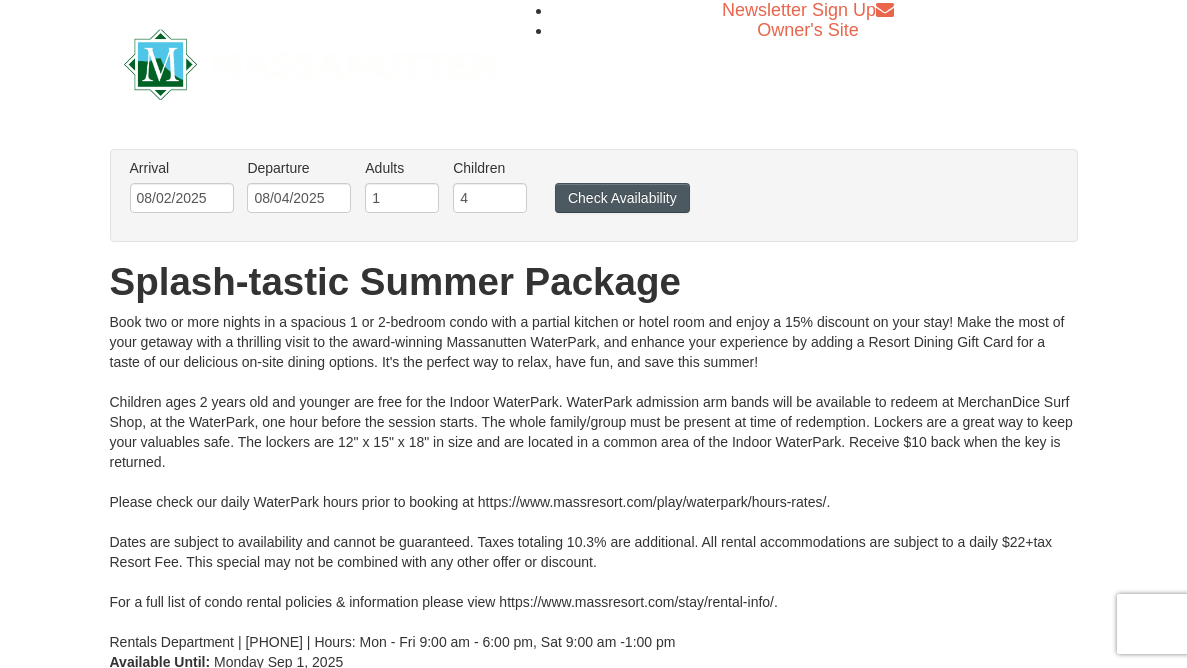 click on "Check Availability" at bounding box center [622, 198] 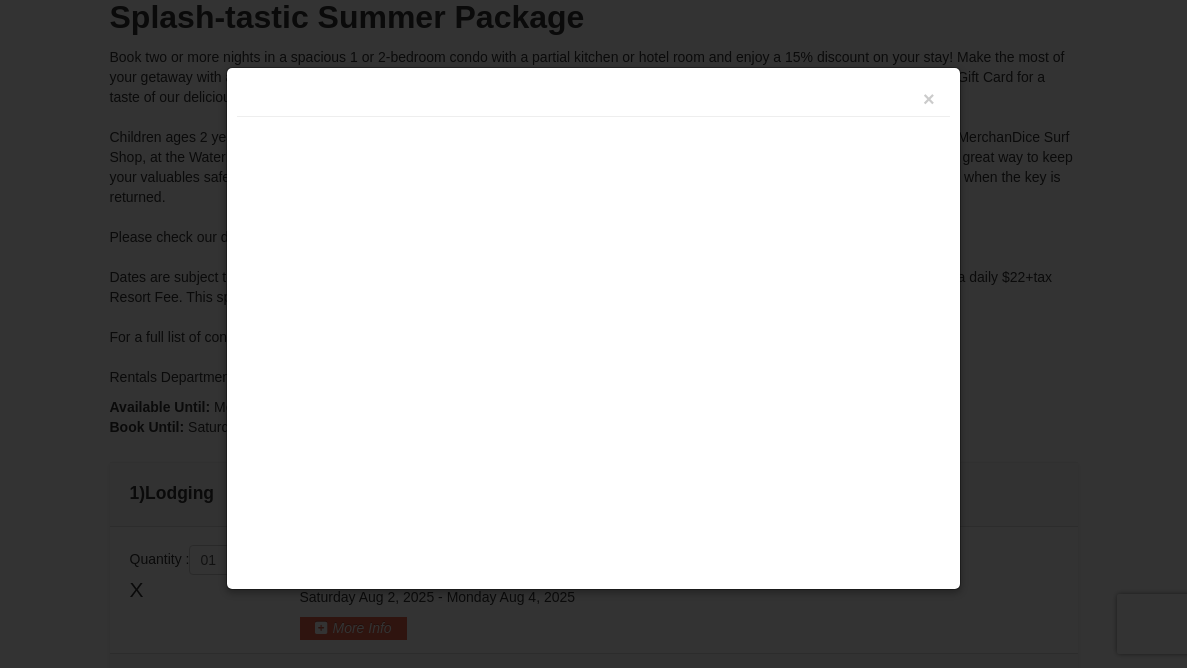 scroll, scrollTop: 772, scrollLeft: 0, axis: vertical 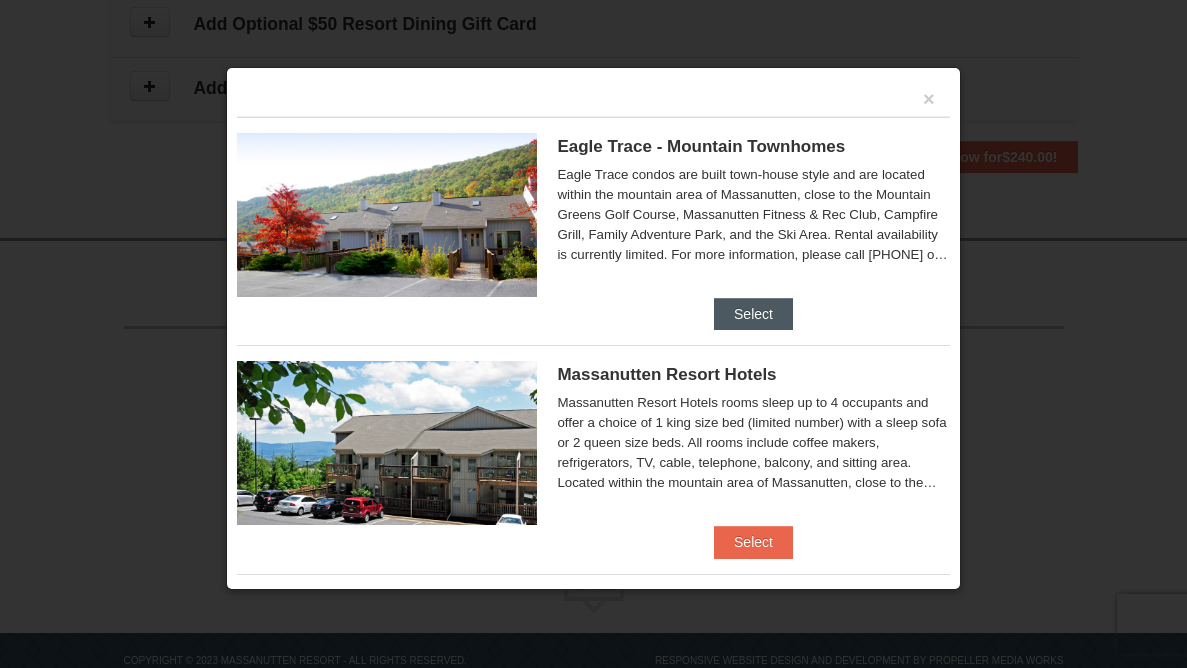 click on "Select" at bounding box center [753, 314] 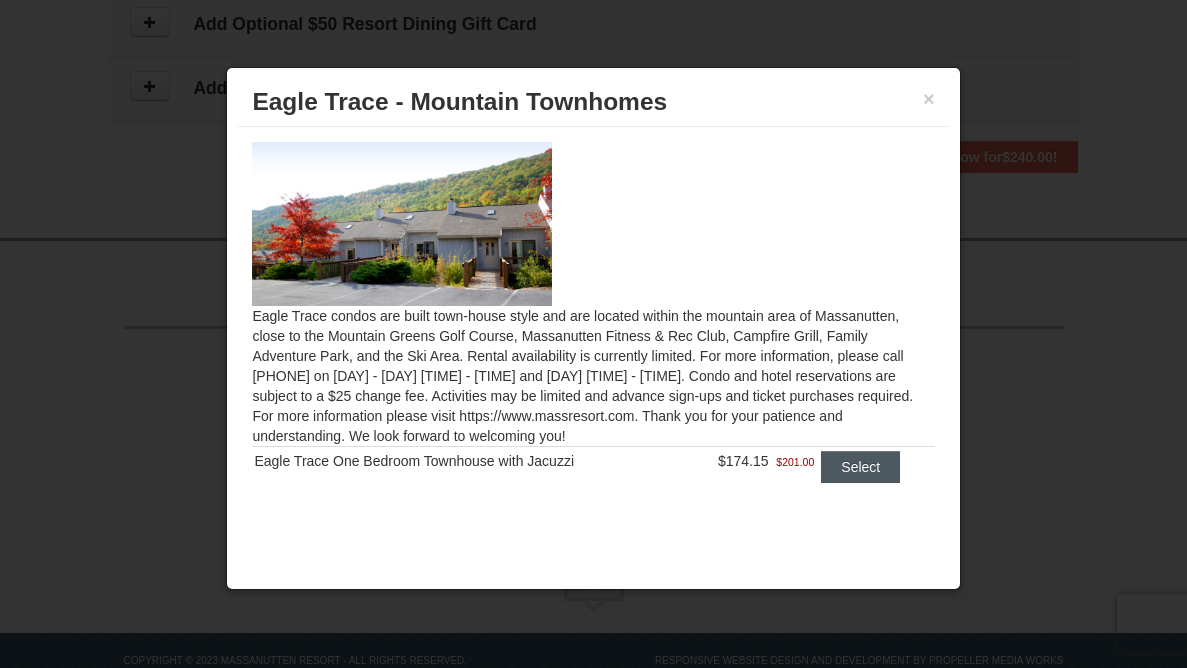 click on "Select" at bounding box center [860, 467] 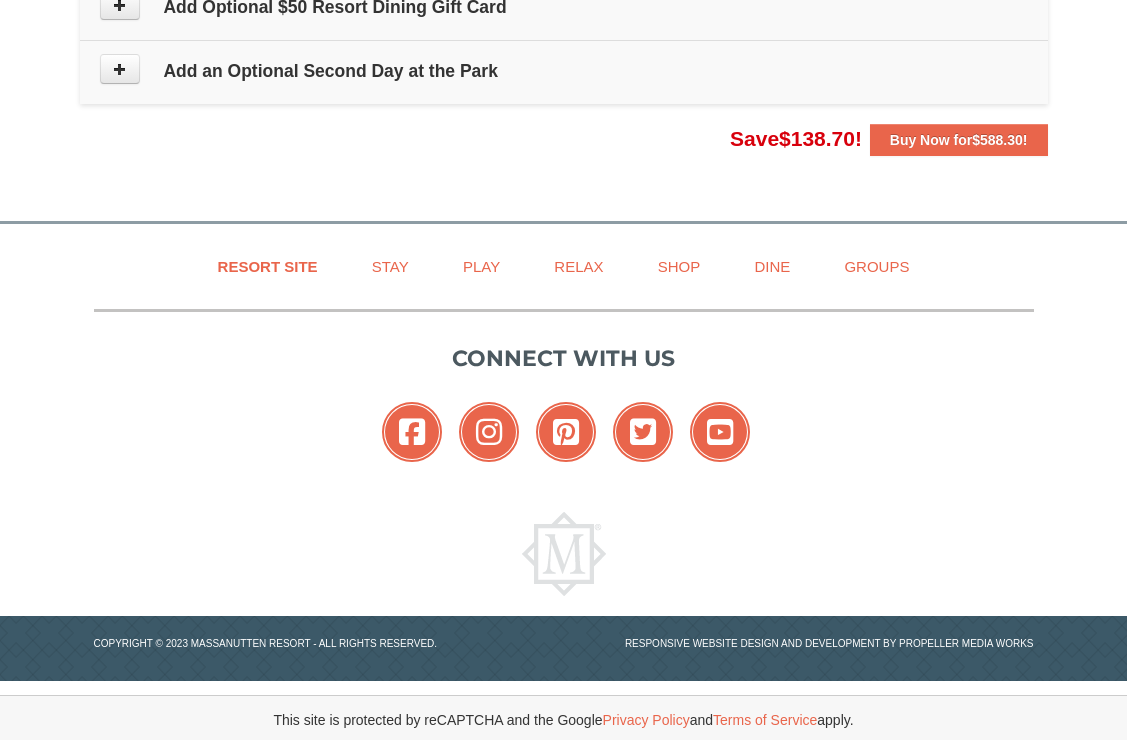 scroll, scrollTop: 2281, scrollLeft: 0, axis: vertical 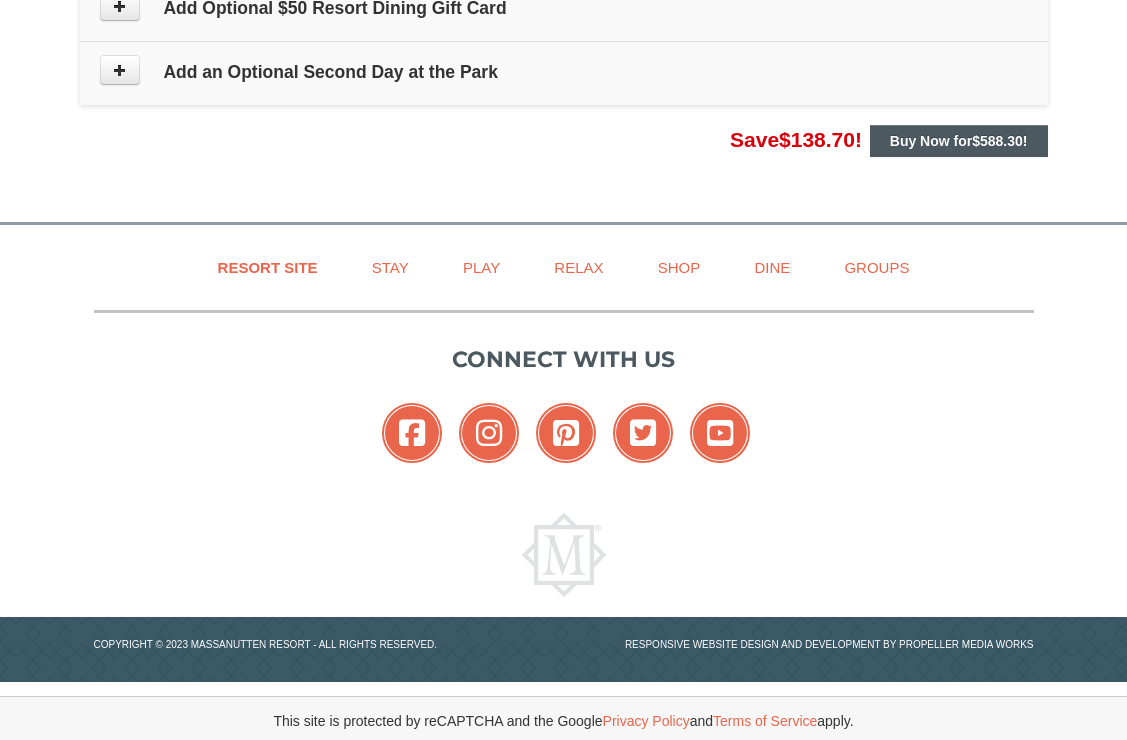 click on "$588.30" at bounding box center [997, 141] 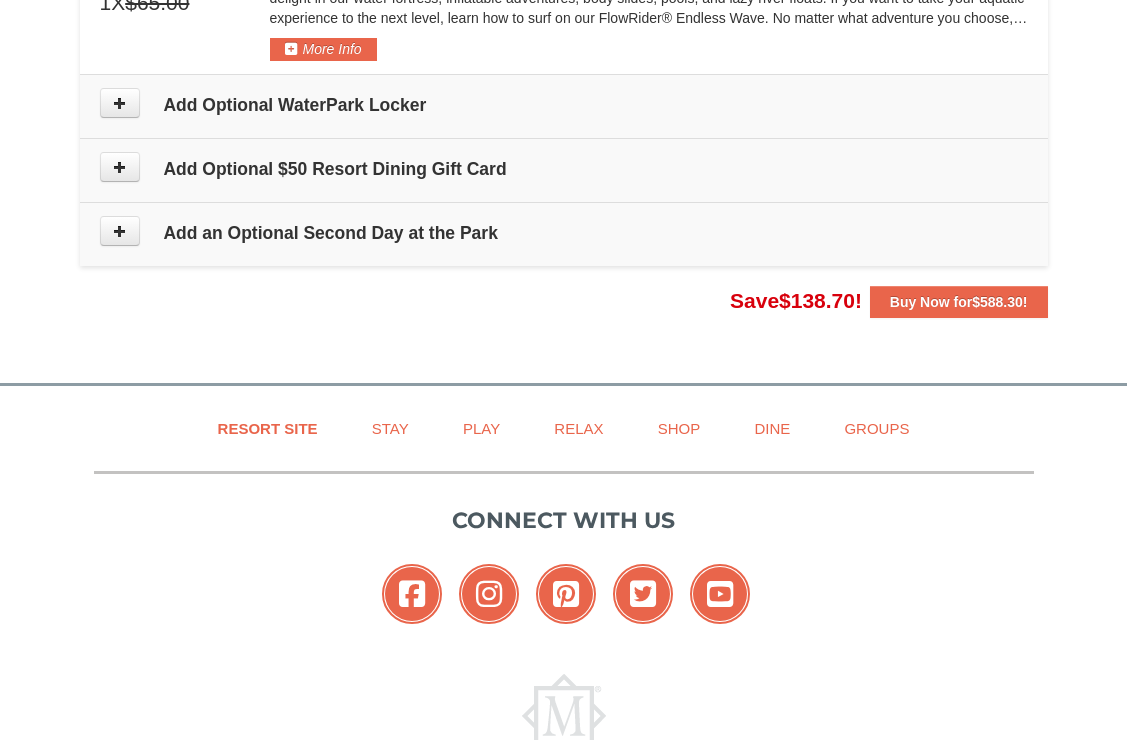 scroll, scrollTop: 2121, scrollLeft: 0, axis: vertical 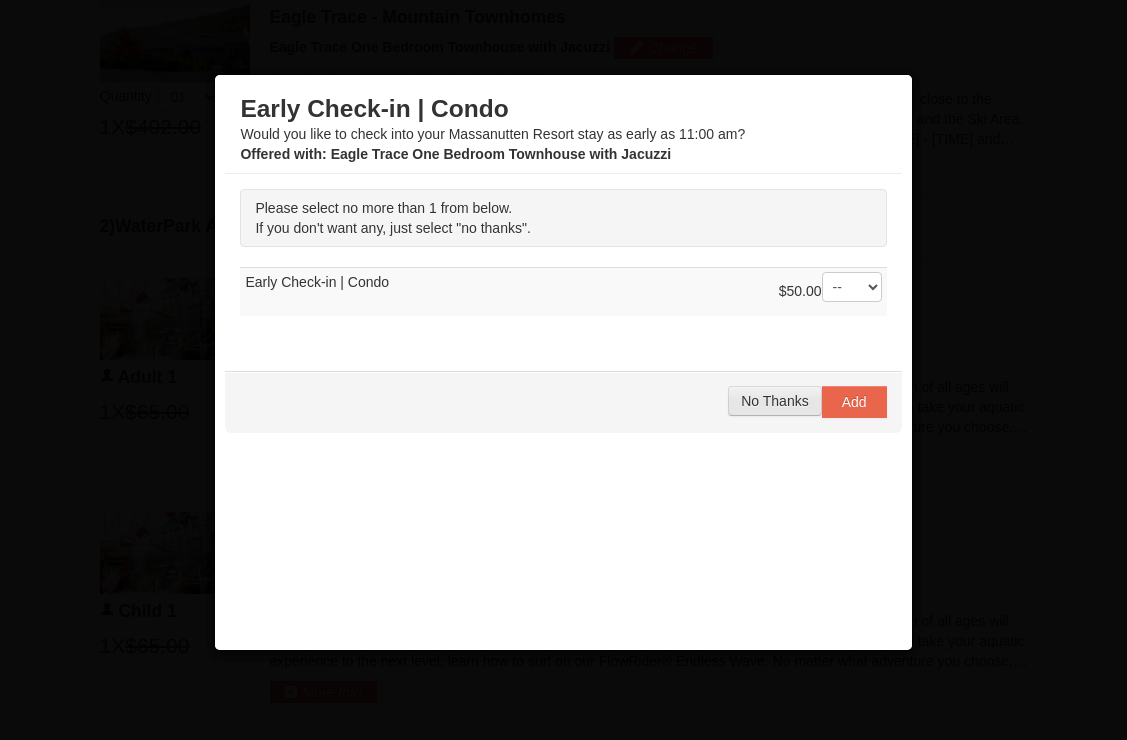 click on "No Thanks" at bounding box center [774, 401] 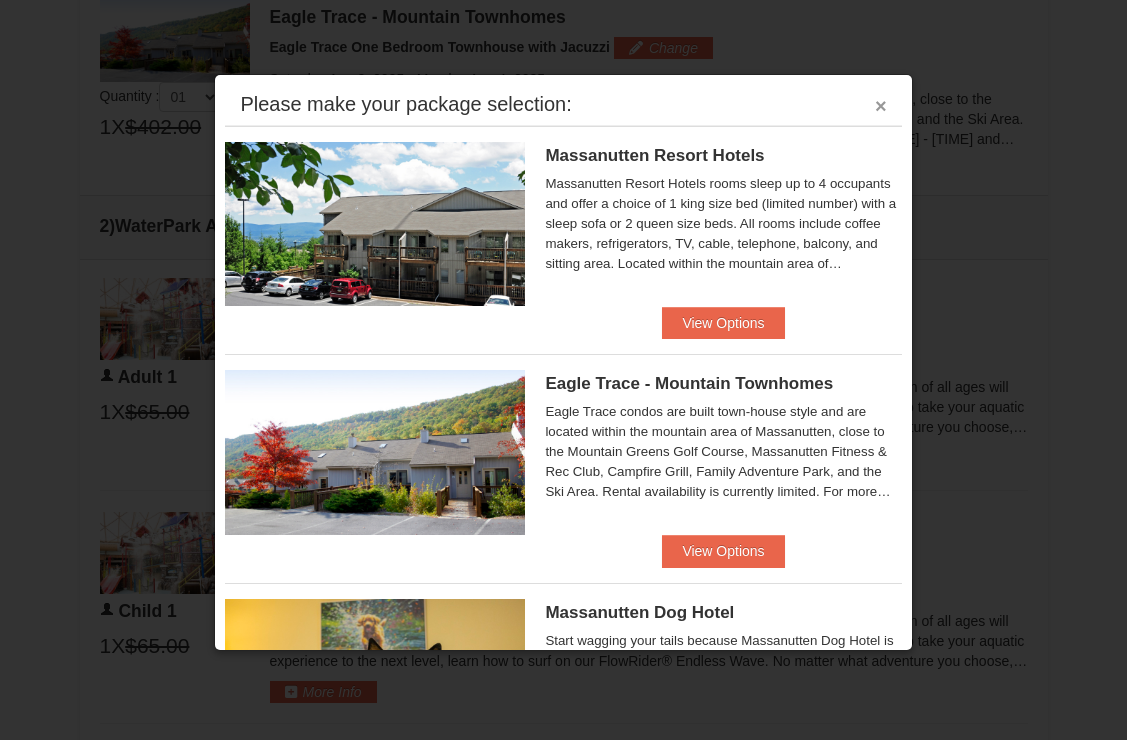 click on "×" at bounding box center (881, 106) 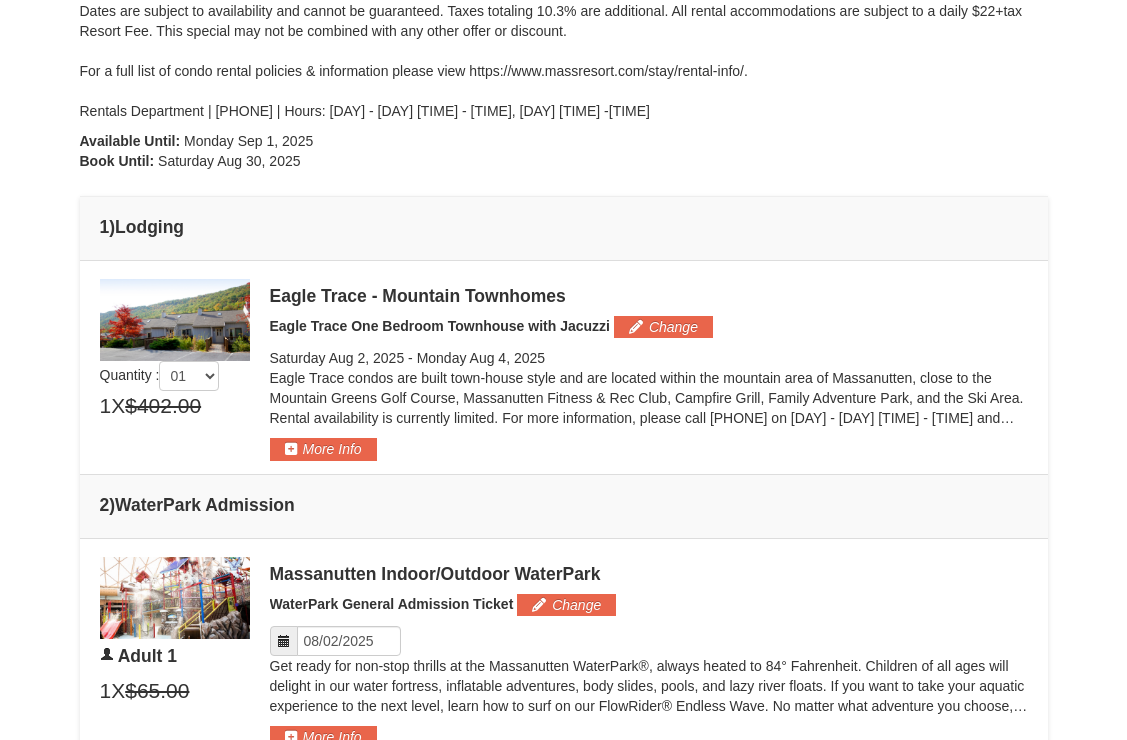 scroll, scrollTop: 499, scrollLeft: 0, axis: vertical 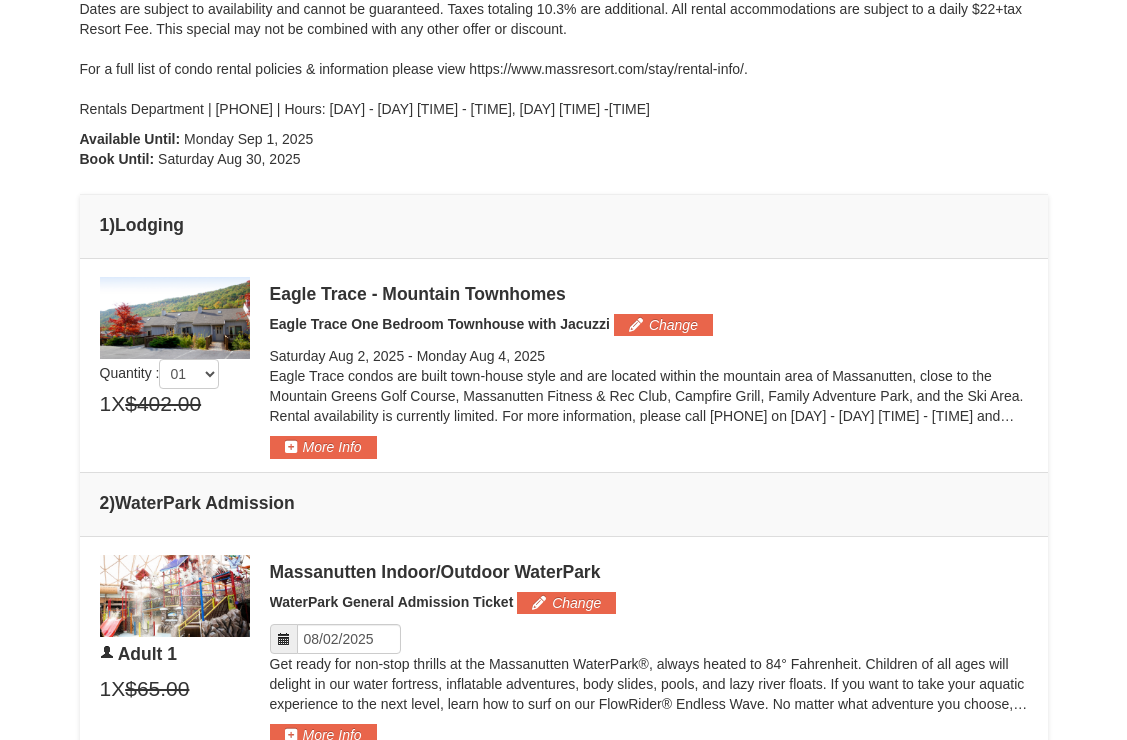 click at bounding box center (563, 370) 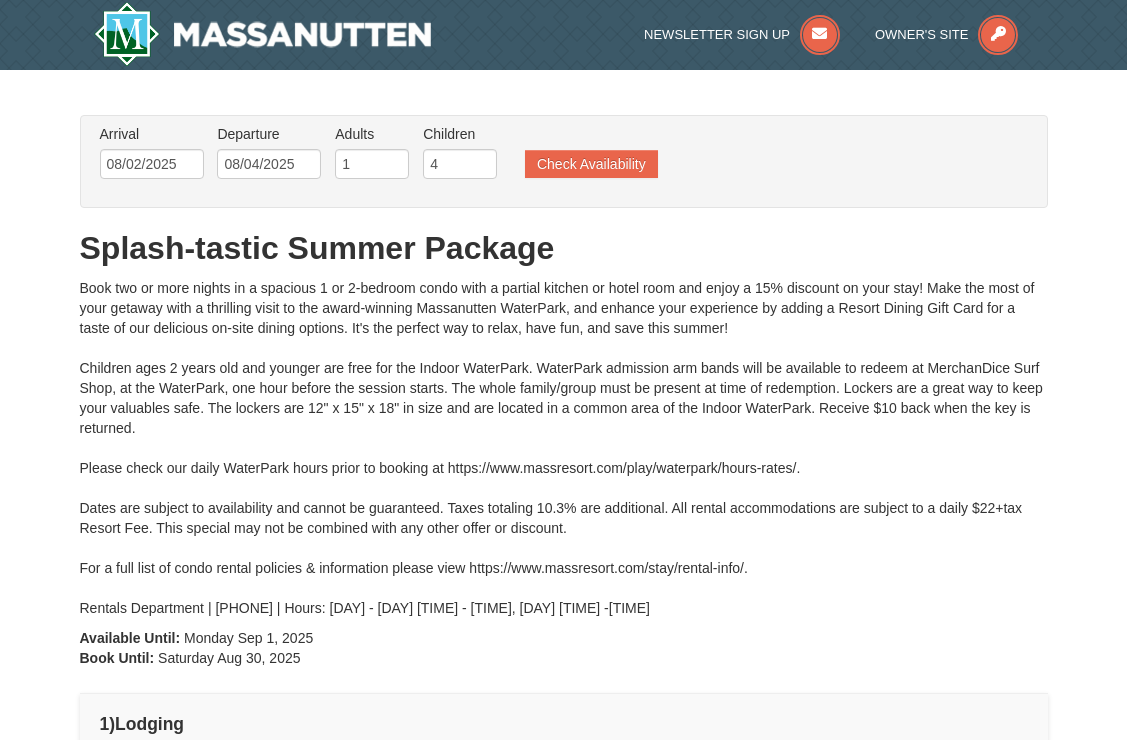 scroll, scrollTop: 0, scrollLeft: 0, axis: both 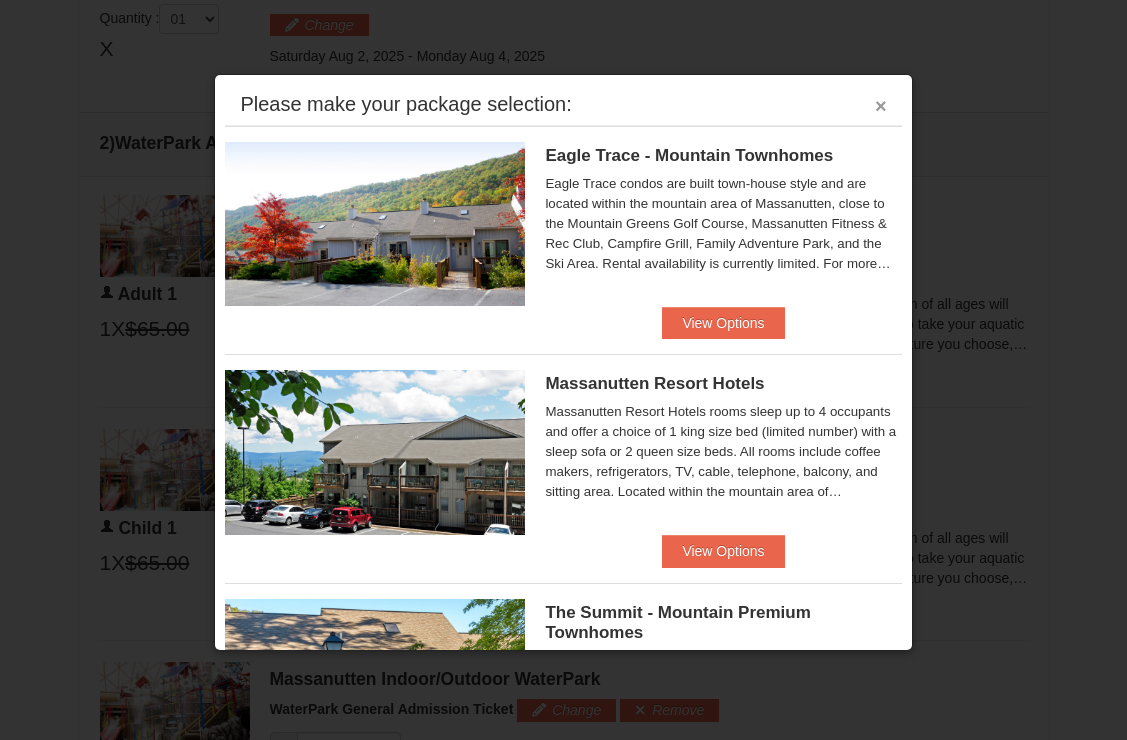 click on "×" at bounding box center (881, 106) 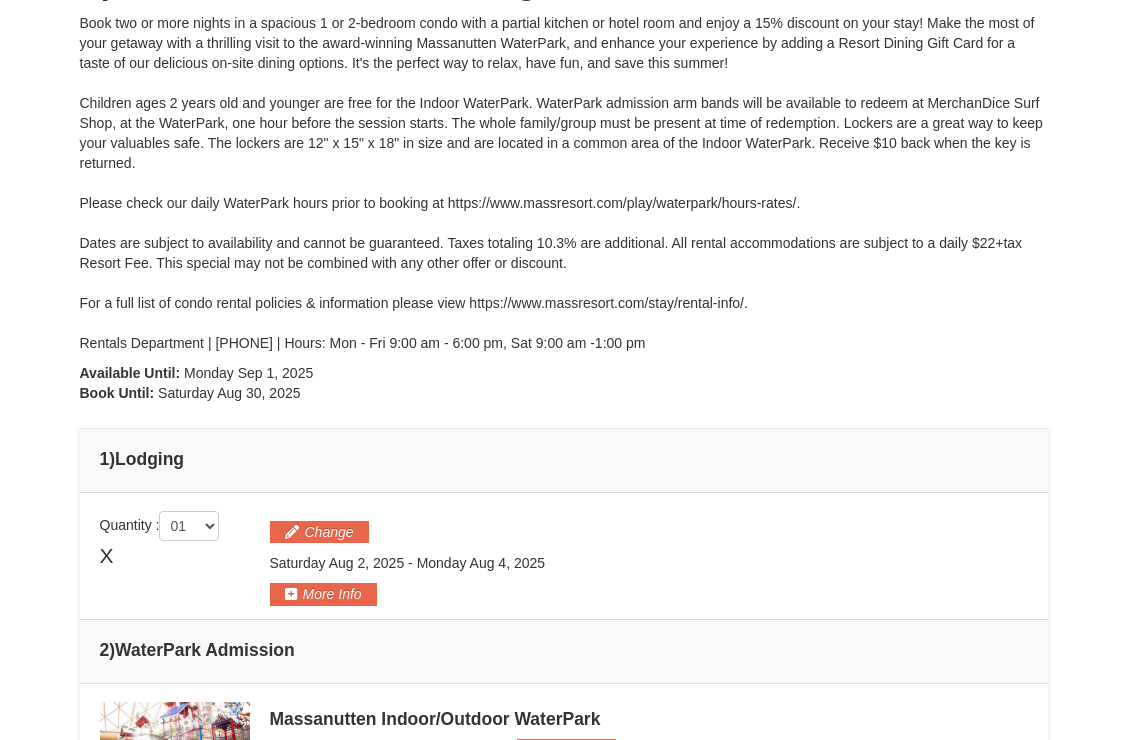 scroll, scrollTop: 402, scrollLeft: 0, axis: vertical 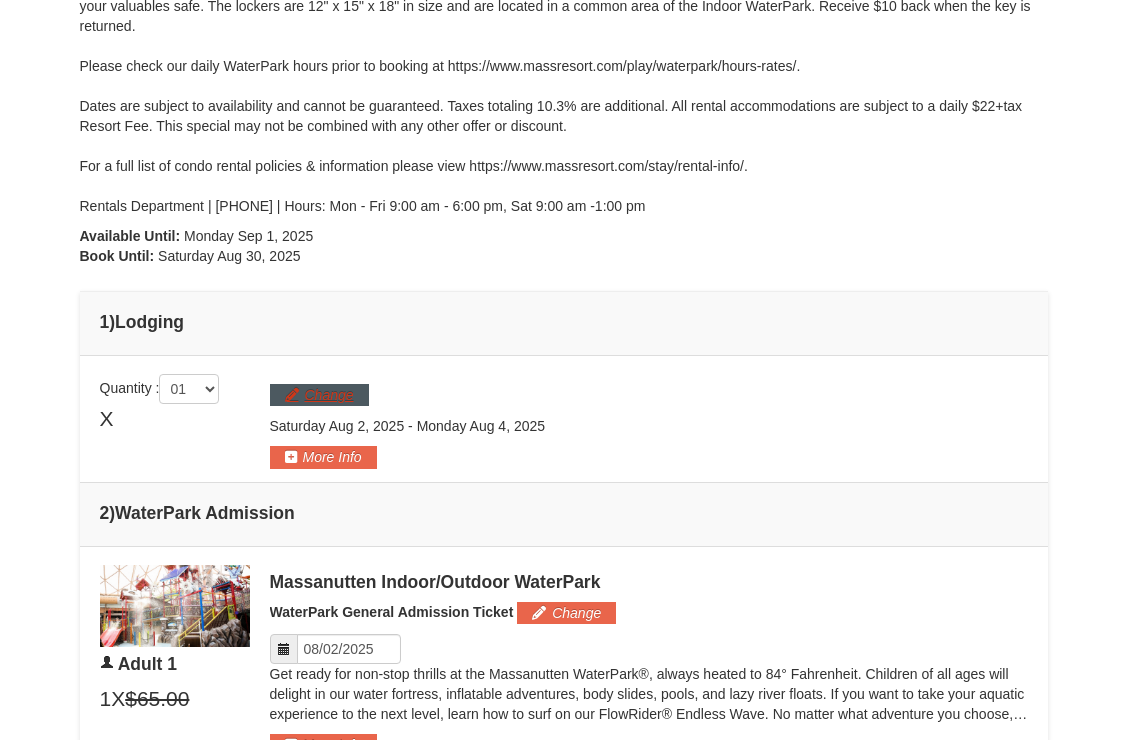 click on "Change" at bounding box center [319, 395] 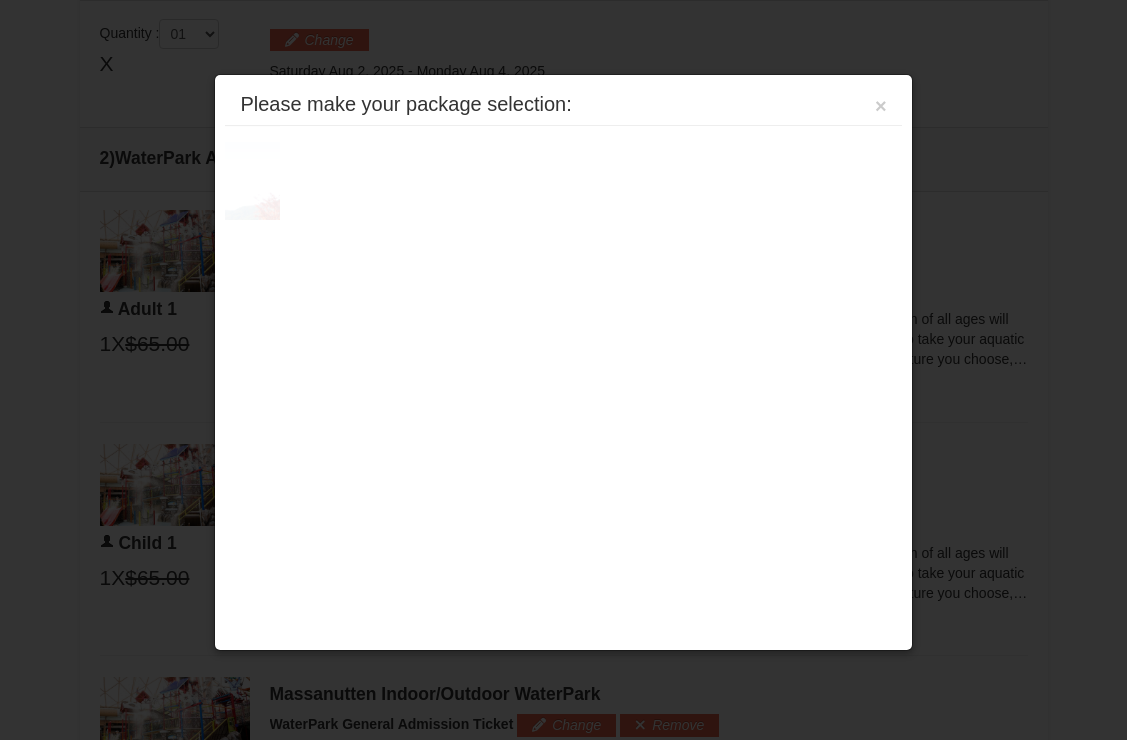 scroll, scrollTop: 776, scrollLeft: 0, axis: vertical 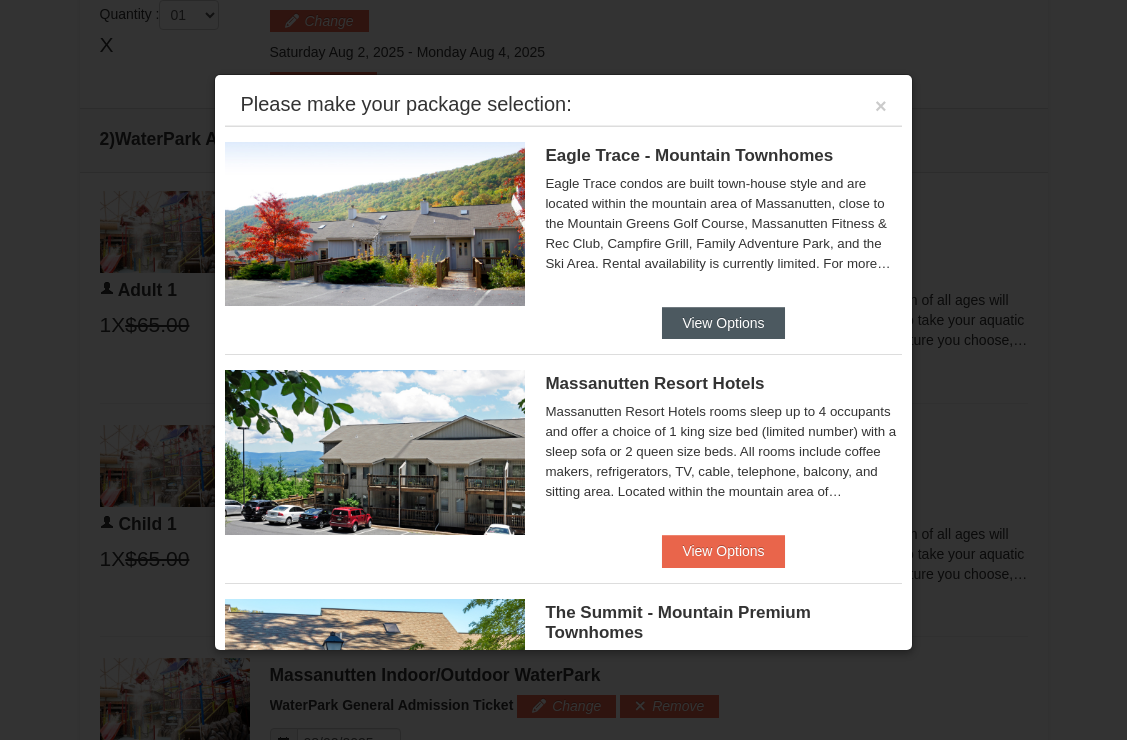 click on "View Options" at bounding box center [723, 323] 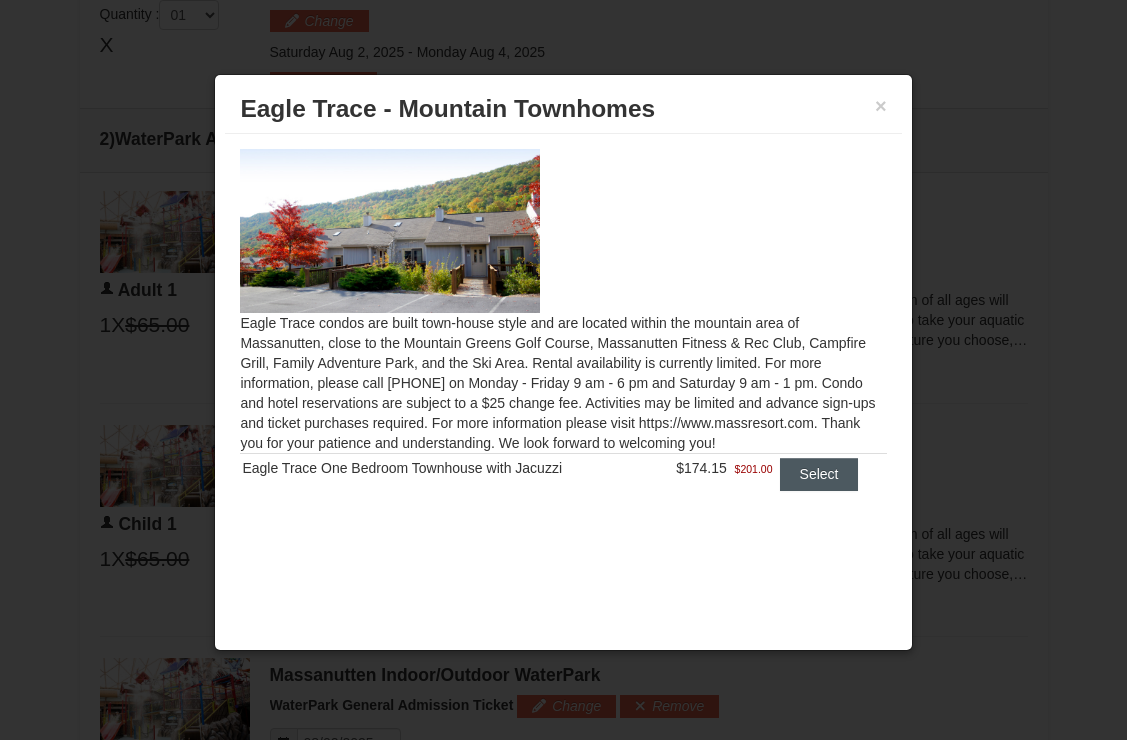 click on "Select" at bounding box center [819, 474] 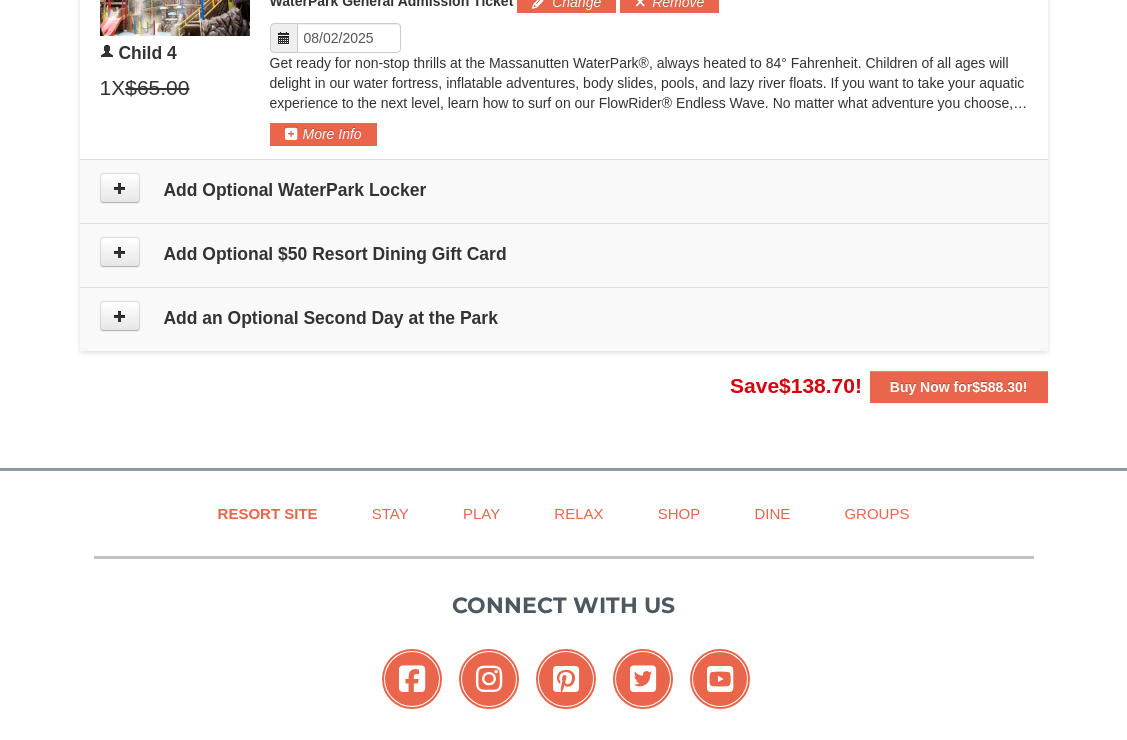 scroll, scrollTop: 2031, scrollLeft: 0, axis: vertical 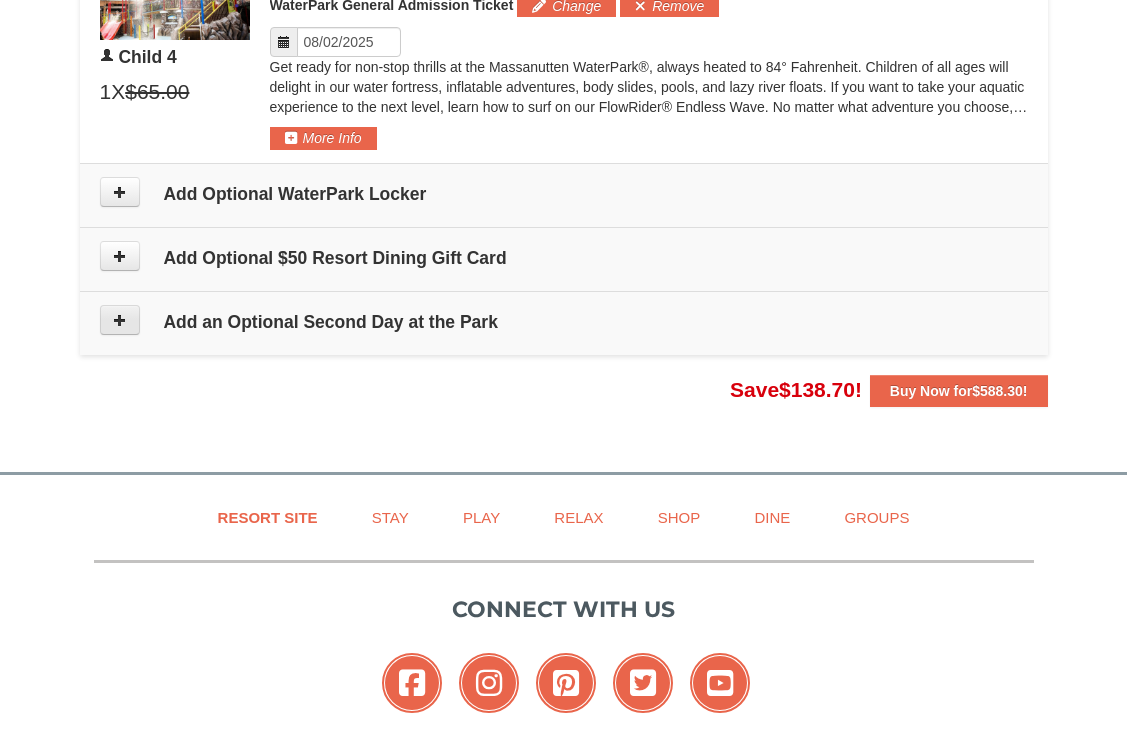 click at bounding box center [120, 320] 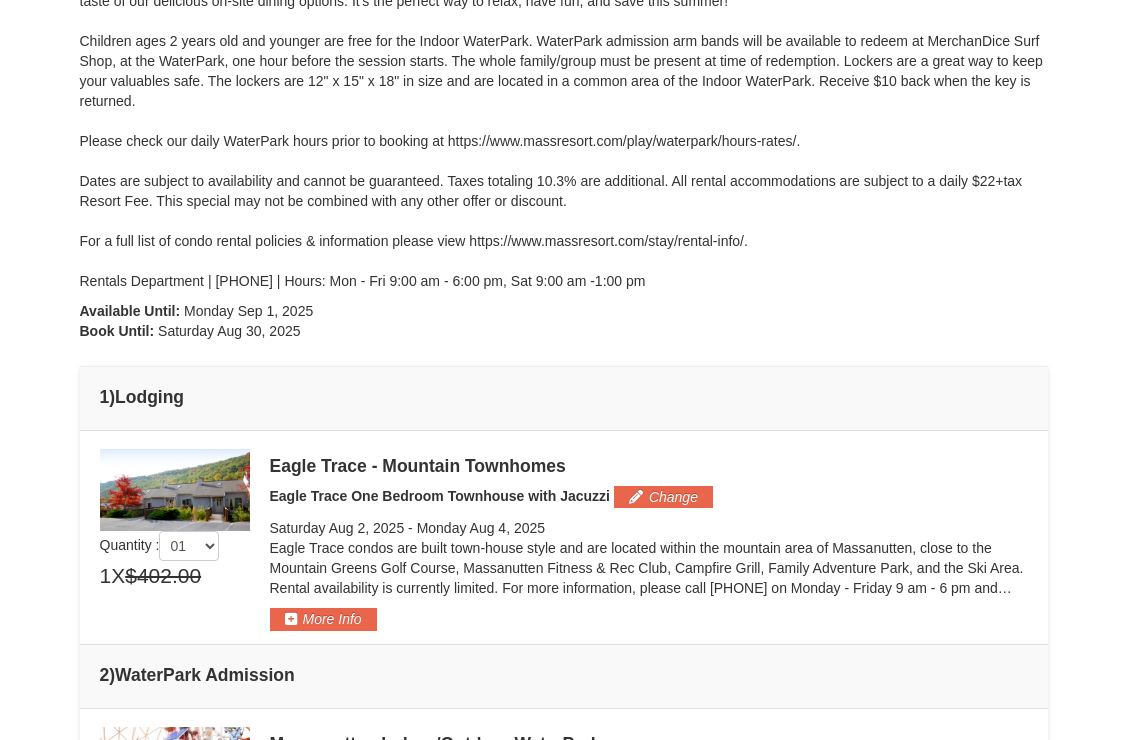 scroll, scrollTop: 558, scrollLeft: 0, axis: vertical 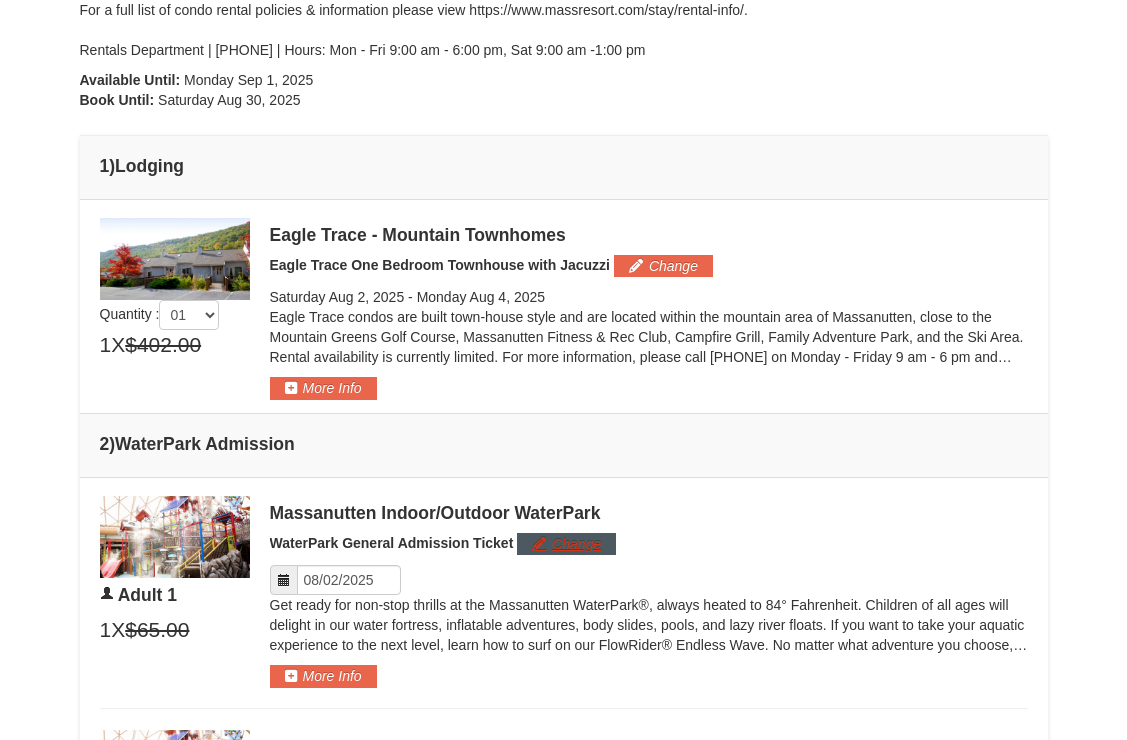click on "Change" at bounding box center [566, 544] 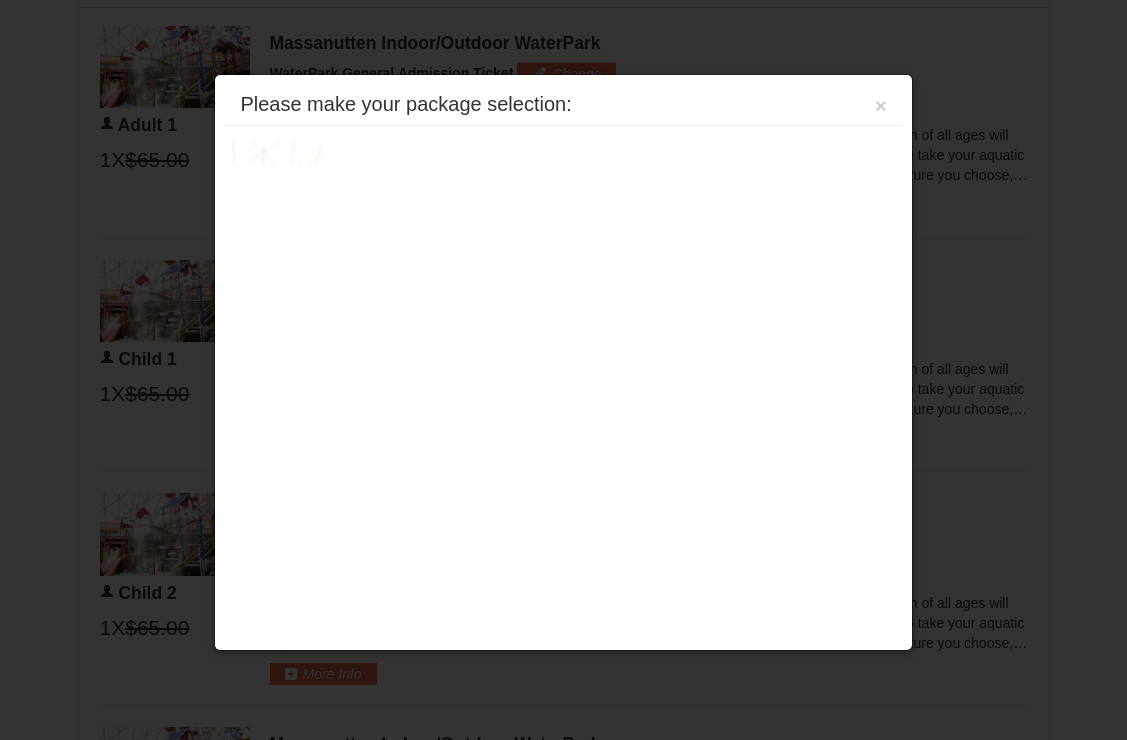 scroll, scrollTop: 1053, scrollLeft: 0, axis: vertical 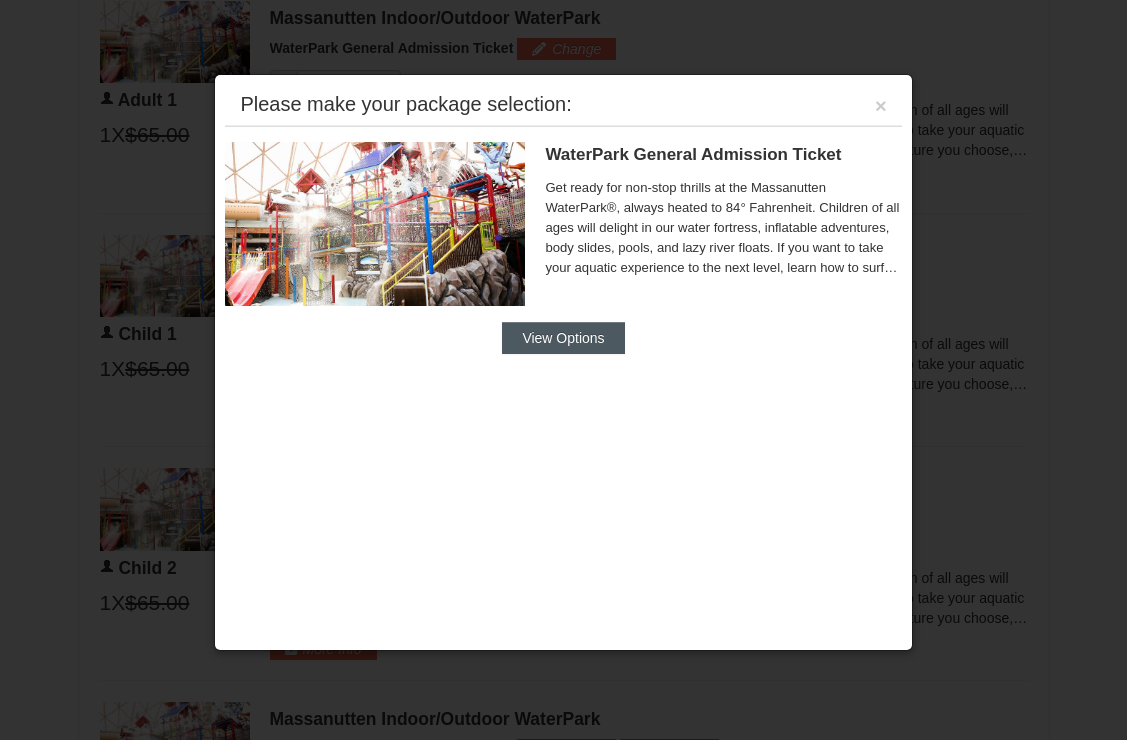 click on "View Options" at bounding box center [563, 338] 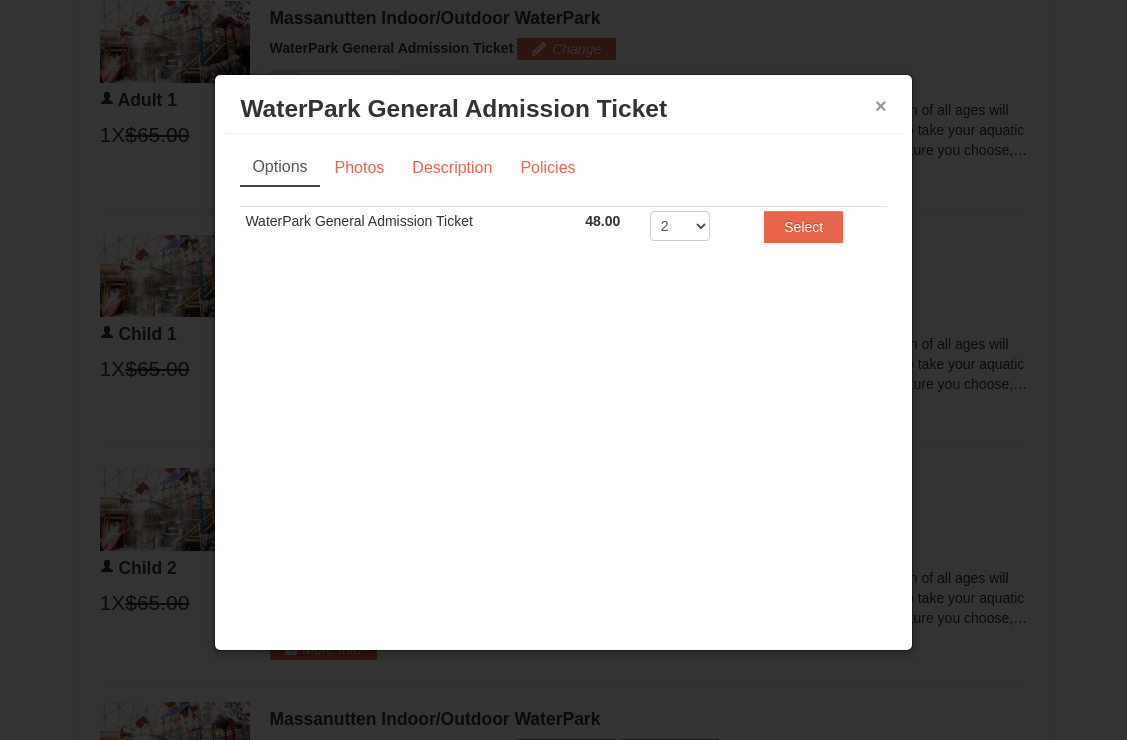 click on "×" at bounding box center [881, 106] 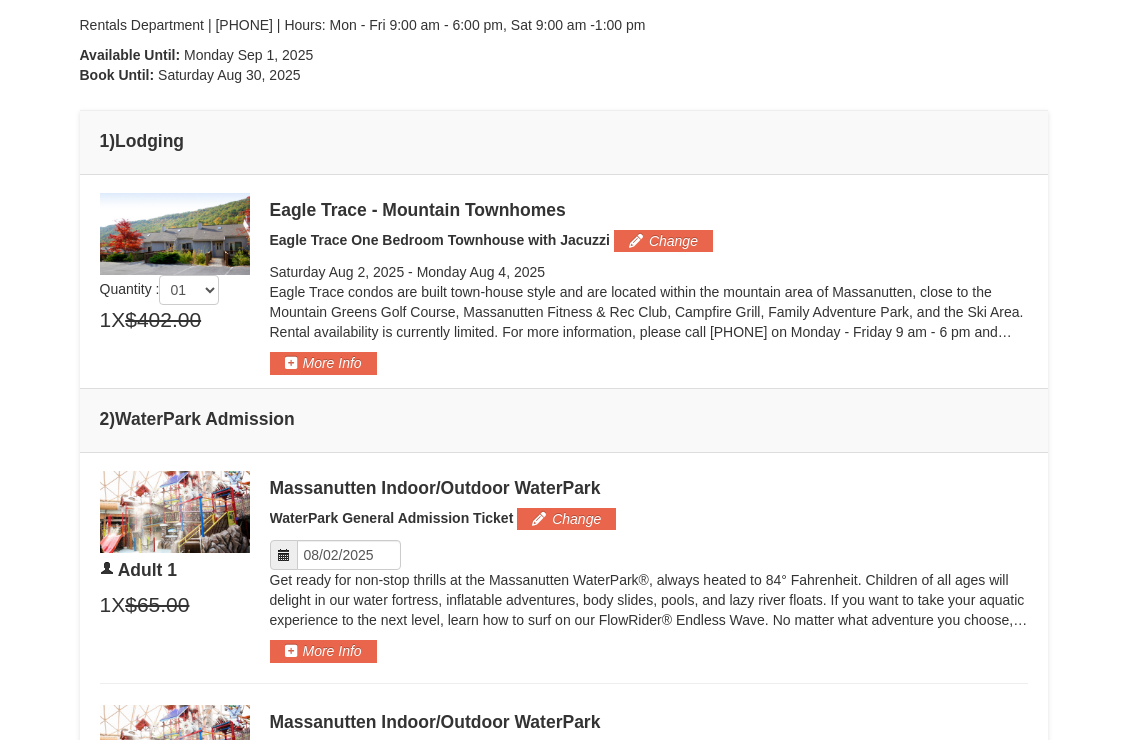scroll, scrollTop: 581, scrollLeft: 0, axis: vertical 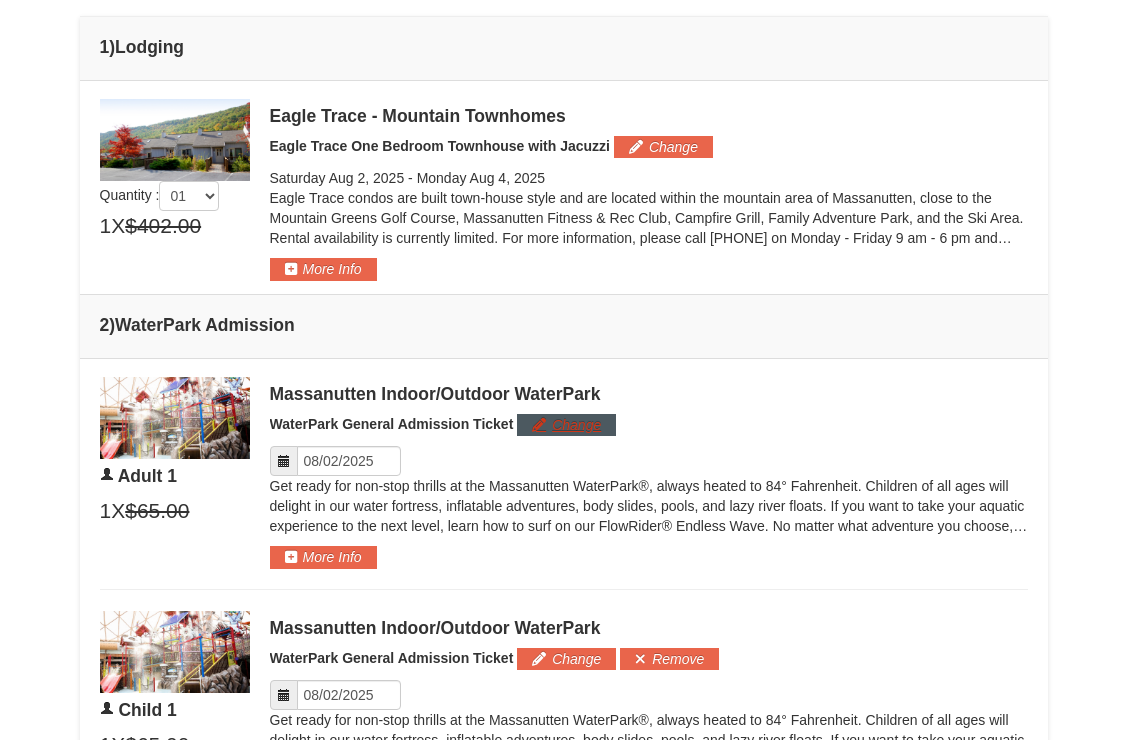 click on "Change" at bounding box center (566, 425) 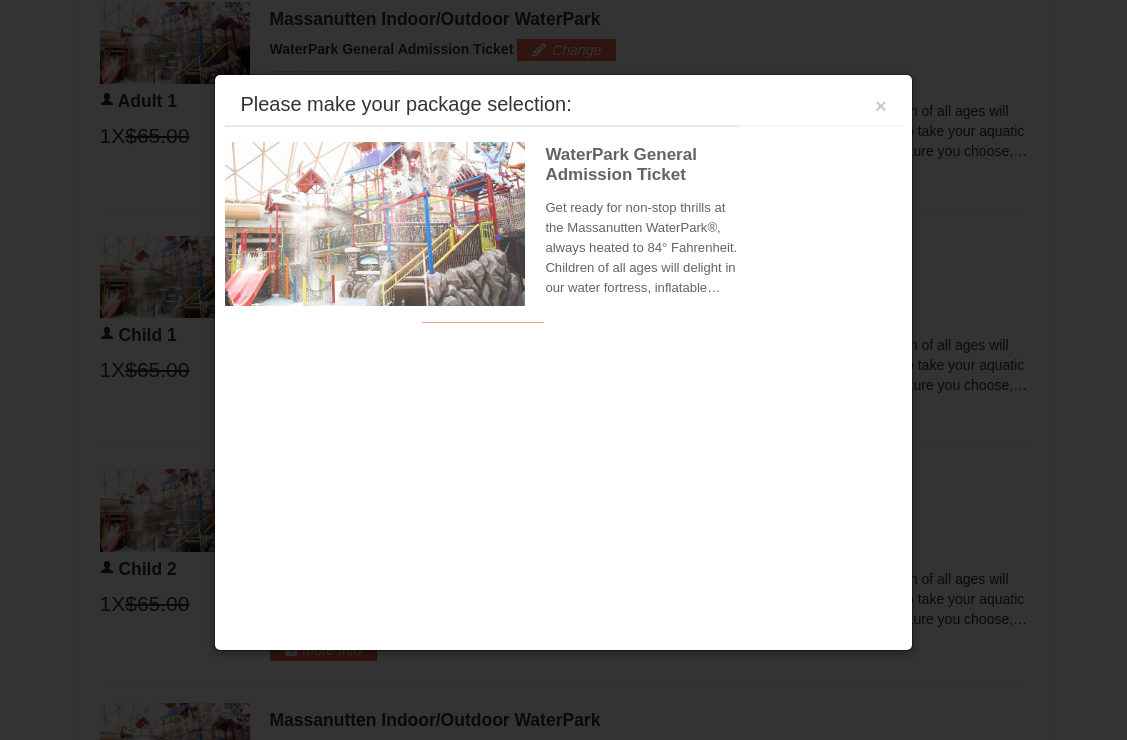 scroll, scrollTop: 1053, scrollLeft: 0, axis: vertical 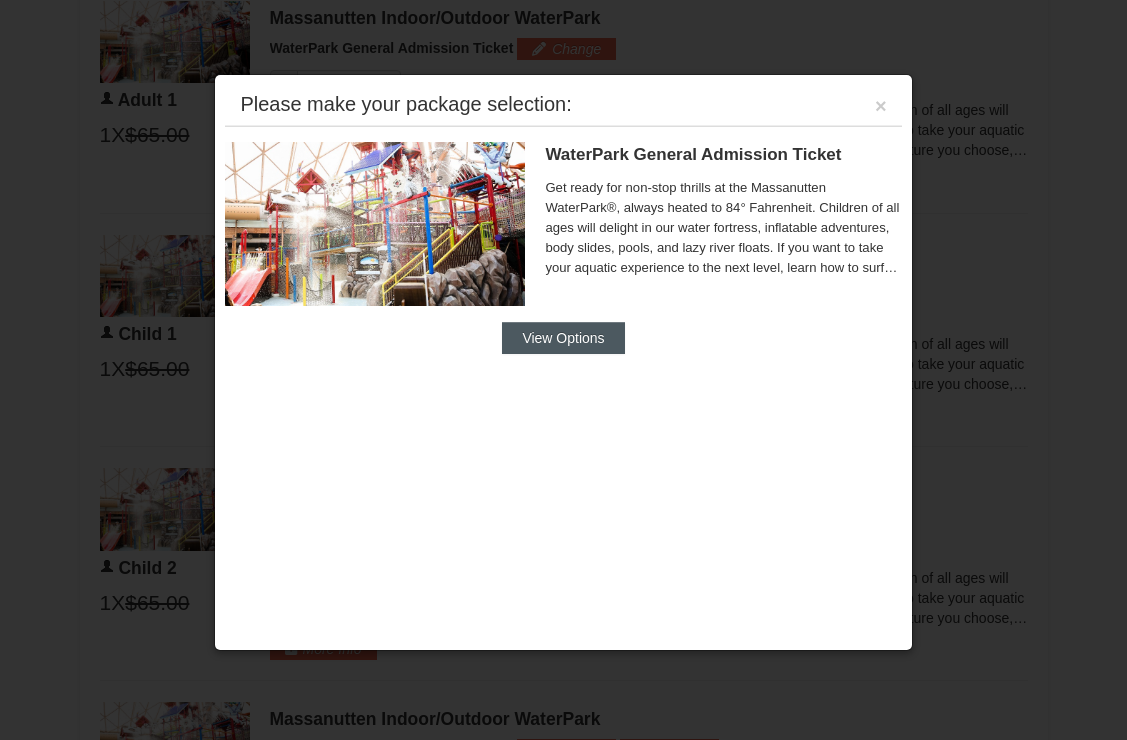 click on "View Options" at bounding box center (563, 338) 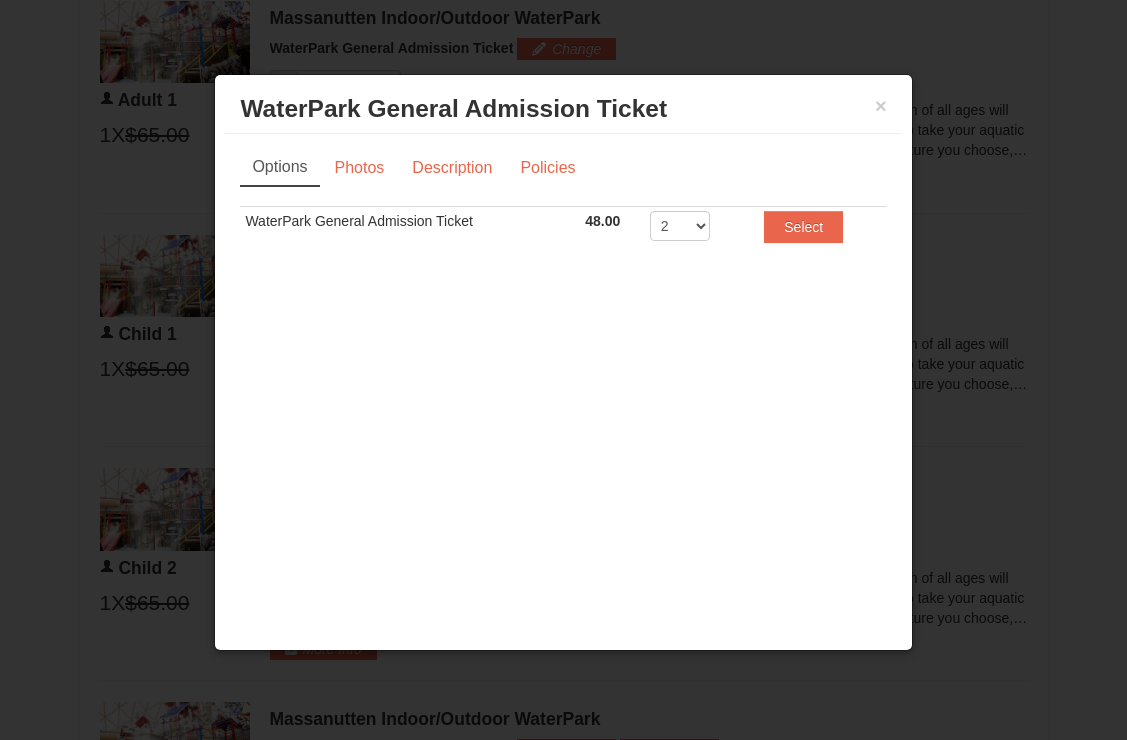 click on "Options
Photos
Description
Policies" at bounding box center (563, 167) 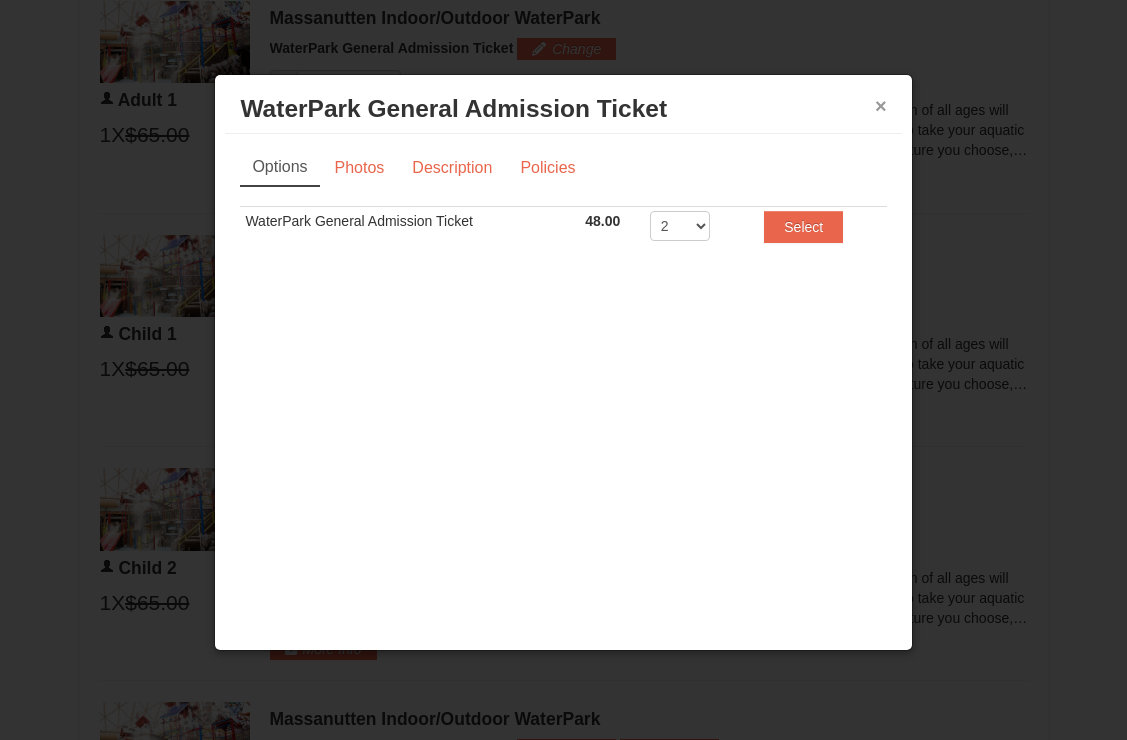 click on "×" at bounding box center [881, 106] 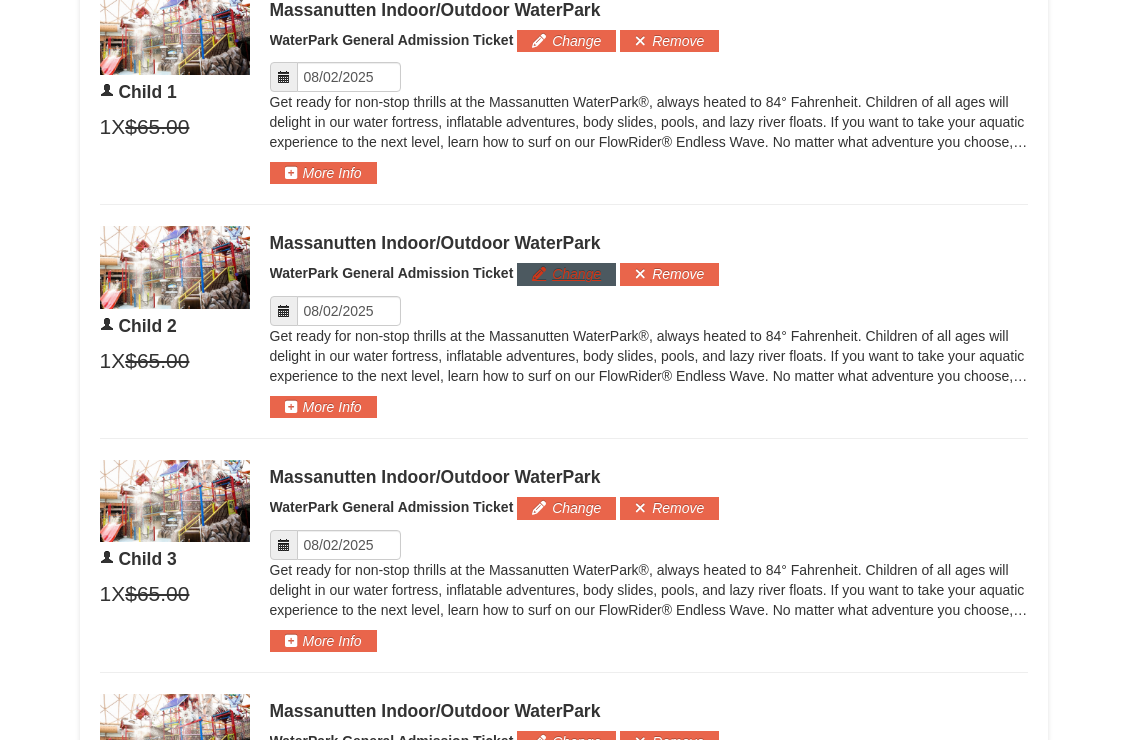 click on "Change" at bounding box center [566, 274] 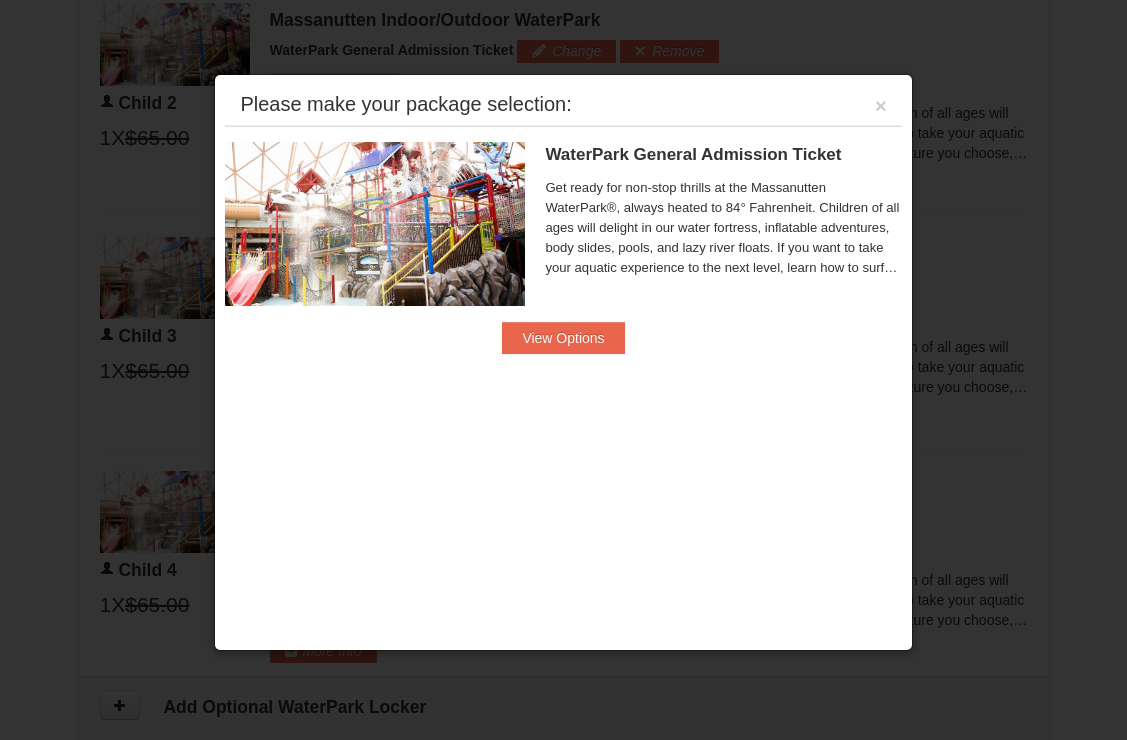 scroll, scrollTop: 1519, scrollLeft: 0, axis: vertical 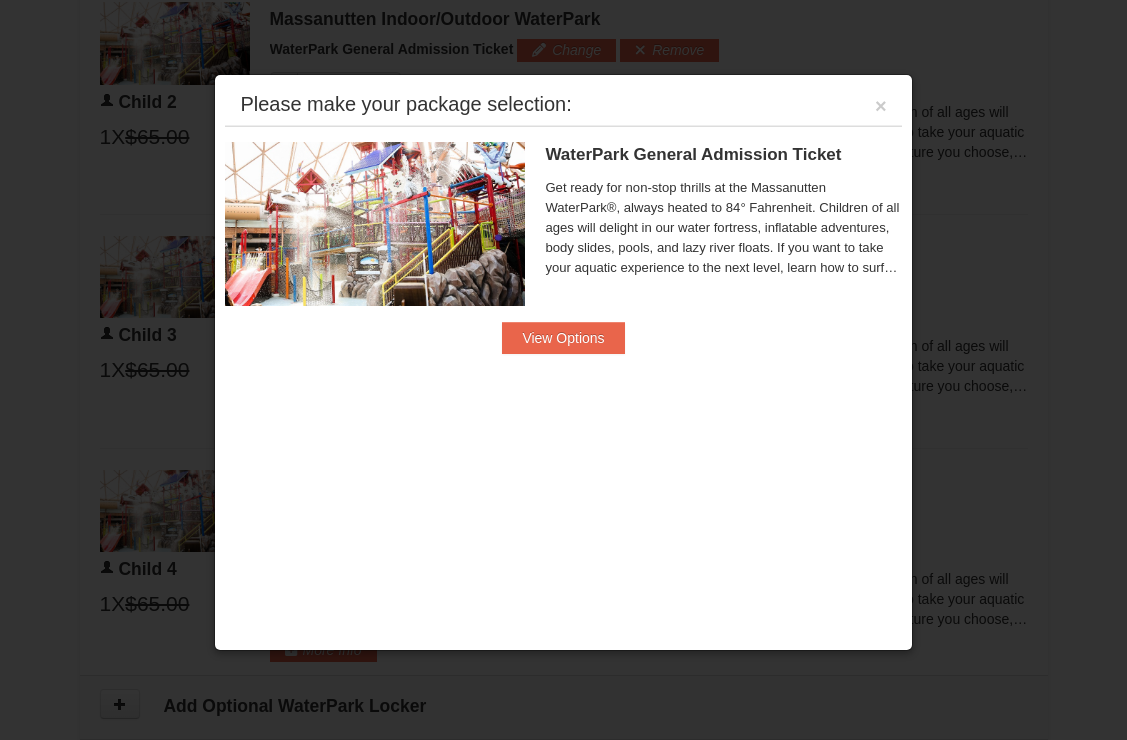 click on "WaterPark General Admission Ticket  Massanutten Indoor/Outdoor WaterPark
Get ready for non-stop thrills at the Massanutten WaterPark®, always heated to 84° Fahrenheit. Children of all ages will delight in our water fortress, inflatable adventures, body slides, pools, and lazy river floats. If you want to take your aquatic experience to the next level, learn how to surf on our FlowRider® Endless Wave. No matter what adventure you choose, you’ll be sure to meet new friends along the way! Don't forget to bring a towel. Please check daily hours prior to booking at https://www.massresort.com/play/waterpark/hours-rates/." at bounding box center [723, 232] 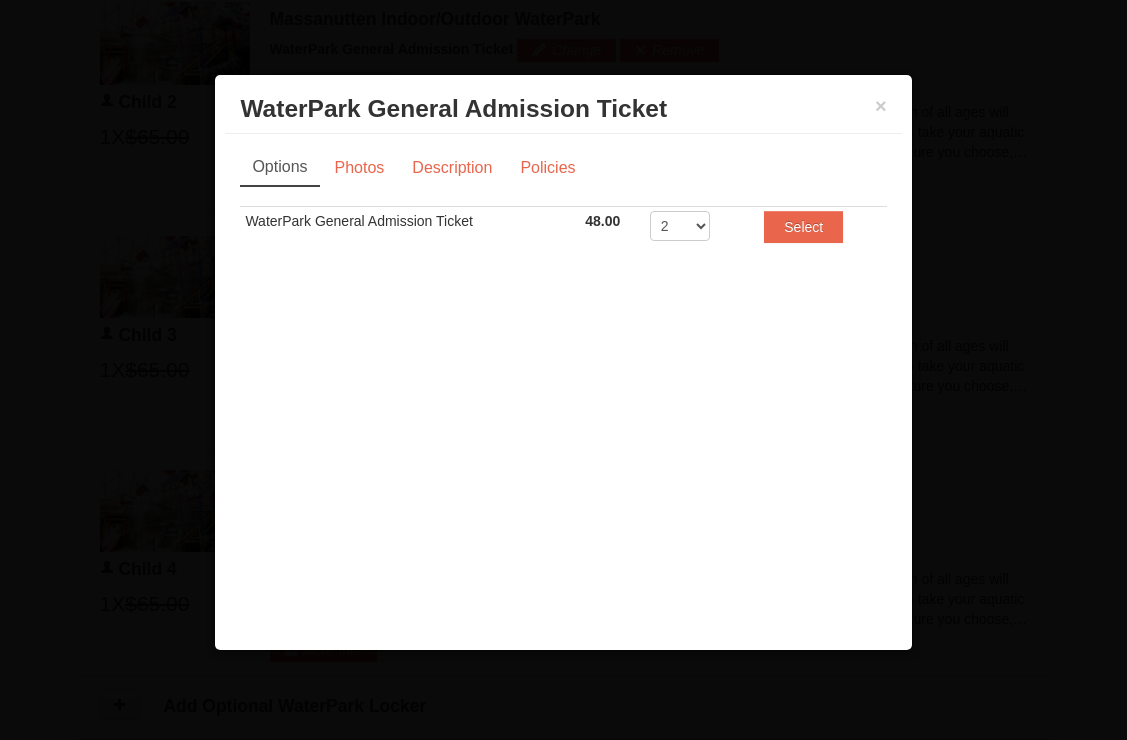 click on "×
WaterPark General Admission Ticket  Massanutten Indoor/Outdoor WaterPark
Options
Photos
Description
Policies
Sorry, no matches found.
Please remove some filters, or change your dates to find available options.
WaterPark General Admission Ticket
48.00
Includes all fees. Tax excluded.
2 3 4 5 6 7 8
Buy Now
Select" at bounding box center (563, 362) 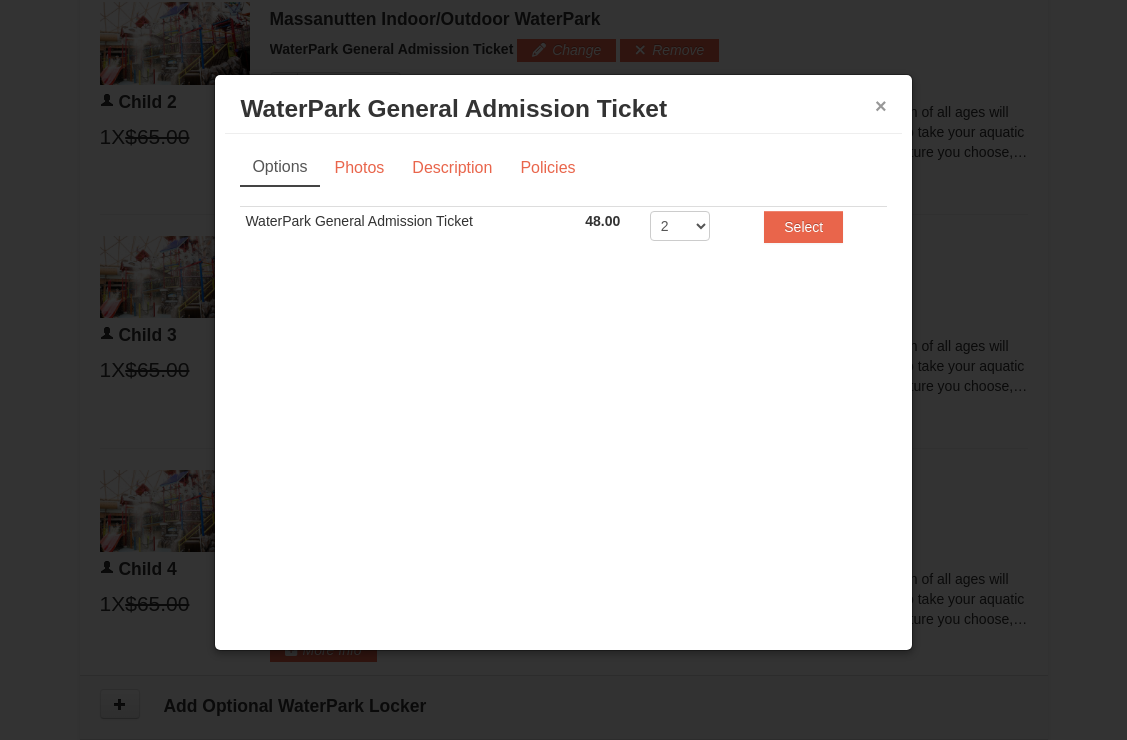 click on "×" at bounding box center (881, 106) 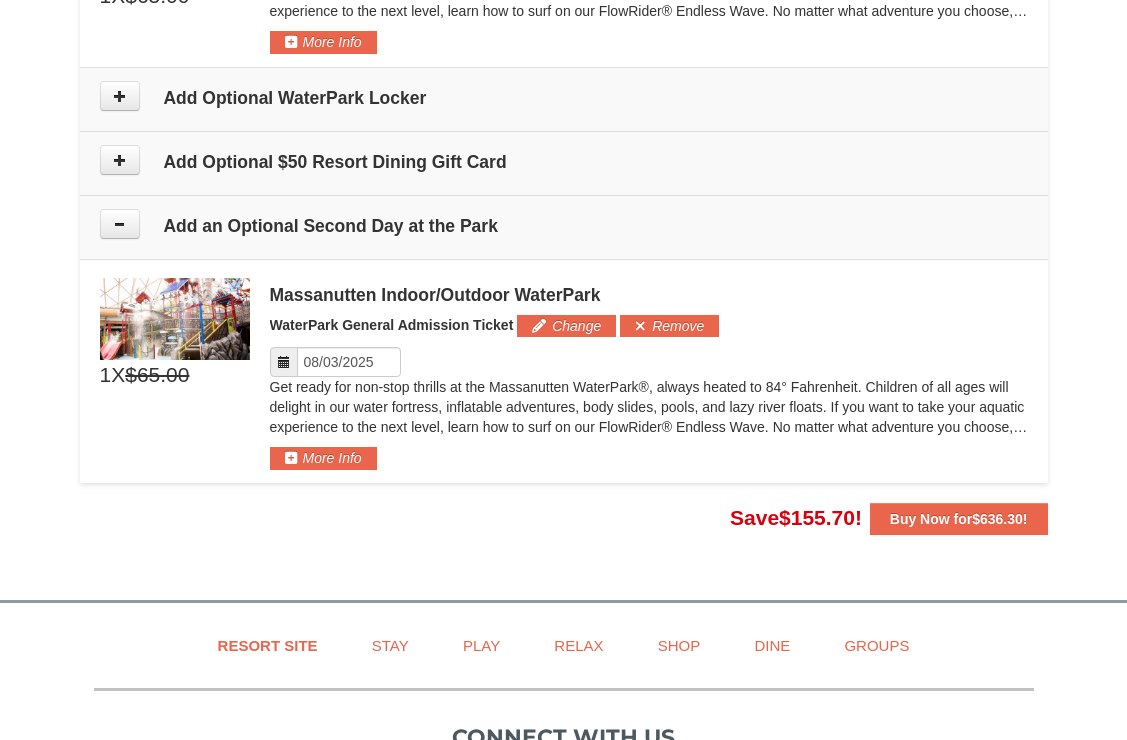 scroll, scrollTop: 2117, scrollLeft: 0, axis: vertical 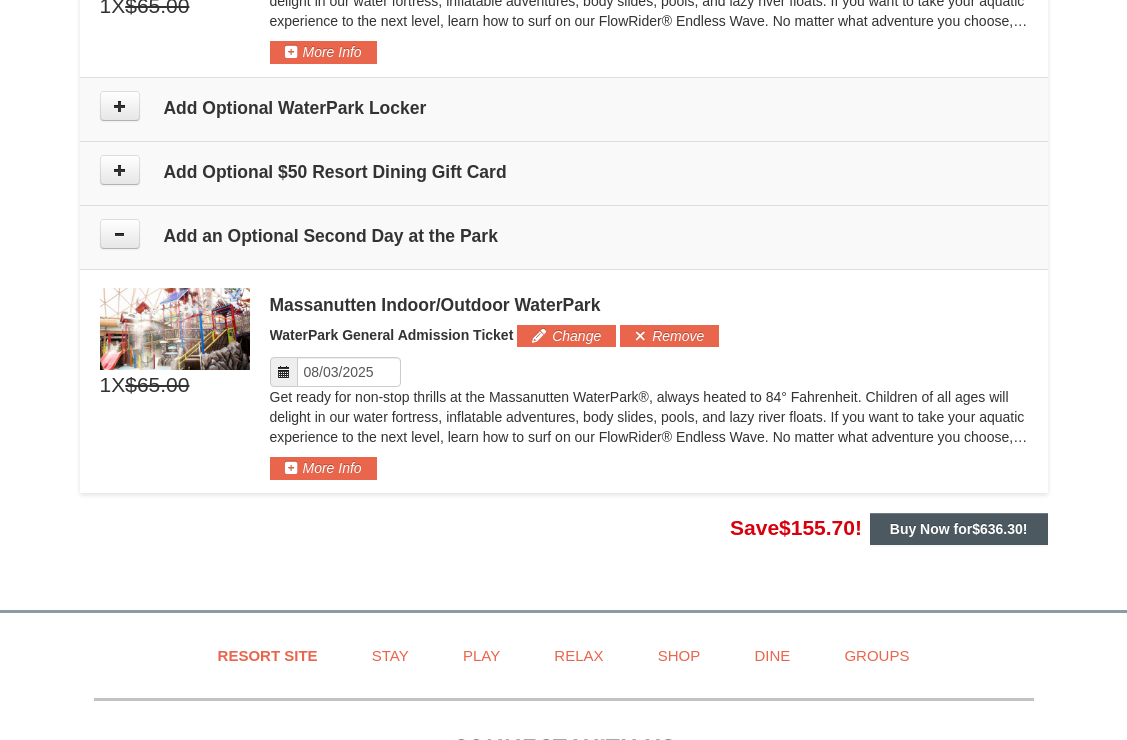 click on "$636.30" at bounding box center (997, 529) 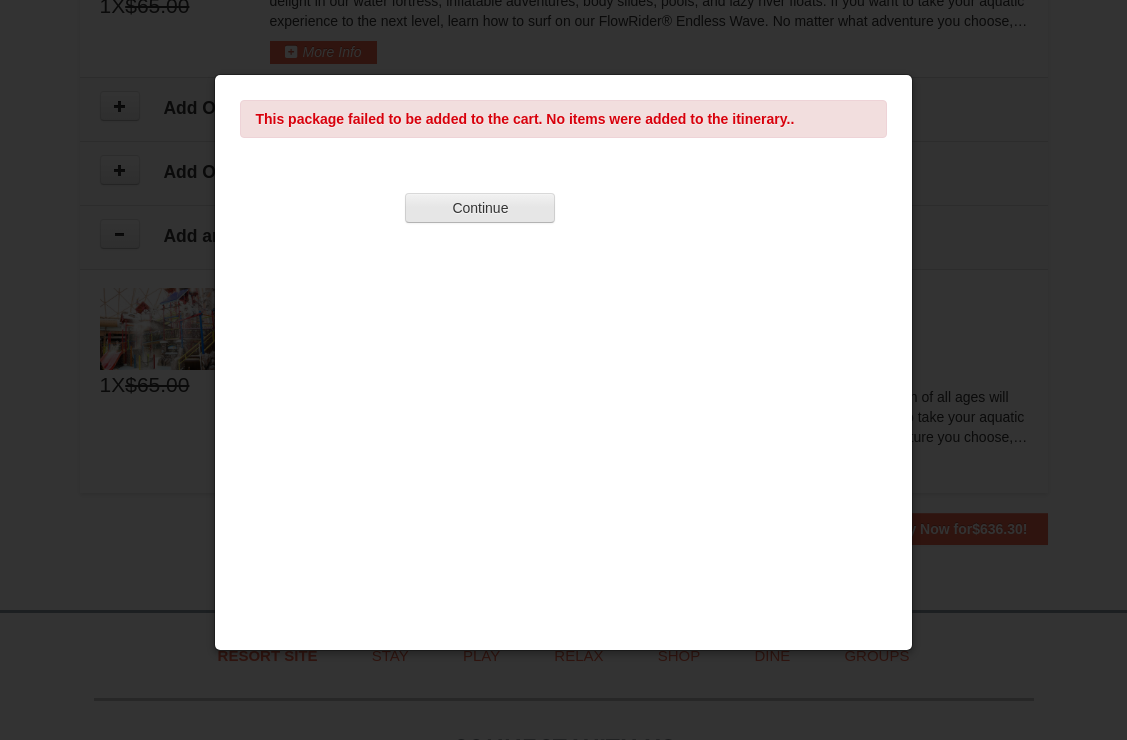 click on "Continue" at bounding box center (480, 208) 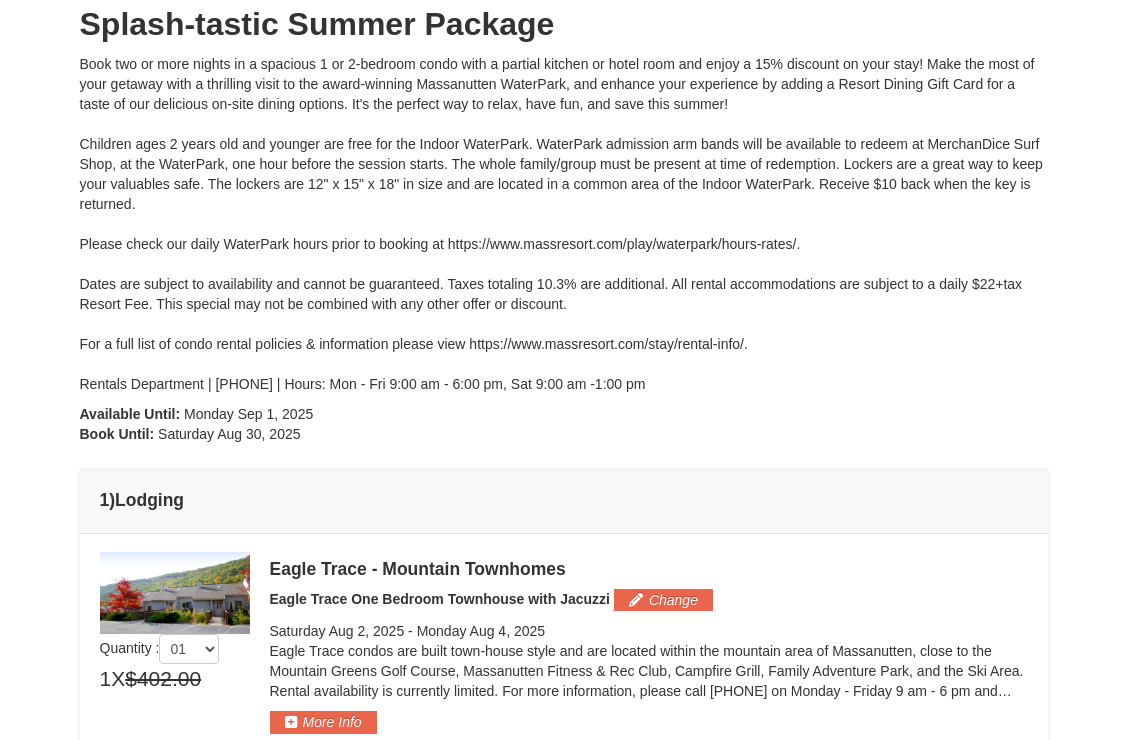 scroll, scrollTop: 538, scrollLeft: 0, axis: vertical 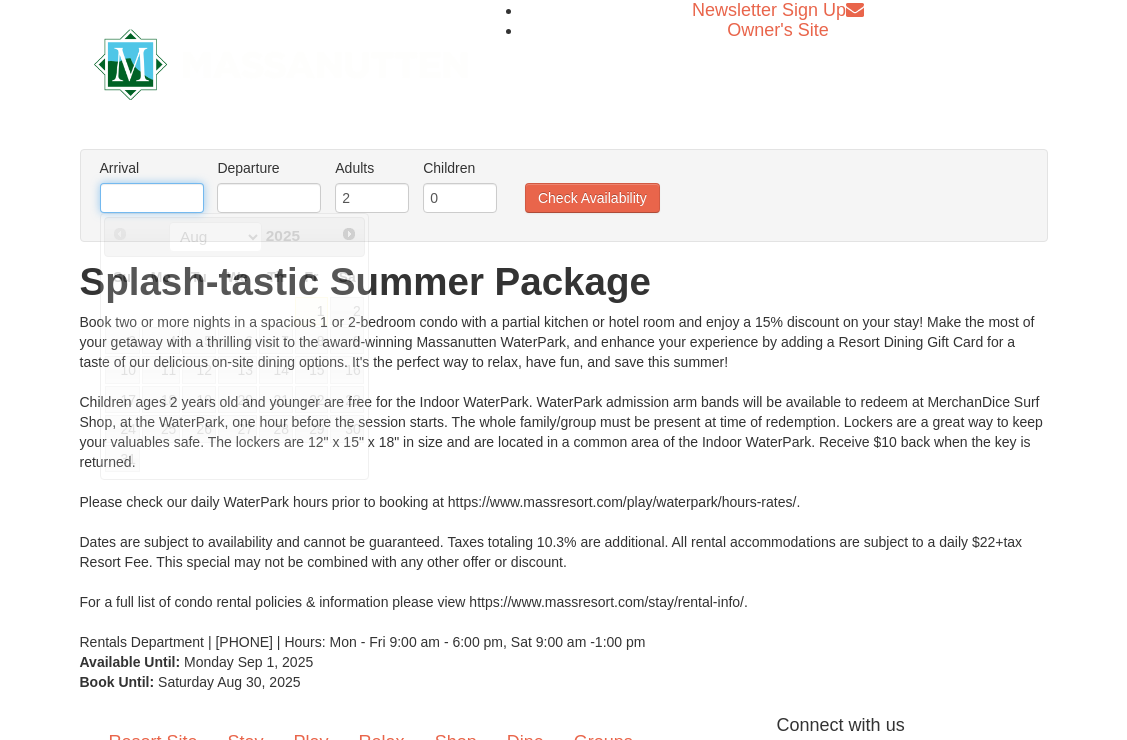 click at bounding box center [152, 198] 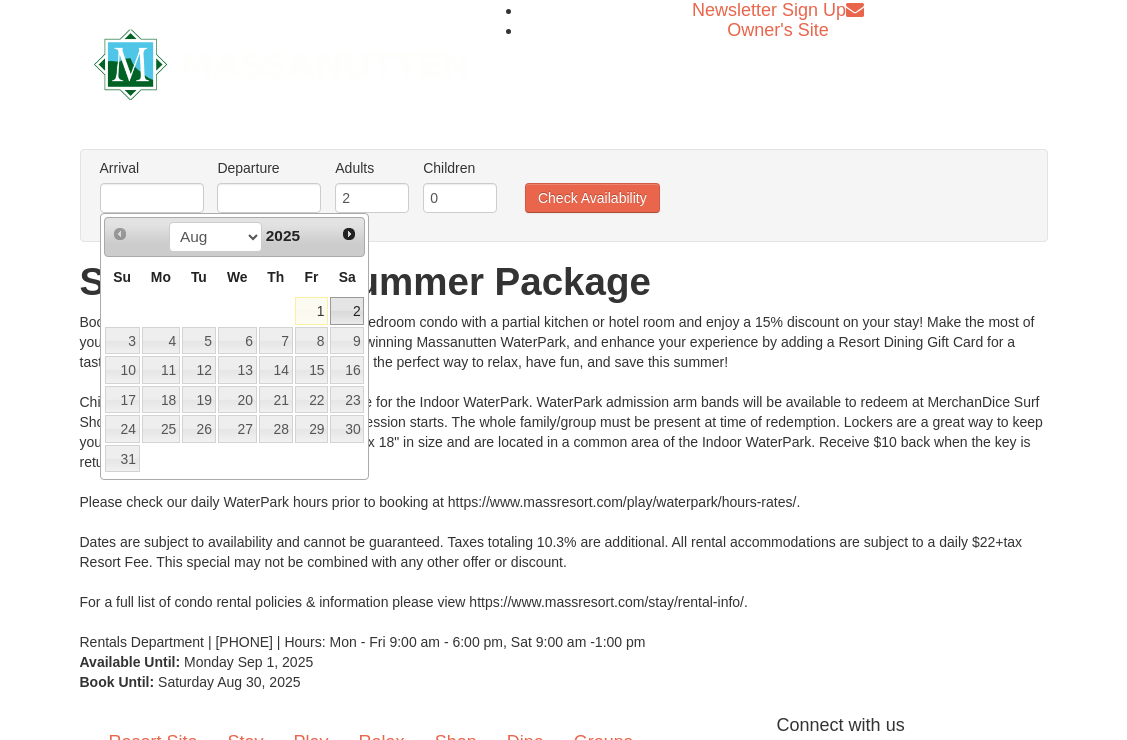 click on "2" at bounding box center (347, 311) 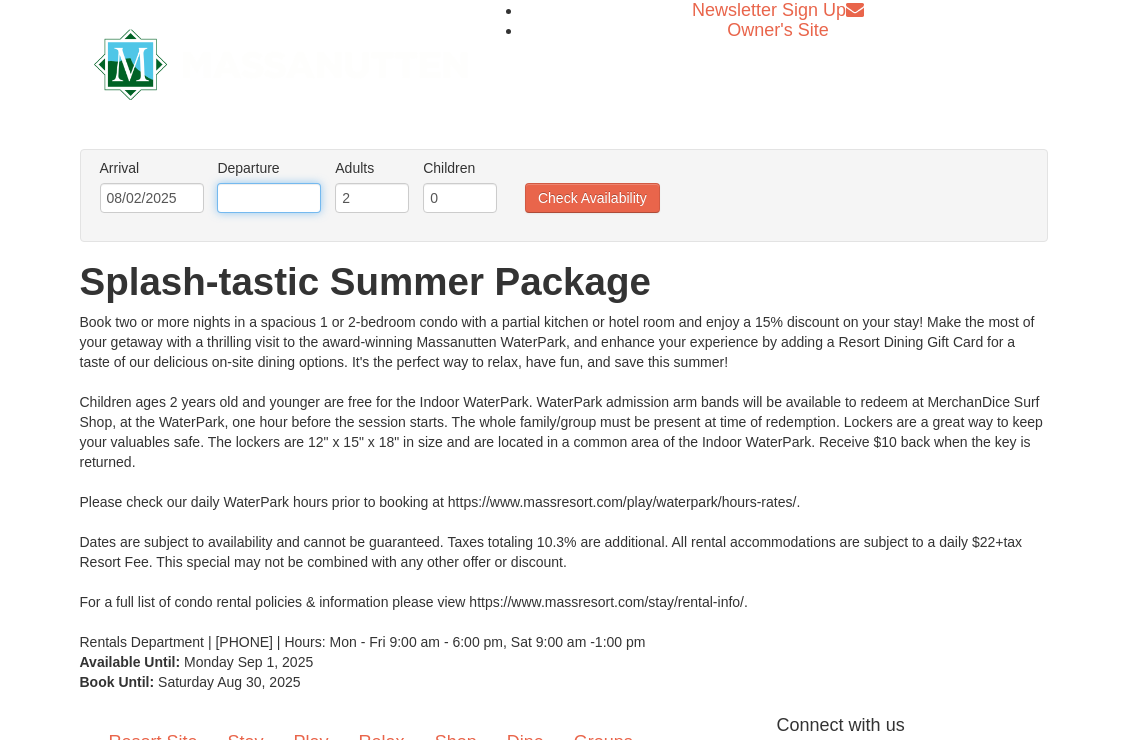 click at bounding box center [269, 198] 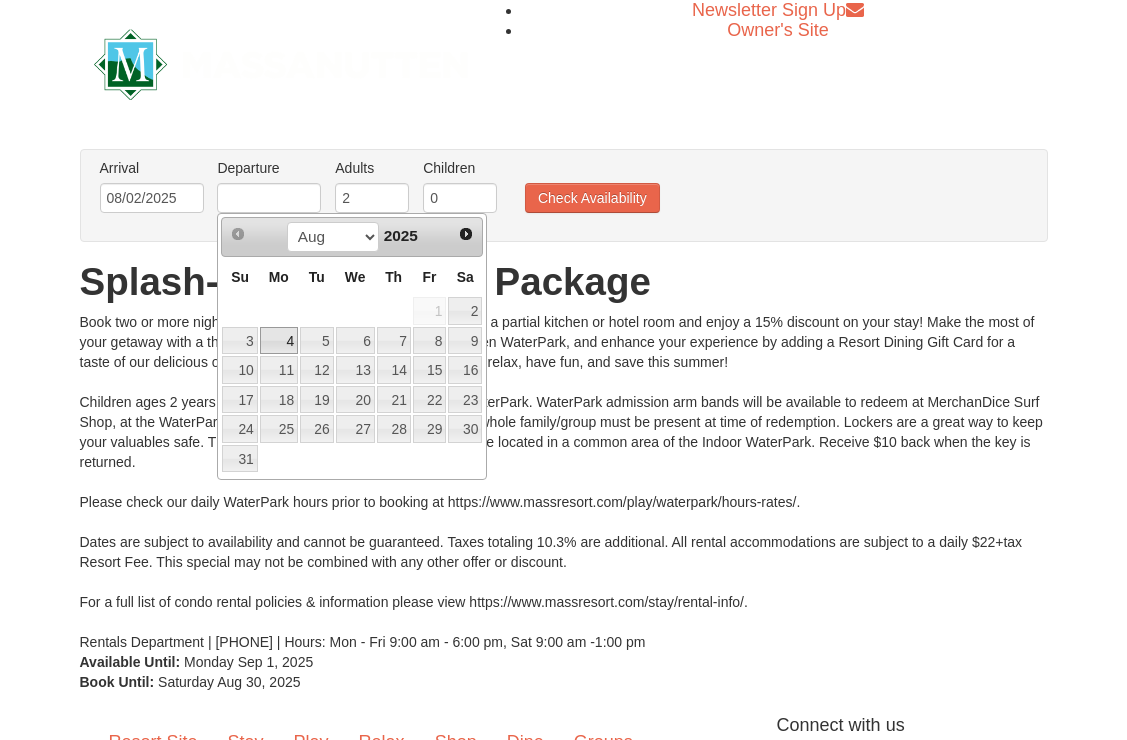 click on "4" at bounding box center (279, 341) 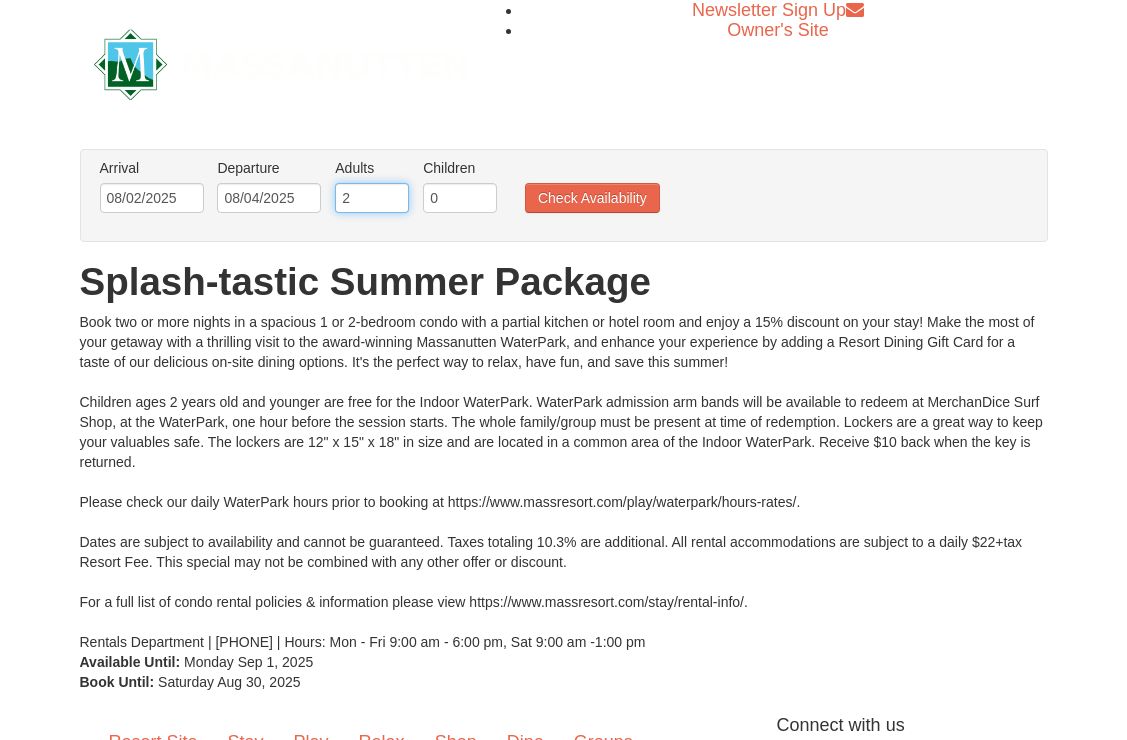 type on "1" 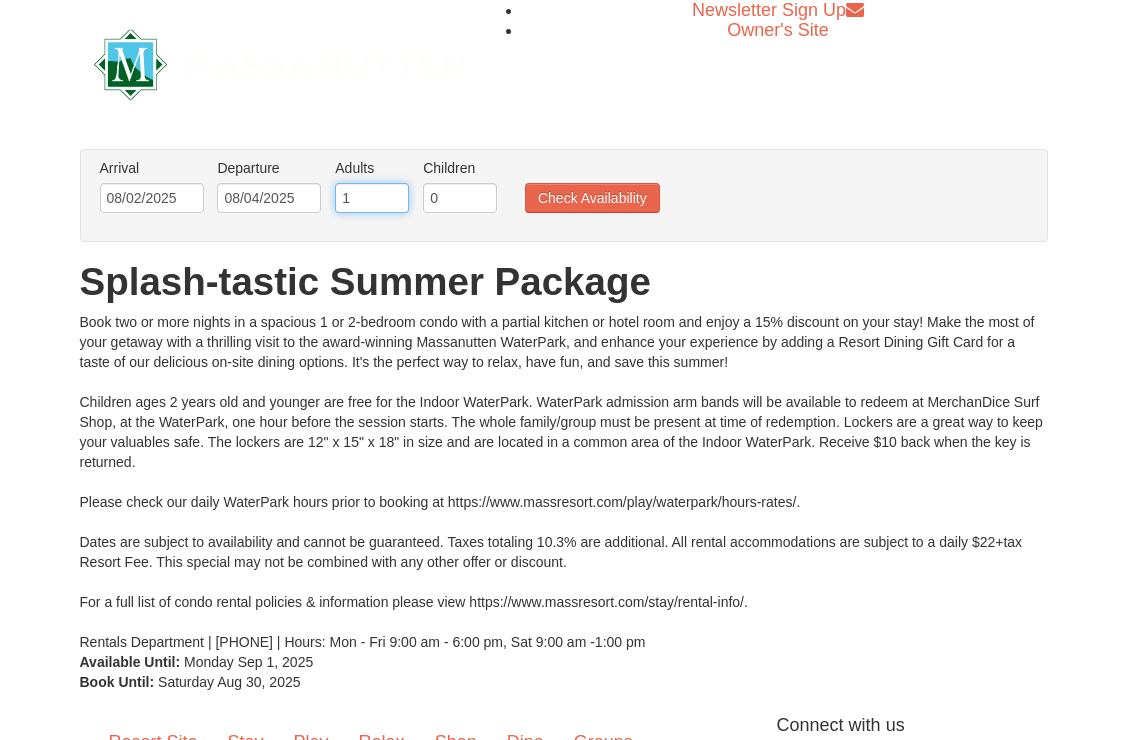 click on "1" at bounding box center [372, 198] 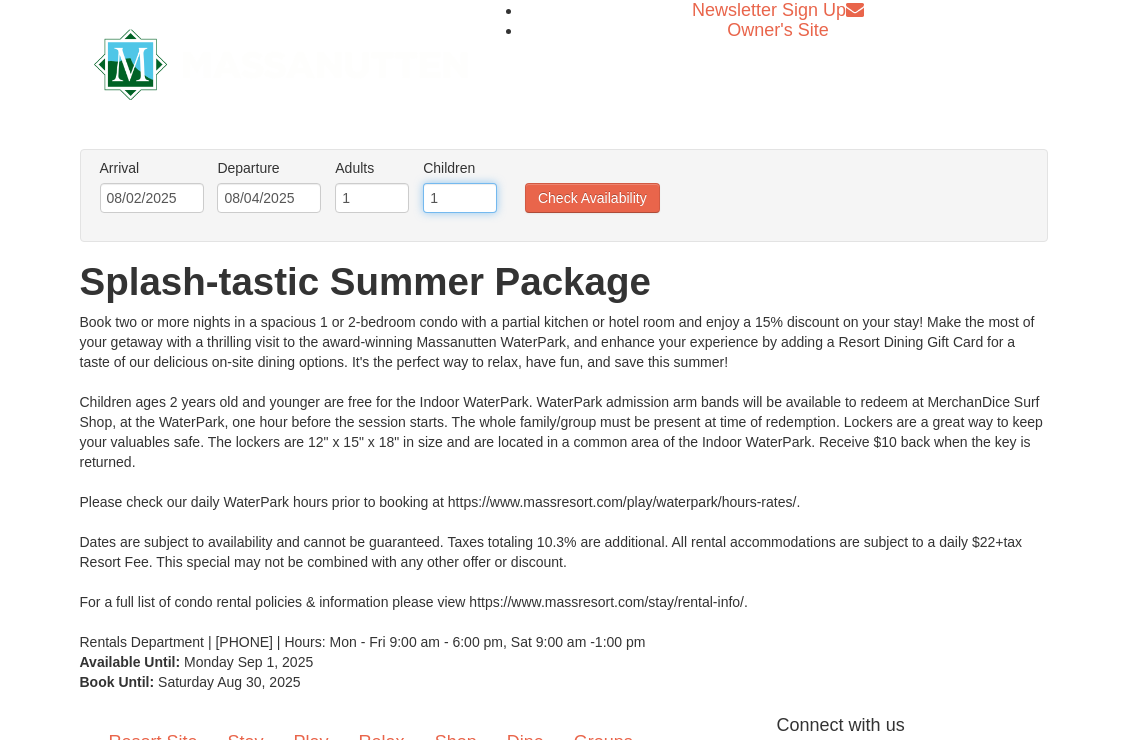 click on "1" at bounding box center (460, 198) 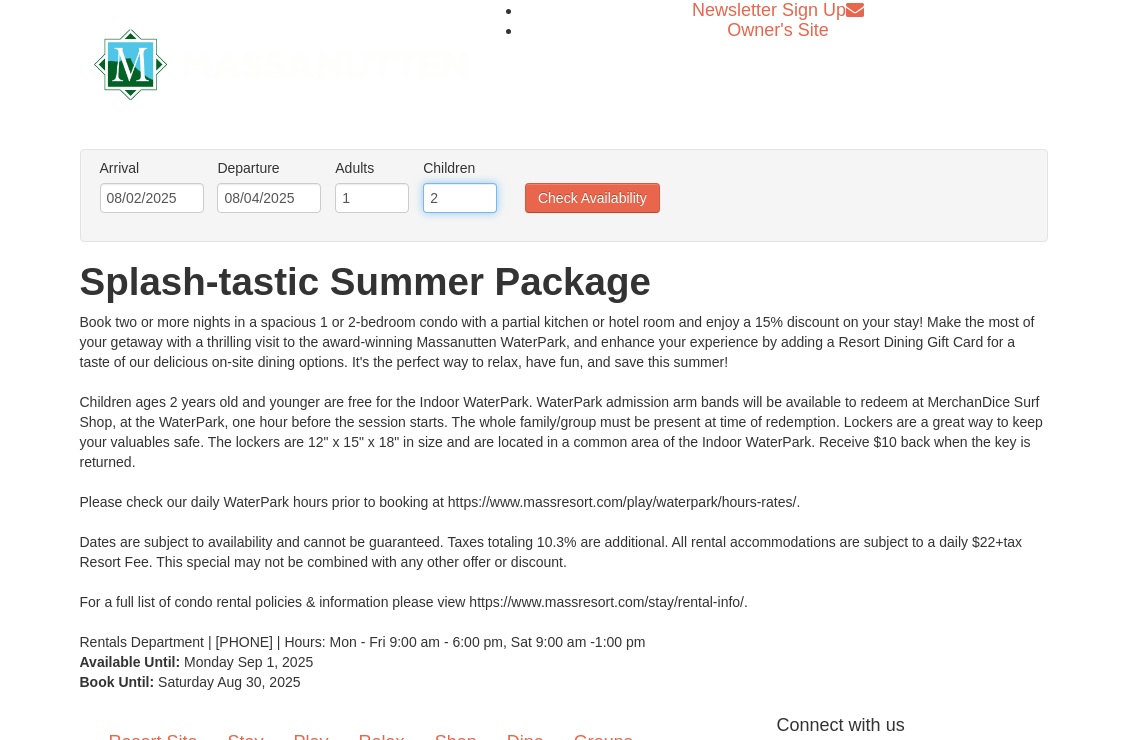 click on "2" at bounding box center [460, 198] 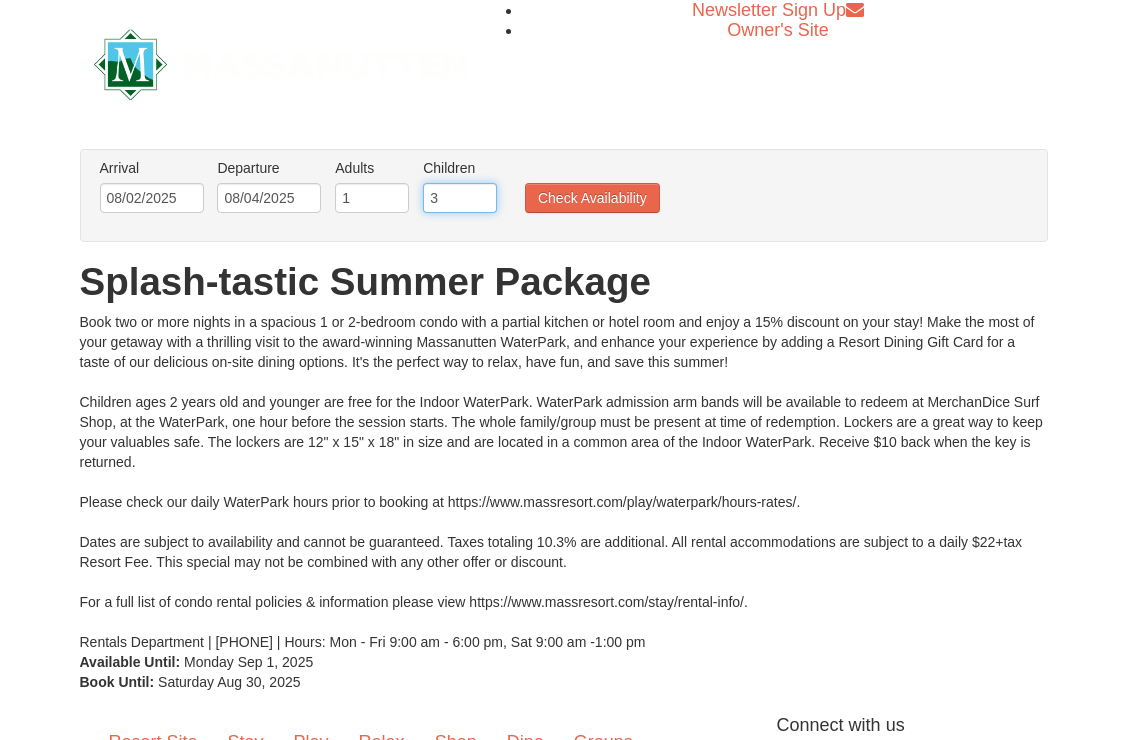click on "3" at bounding box center (460, 198) 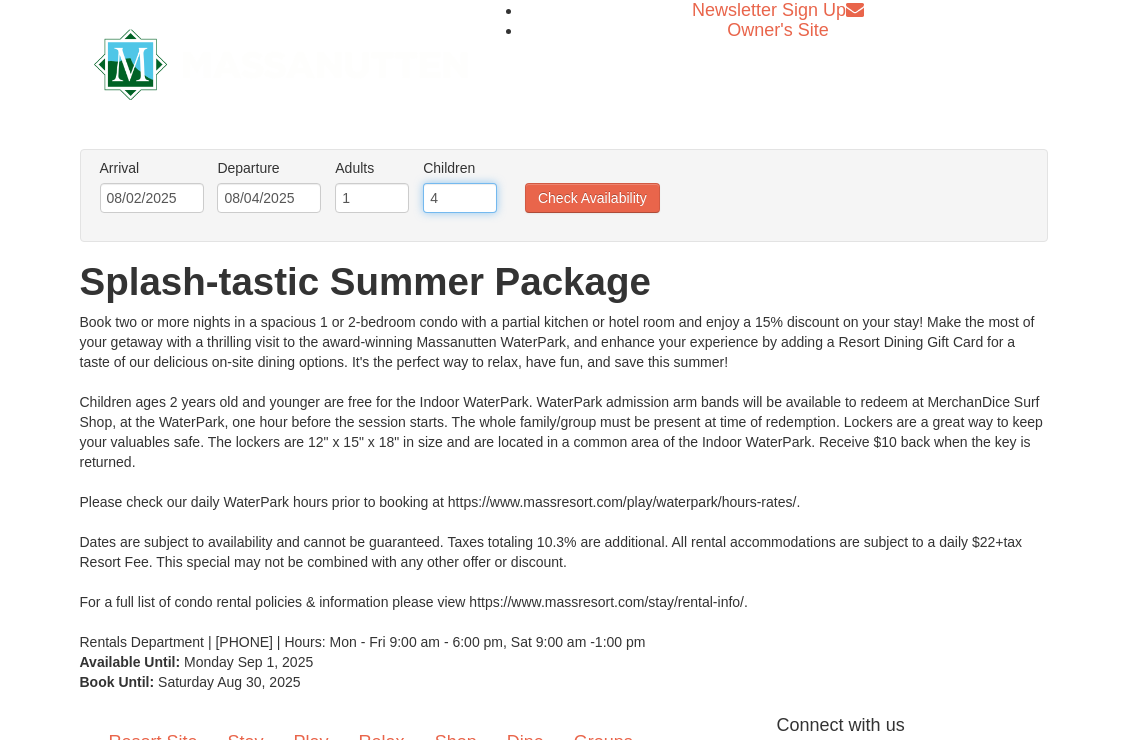 click on "4" at bounding box center (460, 198) 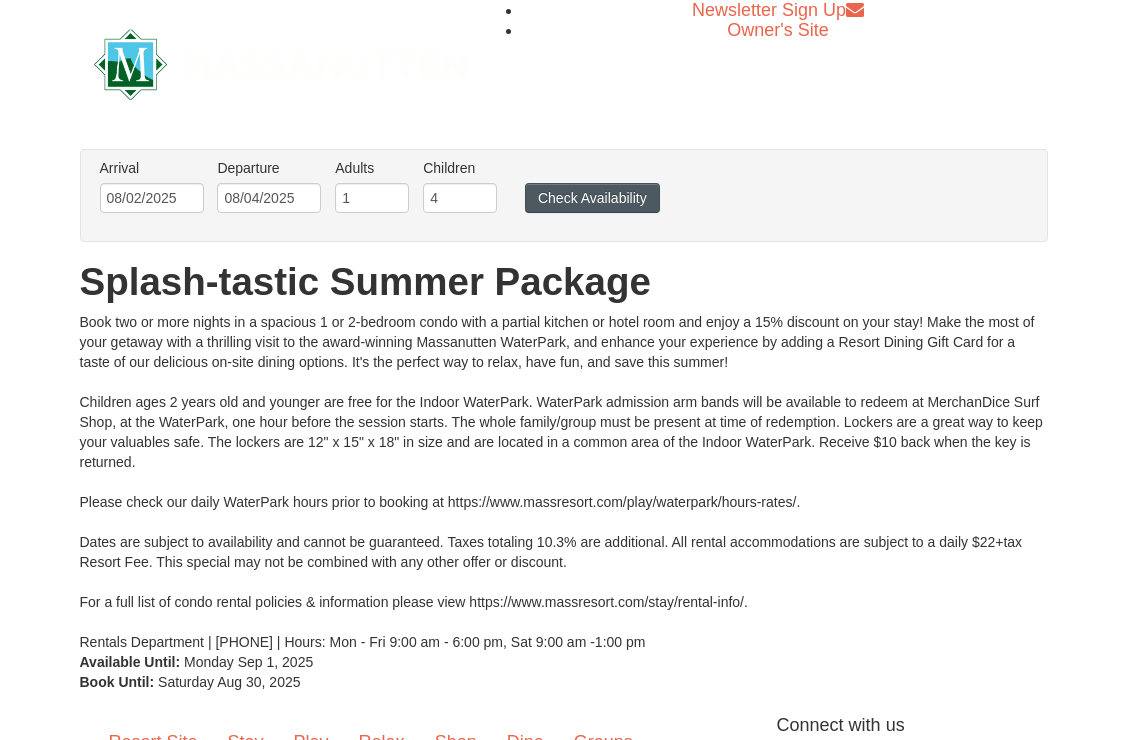 click on "Check Availability" at bounding box center [592, 198] 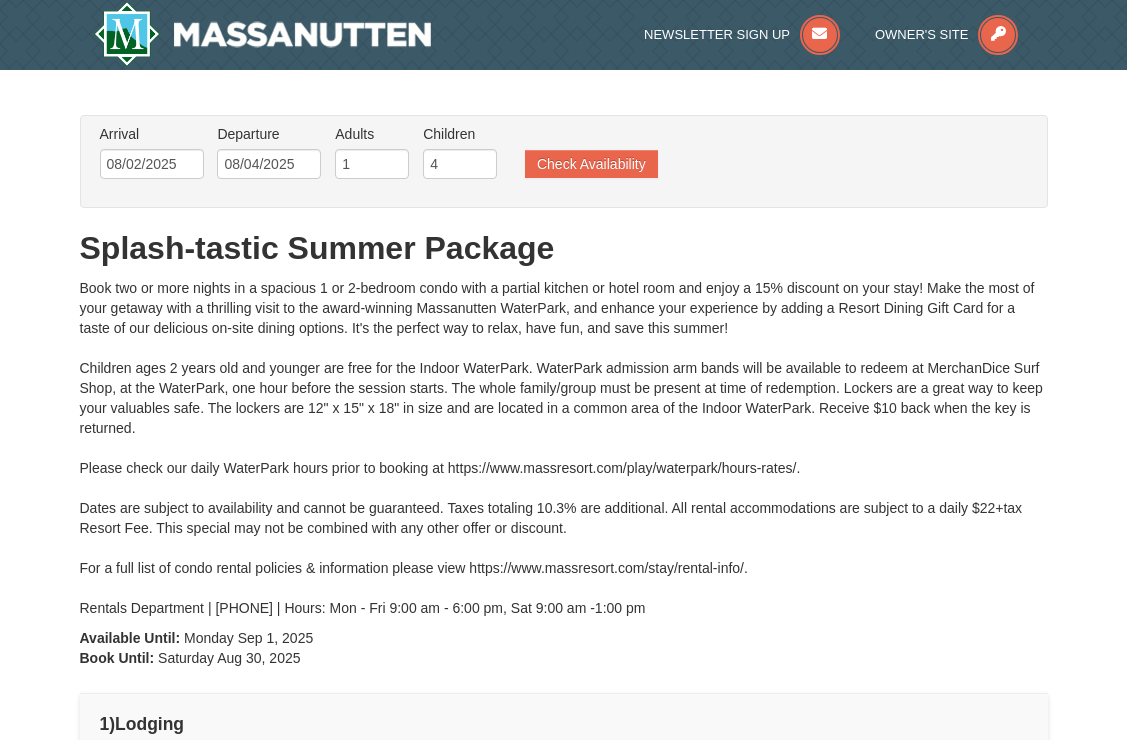 scroll, scrollTop: 0, scrollLeft: 0, axis: both 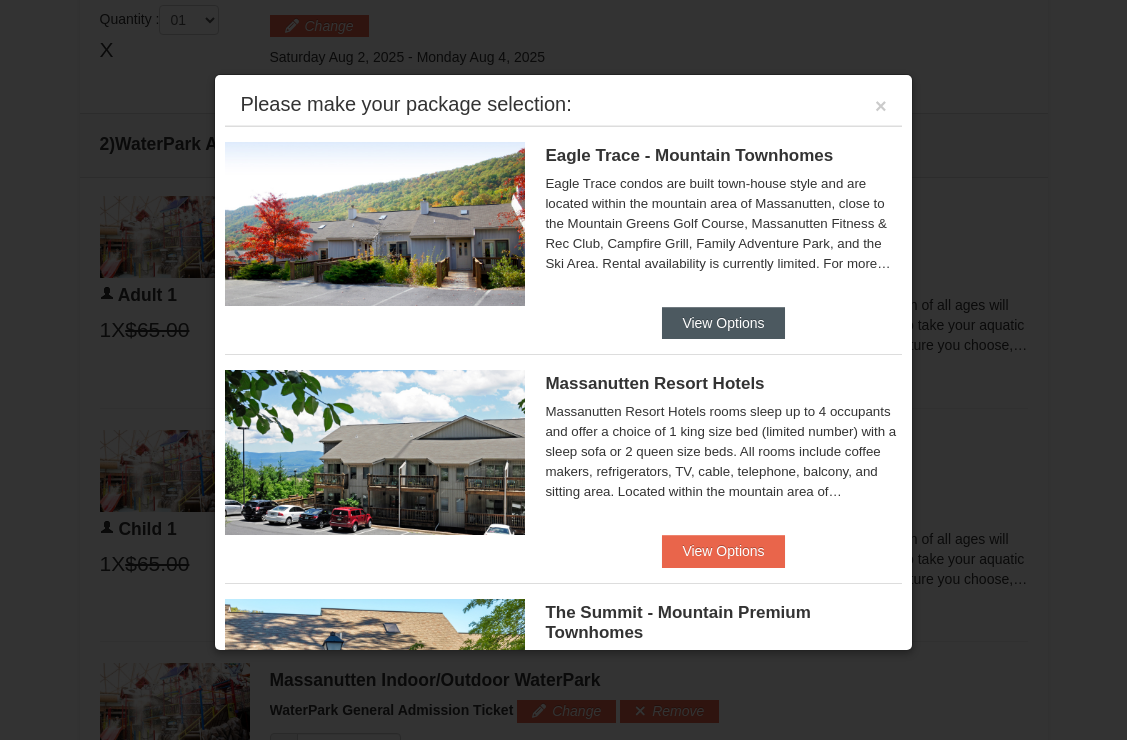 click on "View Options" at bounding box center (723, 323) 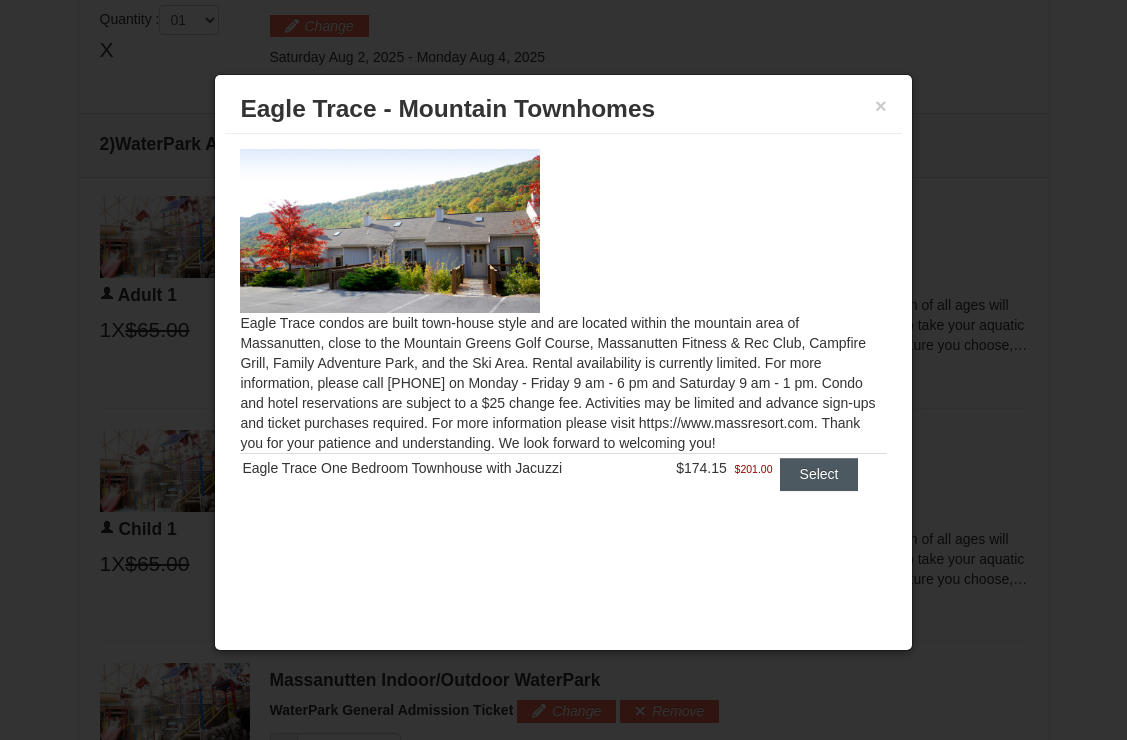 click on "Select" at bounding box center (819, 474) 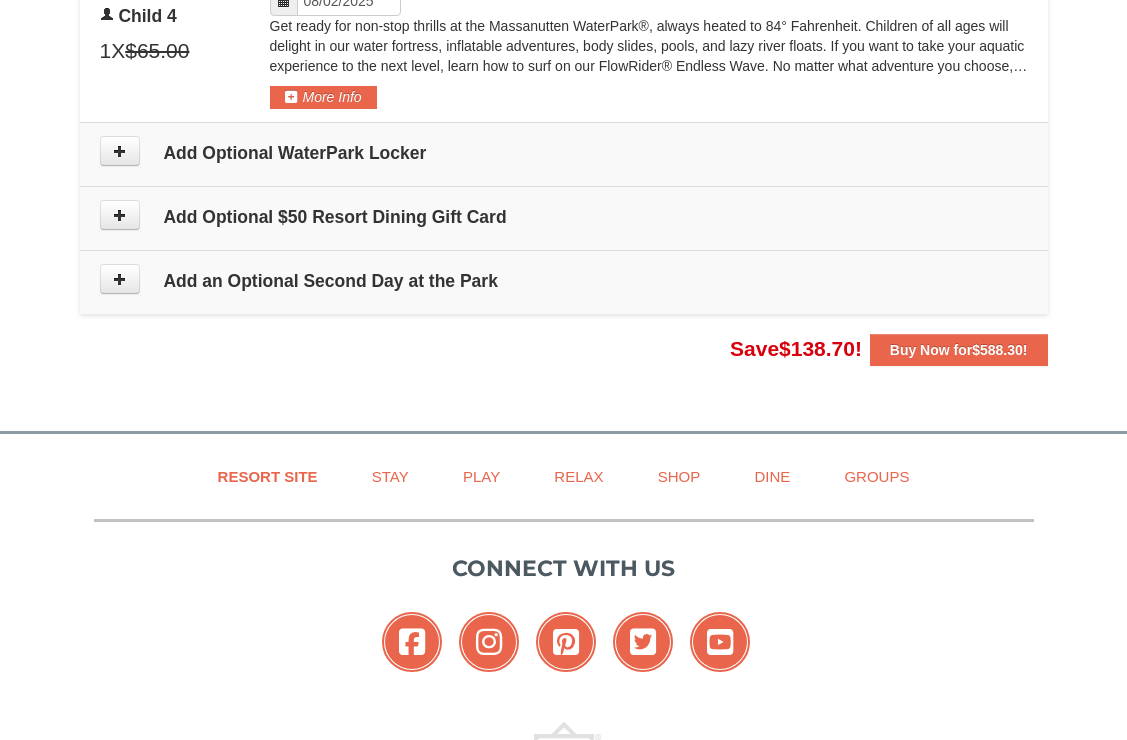 scroll, scrollTop: 2099, scrollLeft: 0, axis: vertical 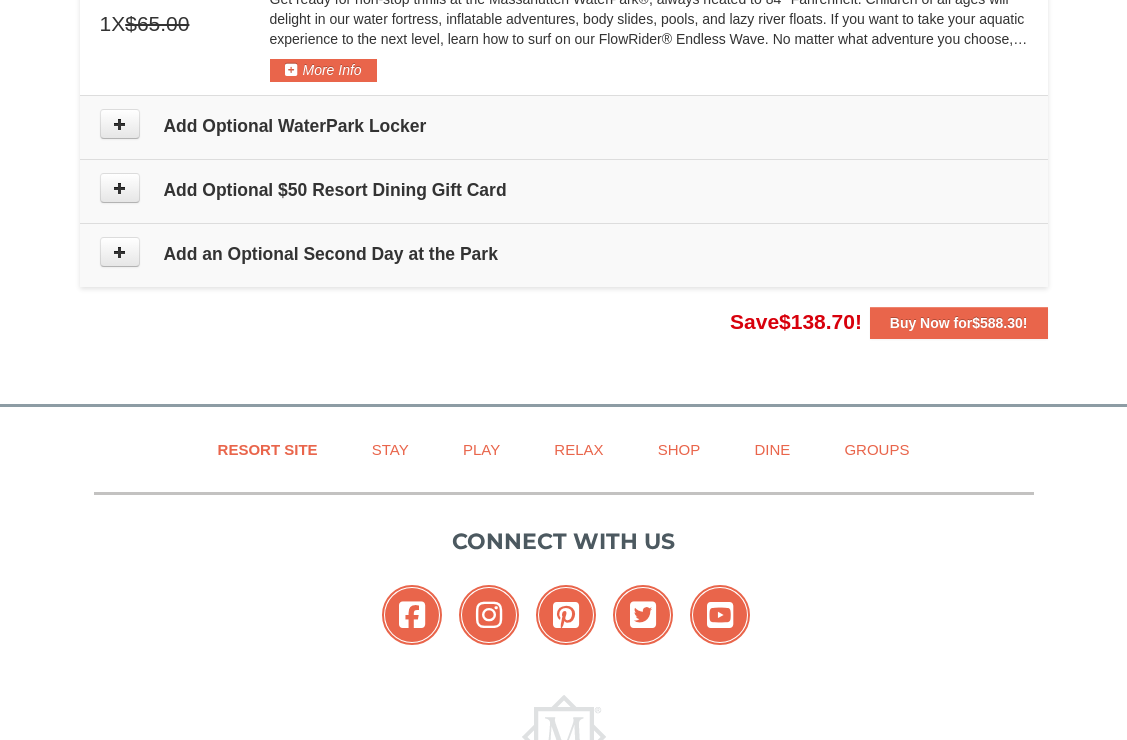 click on "Add Optional $50 Resort Dining Gift Card" at bounding box center [564, 191] 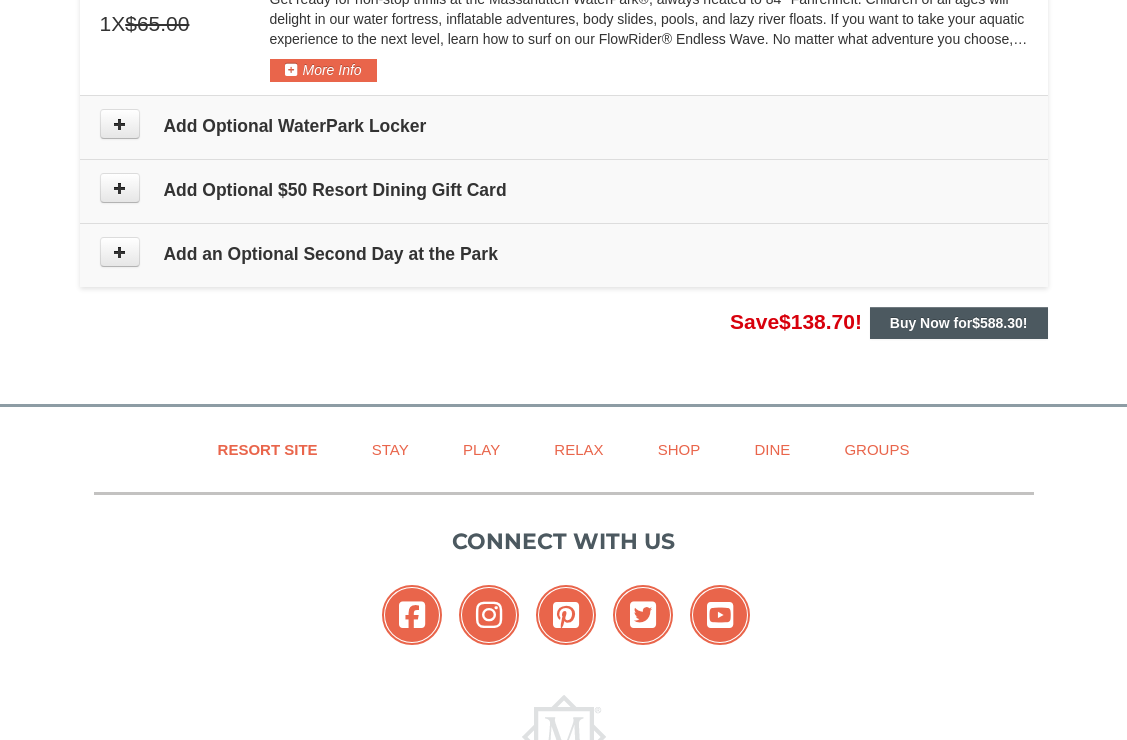 click on "$588.30" at bounding box center (997, 323) 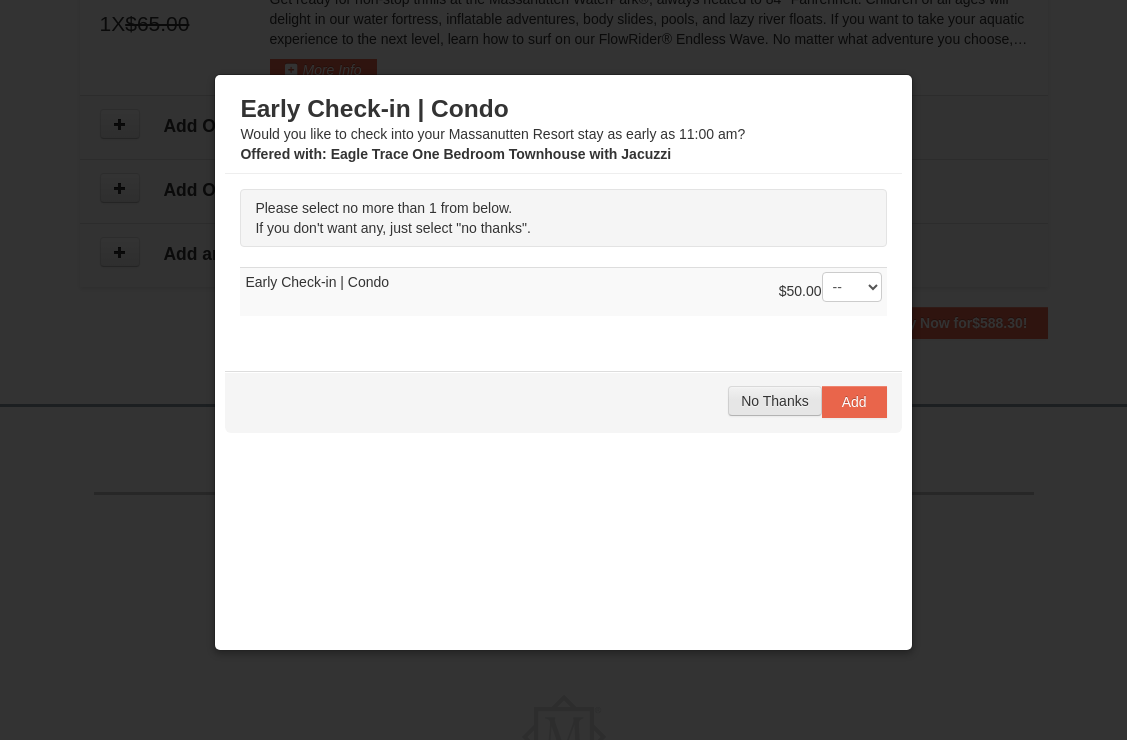 click on "No Thanks" at bounding box center (774, 401) 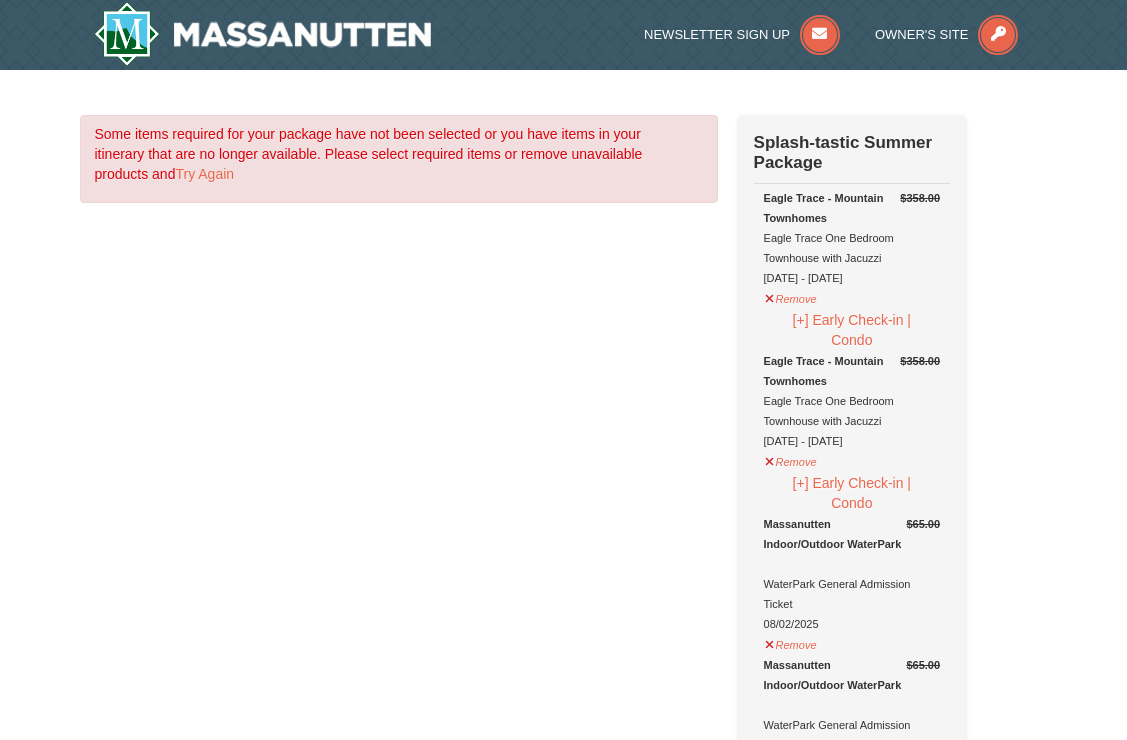 scroll, scrollTop: 0, scrollLeft: 0, axis: both 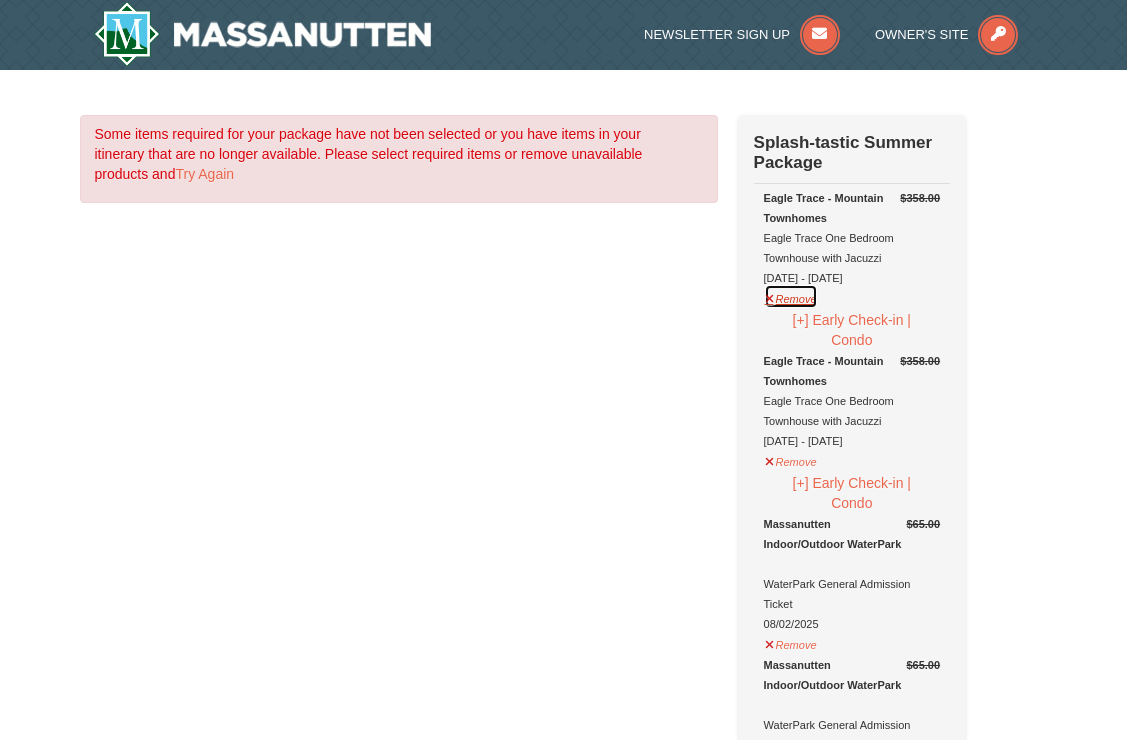 click on "Remove" at bounding box center [791, 296] 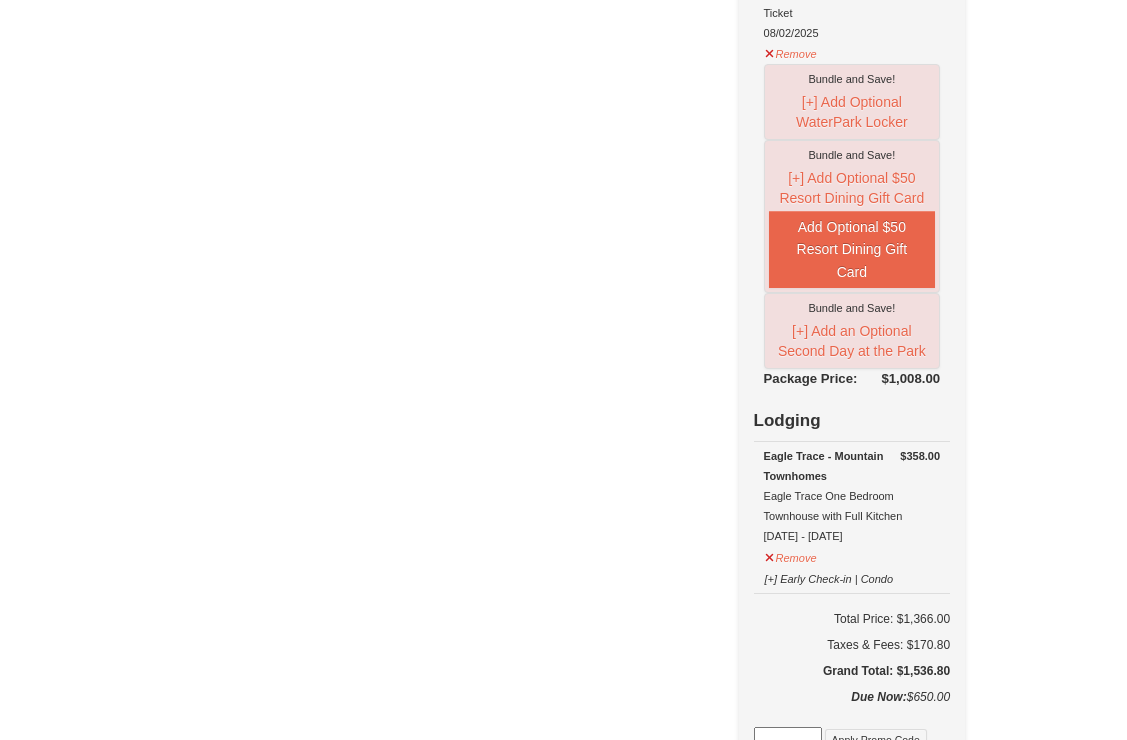 scroll, scrollTop: 1742, scrollLeft: 0, axis: vertical 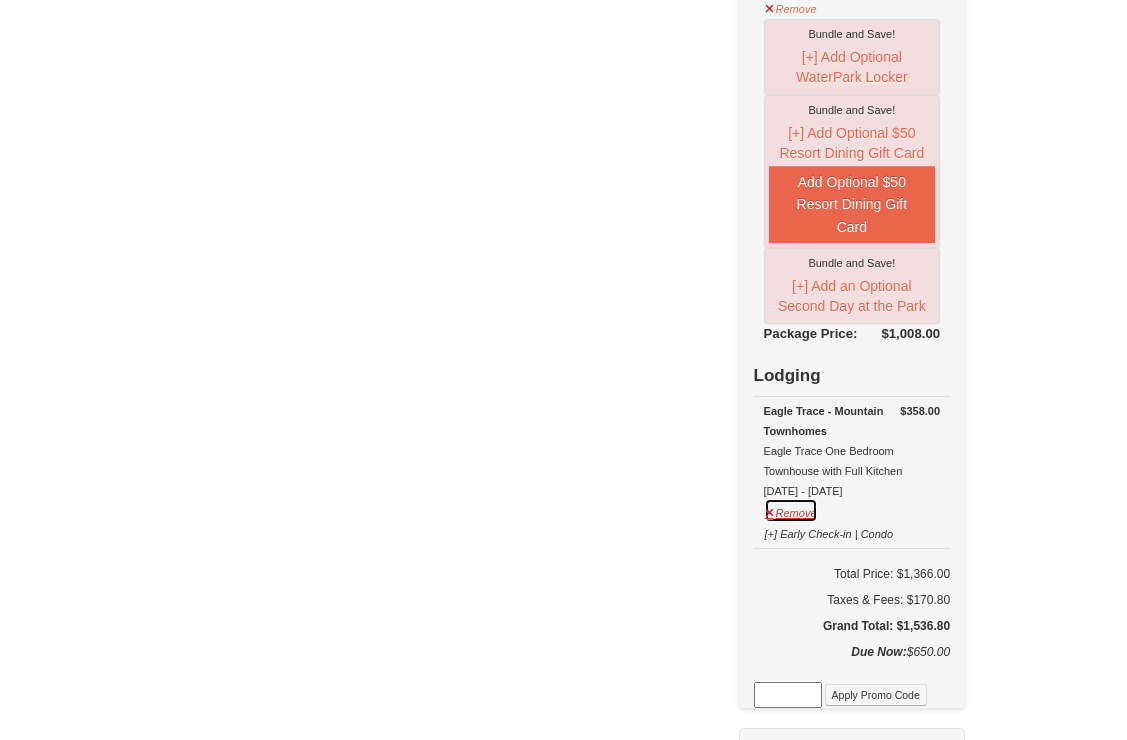 click on "Remove" at bounding box center [791, 510] 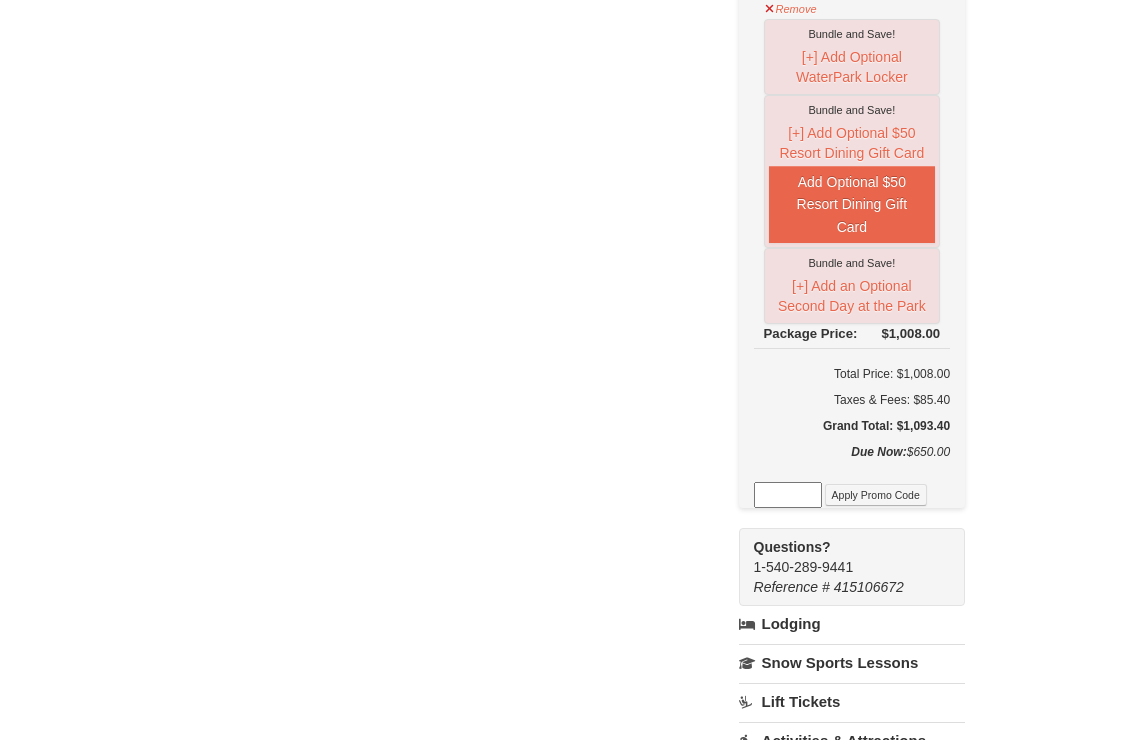 click on "Some items required for your package have not been selected or you have items in your itinerary that are no longer available. Please select required items or remove unavailable products and  Try Again
Check Out Now
Splash-tastic Summer Package
$358.00" at bounding box center [564, -268] 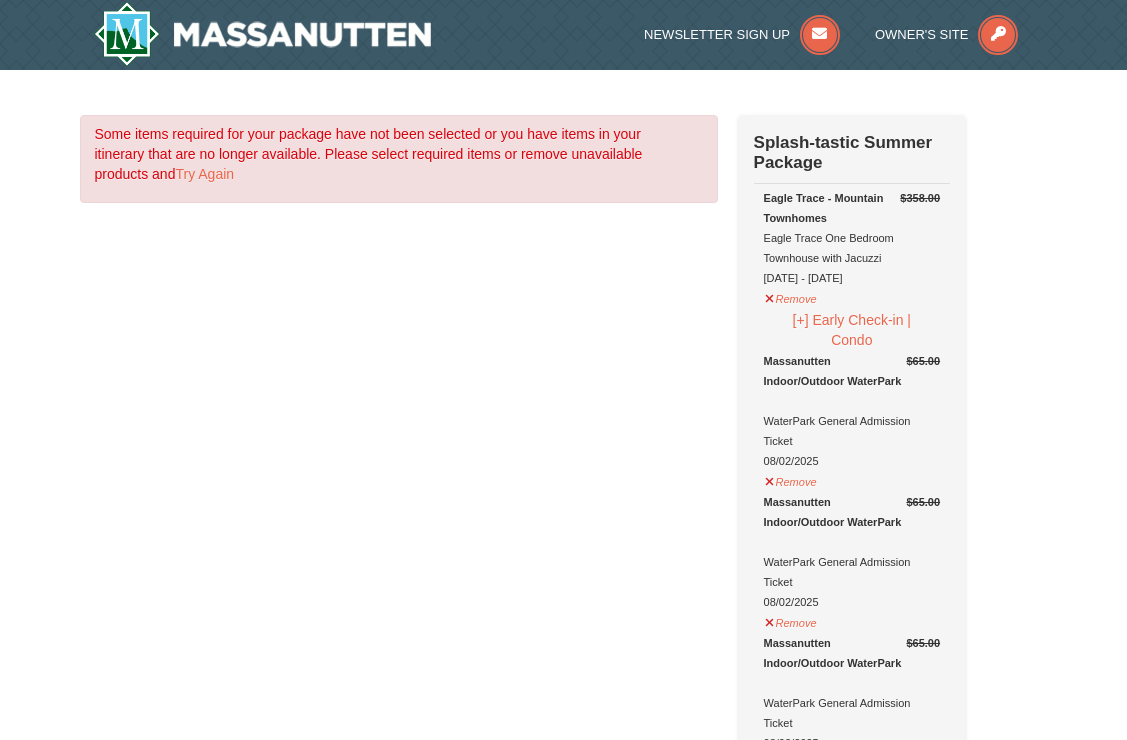 scroll, scrollTop: 0, scrollLeft: 0, axis: both 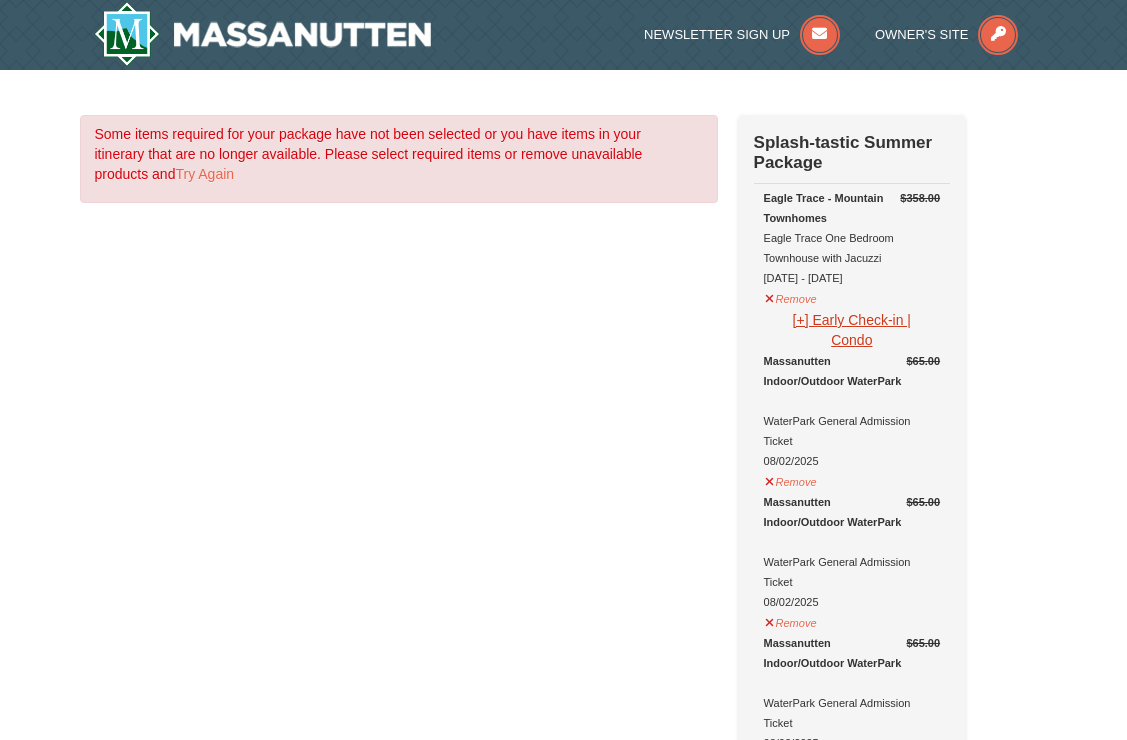 click on "[+] Early Check-in | Condo" at bounding box center [852, 330] 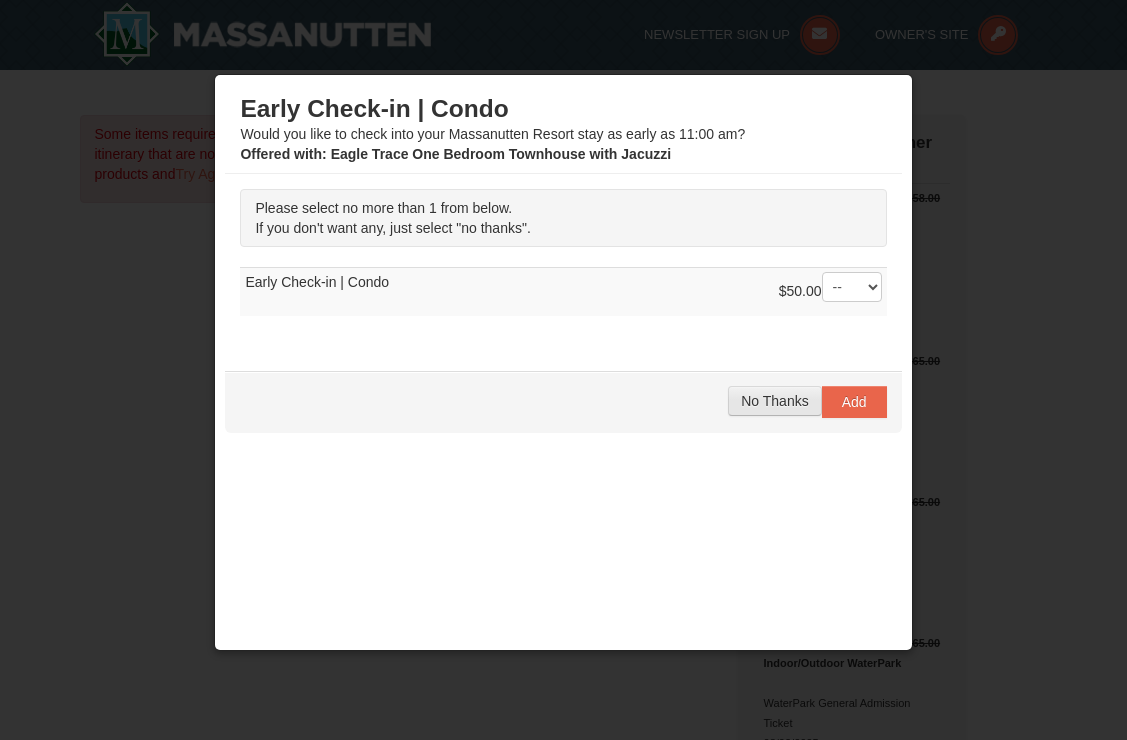 click on "No Thanks" at bounding box center (774, 401) 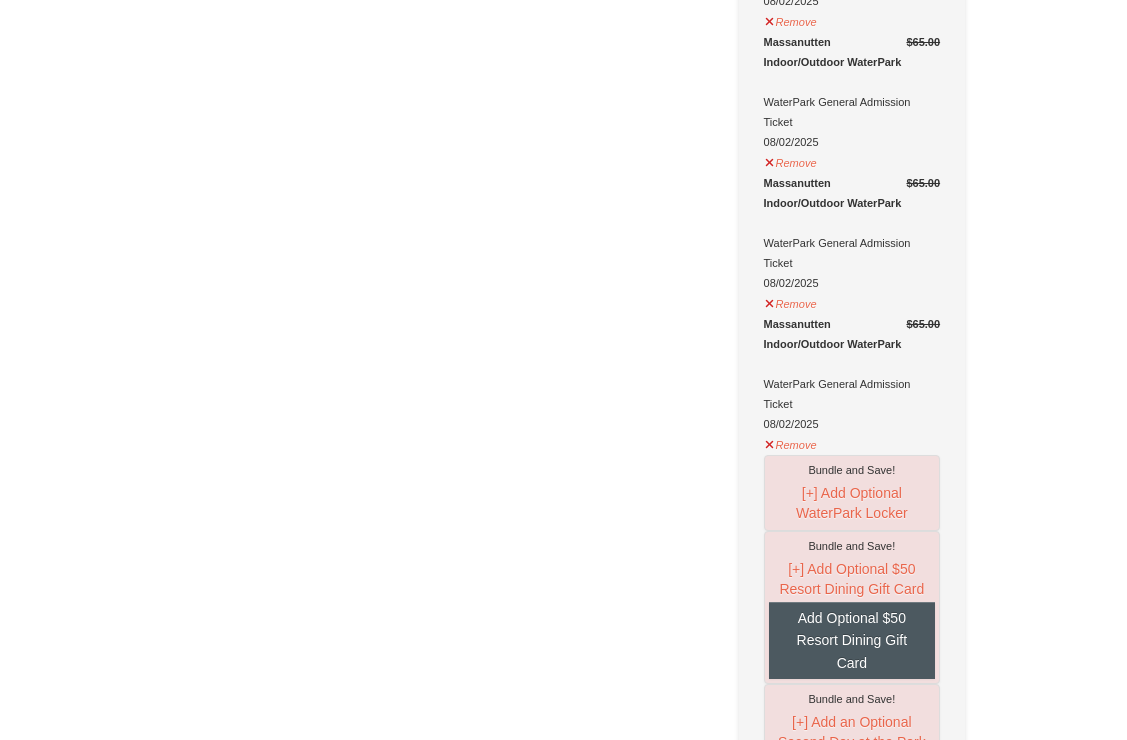 scroll, scrollTop: 1232, scrollLeft: 0, axis: vertical 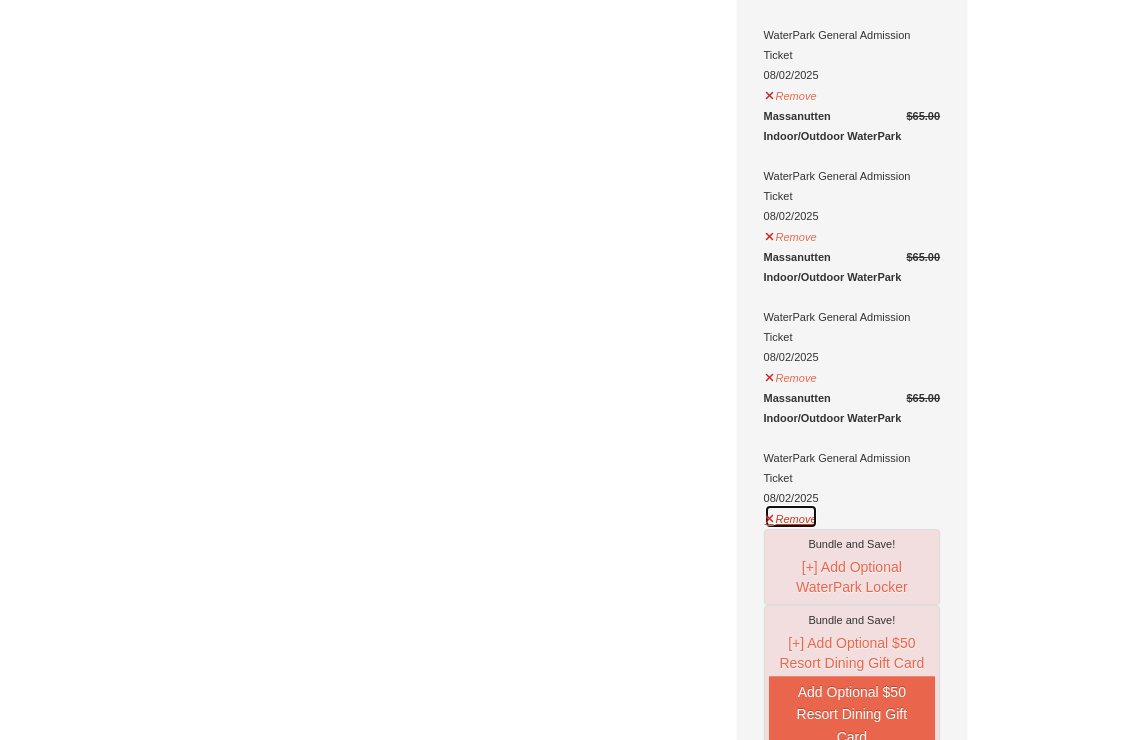 click on "Remove" at bounding box center (791, 516) 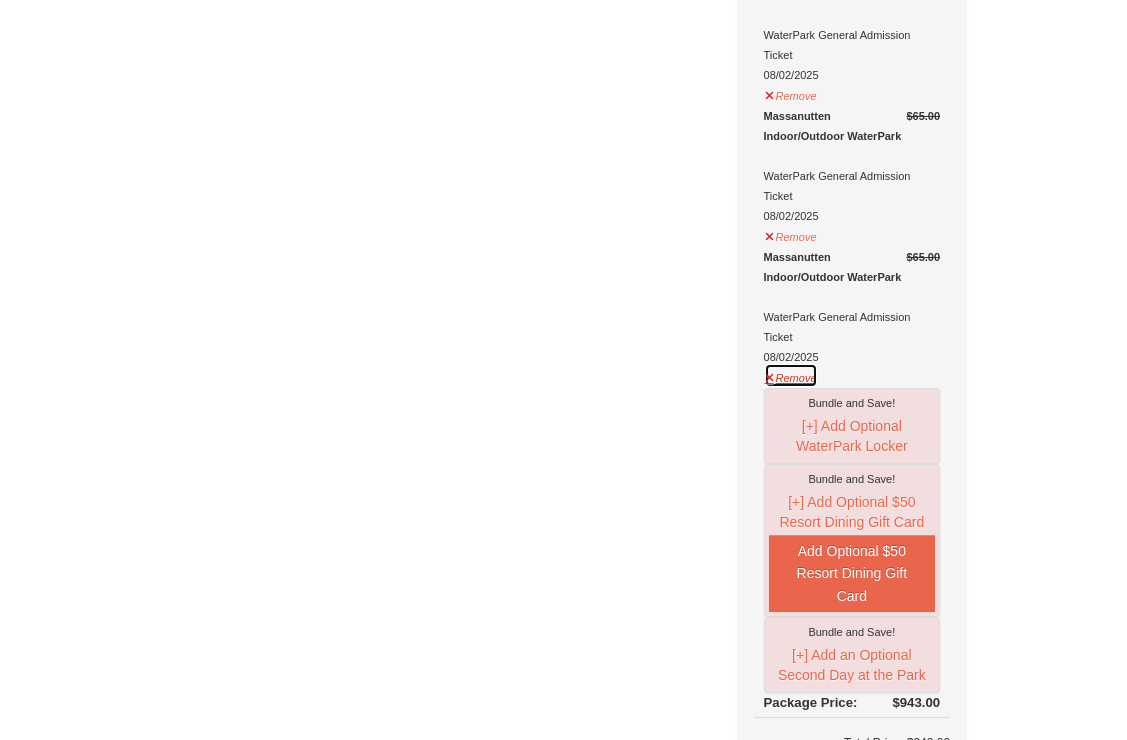 click on "Remove" at bounding box center [791, 375] 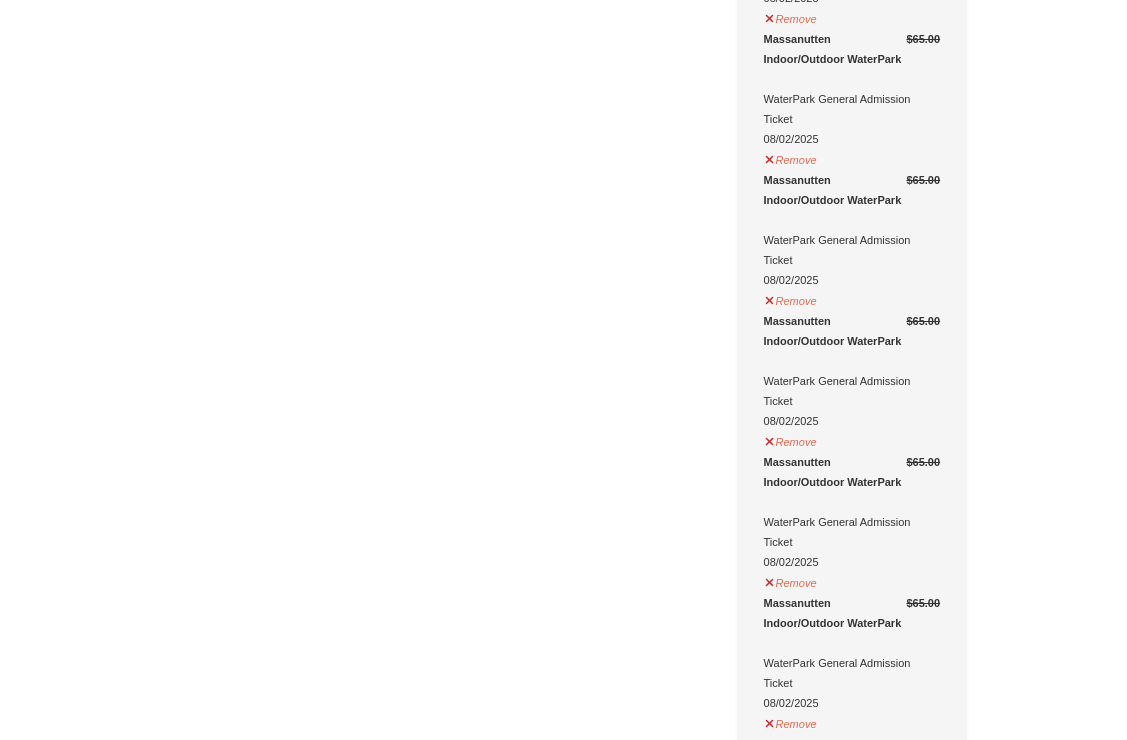 scroll, scrollTop: 666, scrollLeft: 0, axis: vertical 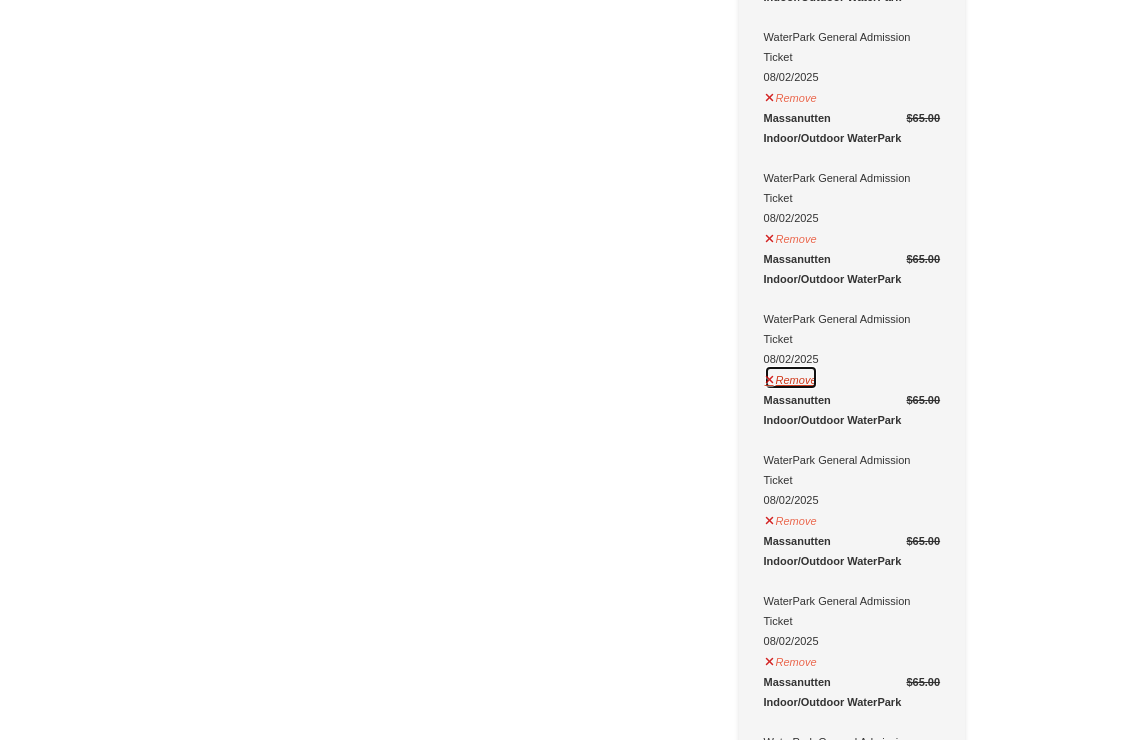 click on "Remove" at bounding box center (791, 377) 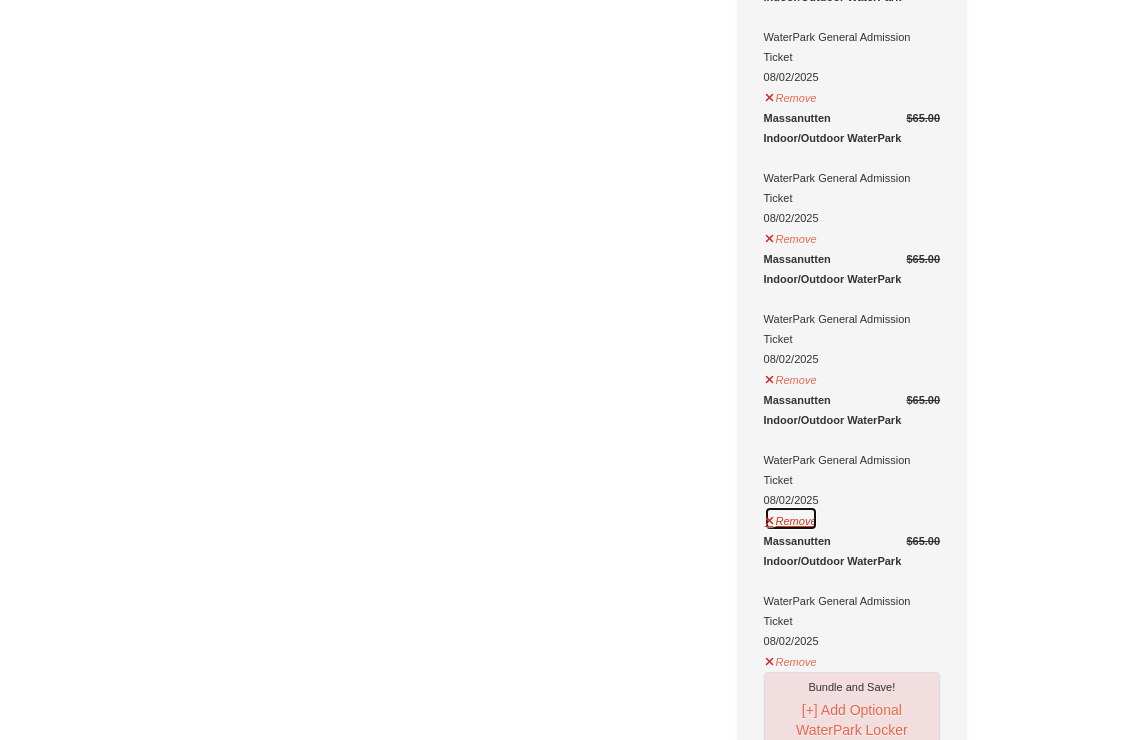 click on "Remove" at bounding box center (791, 518) 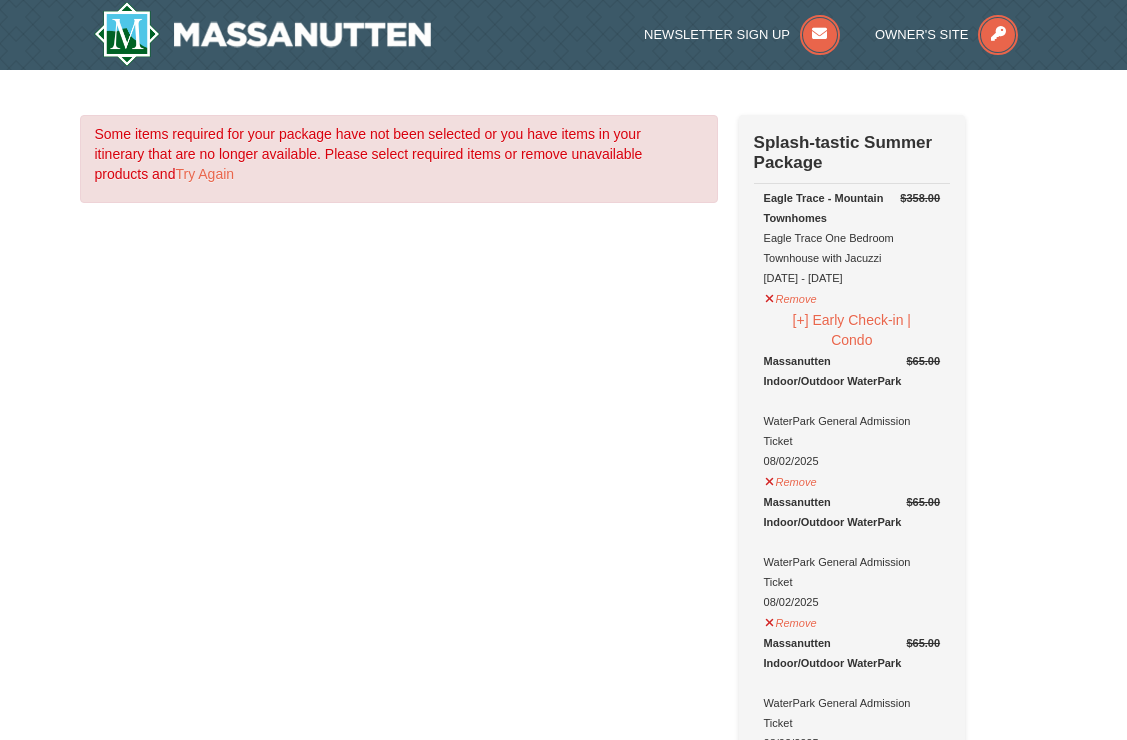 scroll, scrollTop: 0, scrollLeft: 0, axis: both 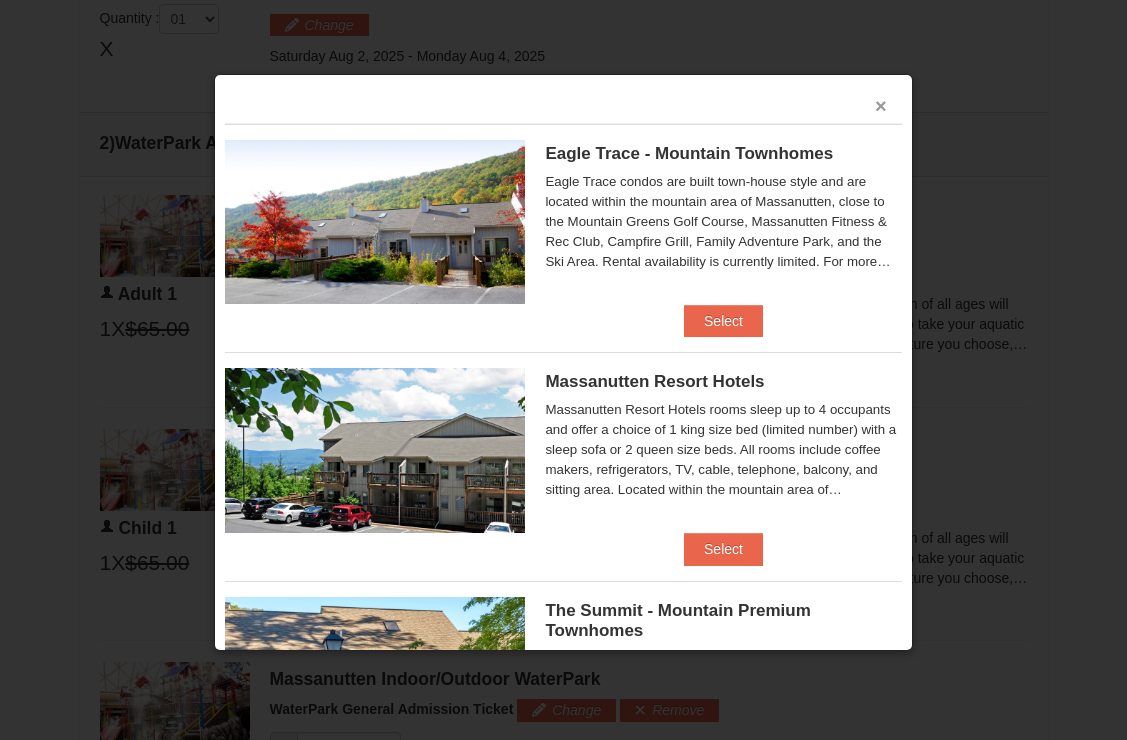click on "×" at bounding box center [881, 106] 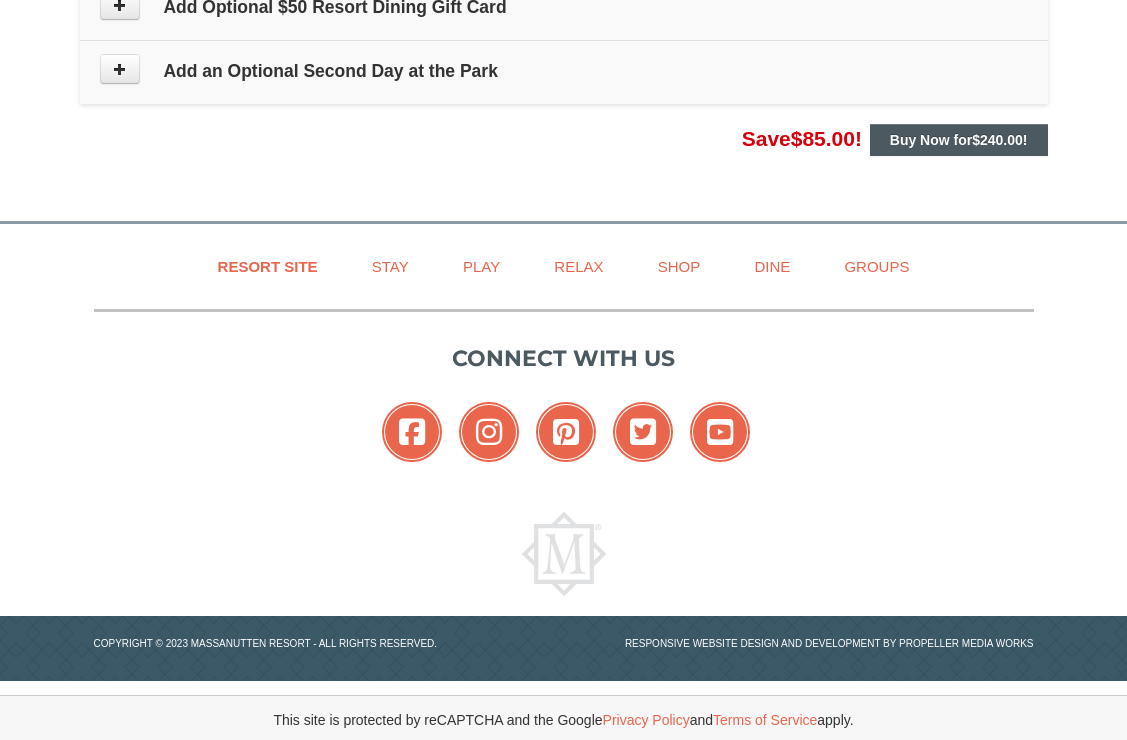 scroll, scrollTop: 2194, scrollLeft: 0, axis: vertical 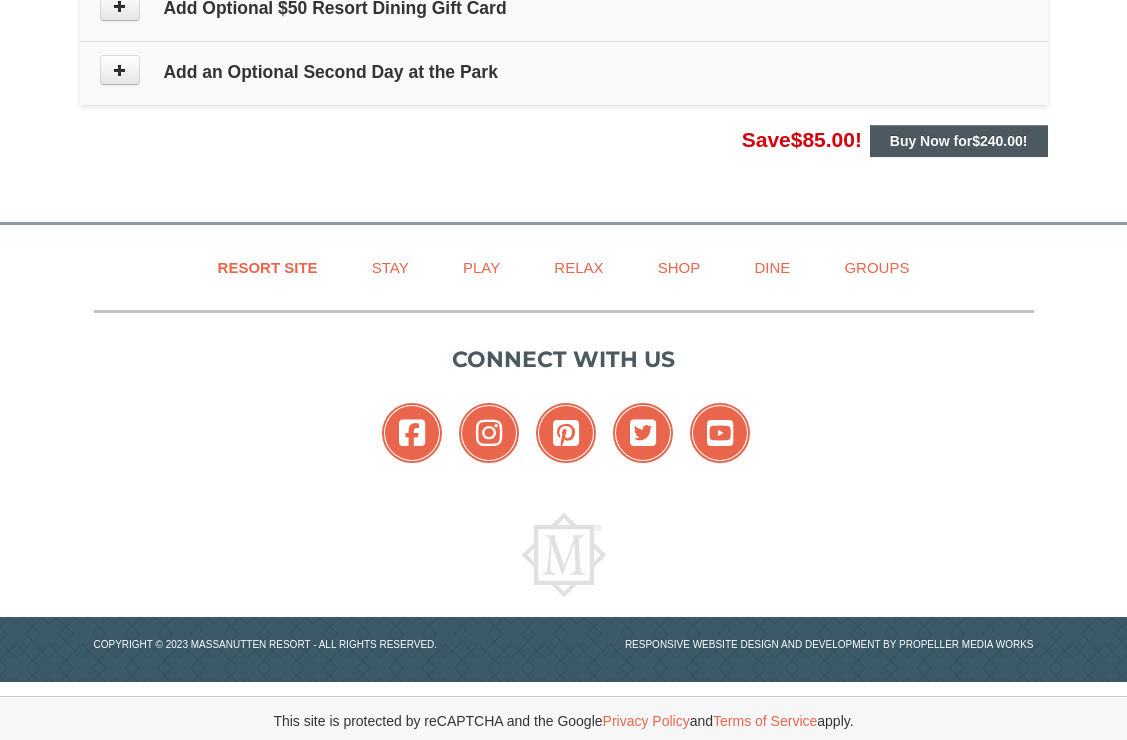 click on "$240.00" at bounding box center (997, 141) 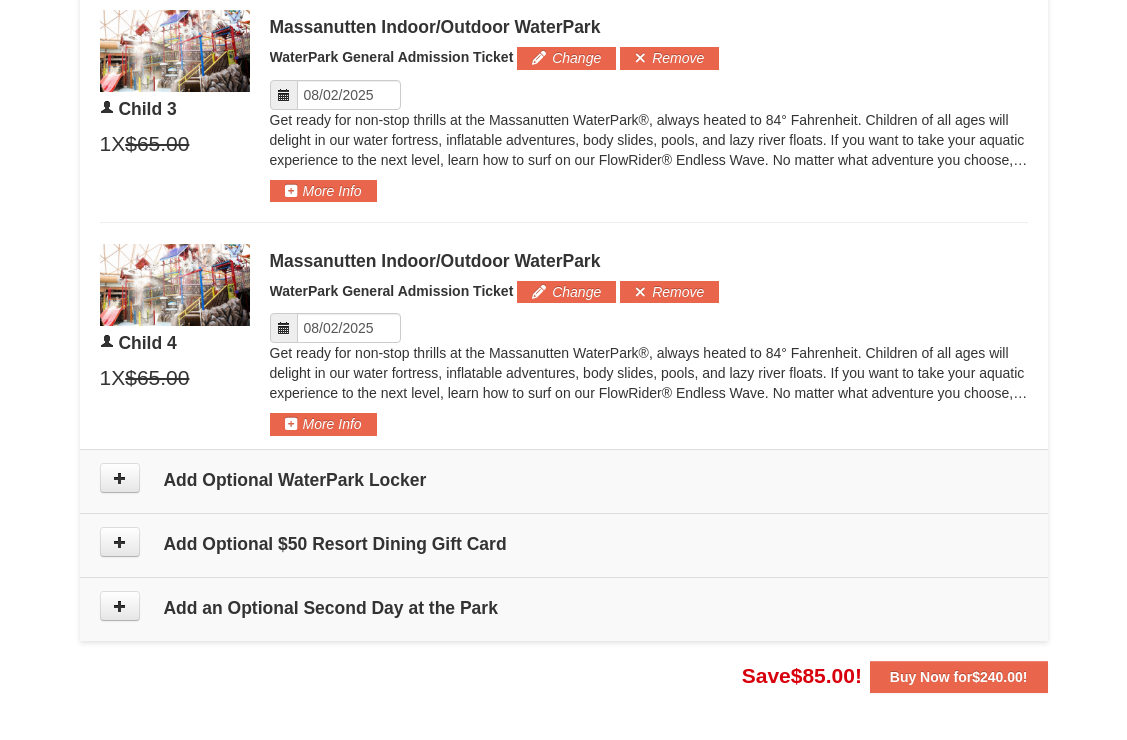 scroll, scrollTop: 1375, scrollLeft: 0, axis: vertical 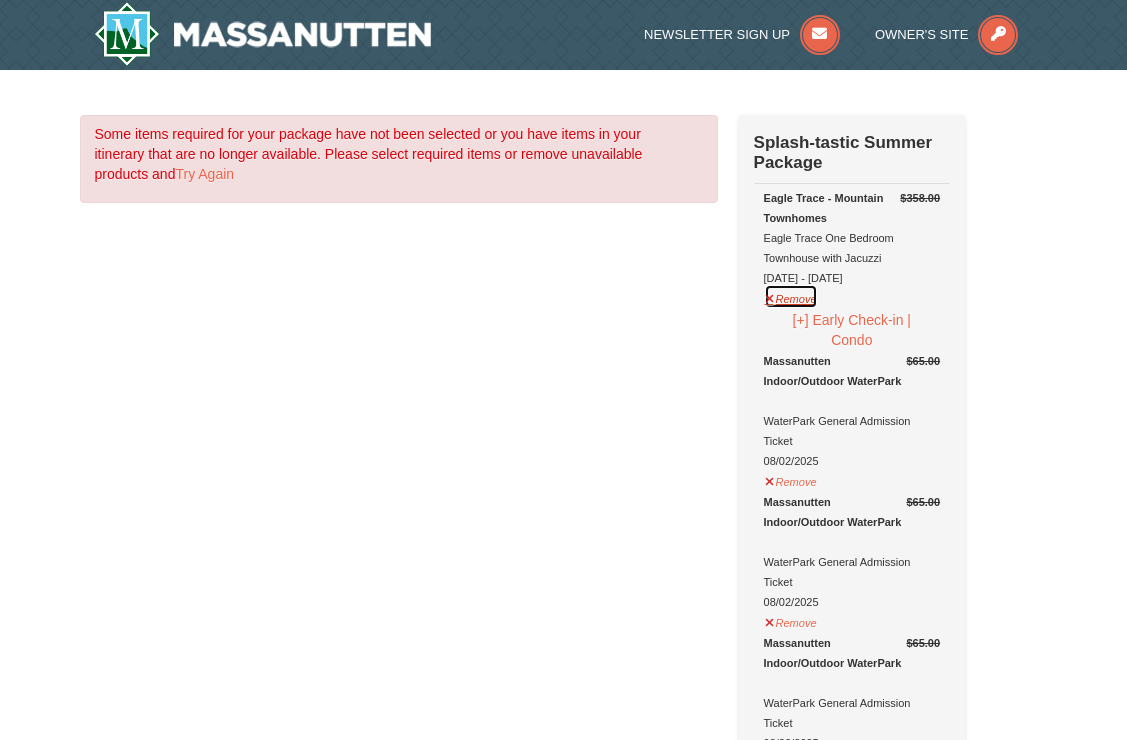 click on "Remove" at bounding box center (791, 296) 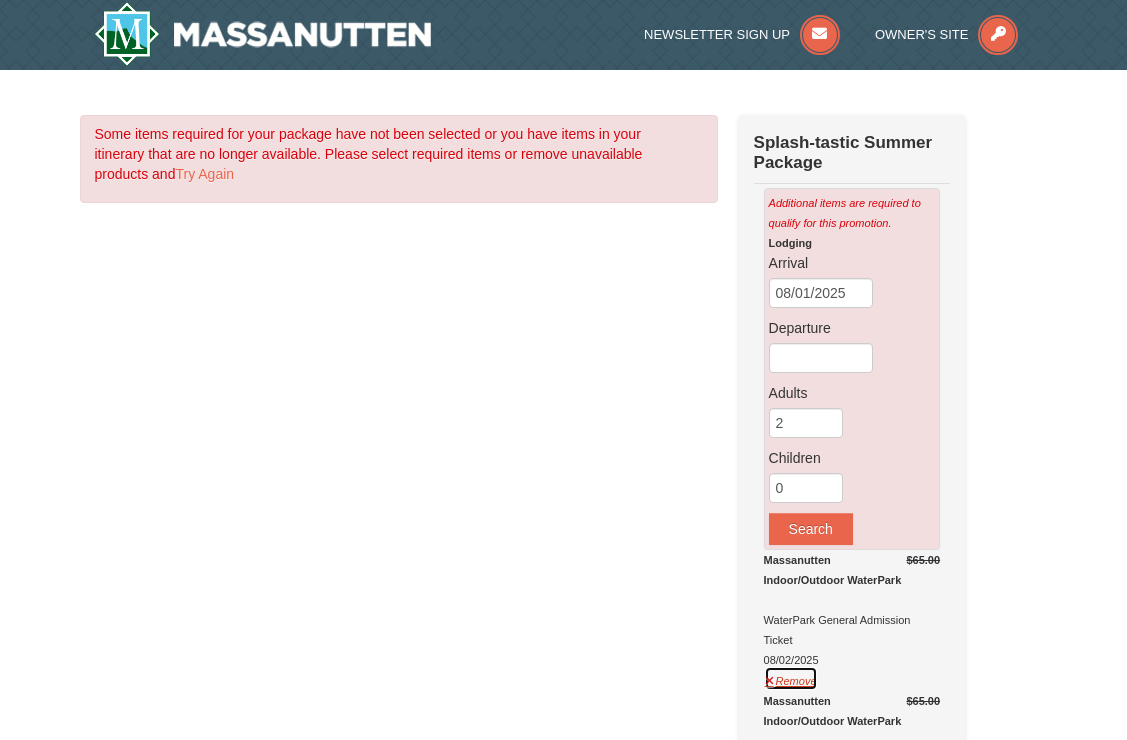 click on "Remove" at bounding box center [791, 678] 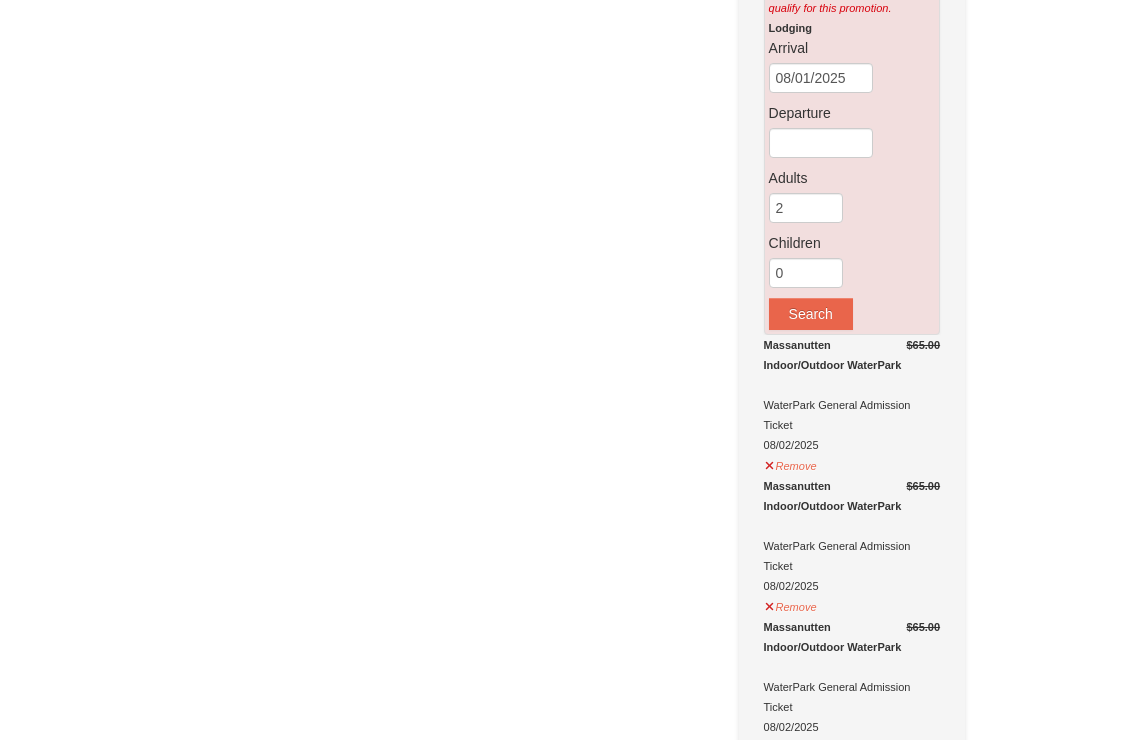 scroll, scrollTop: 219, scrollLeft: 0, axis: vertical 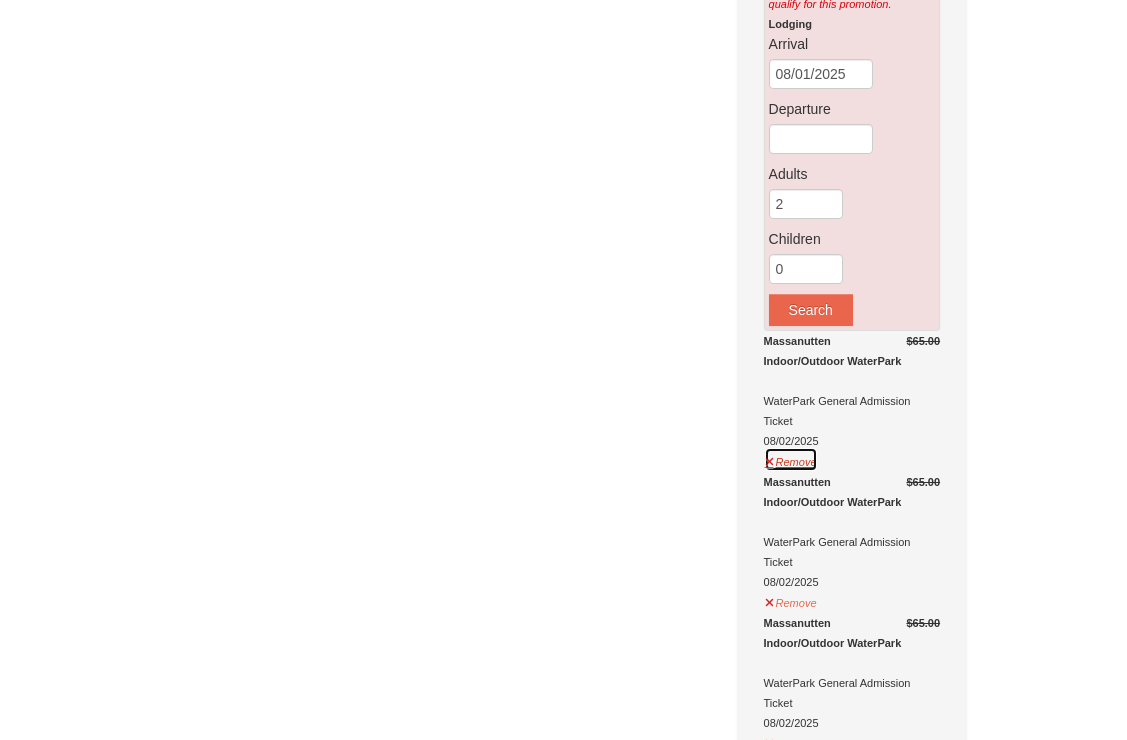 click on "Remove" at bounding box center (791, 459) 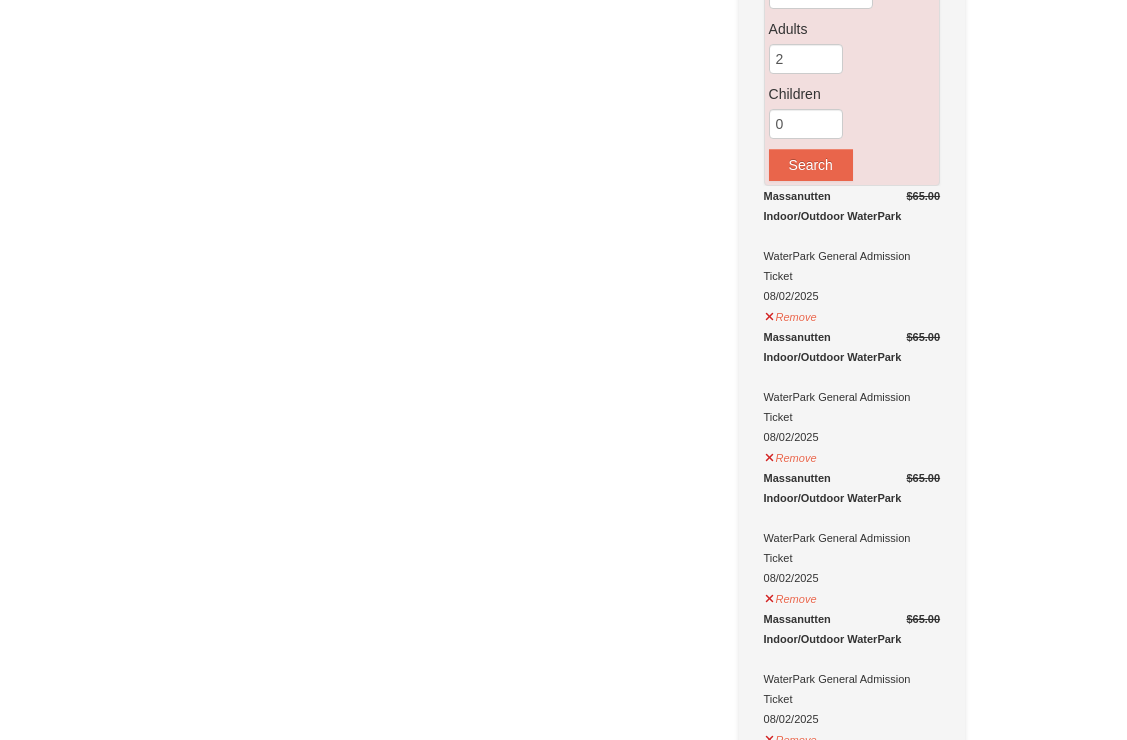 scroll, scrollTop: 367, scrollLeft: 0, axis: vertical 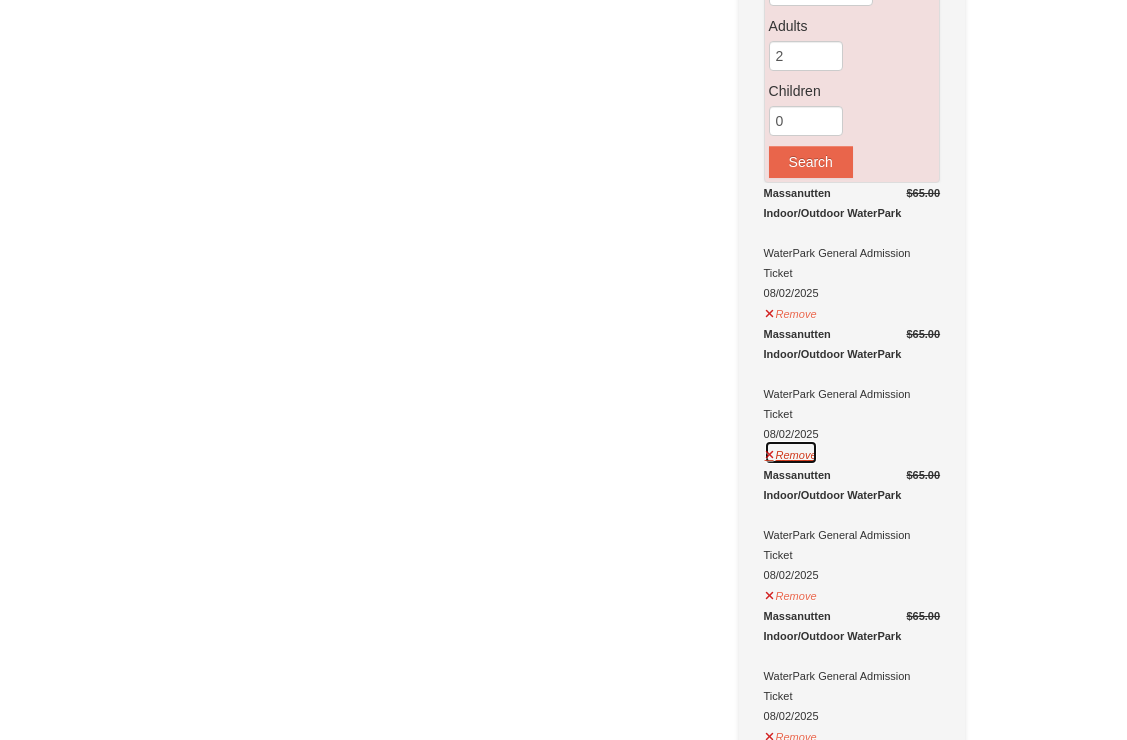 click on "Remove" at bounding box center (791, 452) 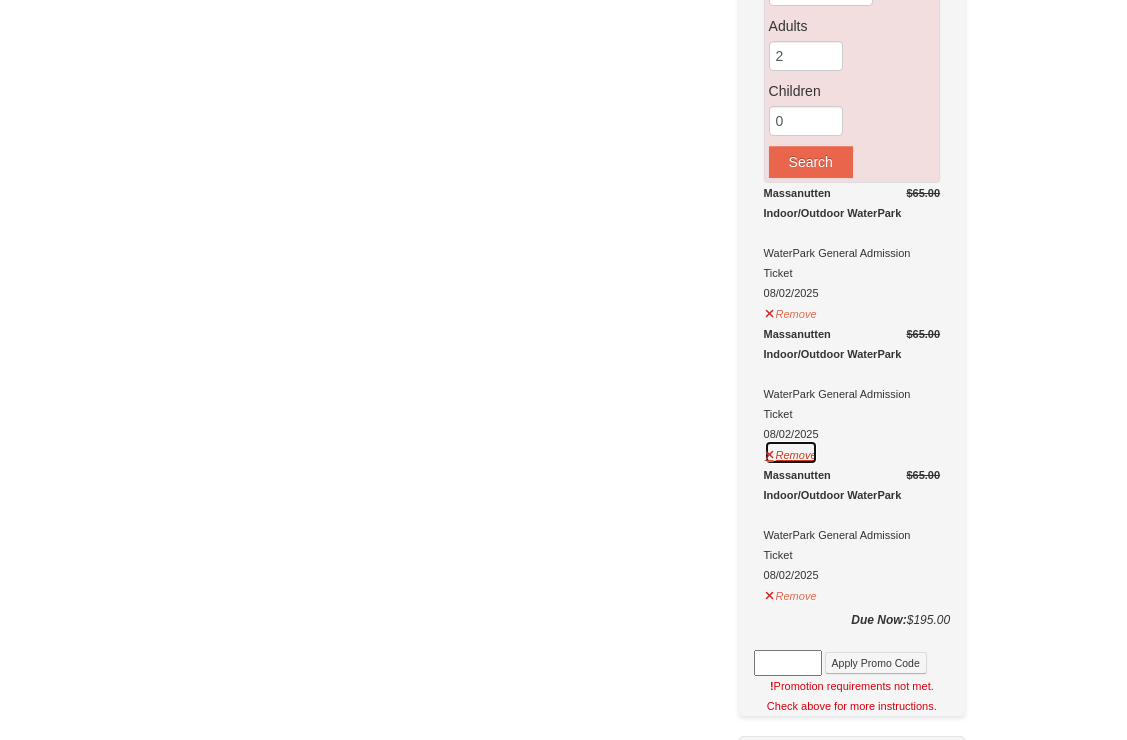 click on "Remove" at bounding box center [791, 452] 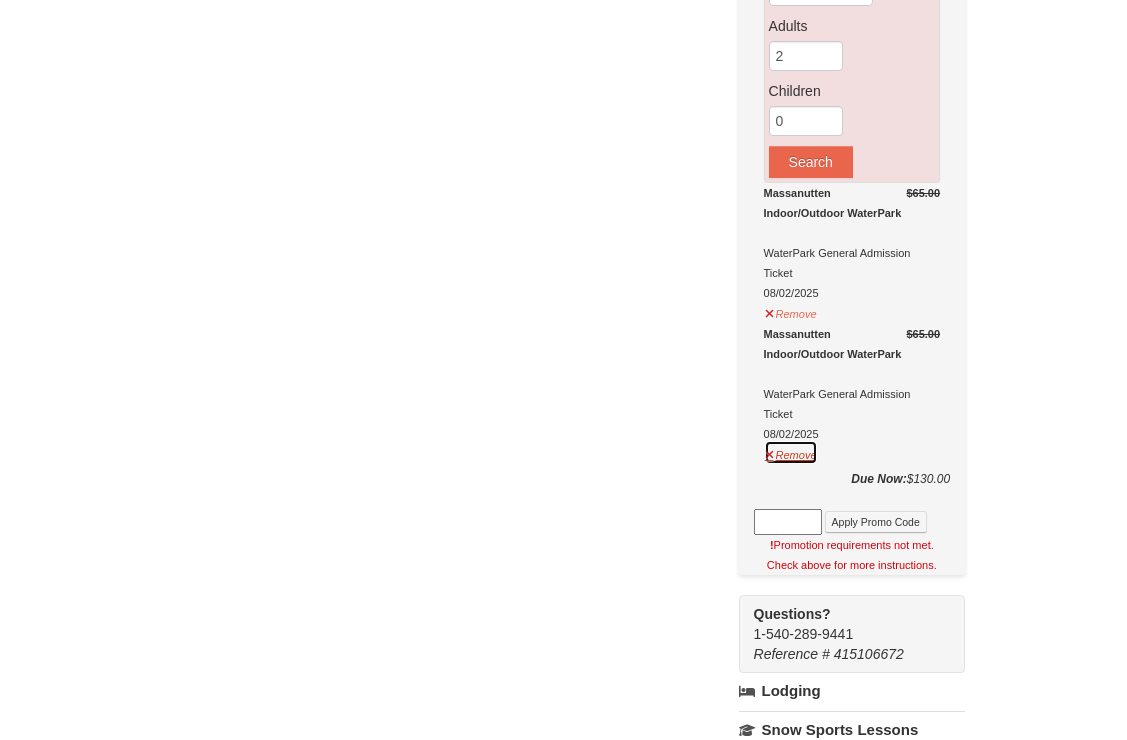click on "Remove" at bounding box center [791, 452] 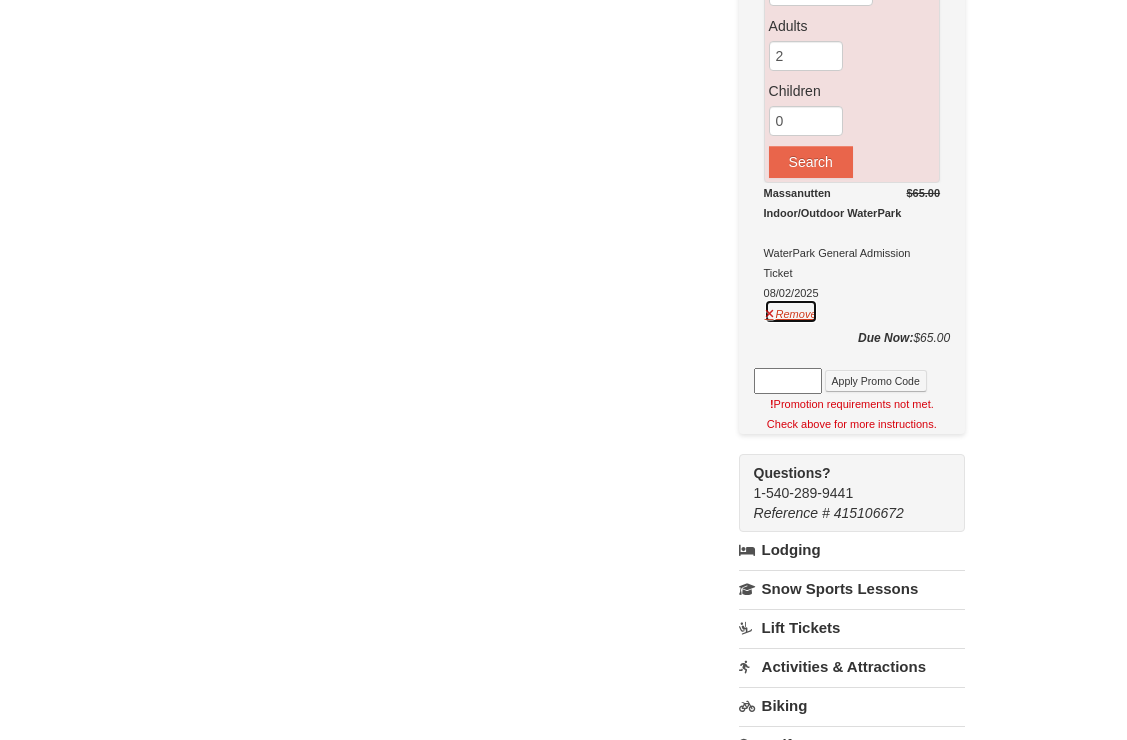click on "Remove" at bounding box center (791, 311) 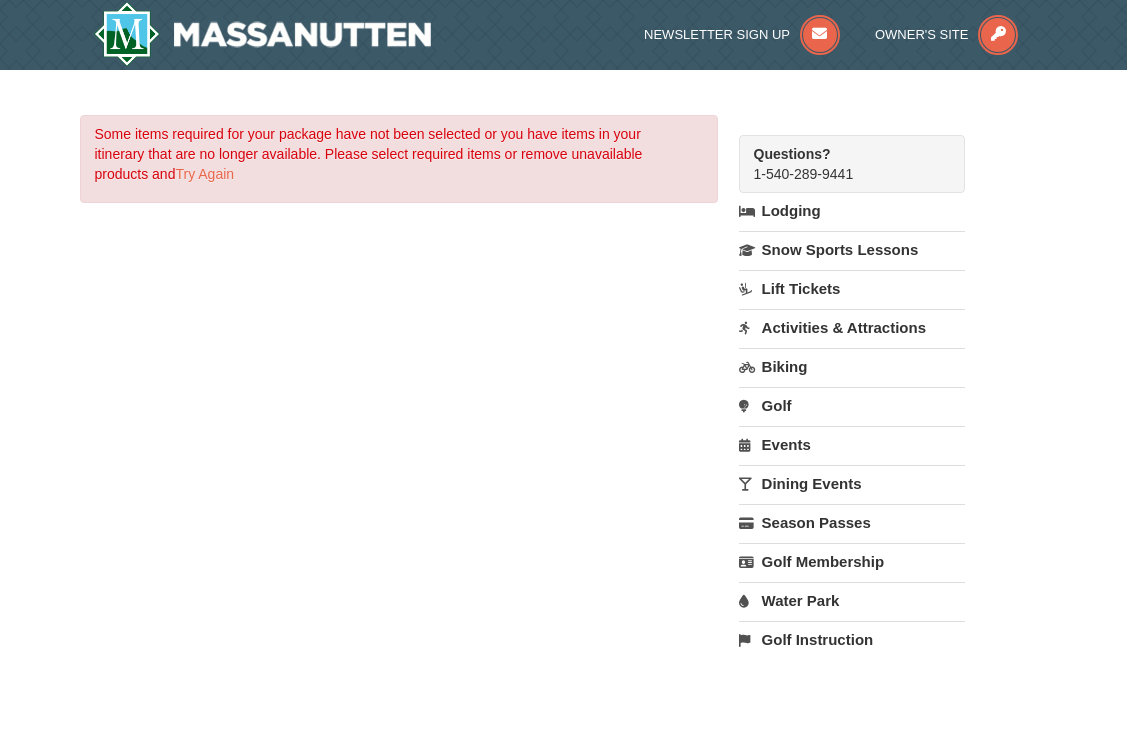 scroll, scrollTop: 0, scrollLeft: 0, axis: both 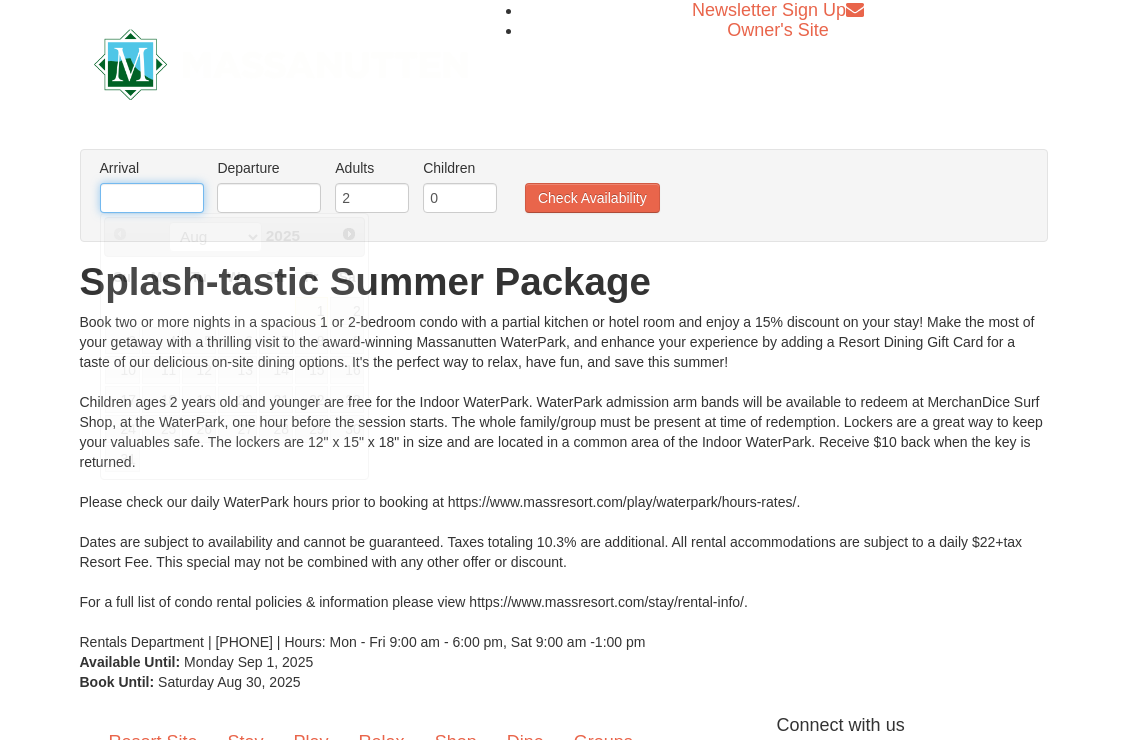 click at bounding box center (152, 198) 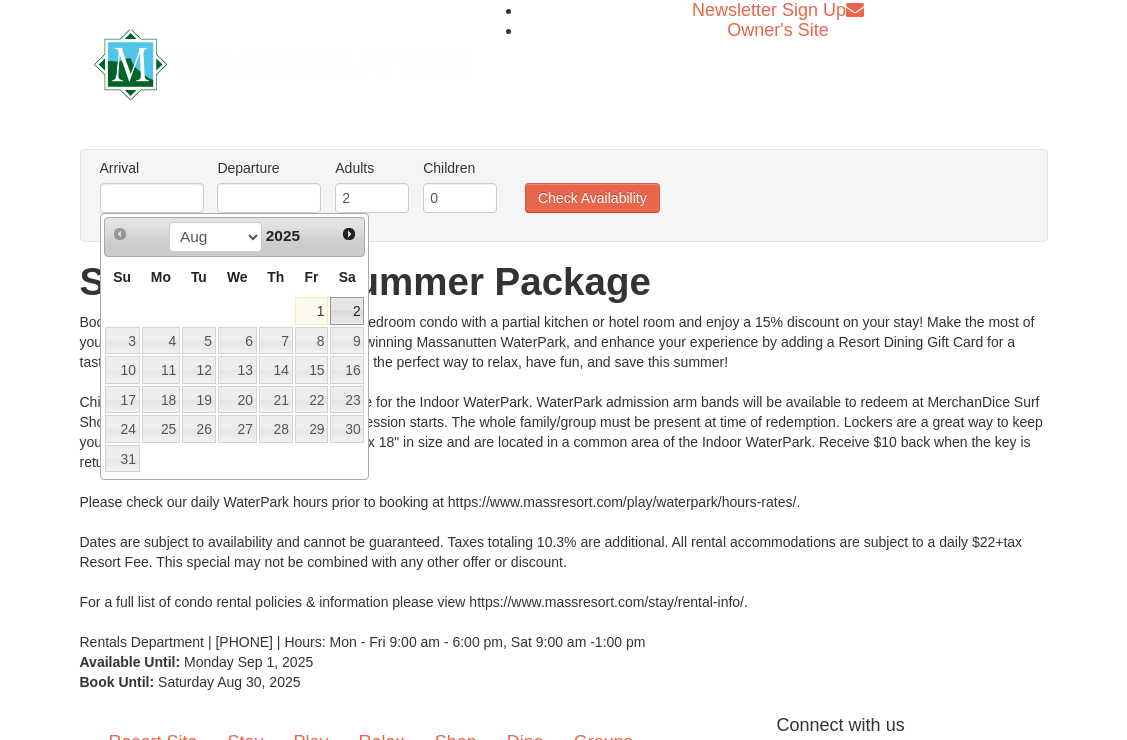 click on "2" at bounding box center (347, 311) 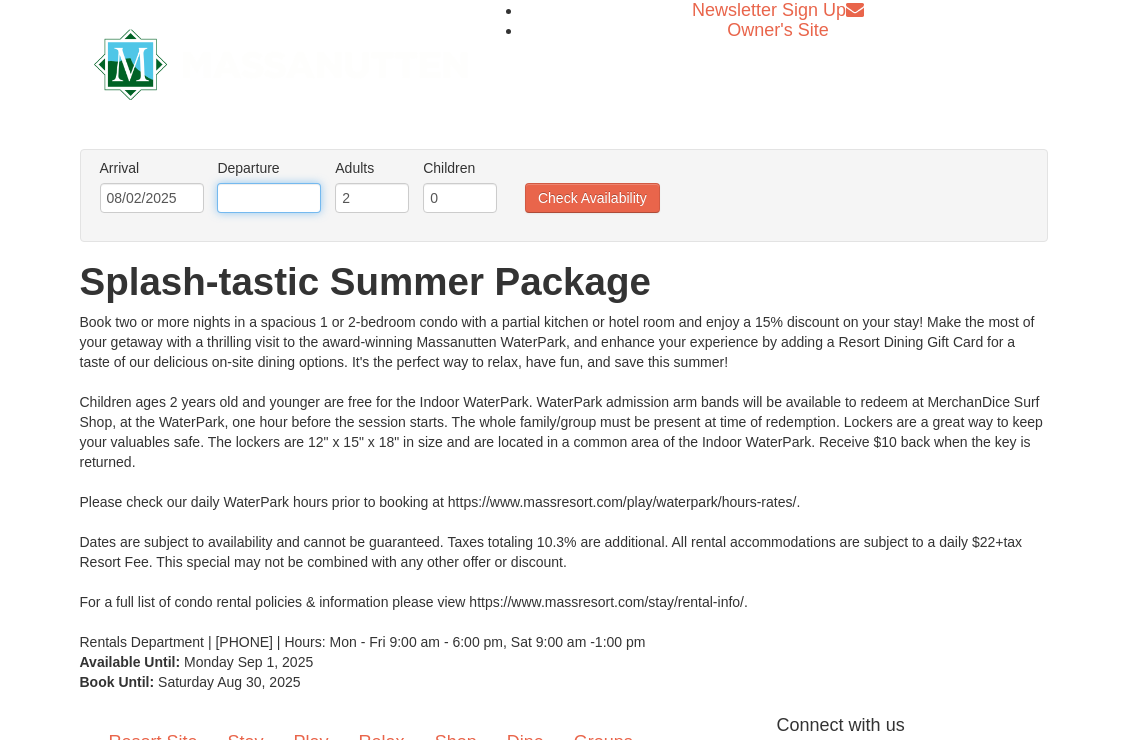 click at bounding box center (269, 198) 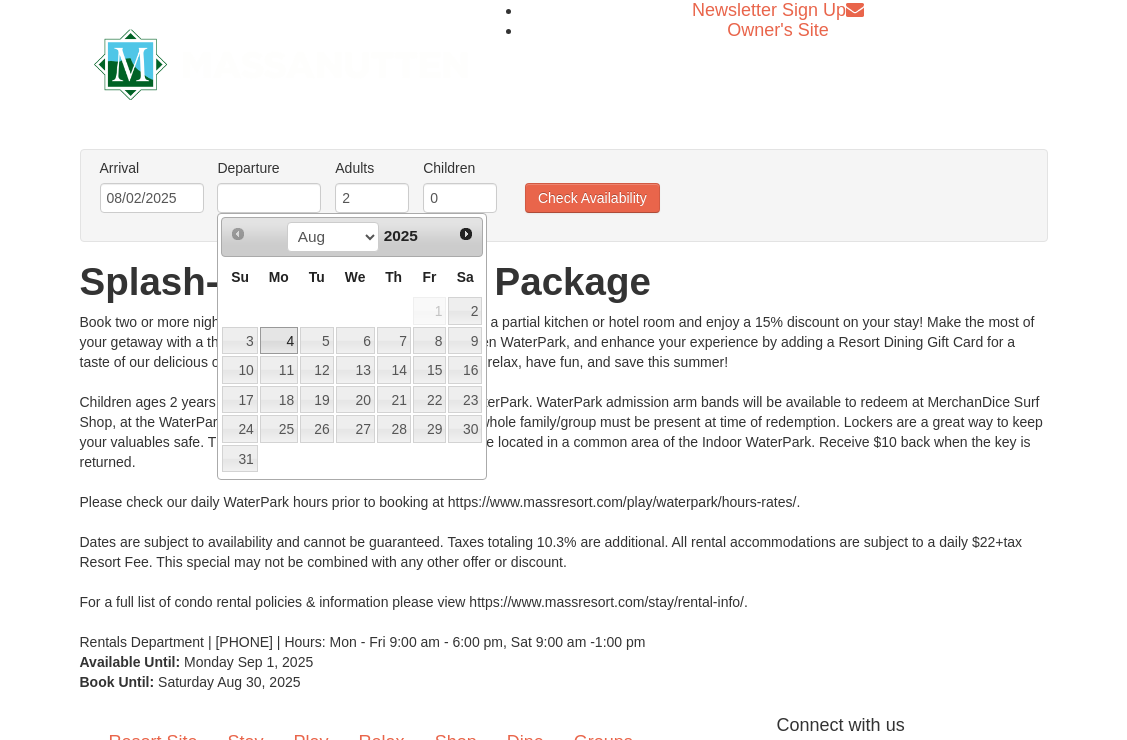 click on "4" at bounding box center [279, 341] 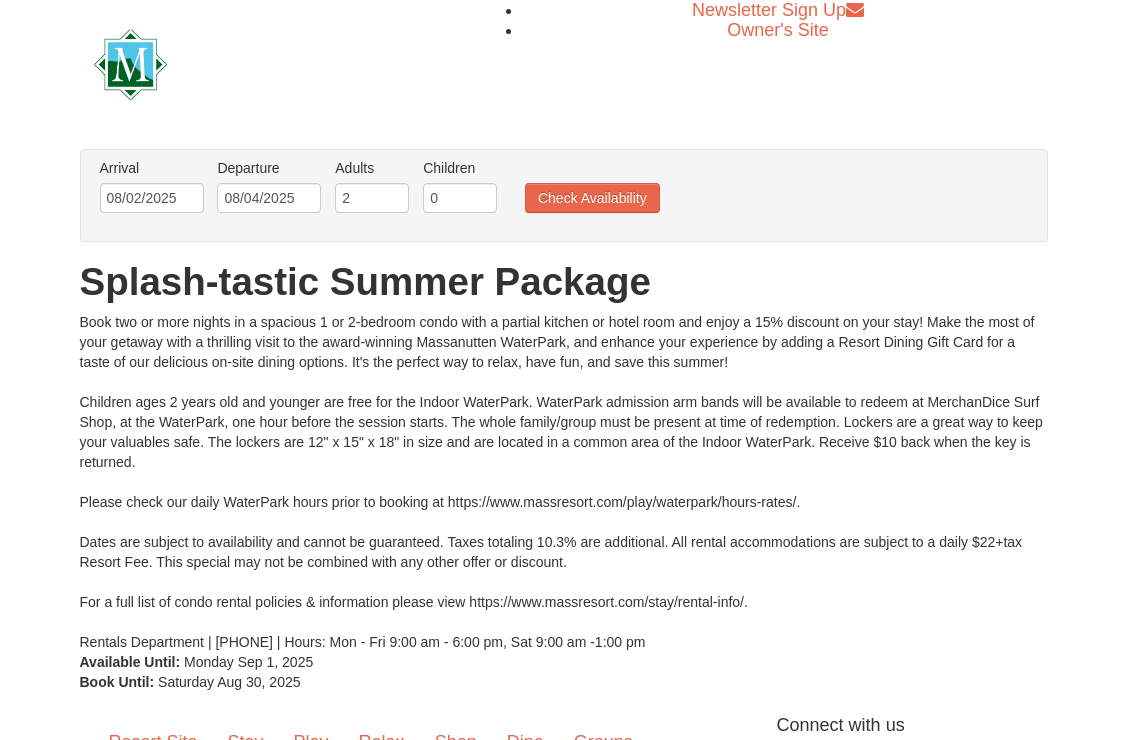 type on "1" 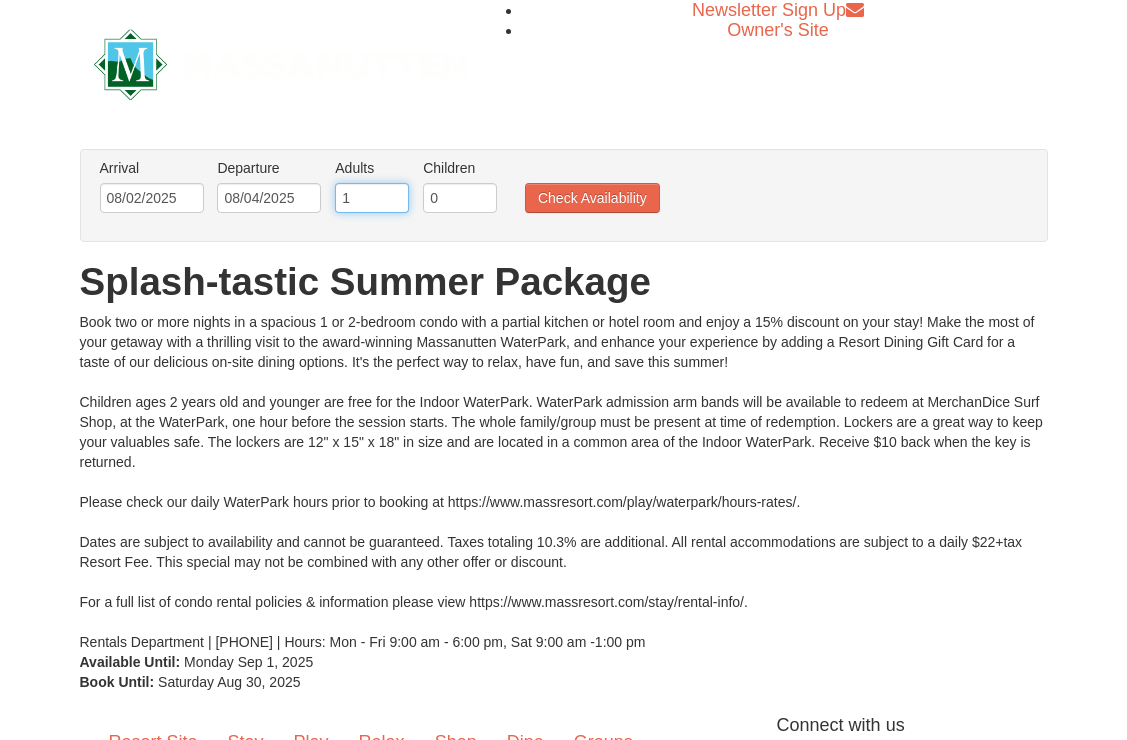click on "1" at bounding box center [372, 198] 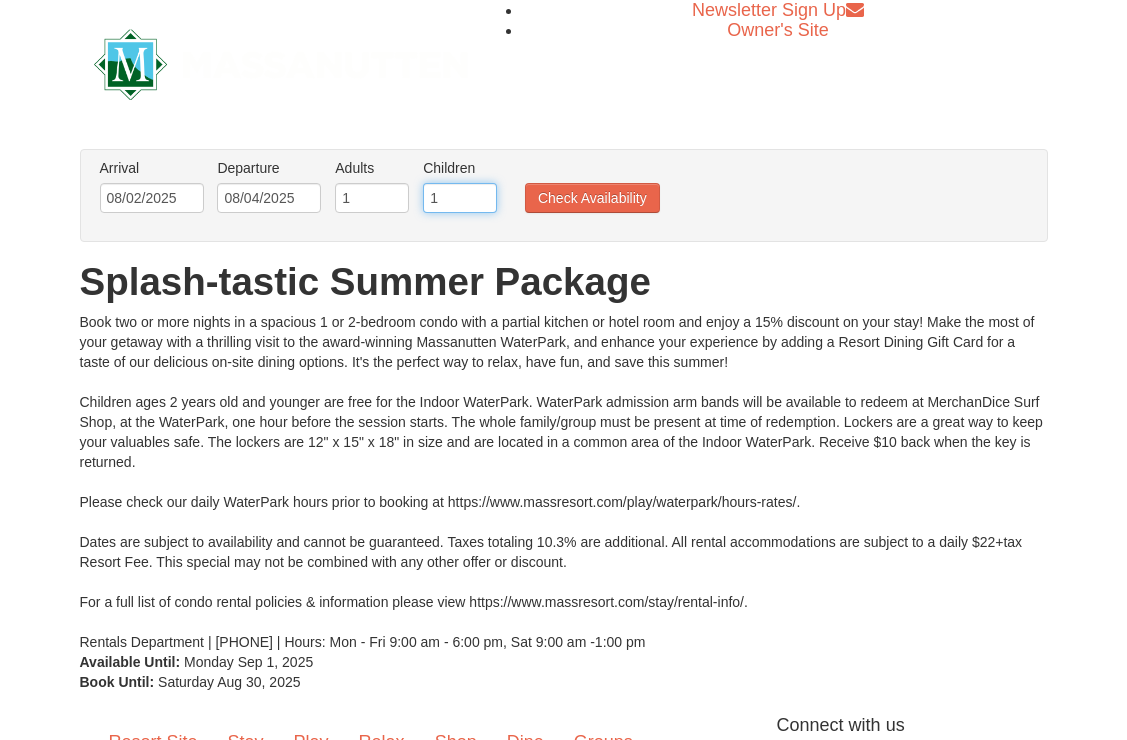click on "1" at bounding box center [460, 198] 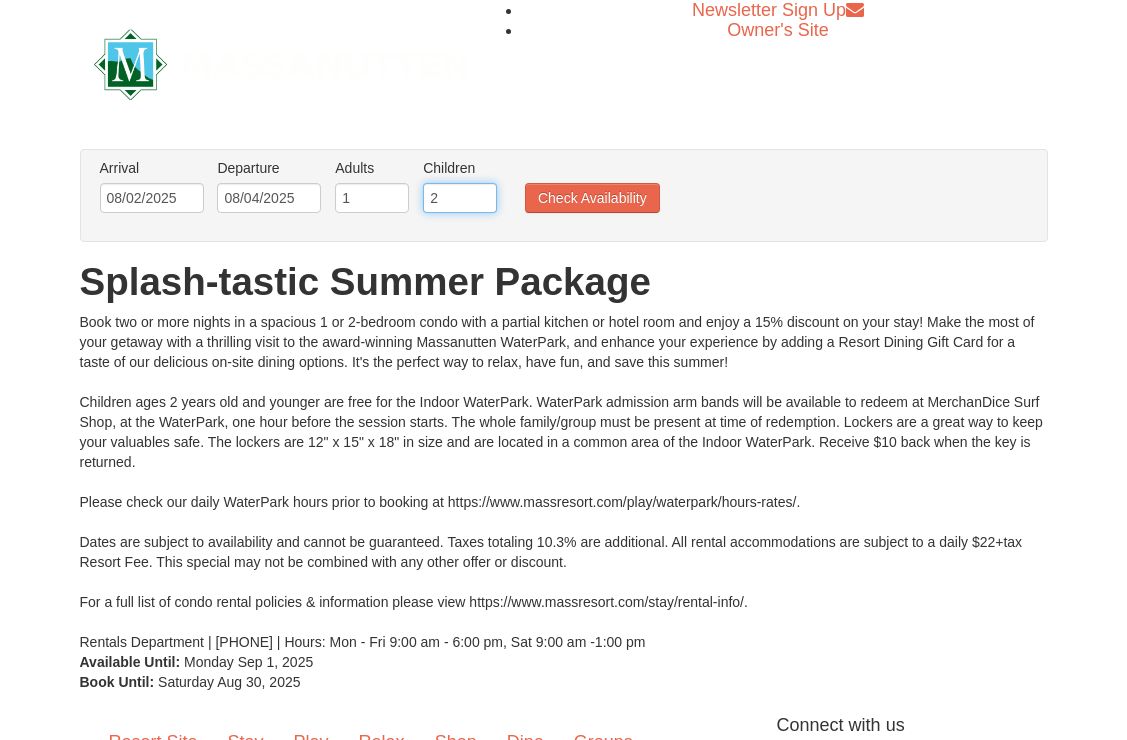 click on "2" at bounding box center [460, 198] 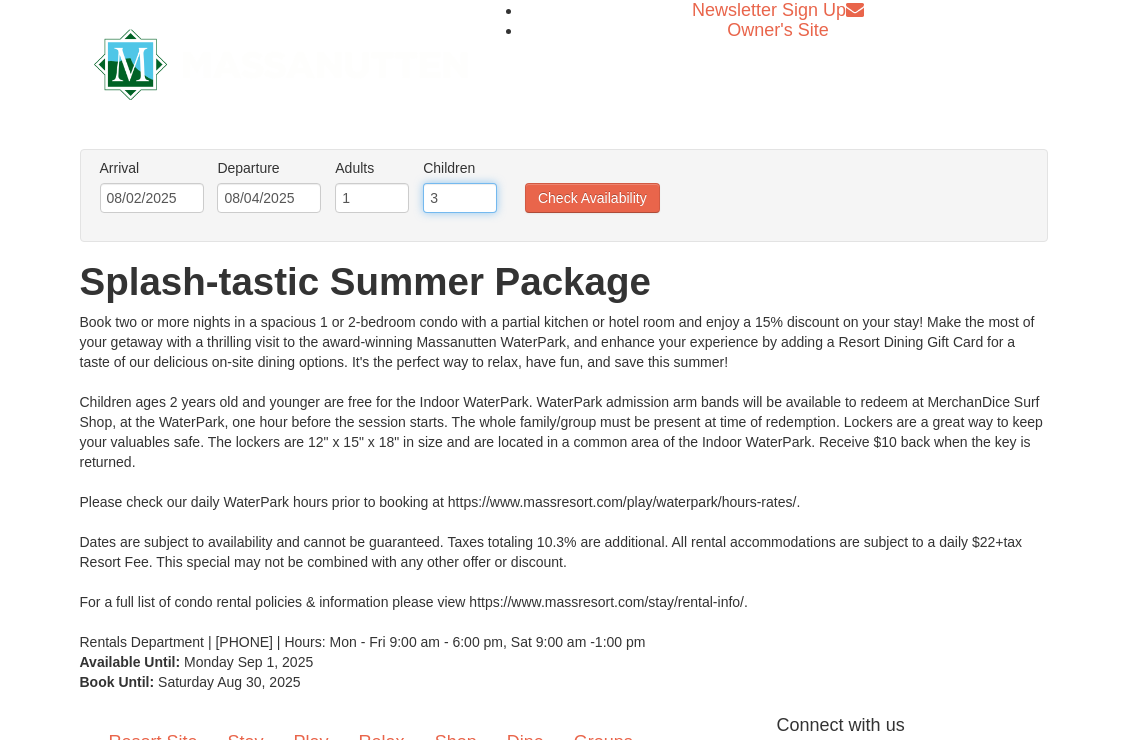 click on "3" at bounding box center [460, 198] 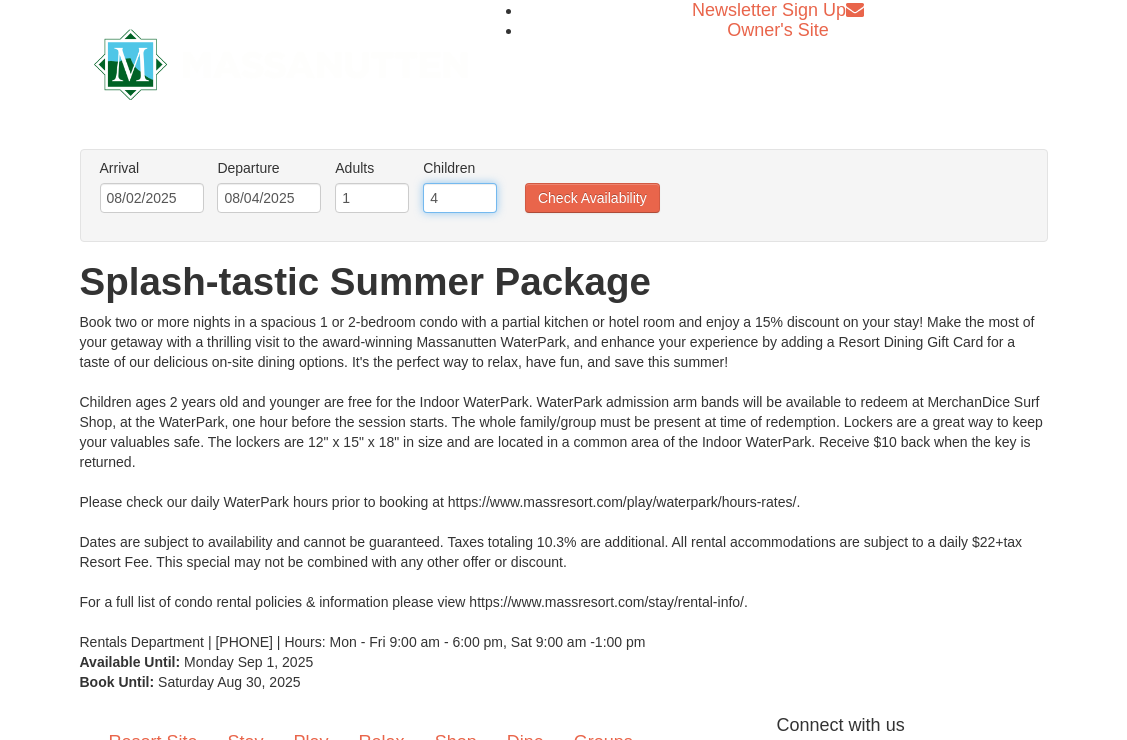 click on "4" at bounding box center [460, 198] 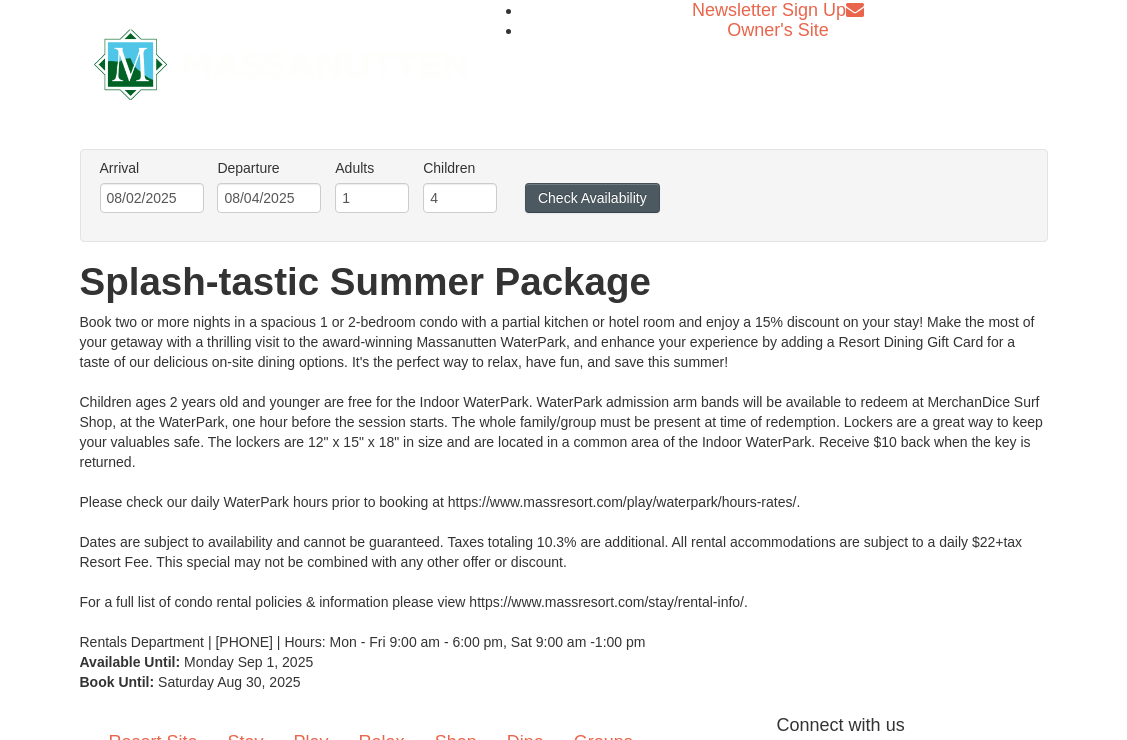 click on "Check Availability" at bounding box center [592, 198] 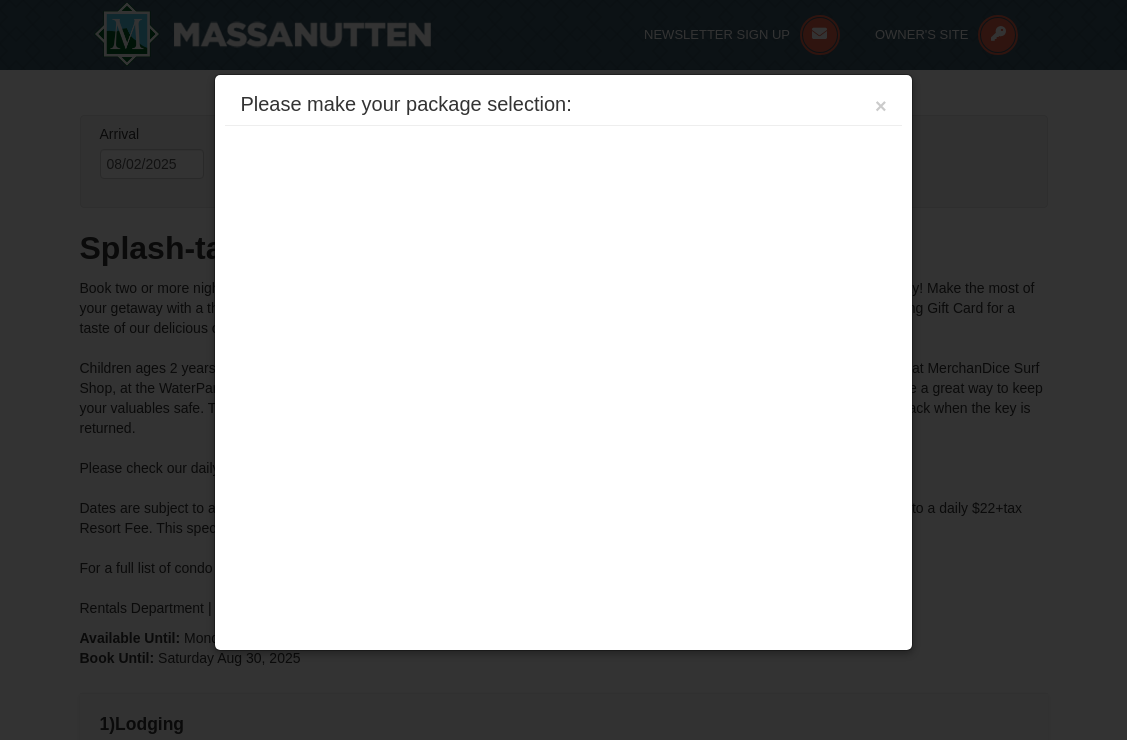scroll, scrollTop: 772, scrollLeft: 0, axis: vertical 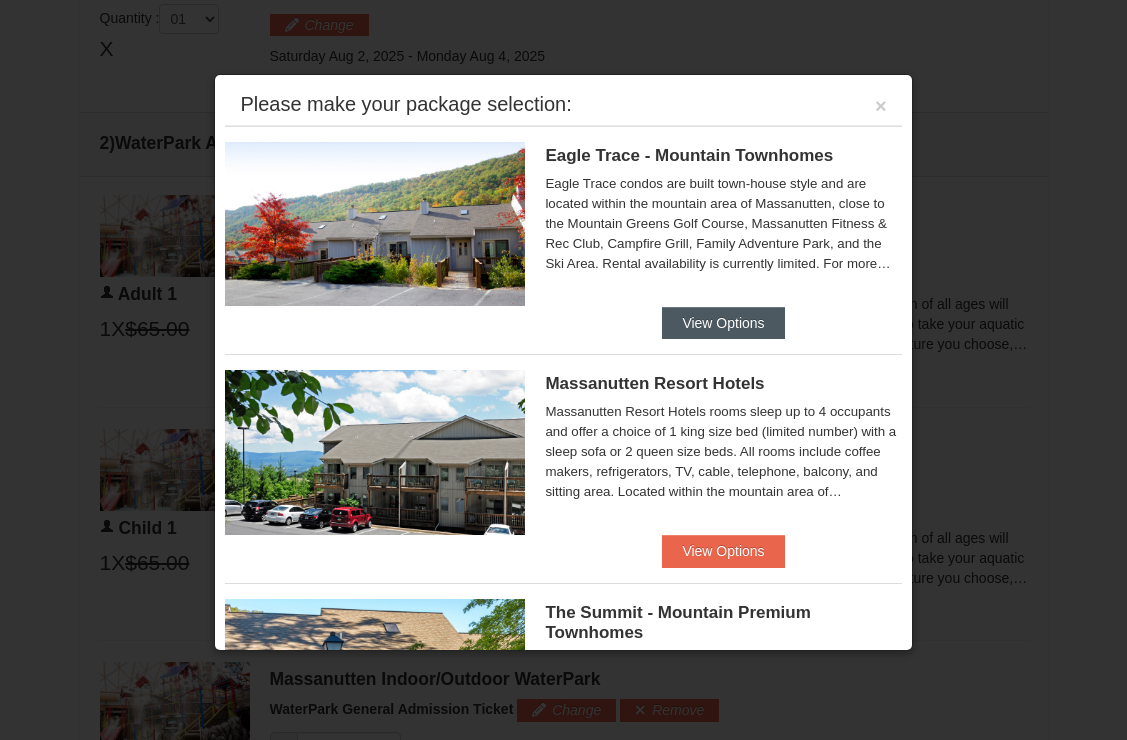 click on "View Options" at bounding box center [723, 323] 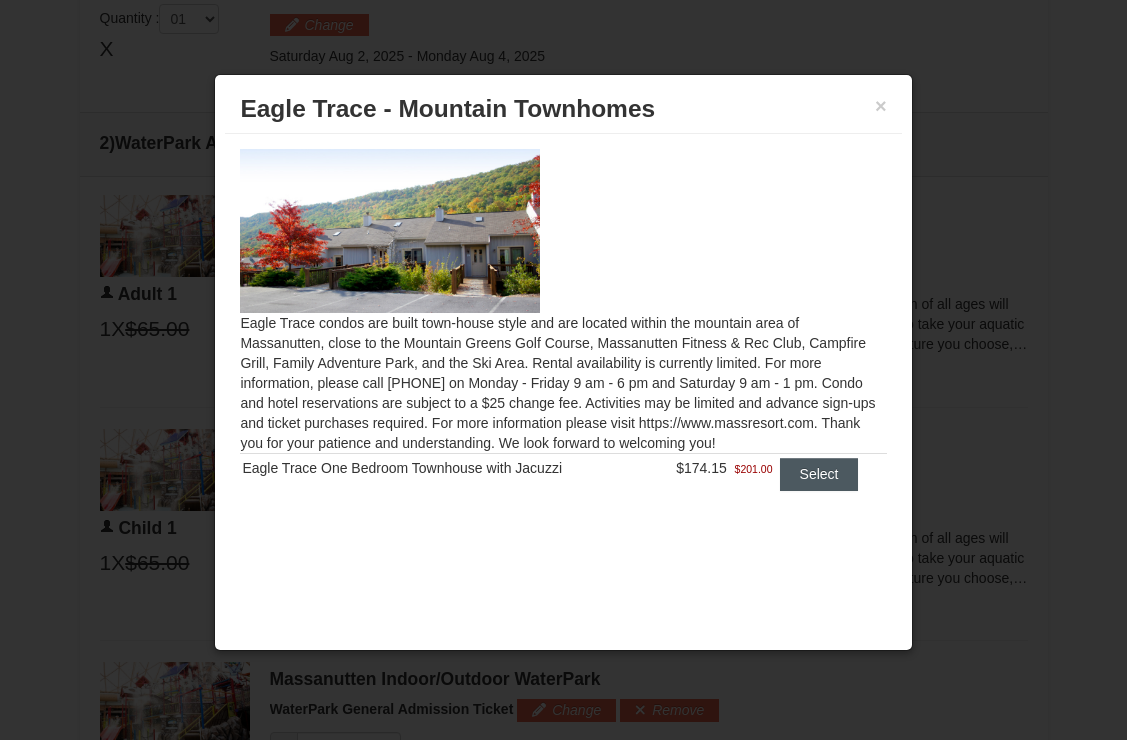click on "Select" at bounding box center [819, 474] 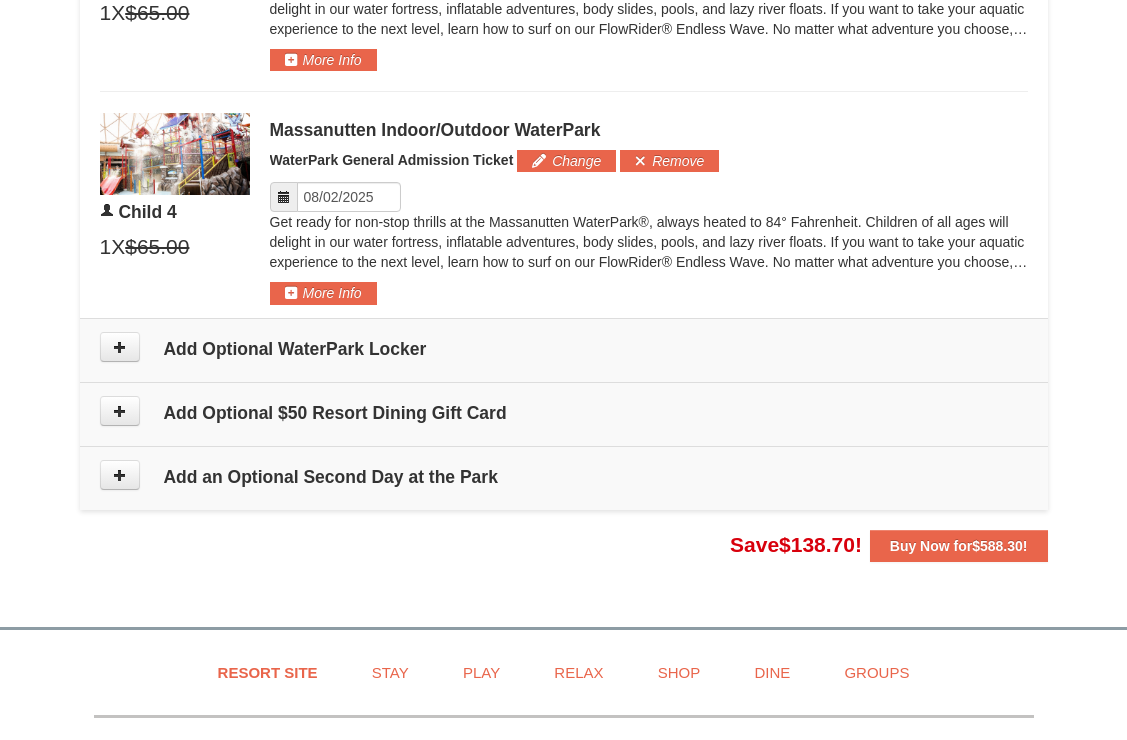 scroll, scrollTop: 1860, scrollLeft: 0, axis: vertical 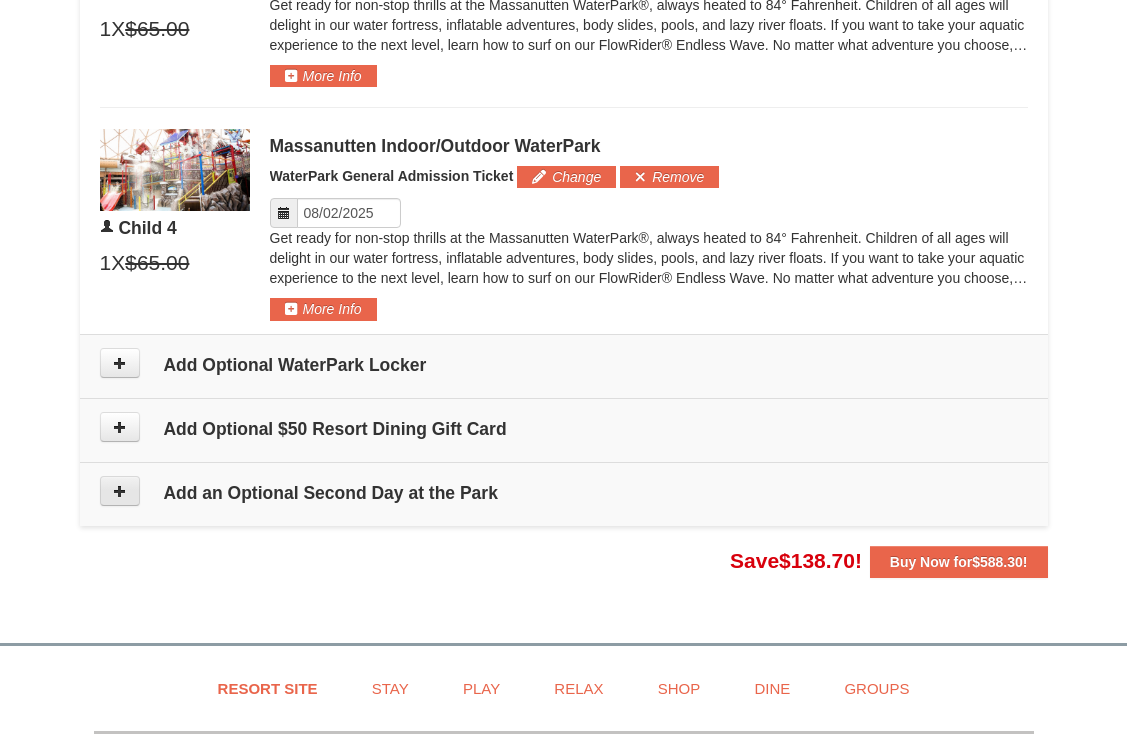 click at bounding box center [120, 491] 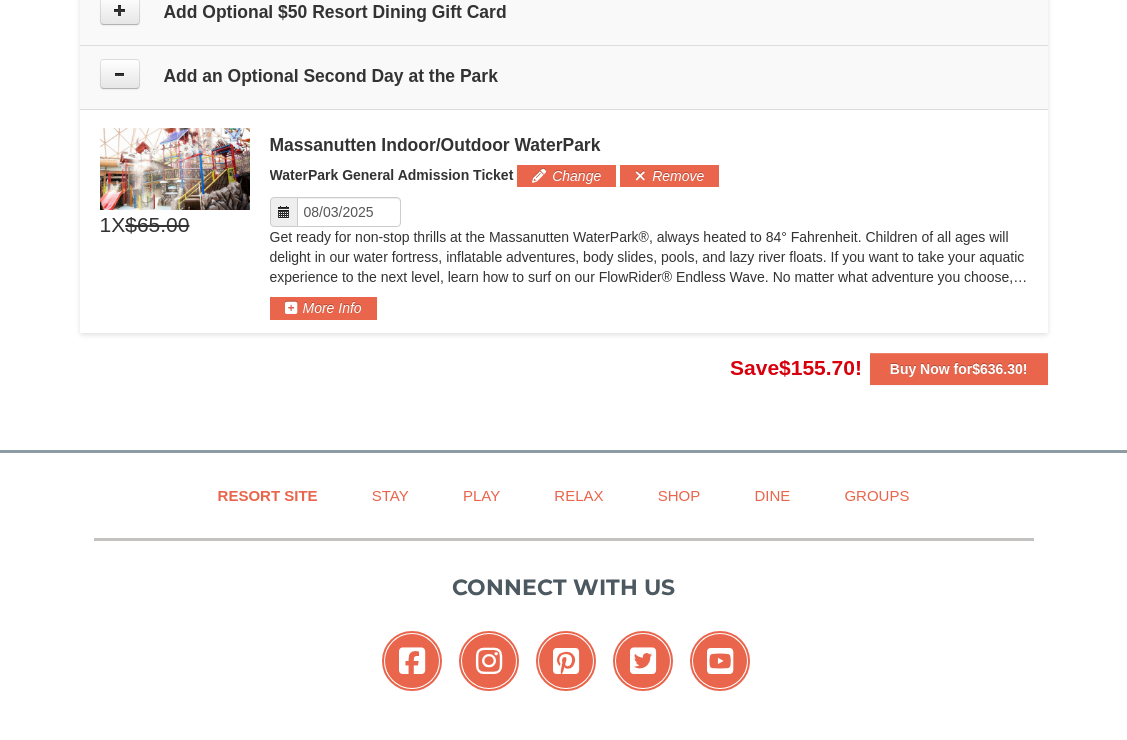 scroll, scrollTop: 2317, scrollLeft: 0, axis: vertical 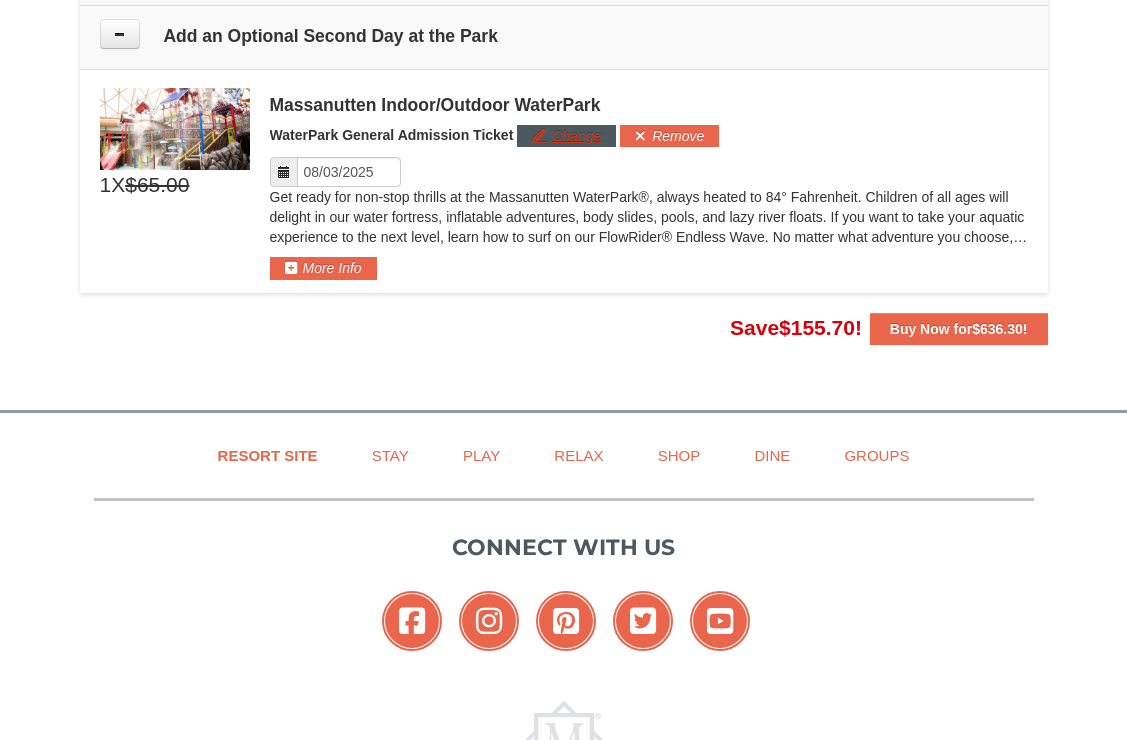 click on "Change" at bounding box center [566, 136] 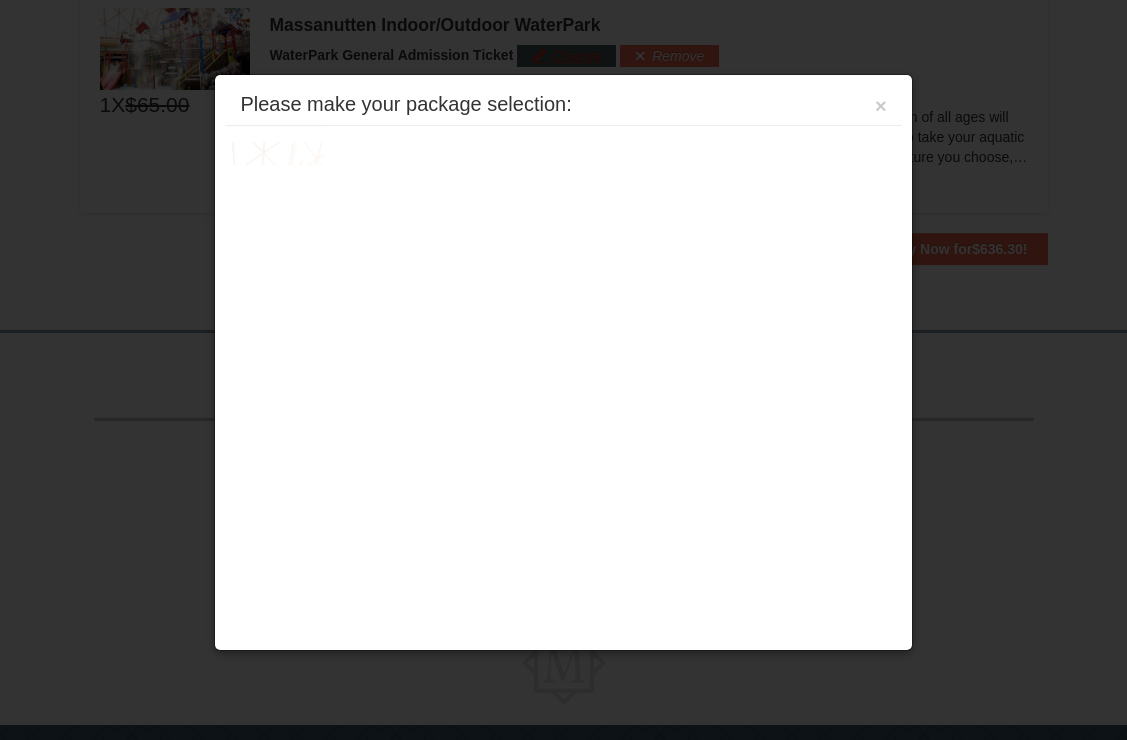 scroll, scrollTop: 2400, scrollLeft: 0, axis: vertical 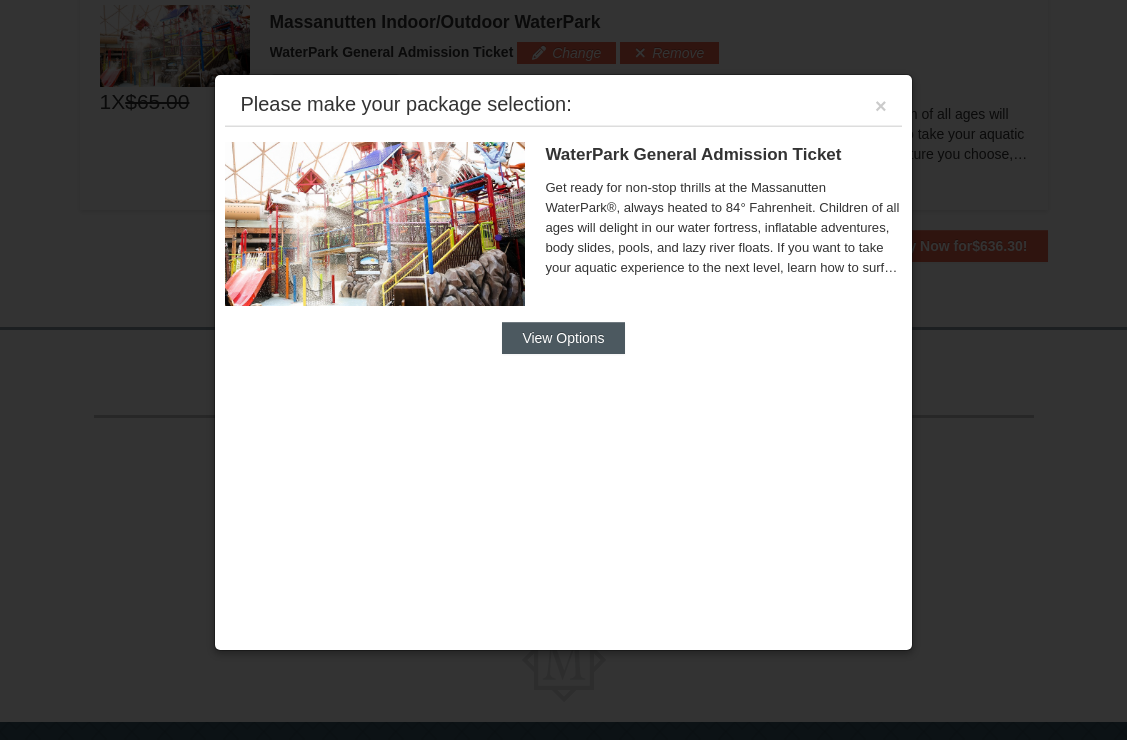 click on "View Options" at bounding box center (563, 338) 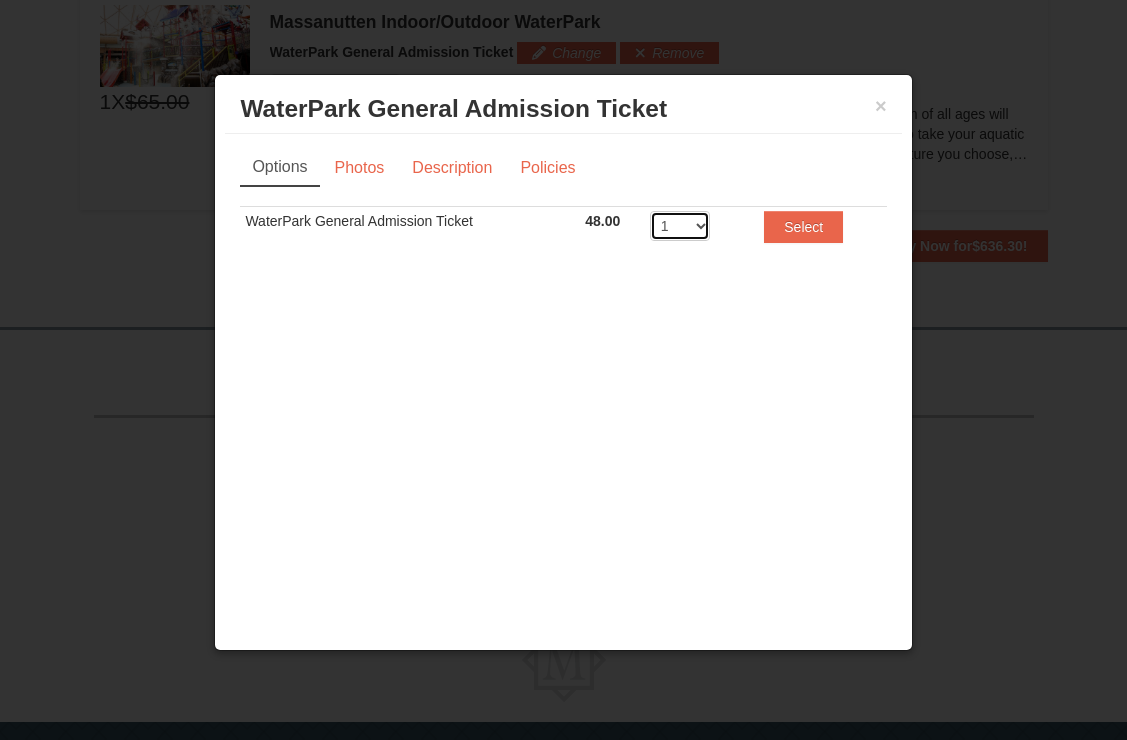 select on "5" 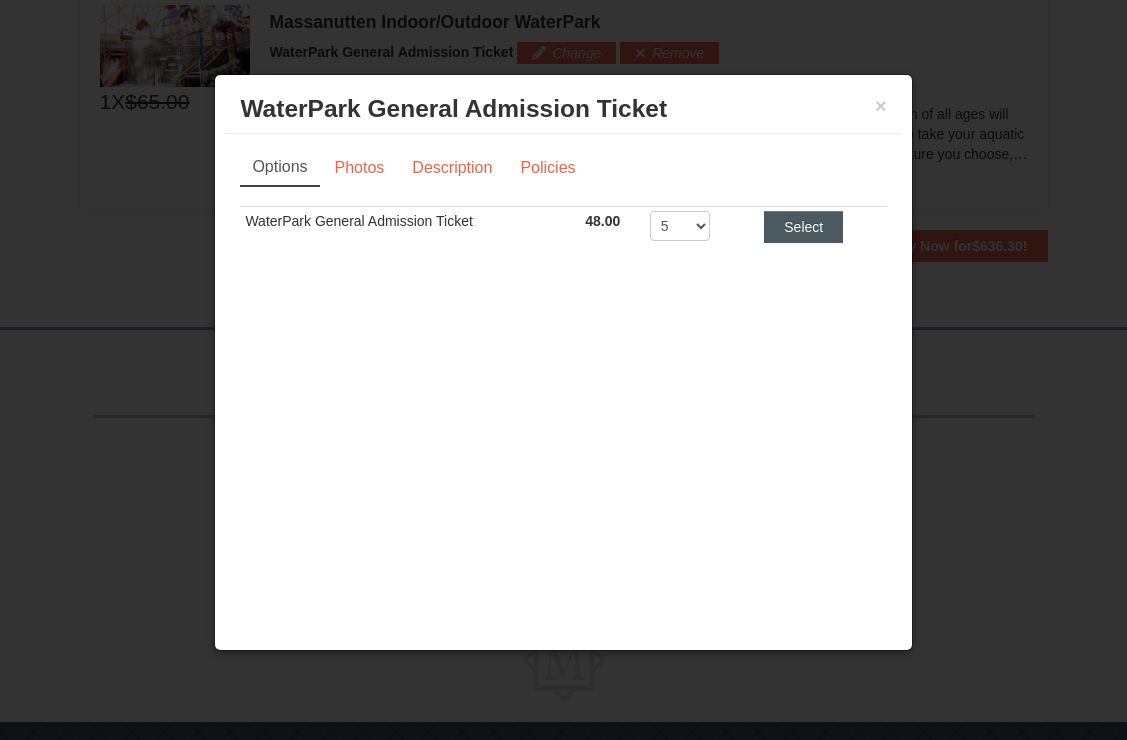click on "Select" at bounding box center [803, 227] 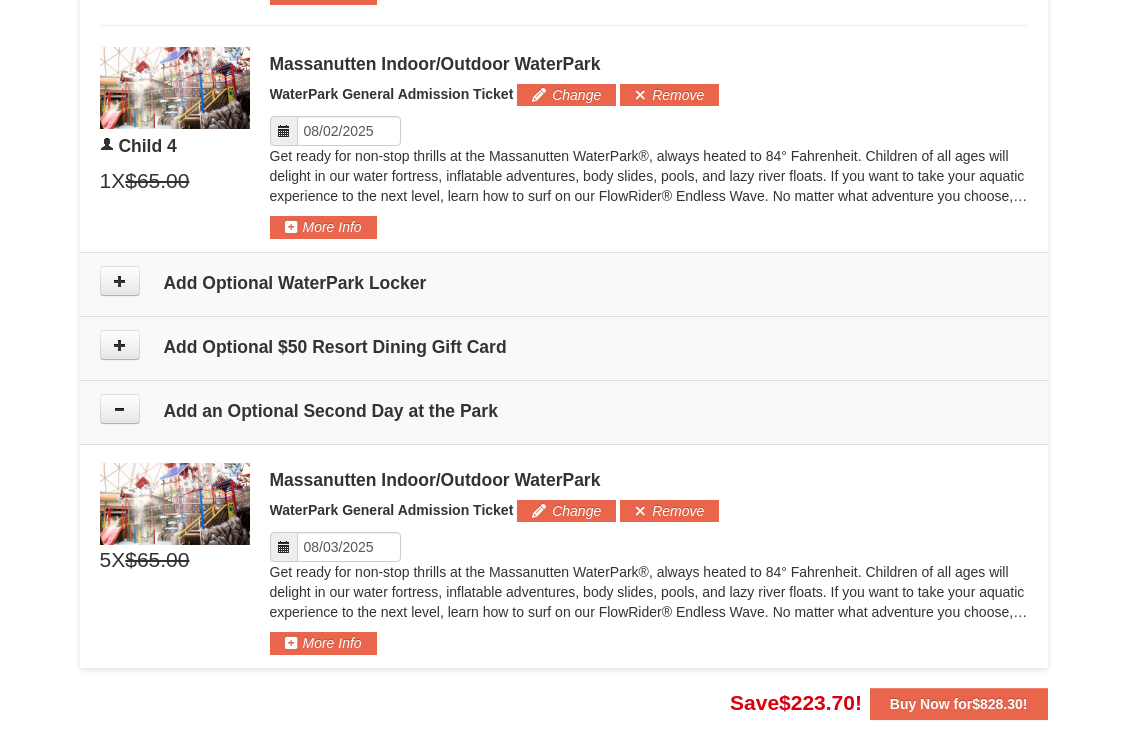 scroll, scrollTop: 1927, scrollLeft: 0, axis: vertical 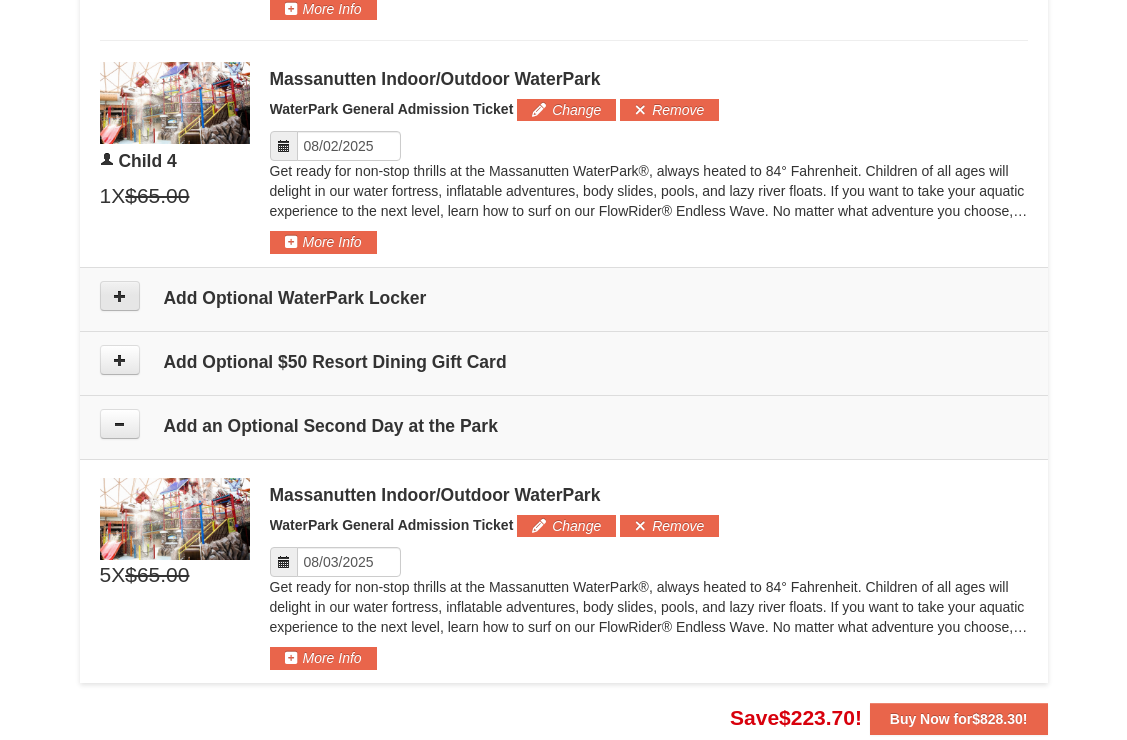click at bounding box center [120, 296] 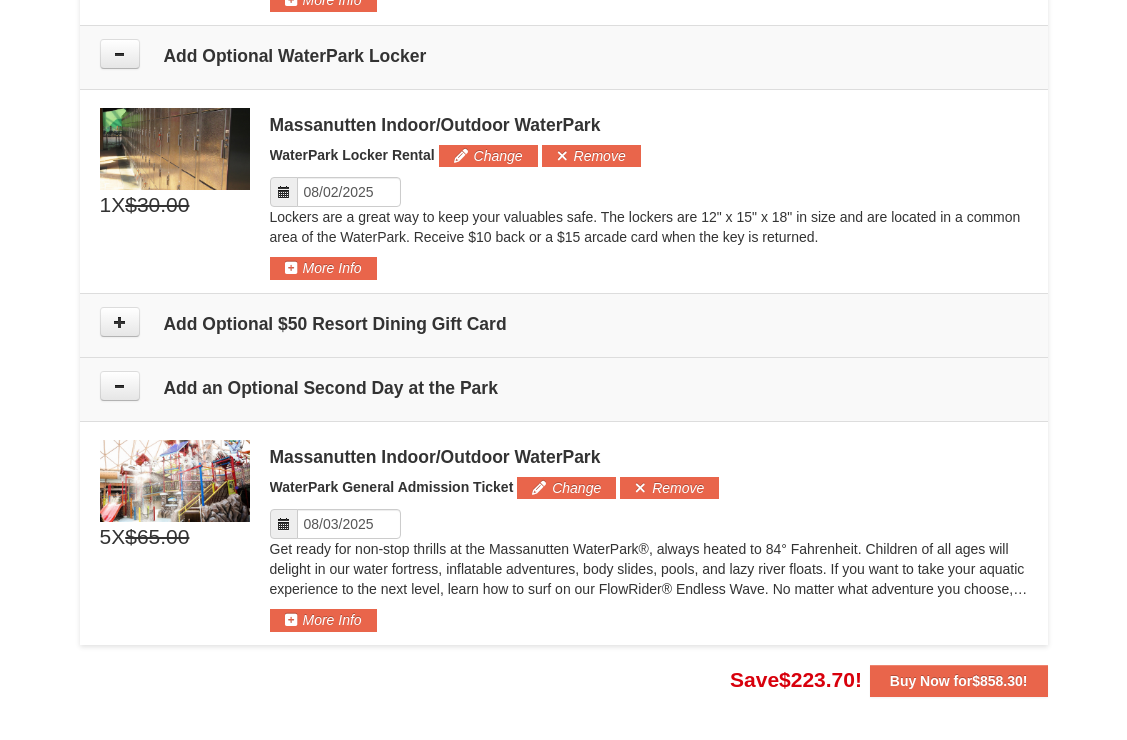 scroll, scrollTop: 2189, scrollLeft: 0, axis: vertical 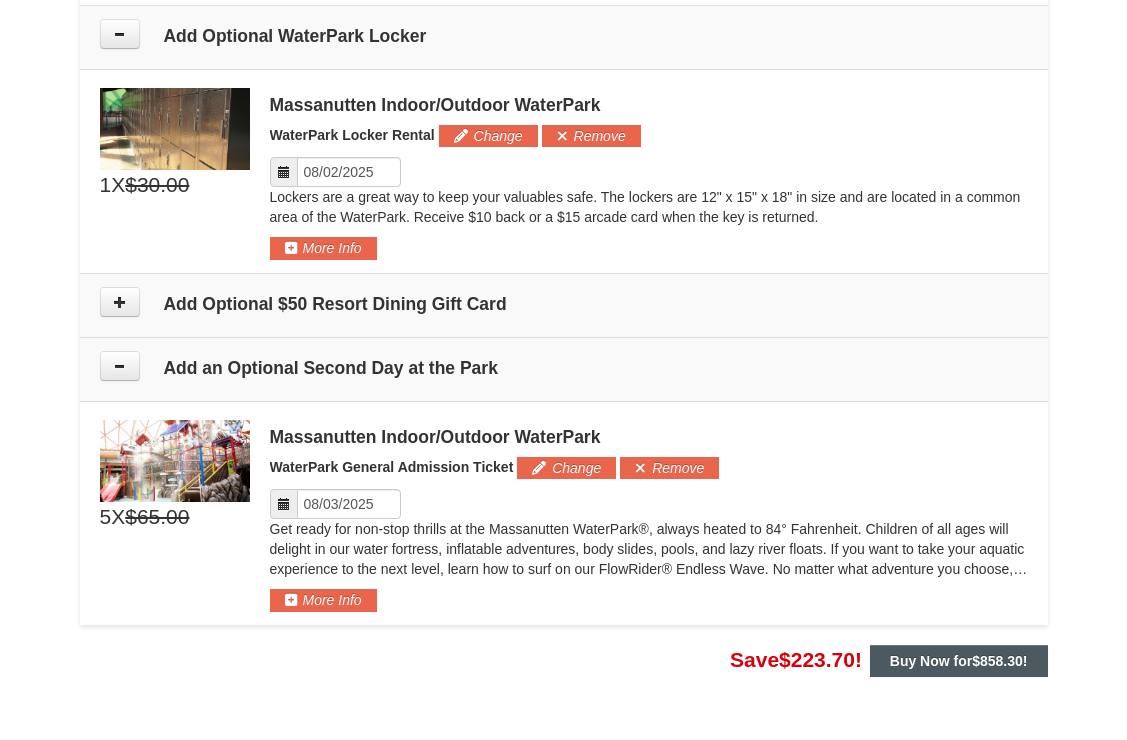click on "$858.30" at bounding box center (997, 661) 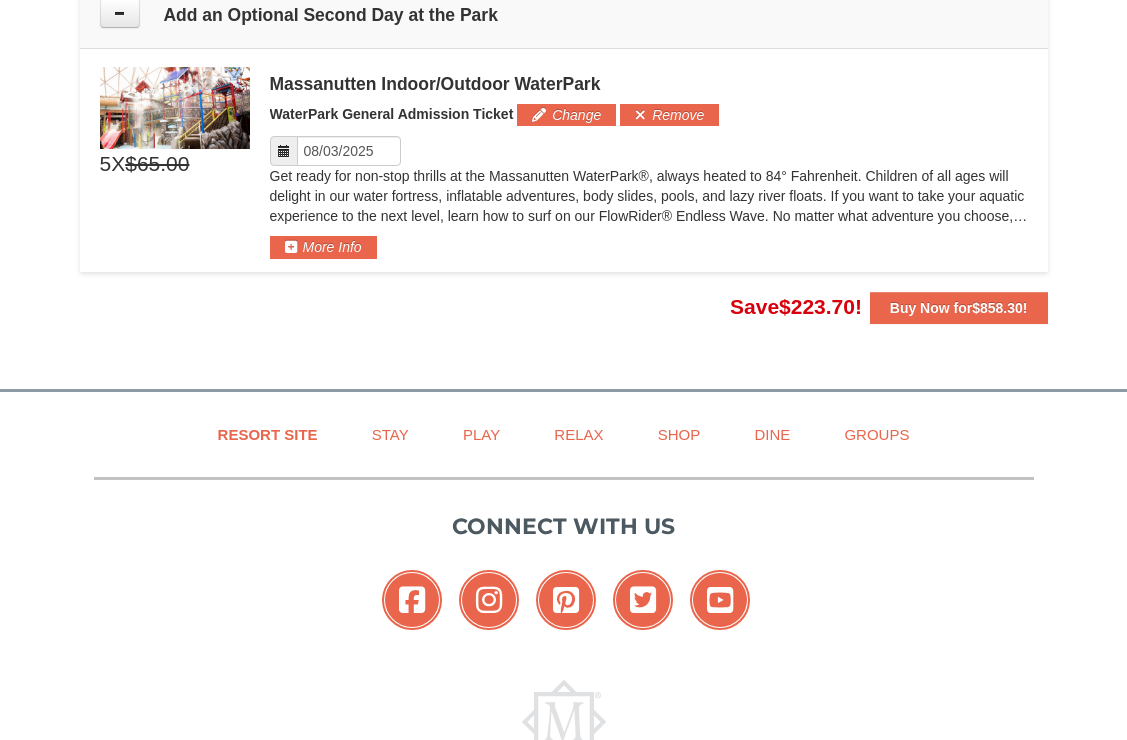 scroll, scrollTop: 2540, scrollLeft: 0, axis: vertical 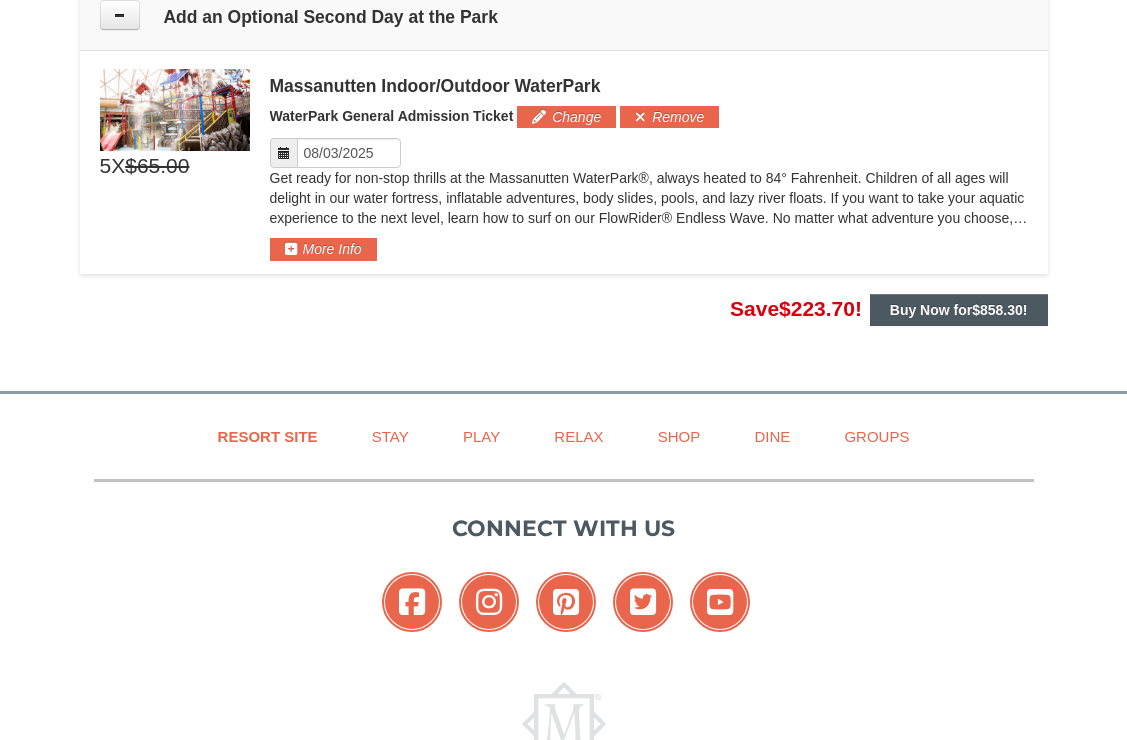 click at bounding box center [563, 370] 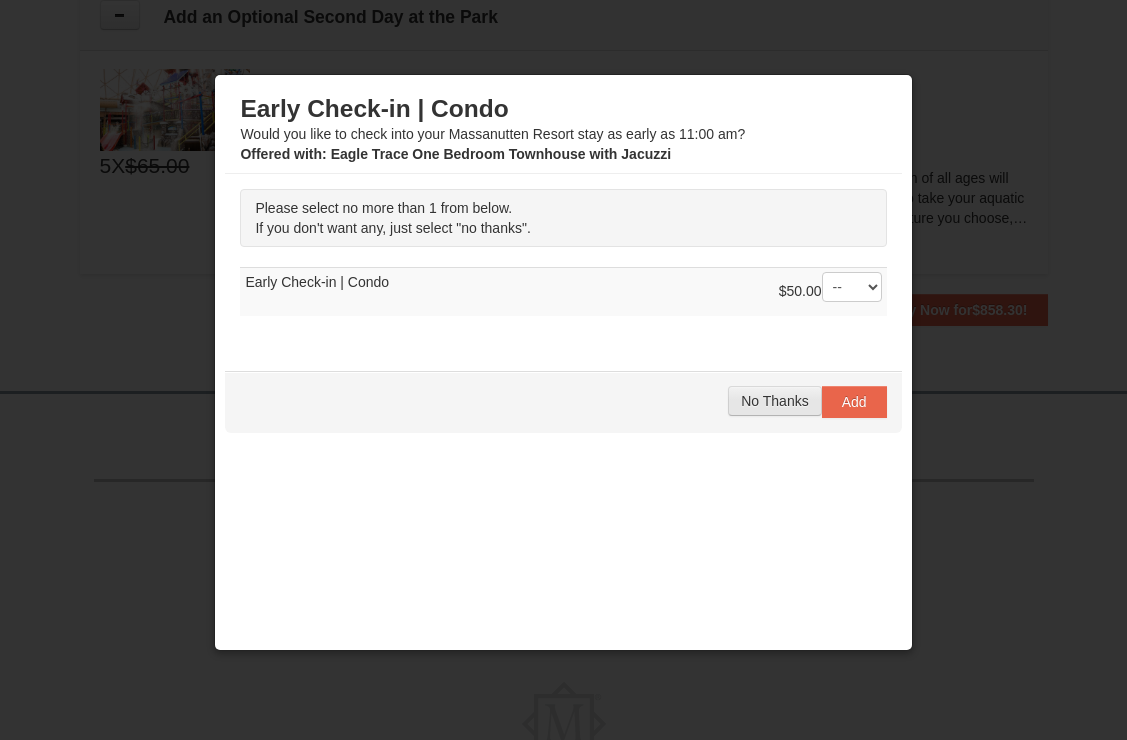 click on "No Thanks" at bounding box center [774, 401] 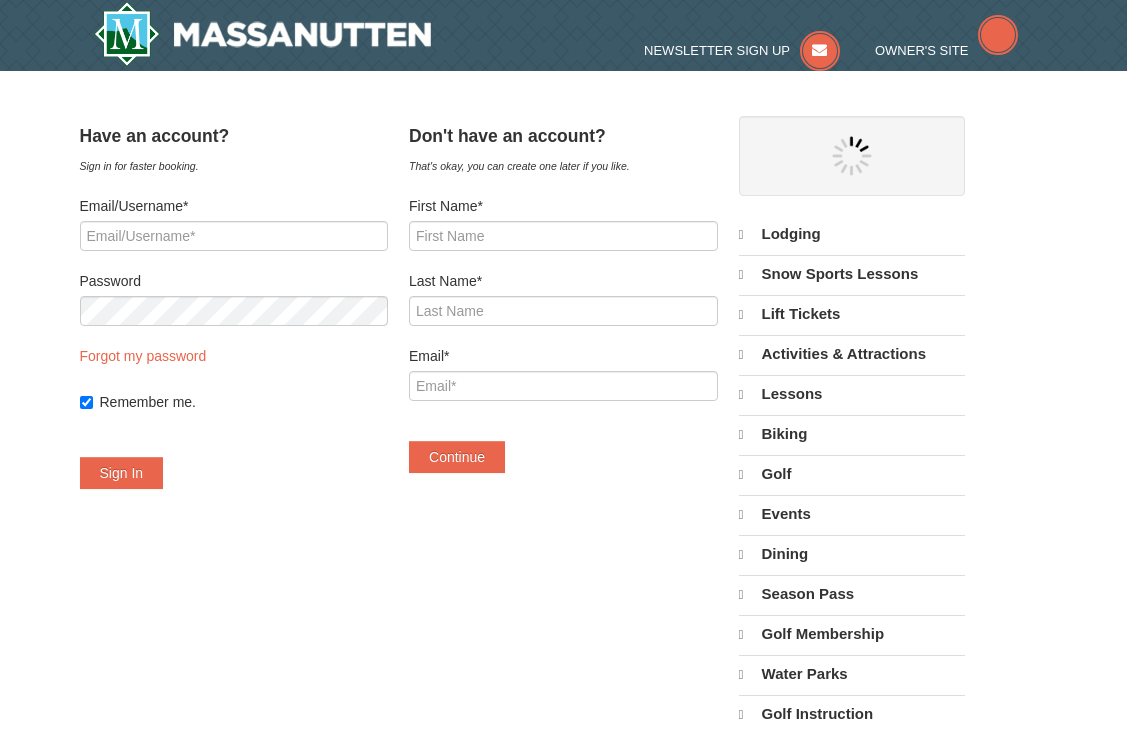 scroll, scrollTop: 0, scrollLeft: 0, axis: both 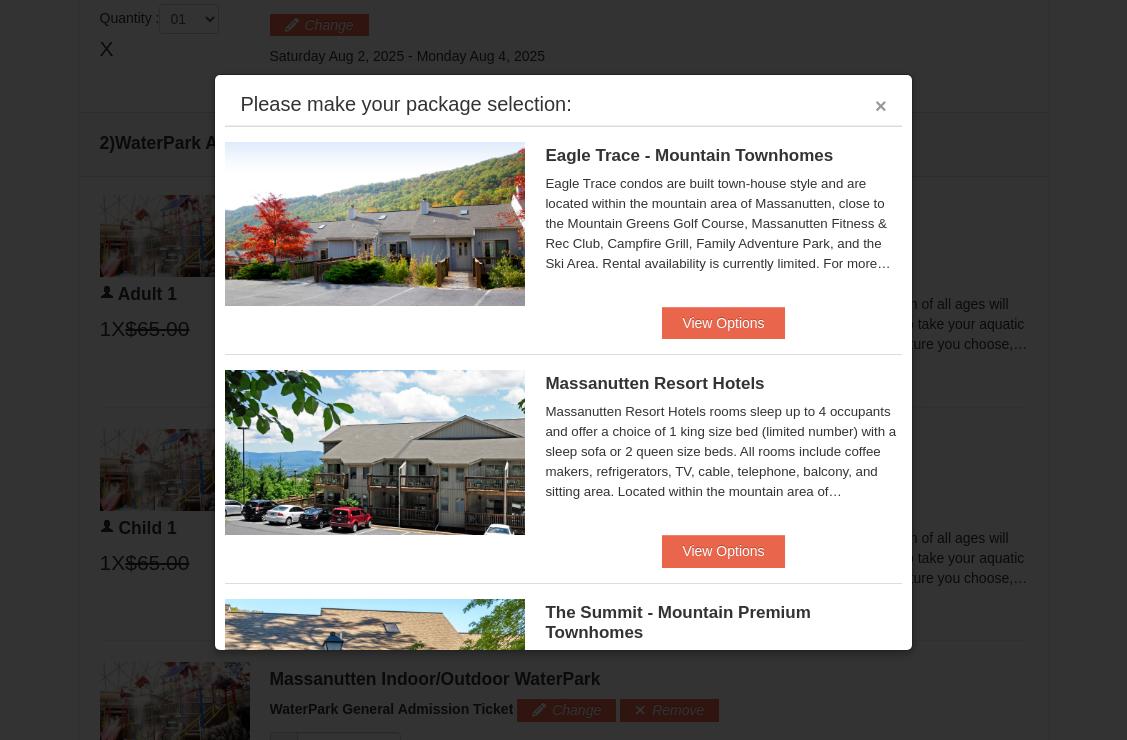 click on "×" at bounding box center [881, 106] 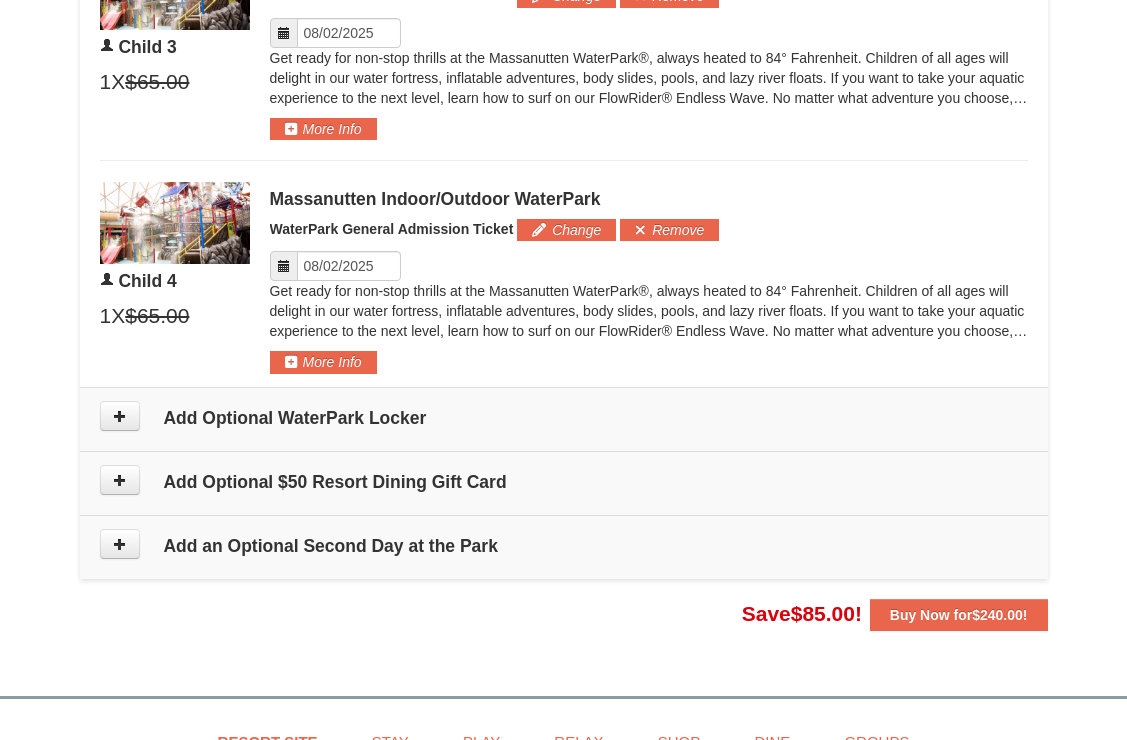 scroll, scrollTop: 1707, scrollLeft: 0, axis: vertical 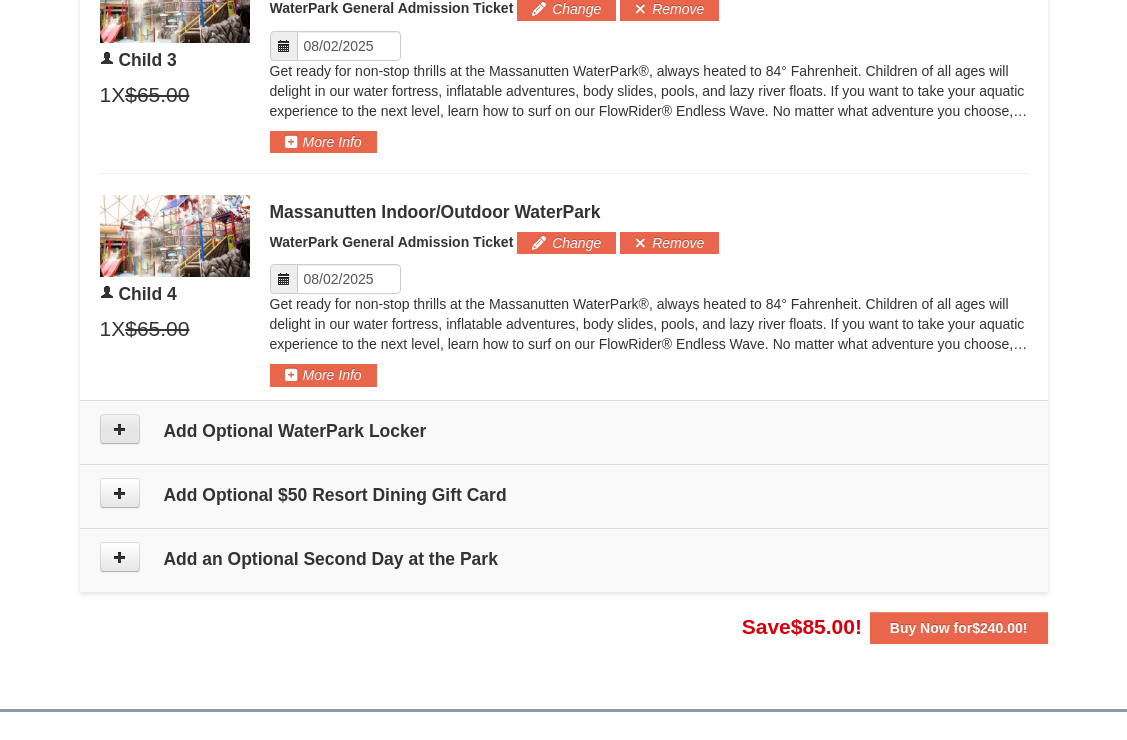 click at bounding box center [120, 429] 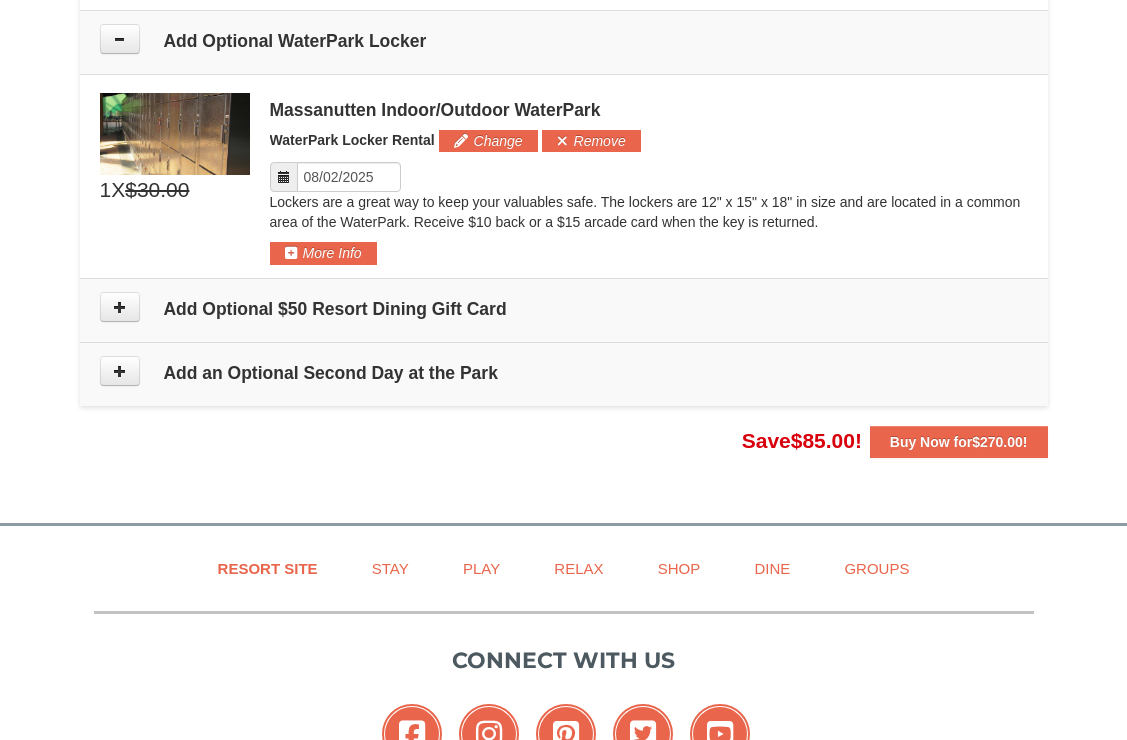 scroll, scrollTop: 2102, scrollLeft: 0, axis: vertical 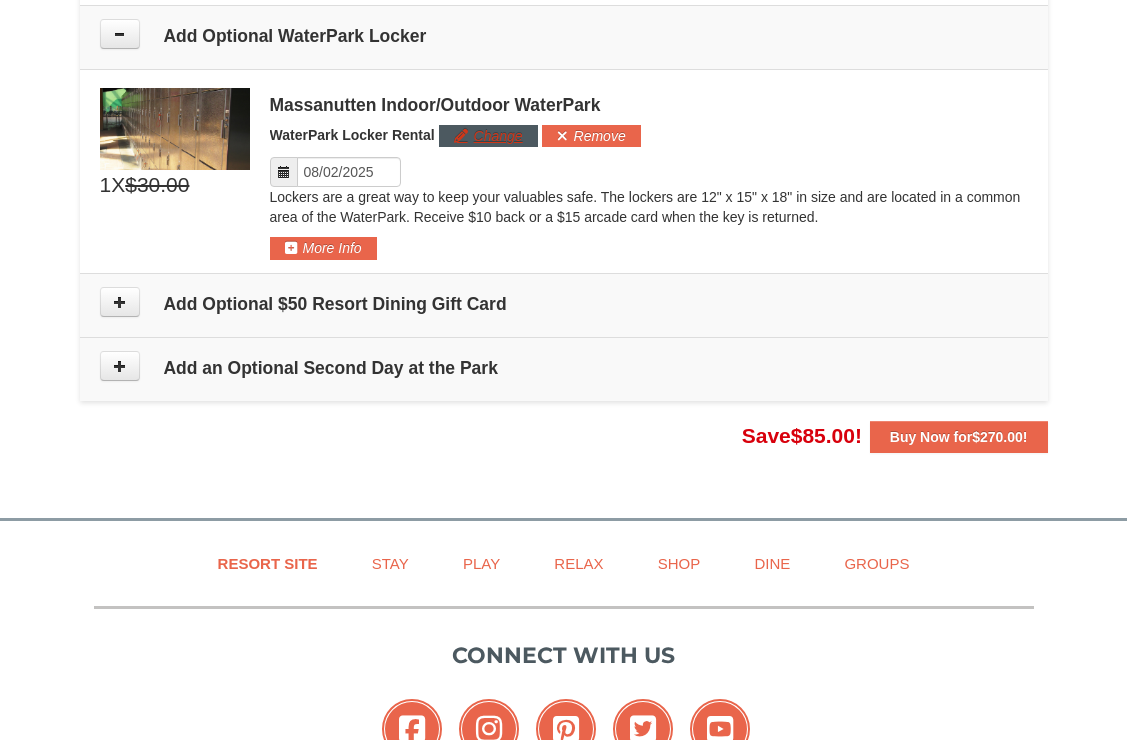 click on "Change" at bounding box center [488, 136] 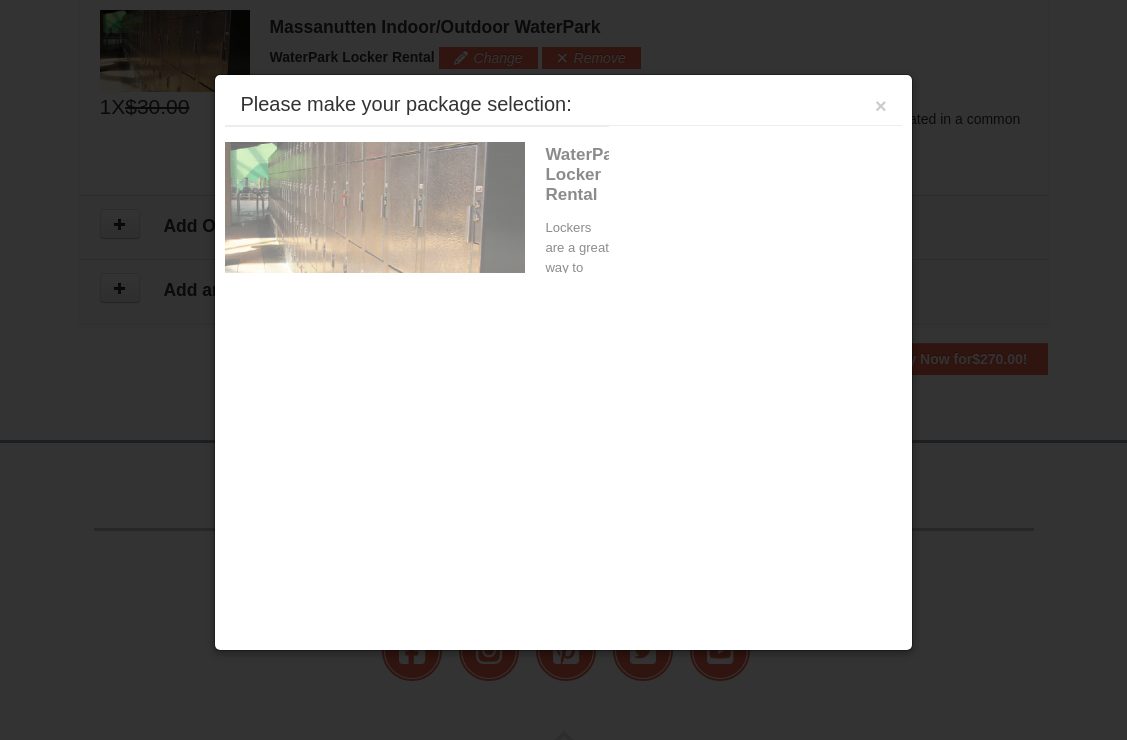 scroll, scrollTop: 2185, scrollLeft: 0, axis: vertical 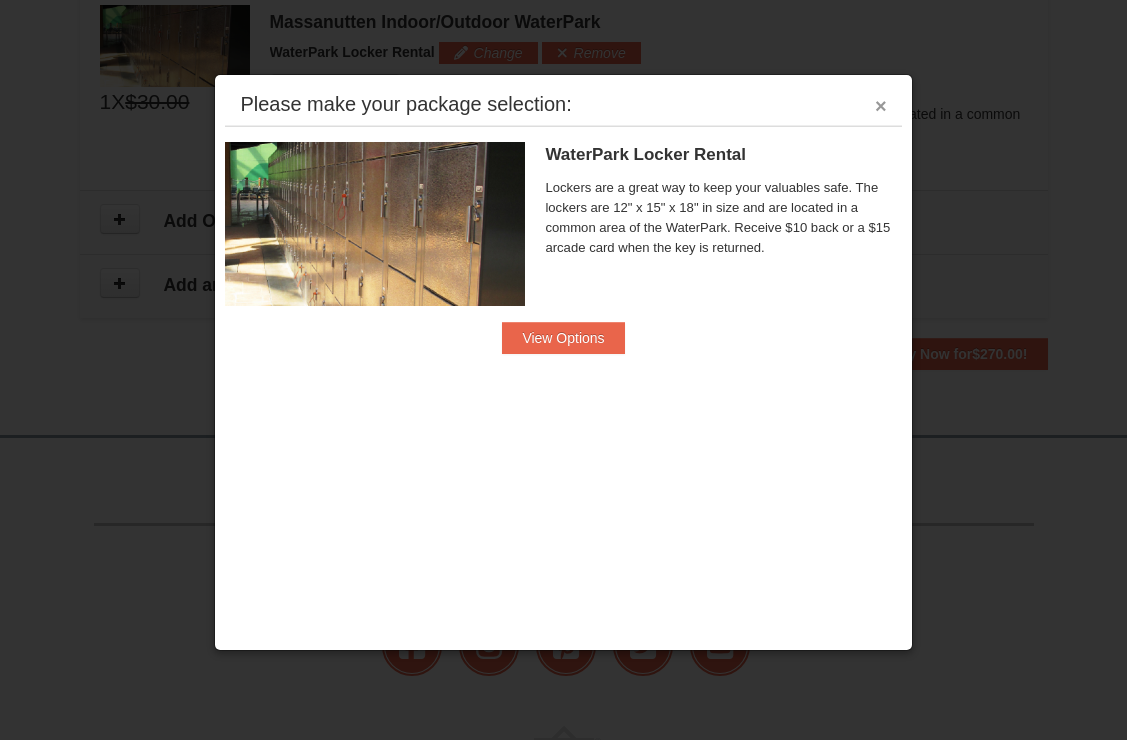 click on "×" at bounding box center (881, 106) 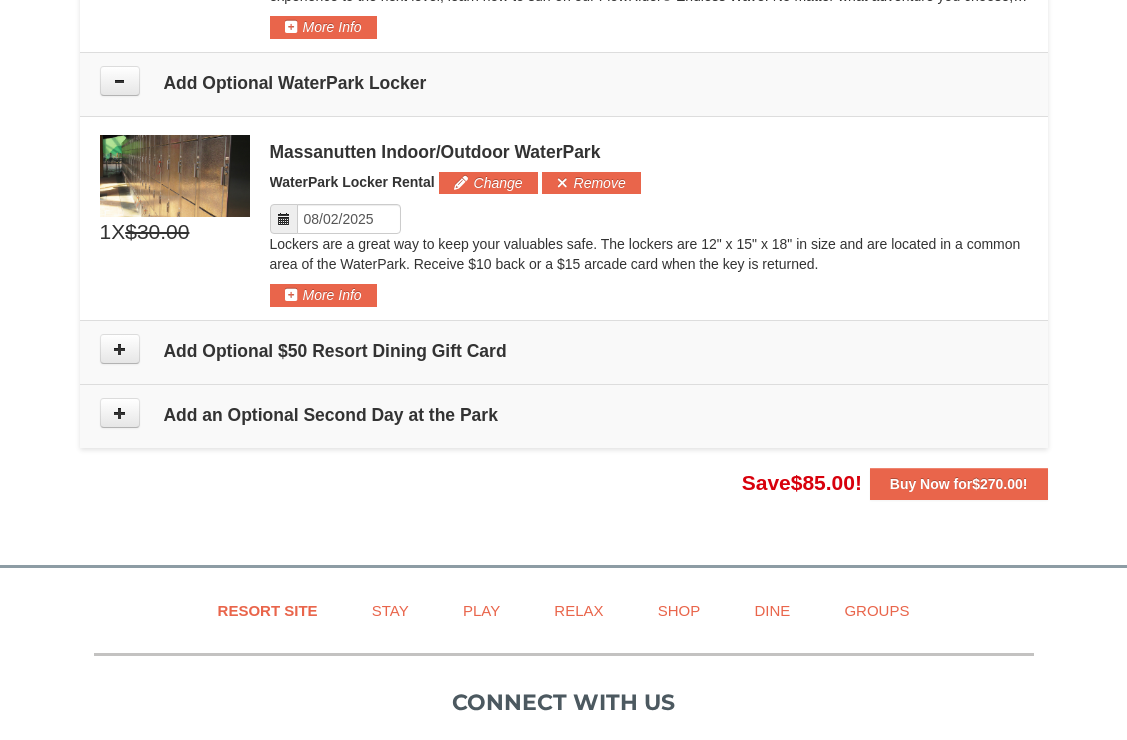 scroll, scrollTop: 2054, scrollLeft: 0, axis: vertical 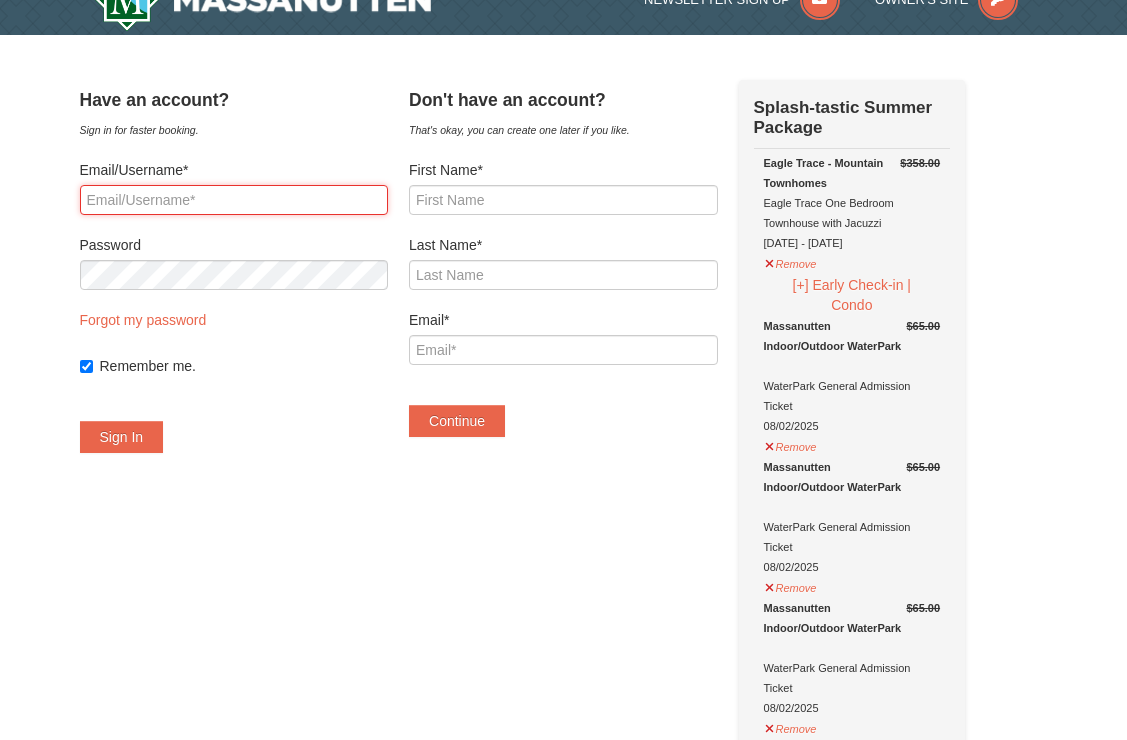 type on "l" 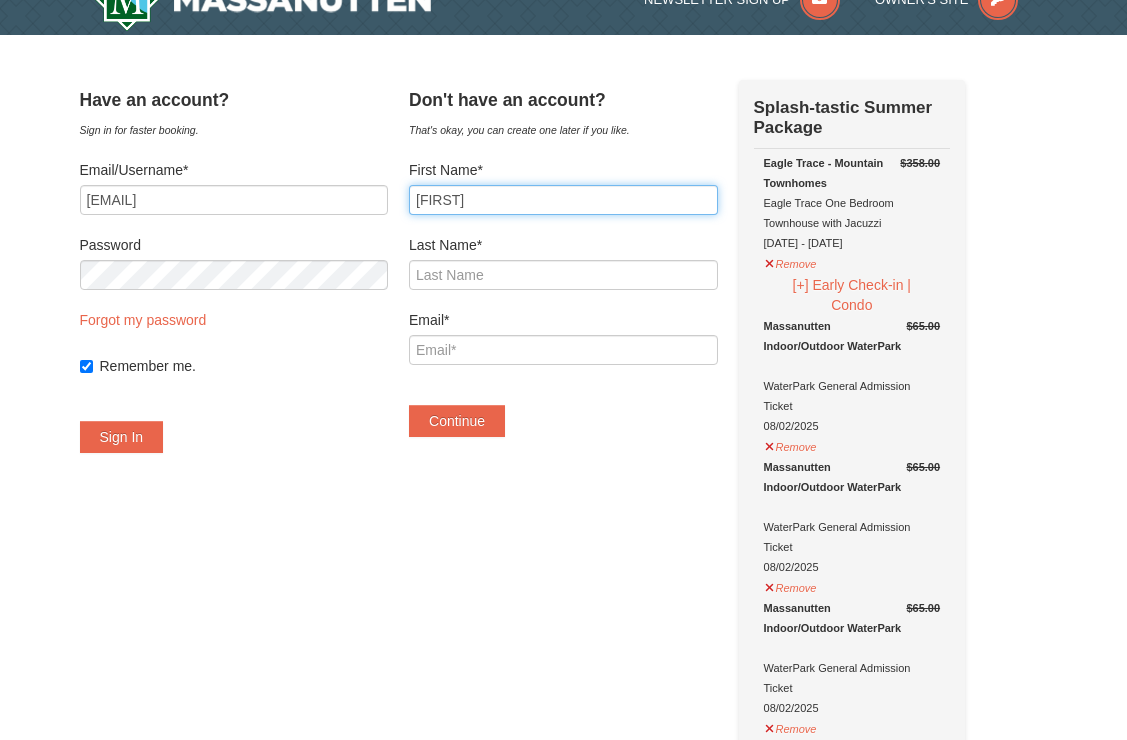 type on "[FIRST]" 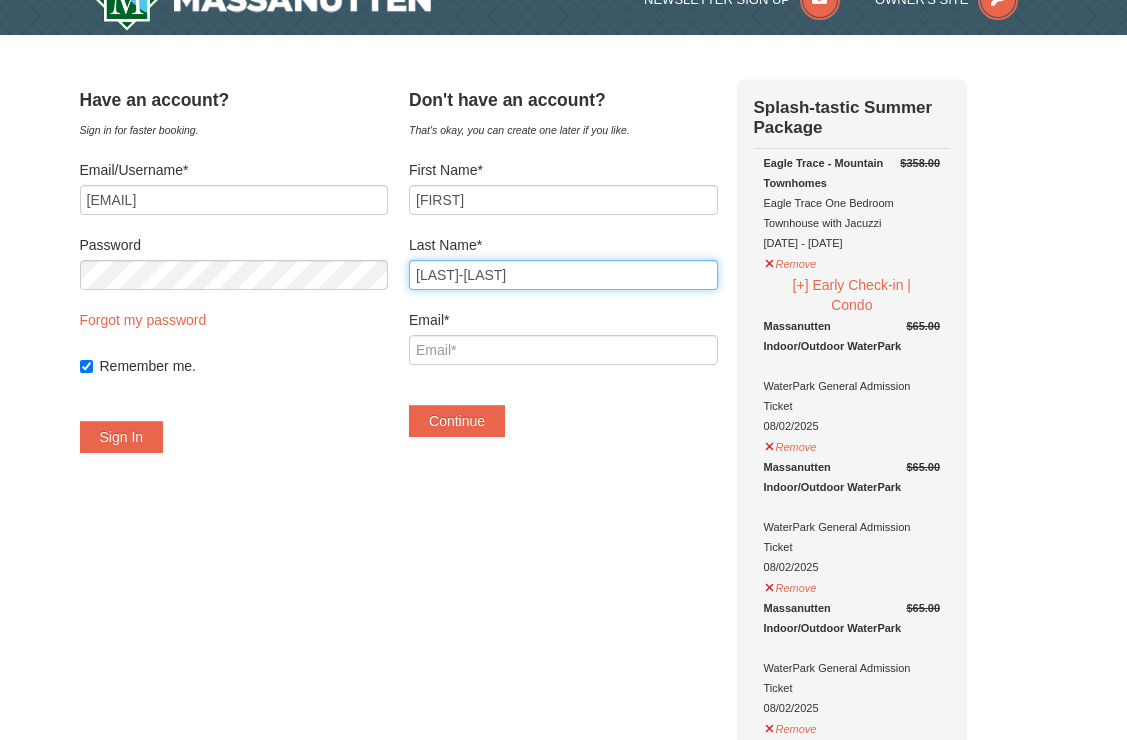 type on "Gumbs-Tyler" 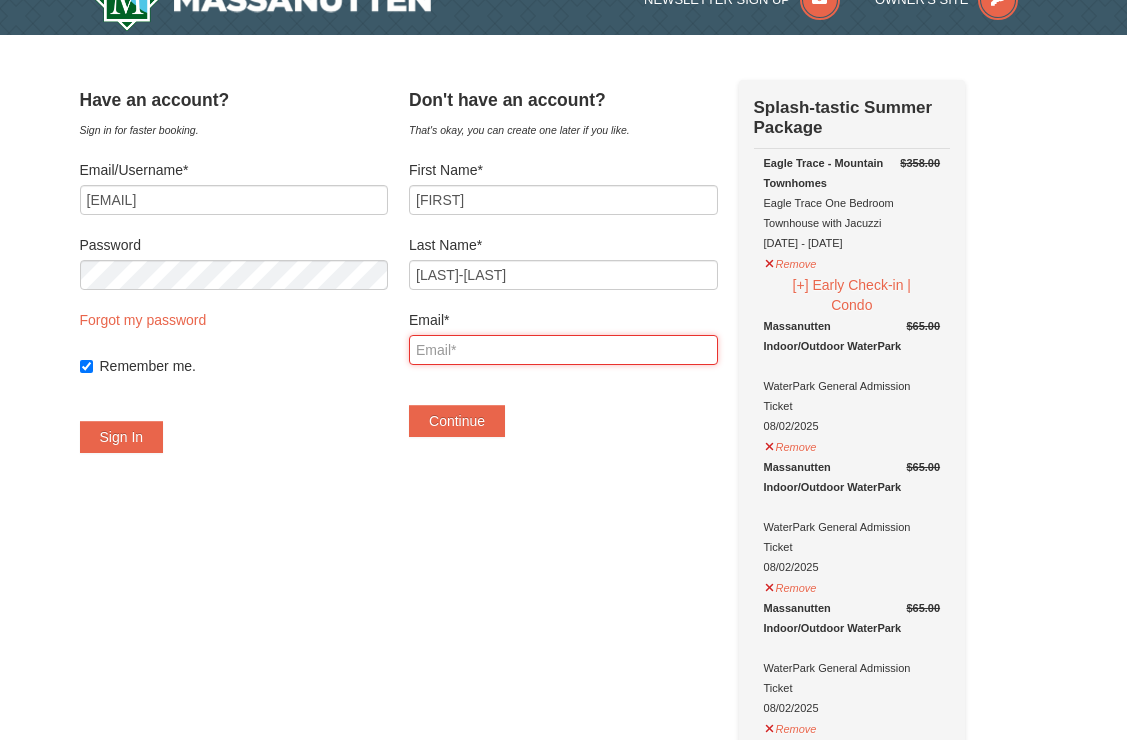 click on "Email*" at bounding box center (563, 350) 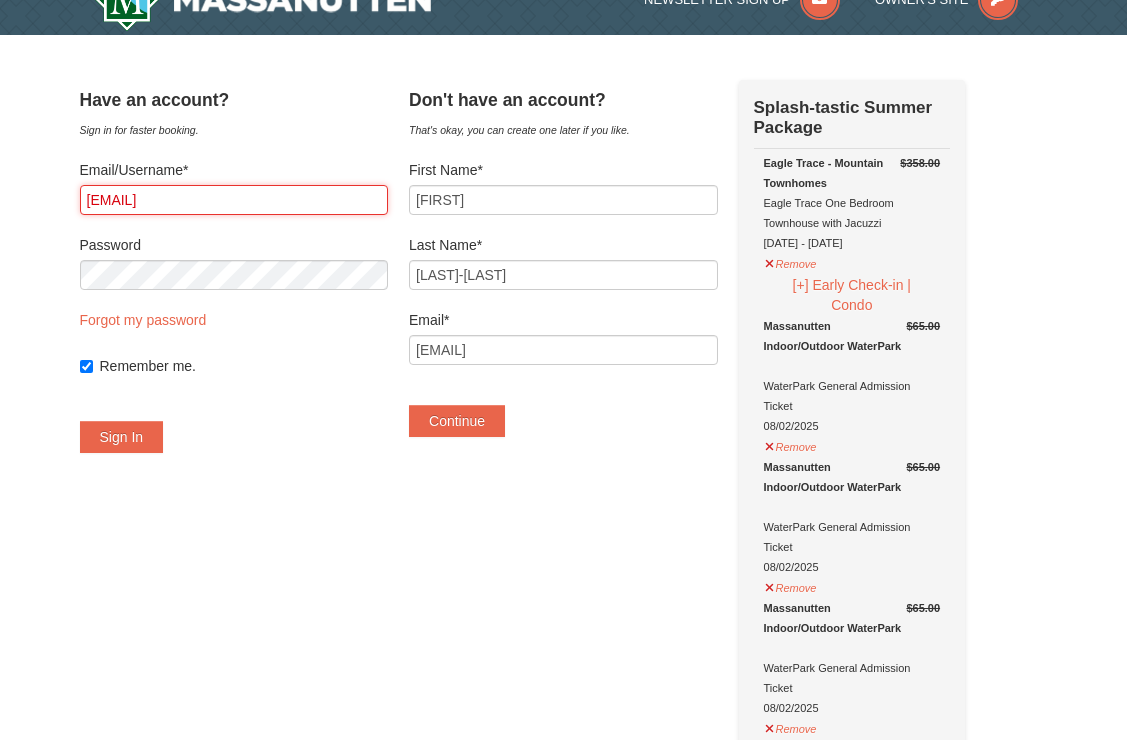 click on "[EMAIL]" at bounding box center [234, 200] 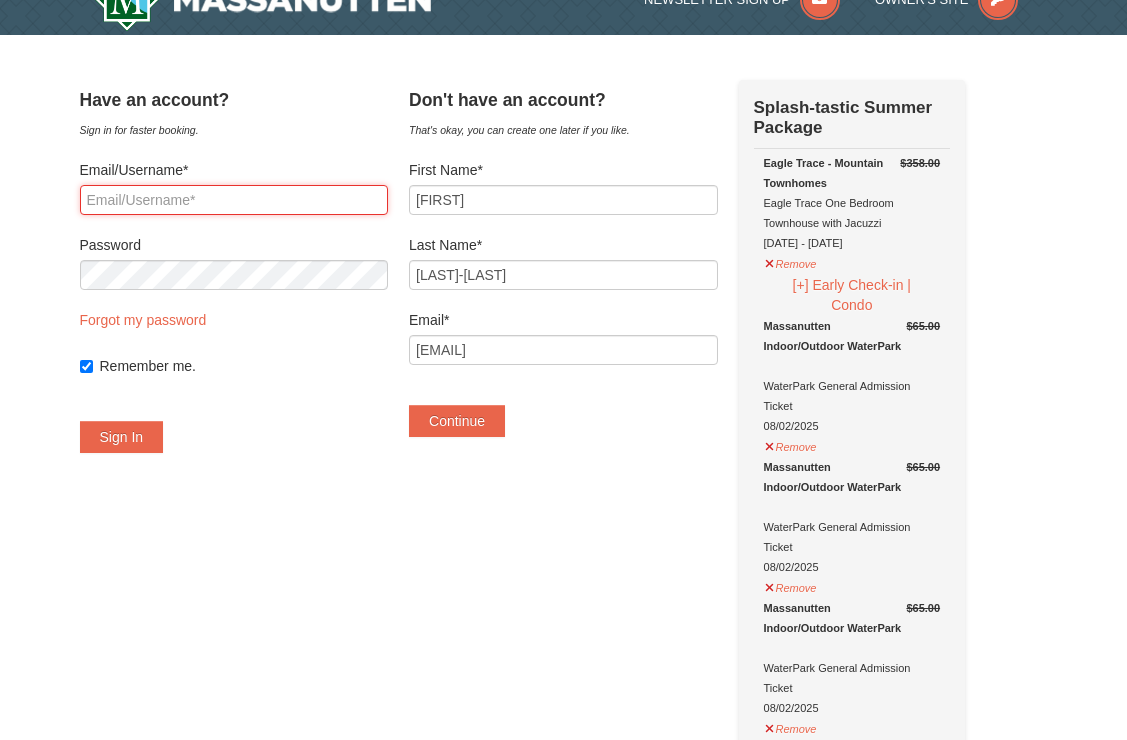 type 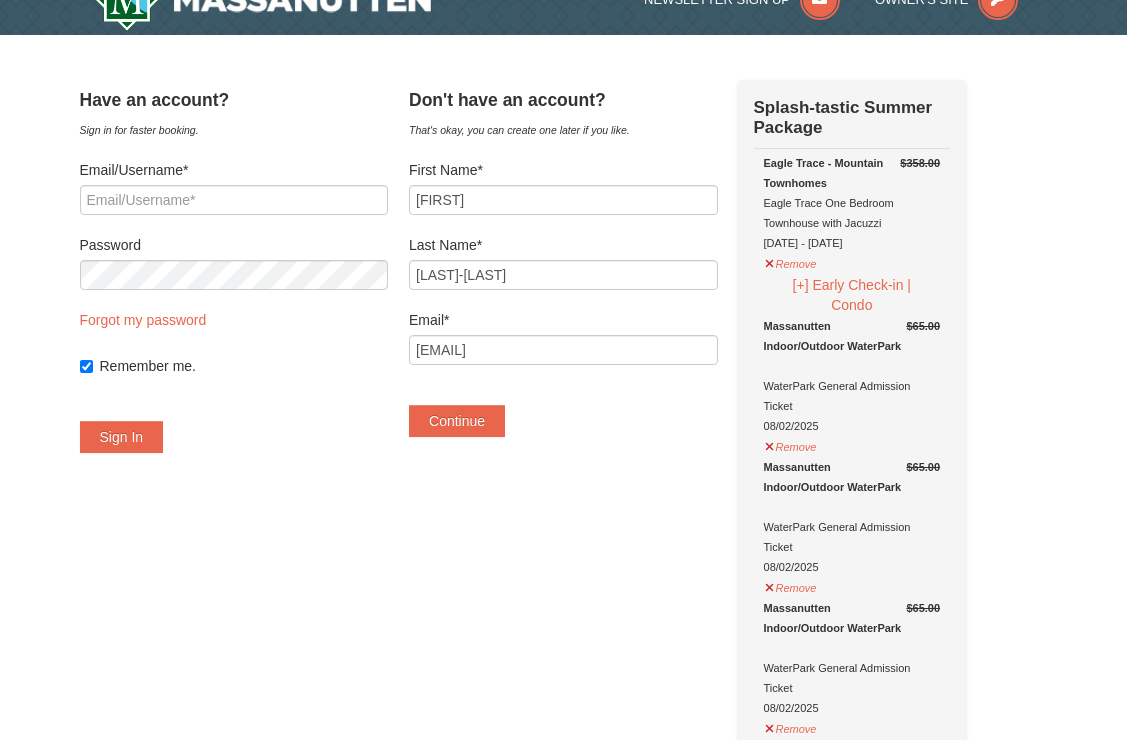 click on "Remember me." at bounding box center (234, 366) 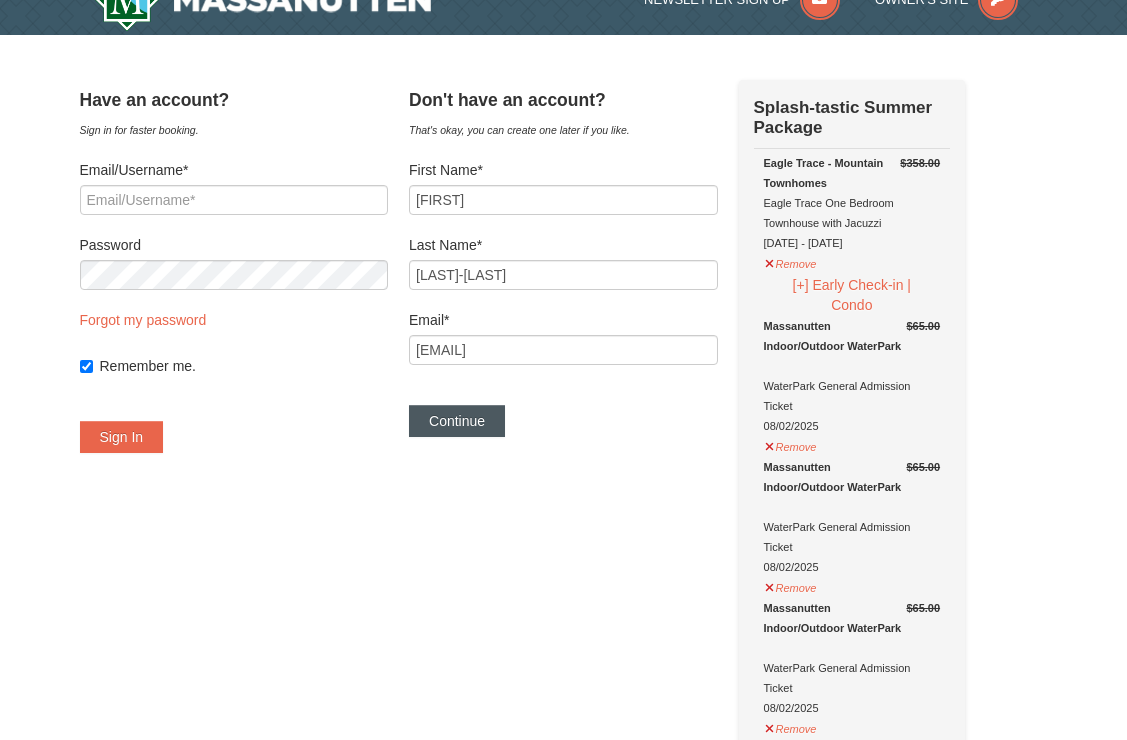 click on "Continue" at bounding box center (457, 421) 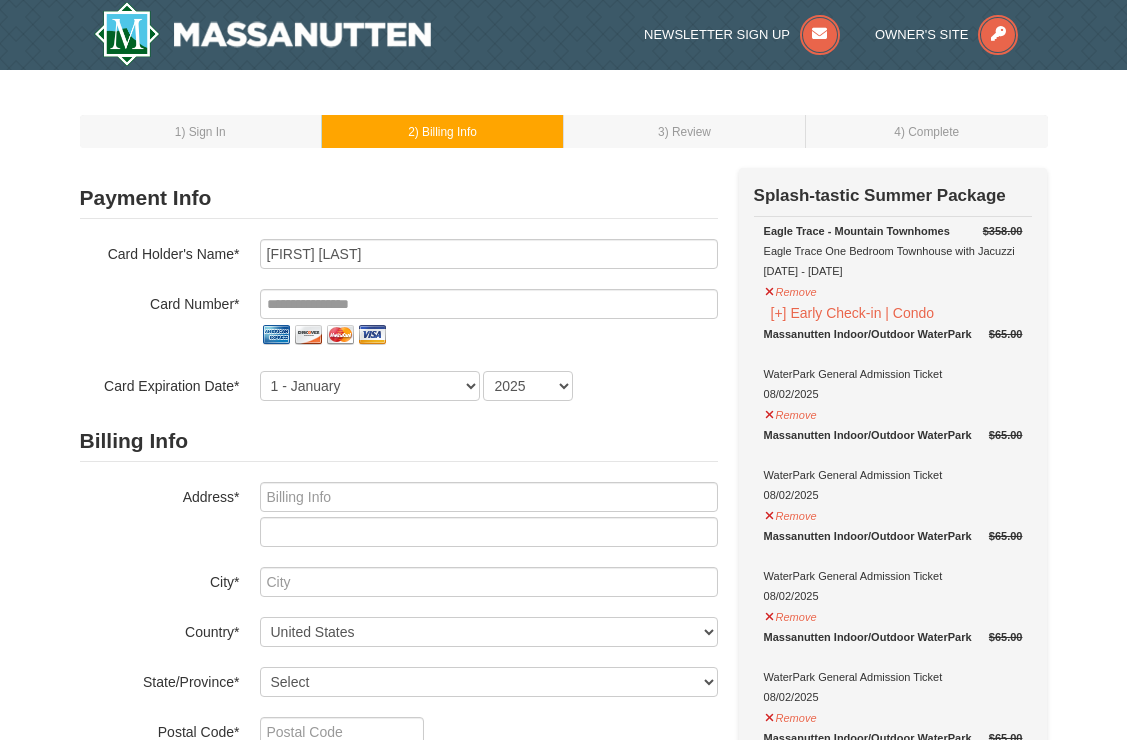 scroll, scrollTop: 0, scrollLeft: 0, axis: both 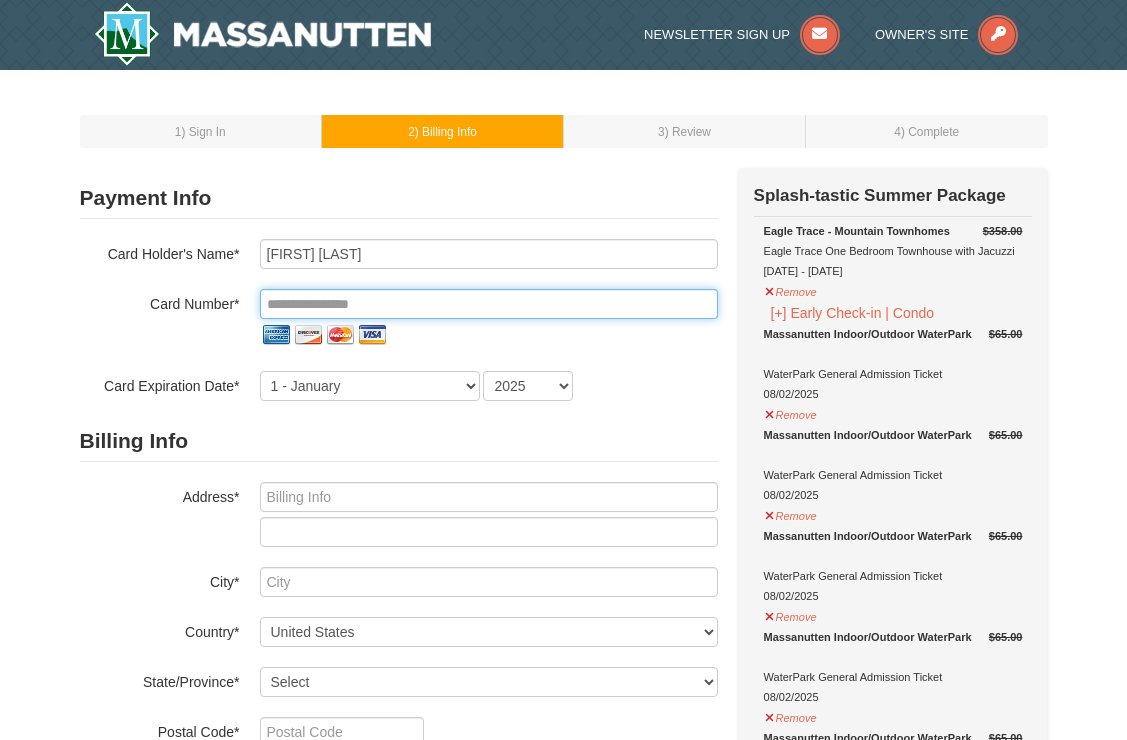 click at bounding box center (489, 304) 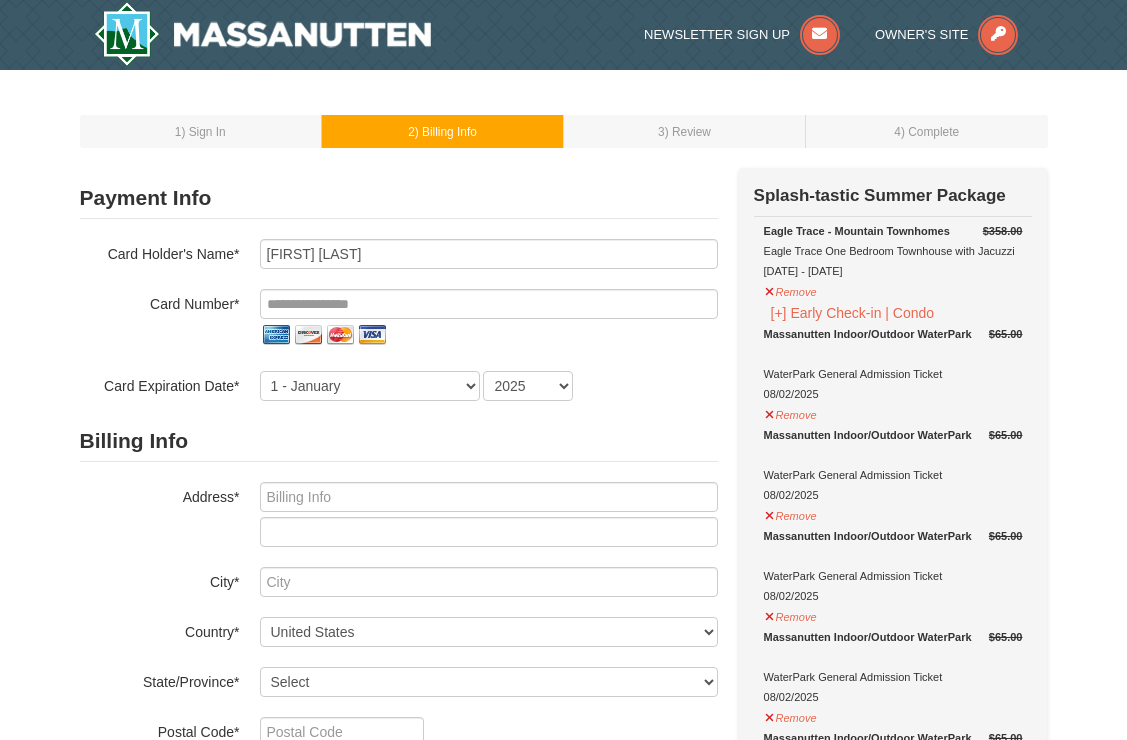 click on "Card Holder's Name*
[FIRST] [LAST]
Card Number*
Card Expiration Date*
1 - January 2 - February 3 - March 4 - April 5 - May 6 - June 7 - July 8 - August 9 - September 10 - October 11 - November 12 - December
2025 2026 2027 2028 2029 2030 2031 2032 2033 2034" at bounding box center (399, 320) 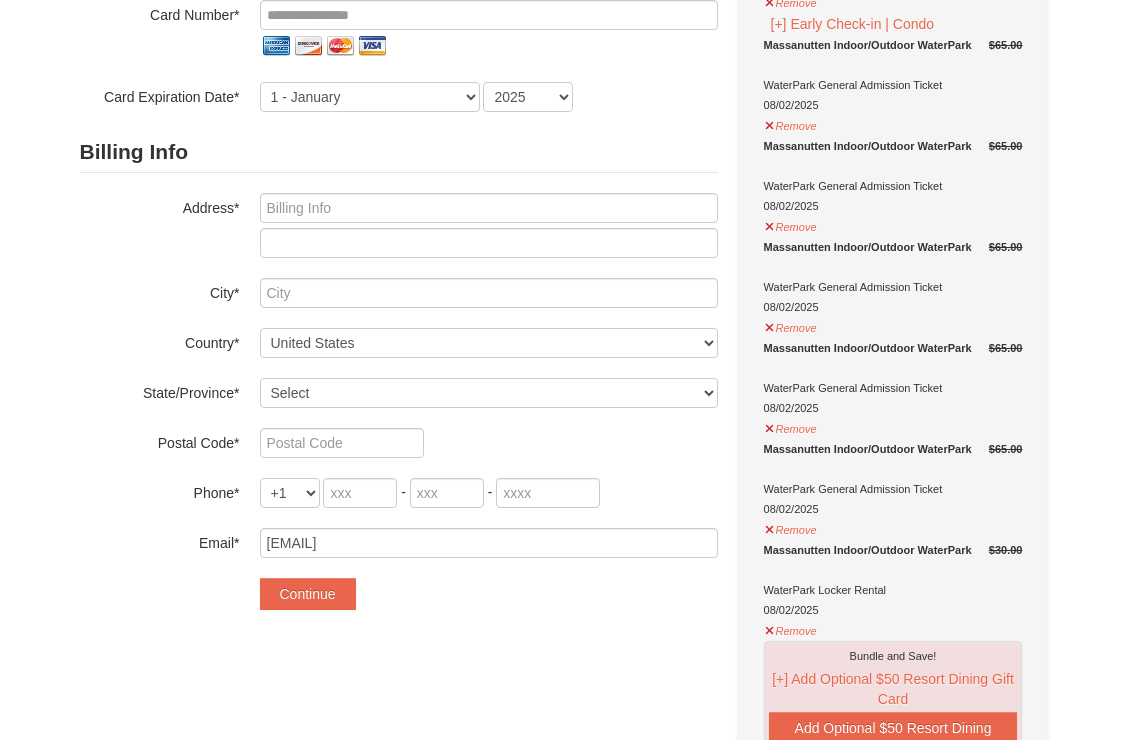 scroll, scrollTop: 332, scrollLeft: 0, axis: vertical 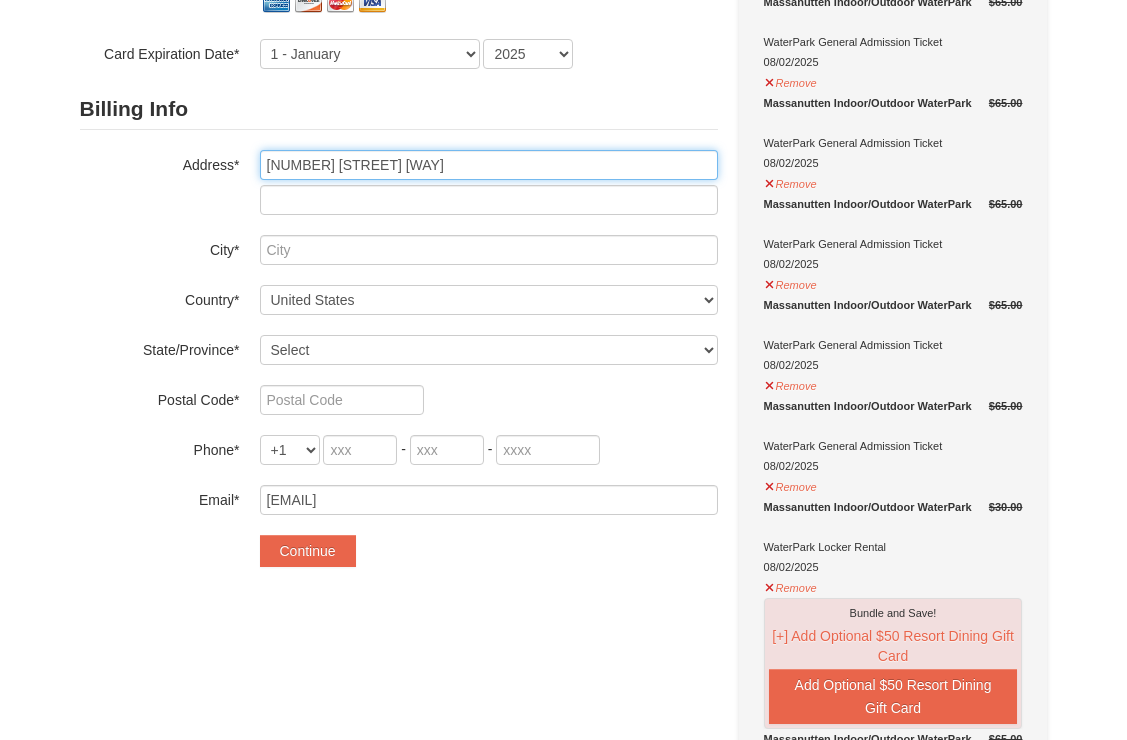 type on "[NUMBER] [STREET] [WAY]" 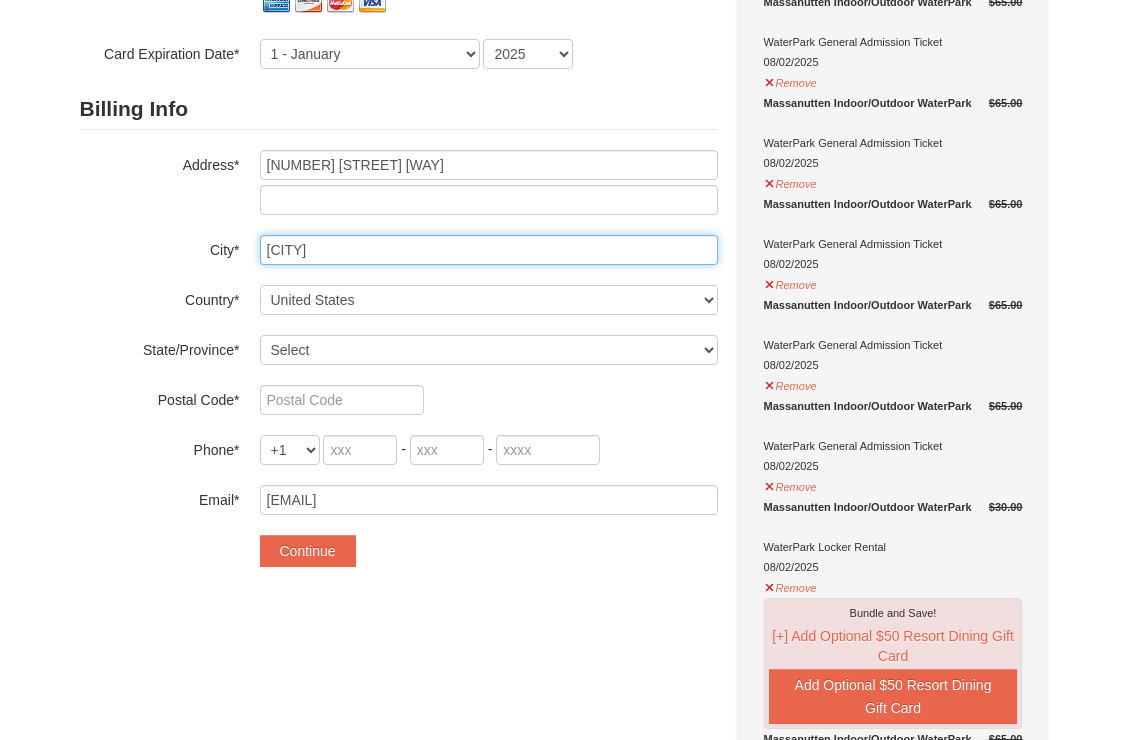 type on "[CITY]" 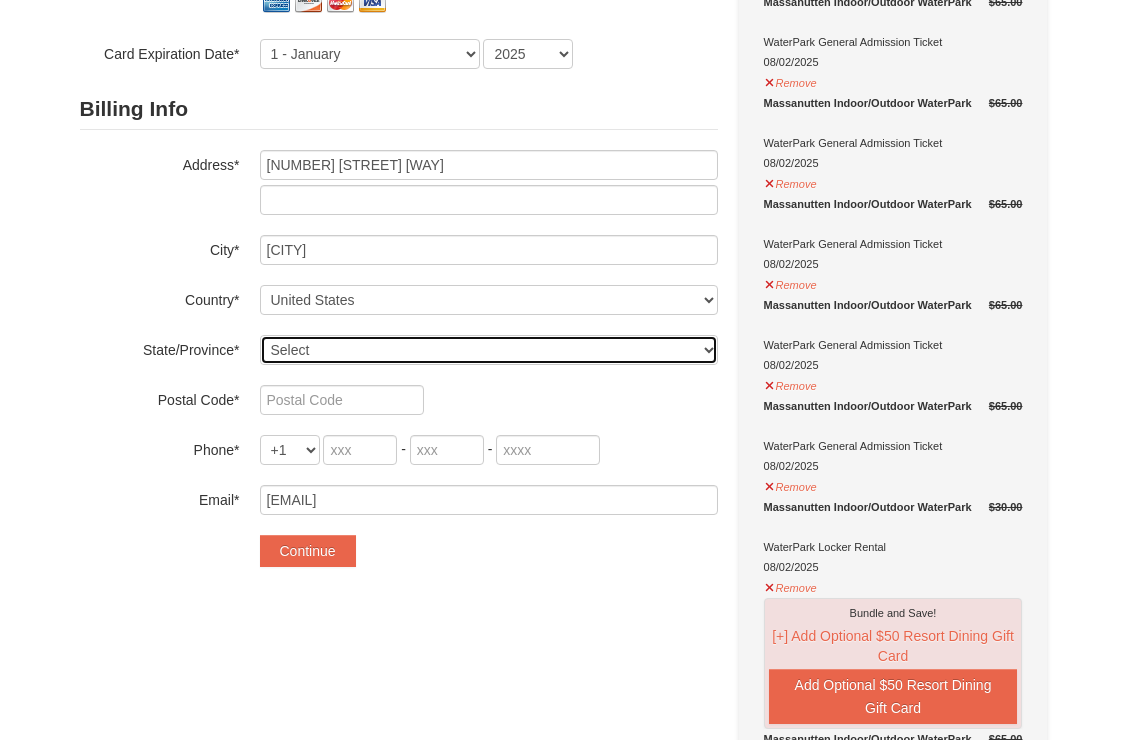 select on "MD" 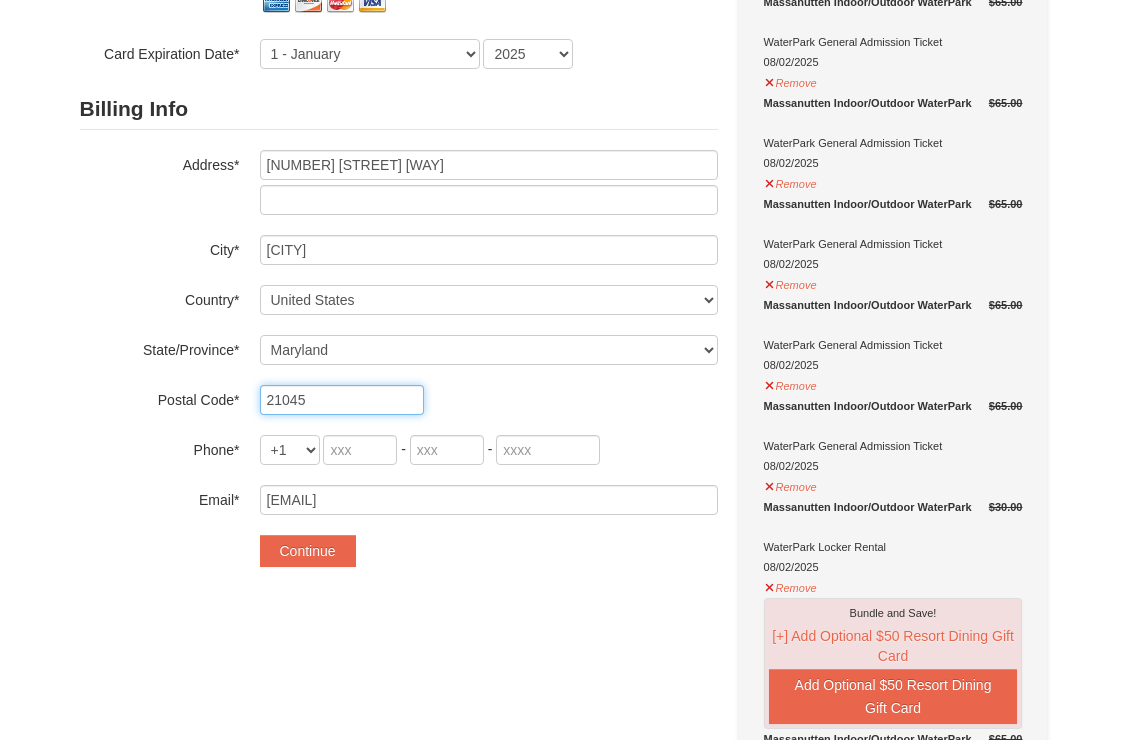 type on "21045" 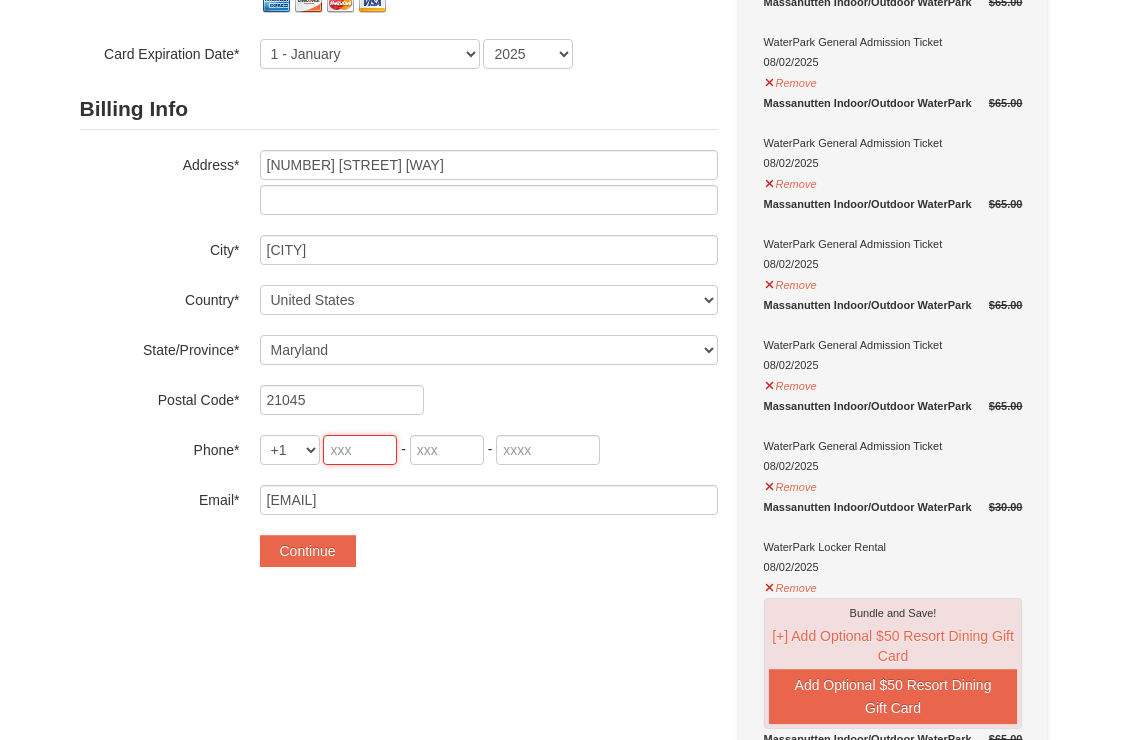 click at bounding box center (360, 450) 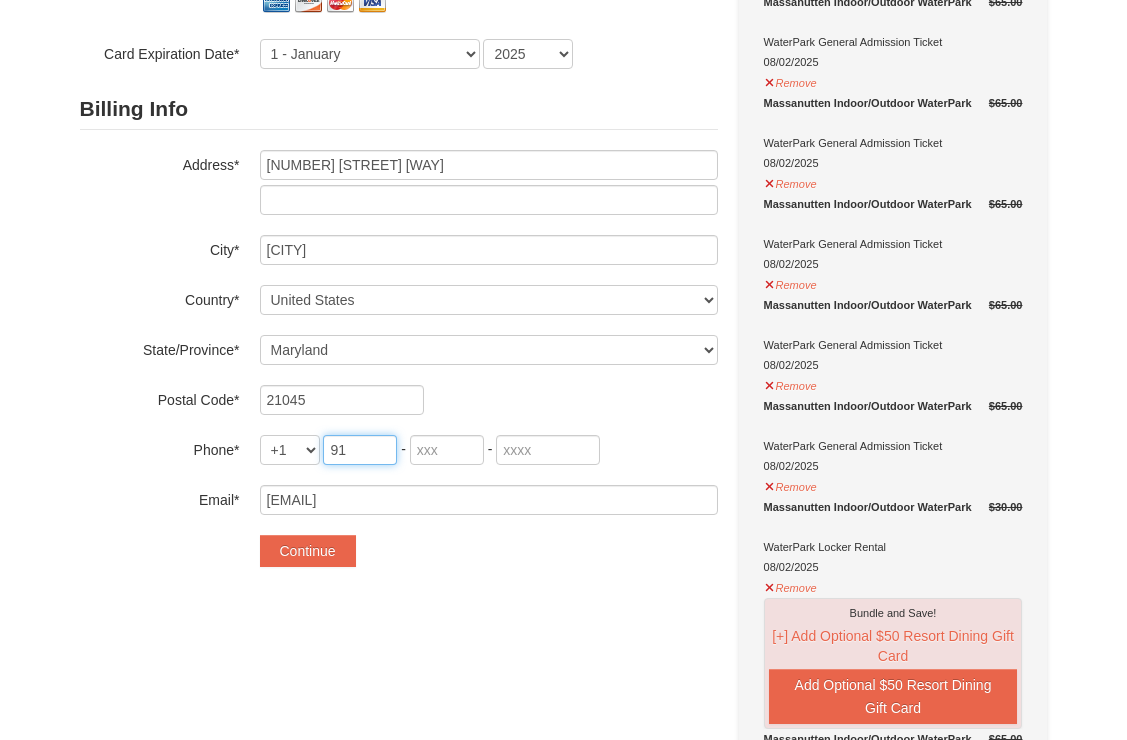type on "917" 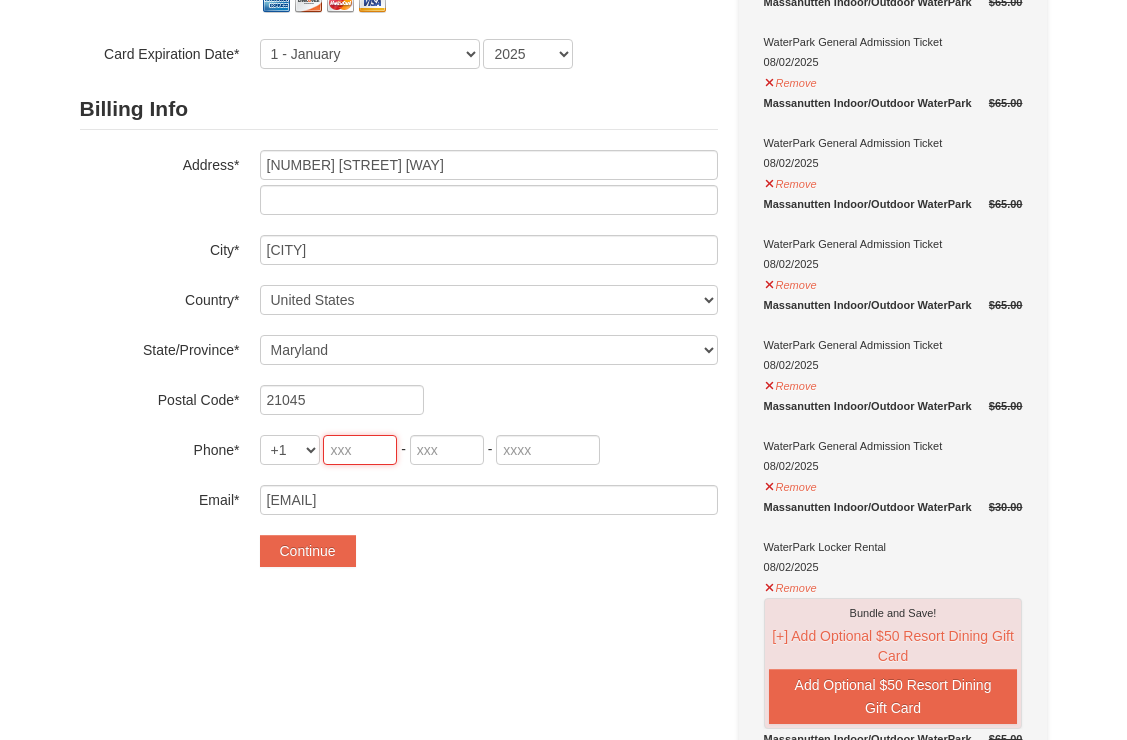 type on "917" 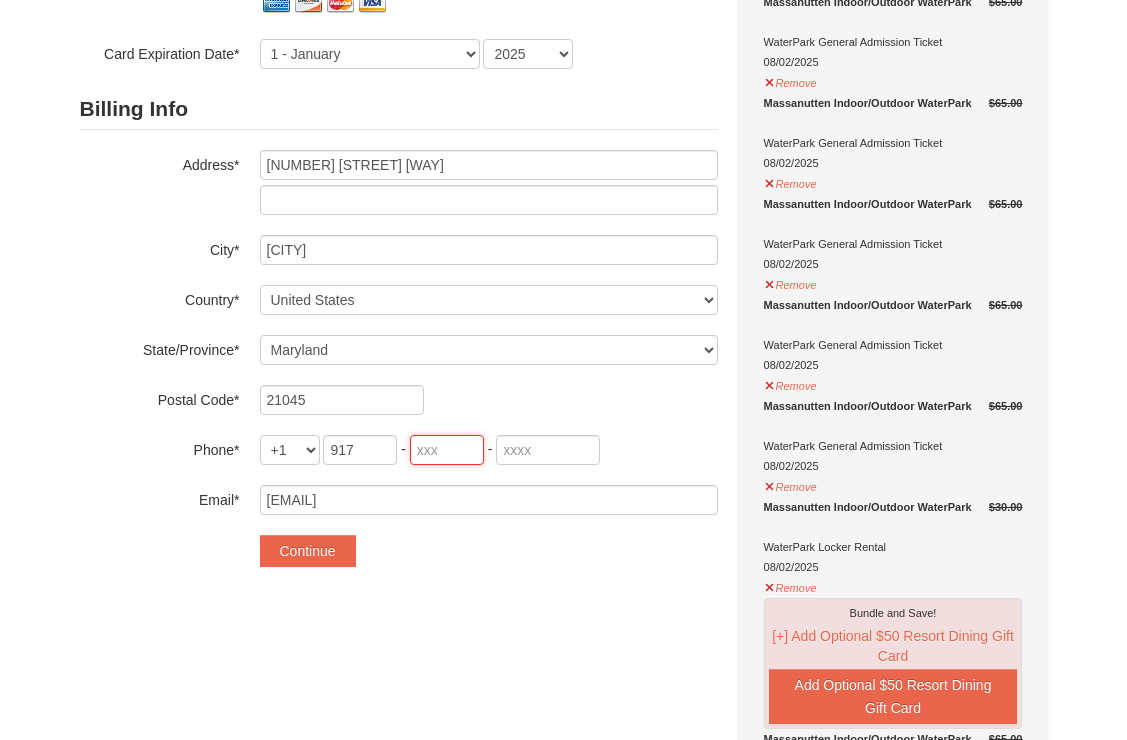 type on "545" 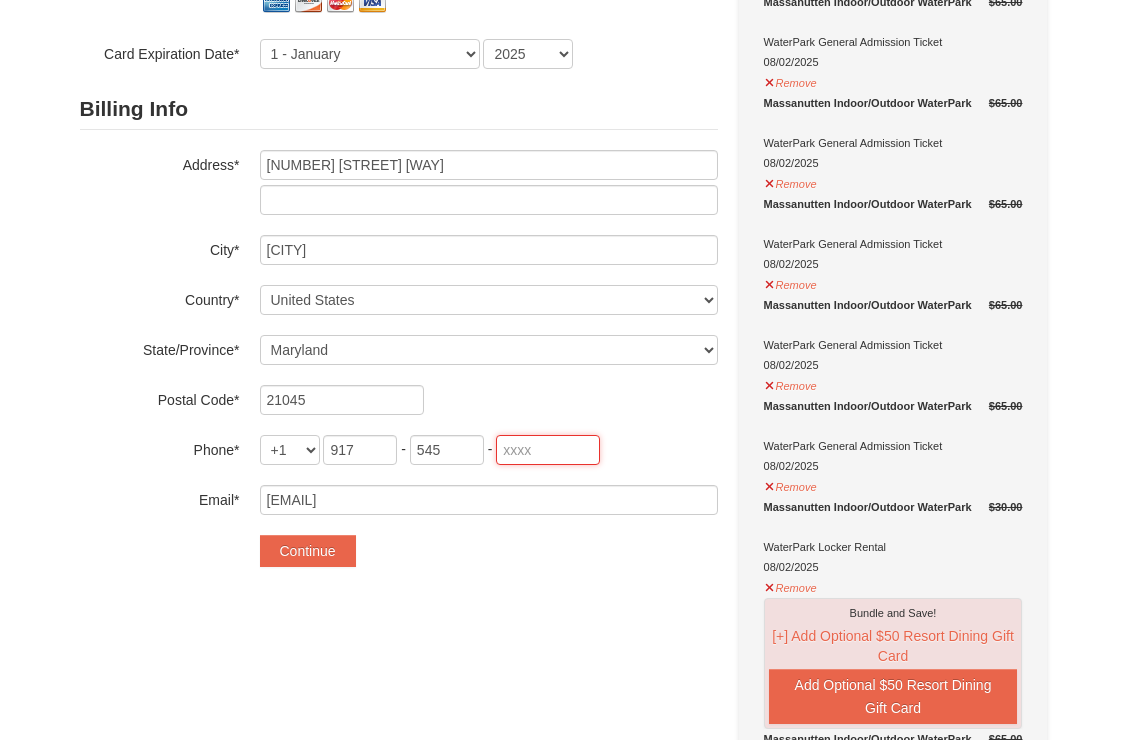 type on "8122" 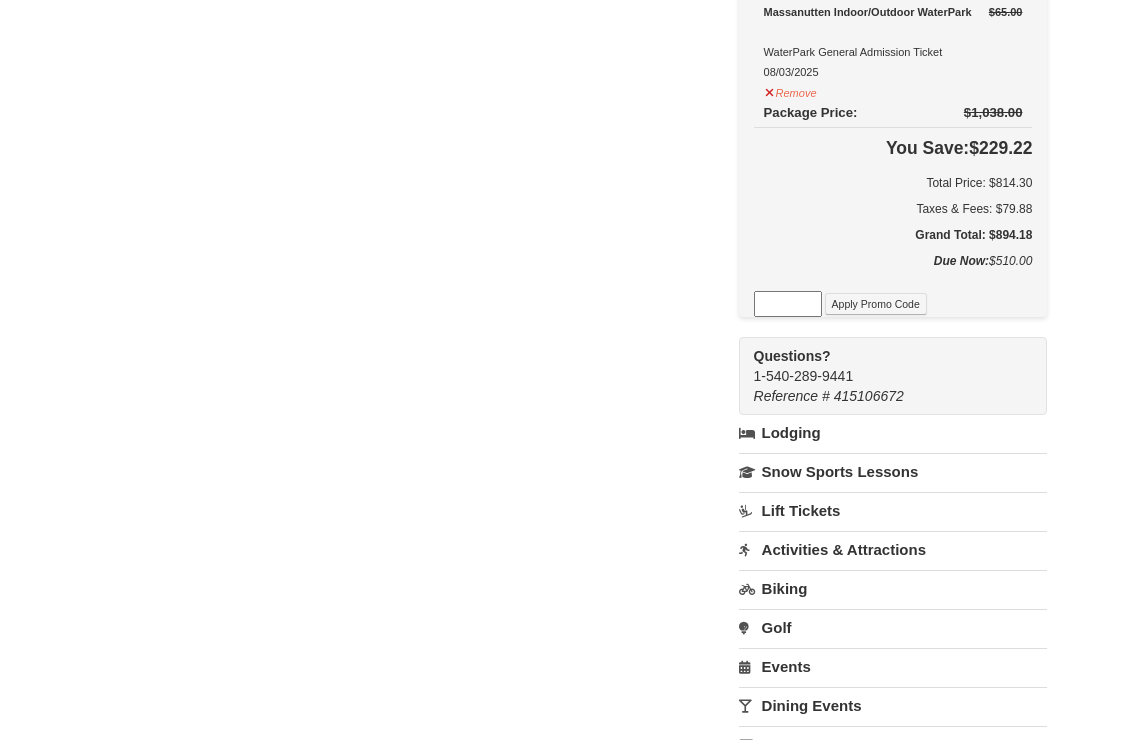 scroll, scrollTop: 1507, scrollLeft: 0, axis: vertical 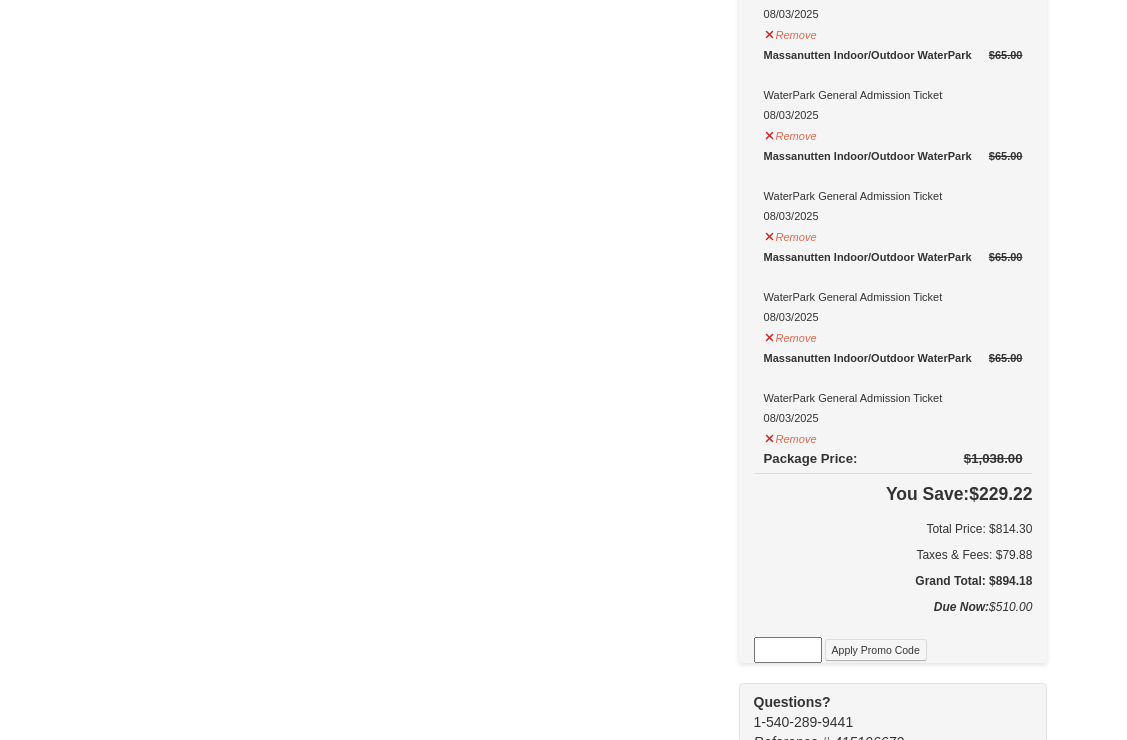 click on "You Save:  $229.22
Total Price:
$814.30
Taxes & Fees:
$79.88
Grand Total:
$894.18" at bounding box center [893, 535] 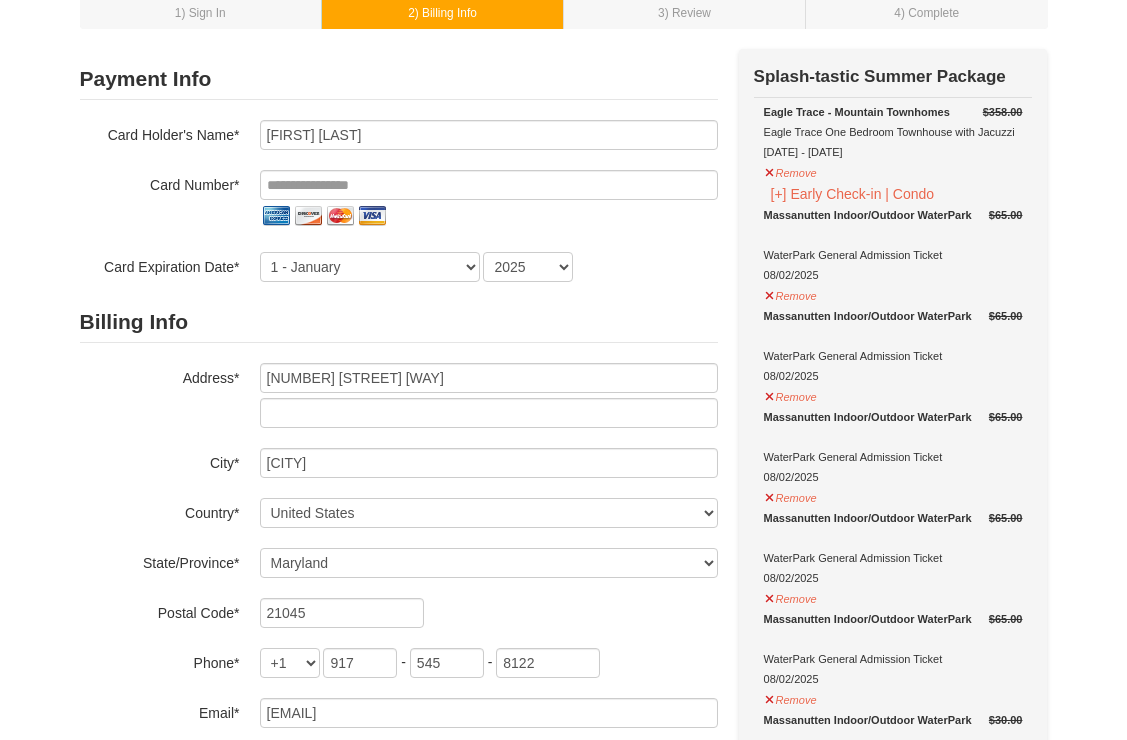 scroll, scrollTop: 120, scrollLeft: 0, axis: vertical 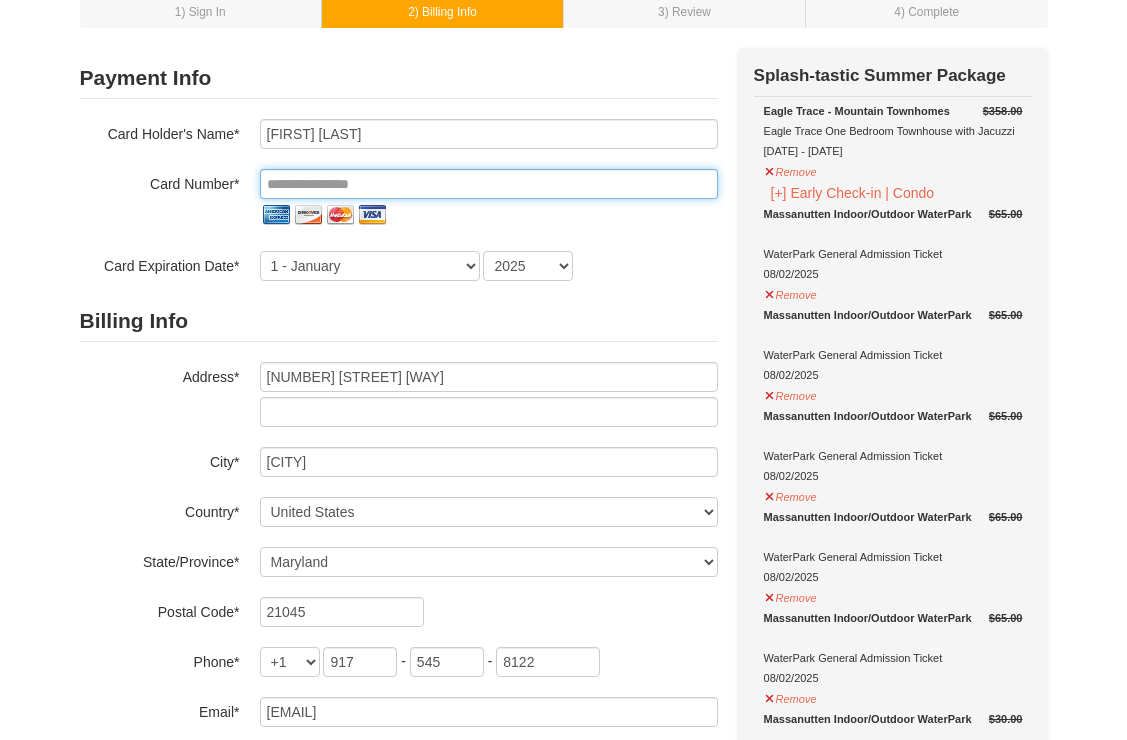 click at bounding box center (489, 184) 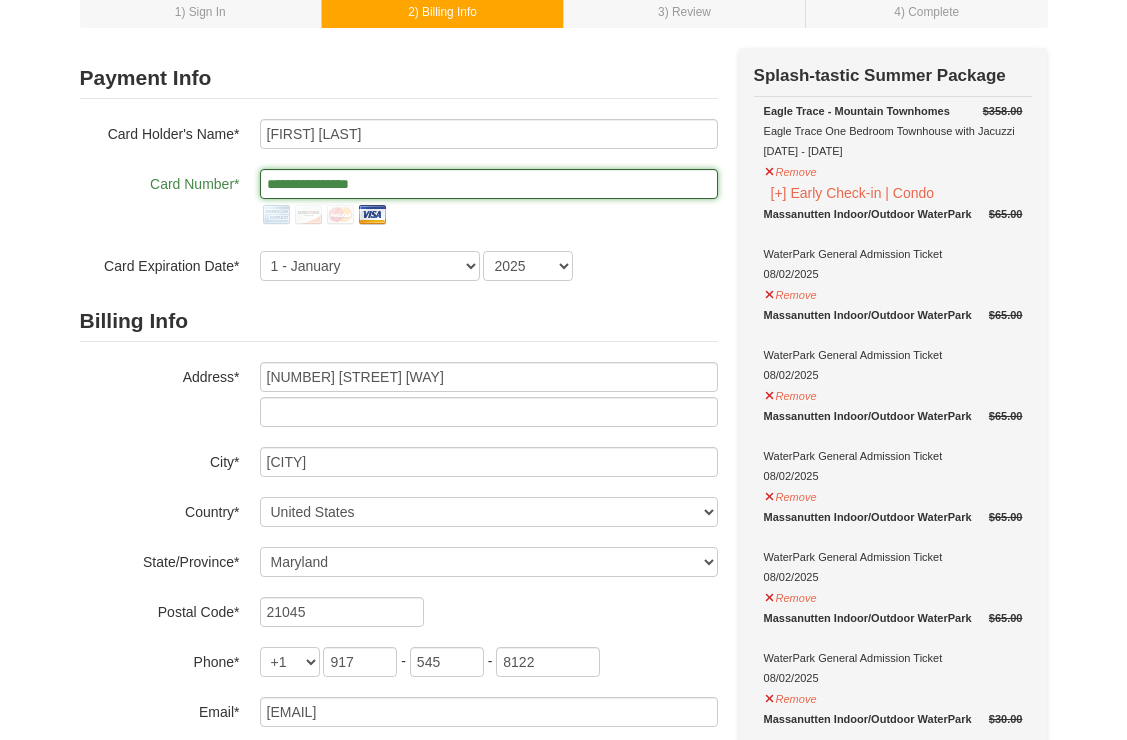 type on "**********" 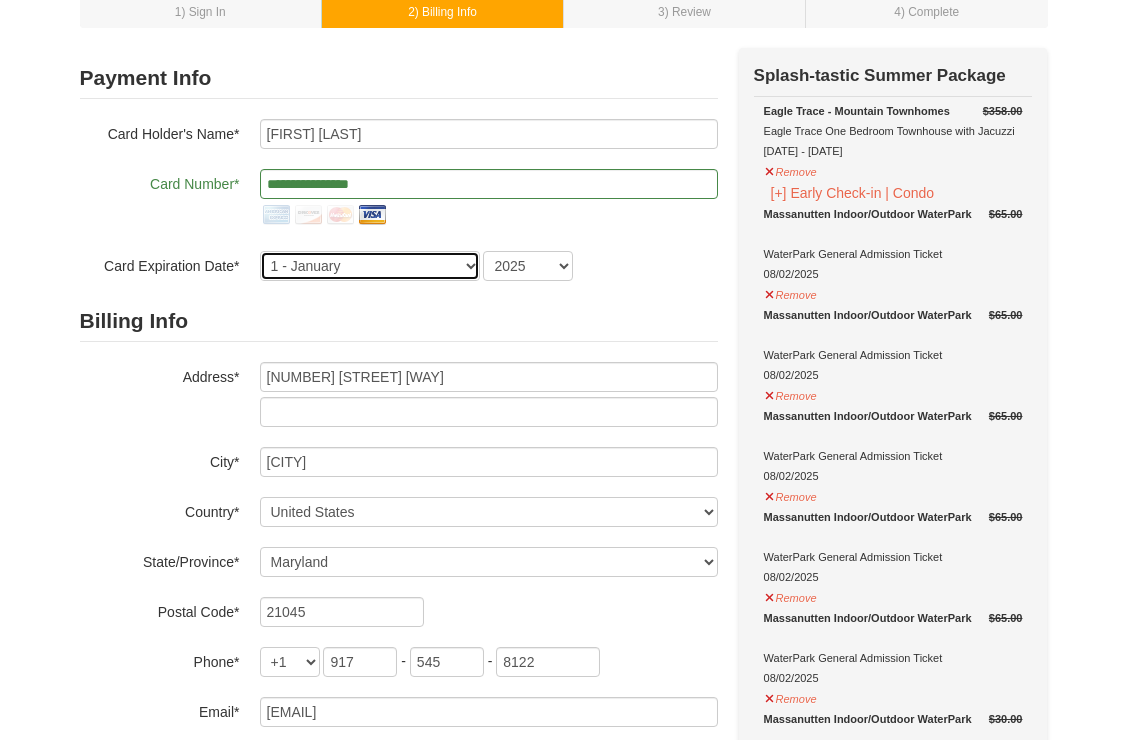 select on "9" 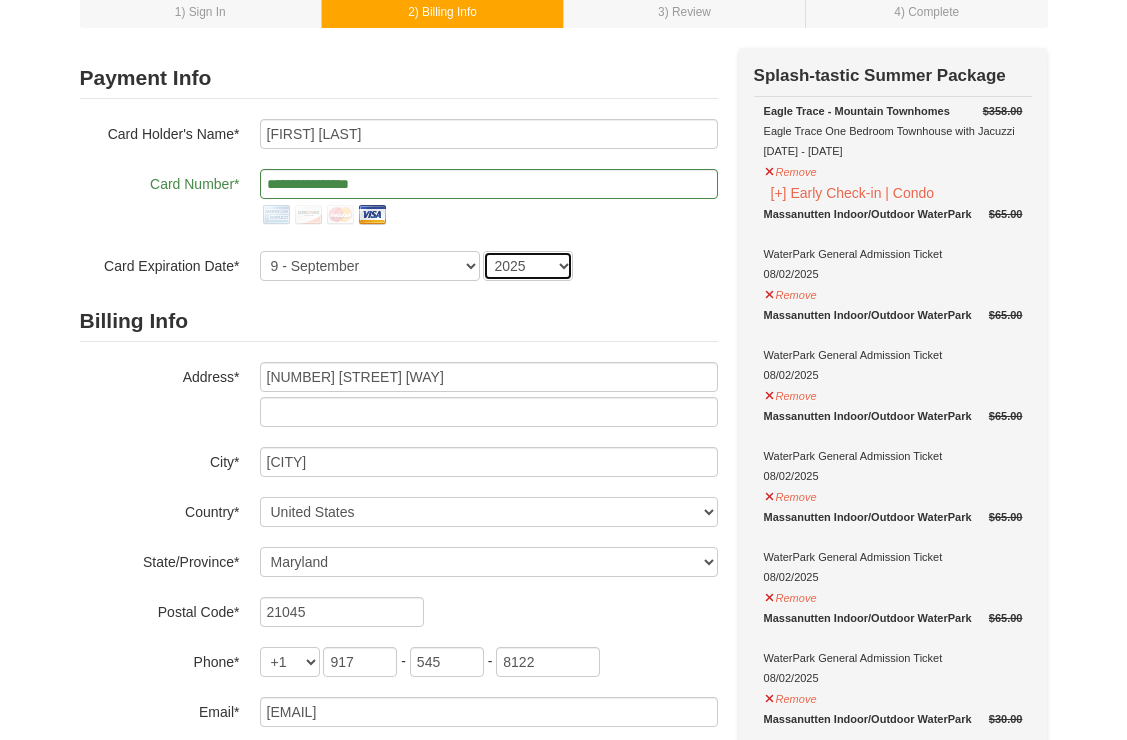 select on "2026" 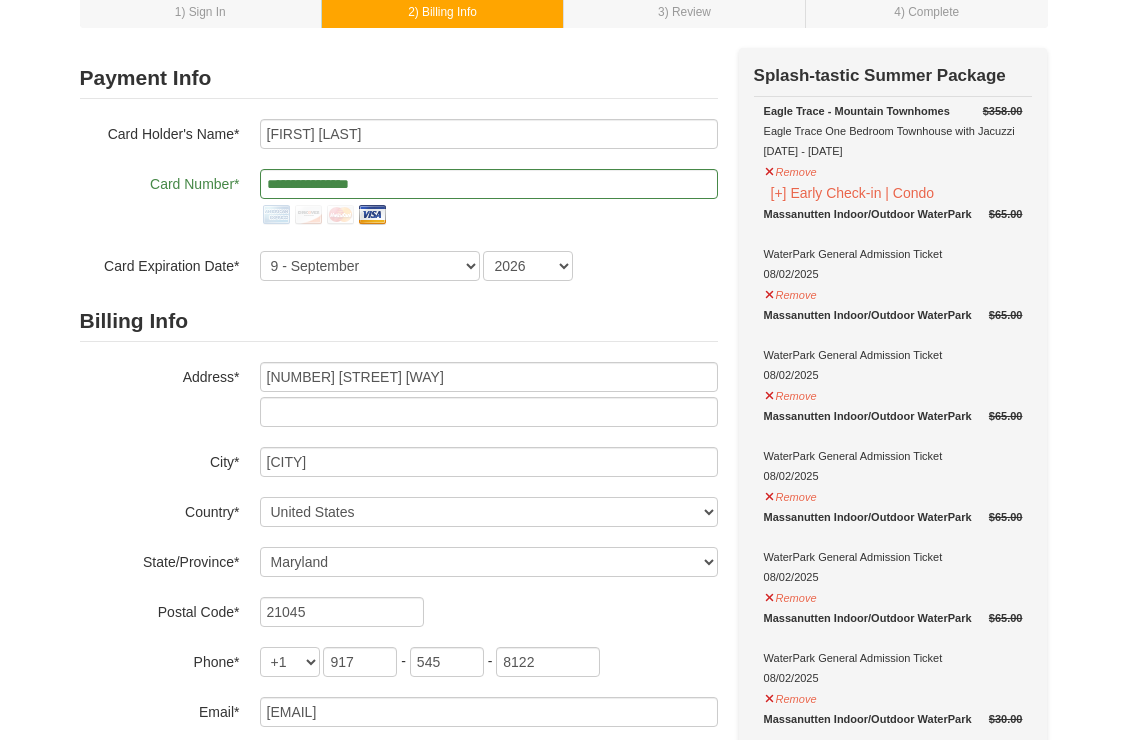 click on "Billing Info
Address*
7160 Lasting Light Way
City*
Columbia
Country*
----- Select ------ Afghanistan Åland Islands Albania Algeria American Samoa Andorra Angola Anguilla Antarctica Antigua and Barbuda Argentina Armenia Aruba Australia Austria Azerbaijan Bahamas Bahrain Bangladesh Barbados Belarus Belgium Belize Benin Bermuda Bhutan Bolivia Bosnia and Herzegovina Botswana Bouvet Island Brazil British Indian Ocean Territory Brunei Darussalam Bulgaria Burkina Faso Burundi Cambodia Cameroon Canada Cape Verde Cayman Islands Central African Republic Chad Chile China Christmas Island Cocos (Keeling) Islands Colombia Comoros Congo -" at bounding box center (399, 514) 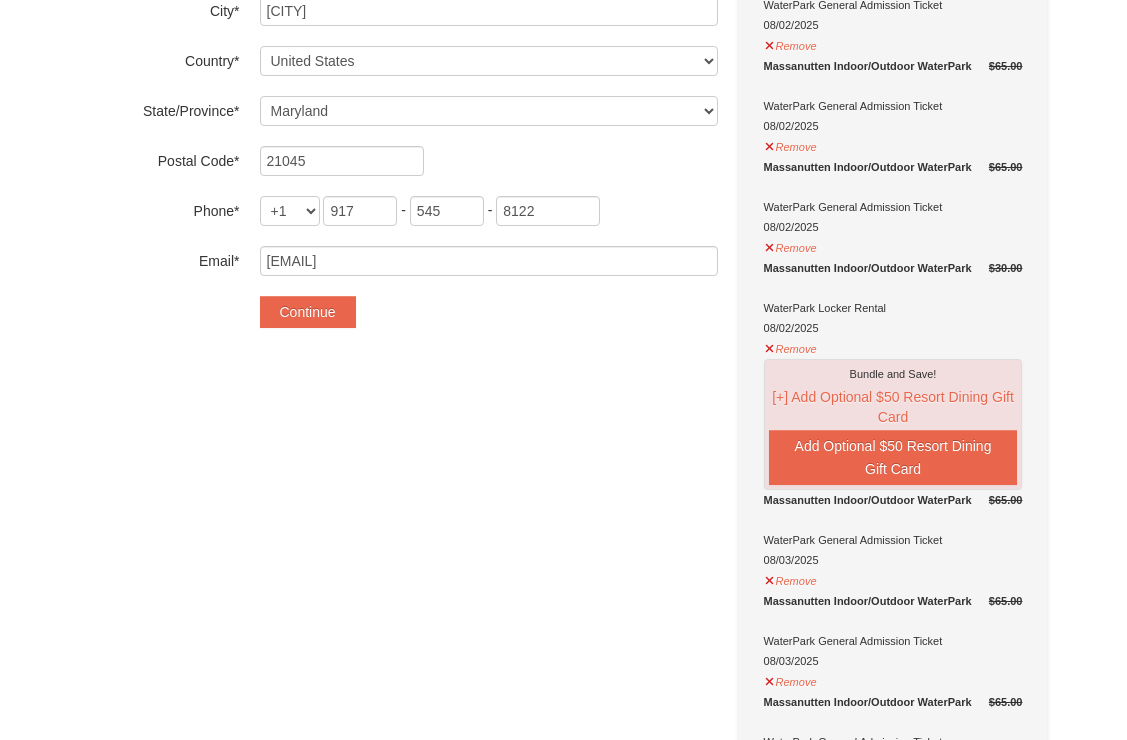 scroll, scrollTop: 573, scrollLeft: 0, axis: vertical 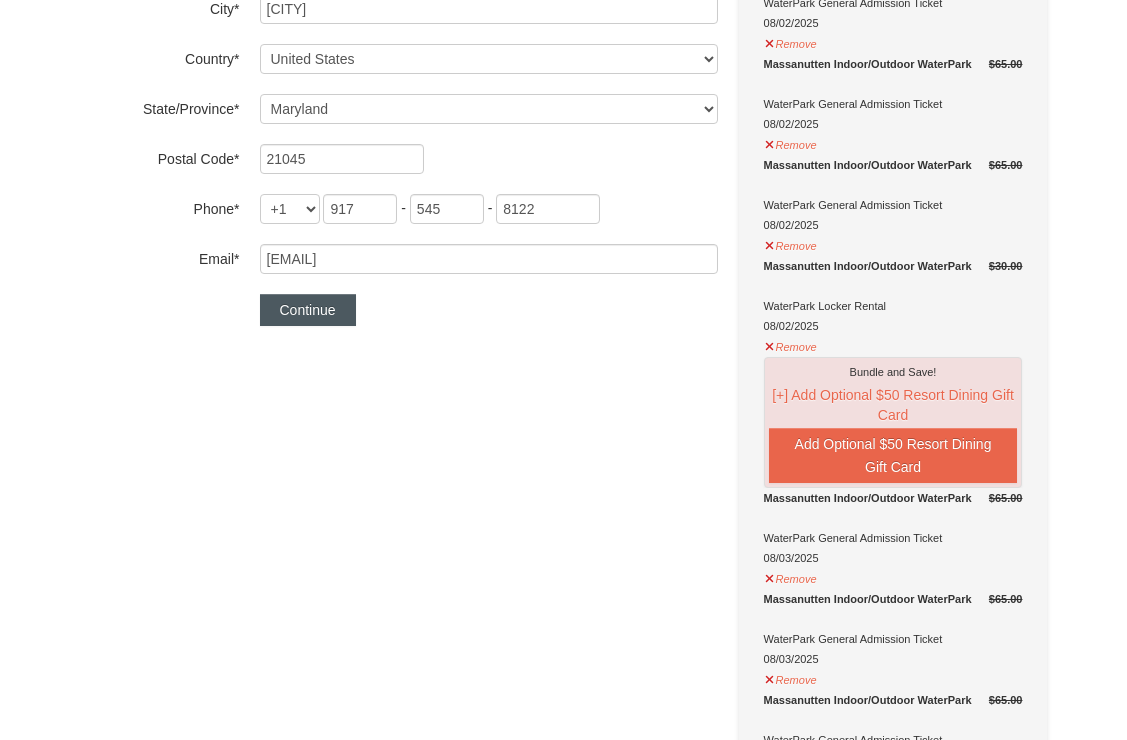 click on "Continue" at bounding box center [308, 310] 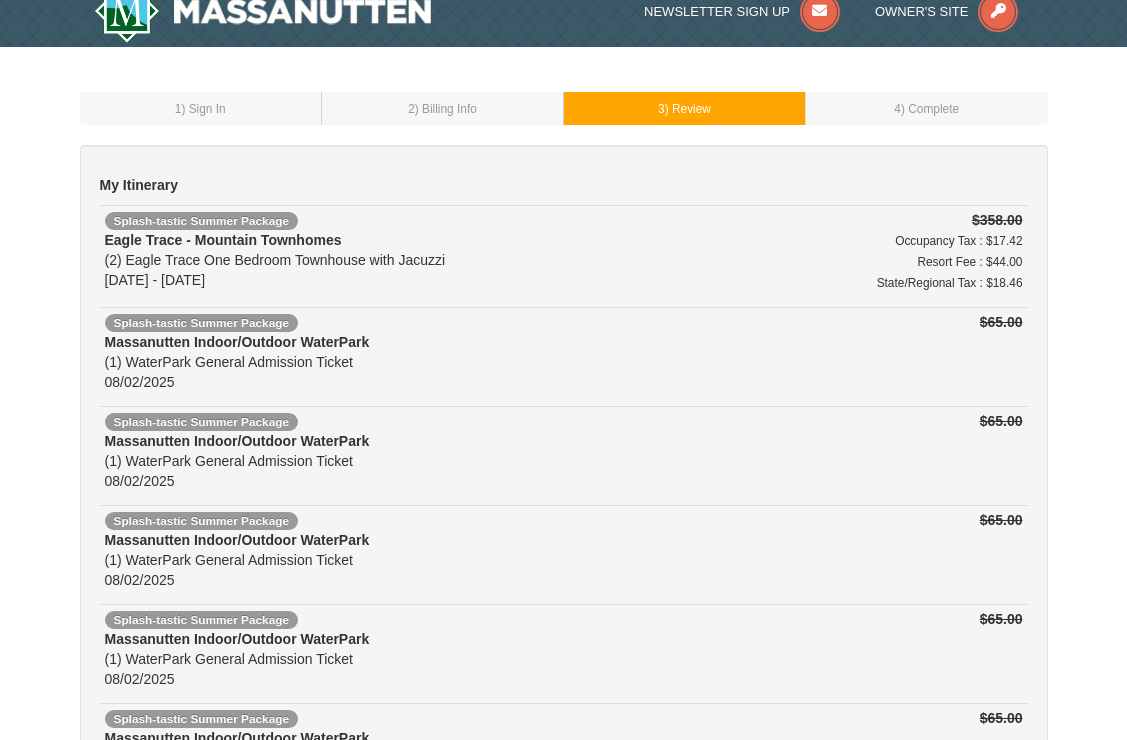 scroll, scrollTop: 63, scrollLeft: 0, axis: vertical 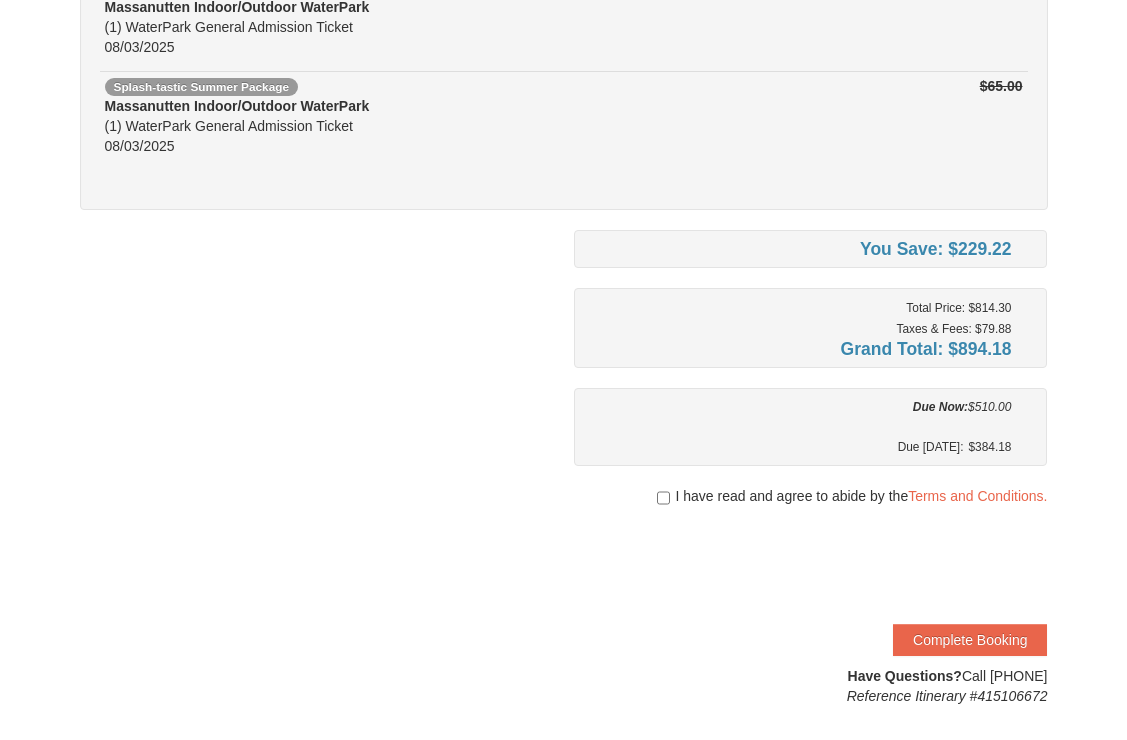 click at bounding box center (663, 498) 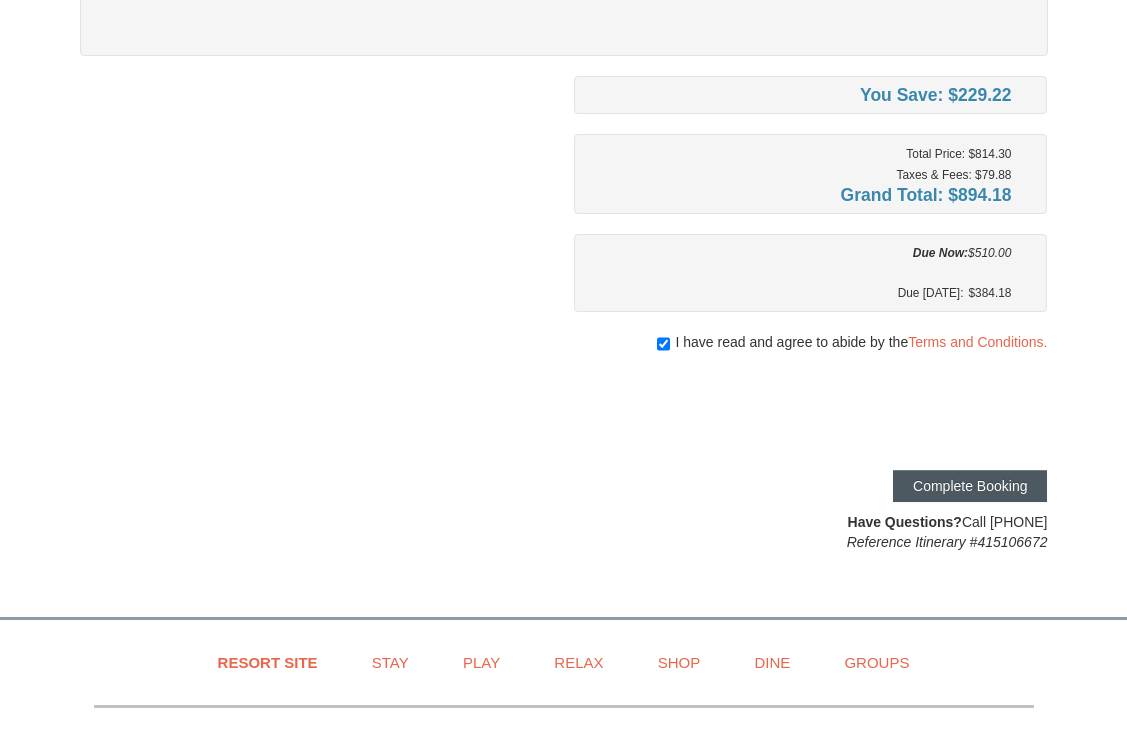 scroll, scrollTop: 1406, scrollLeft: 0, axis: vertical 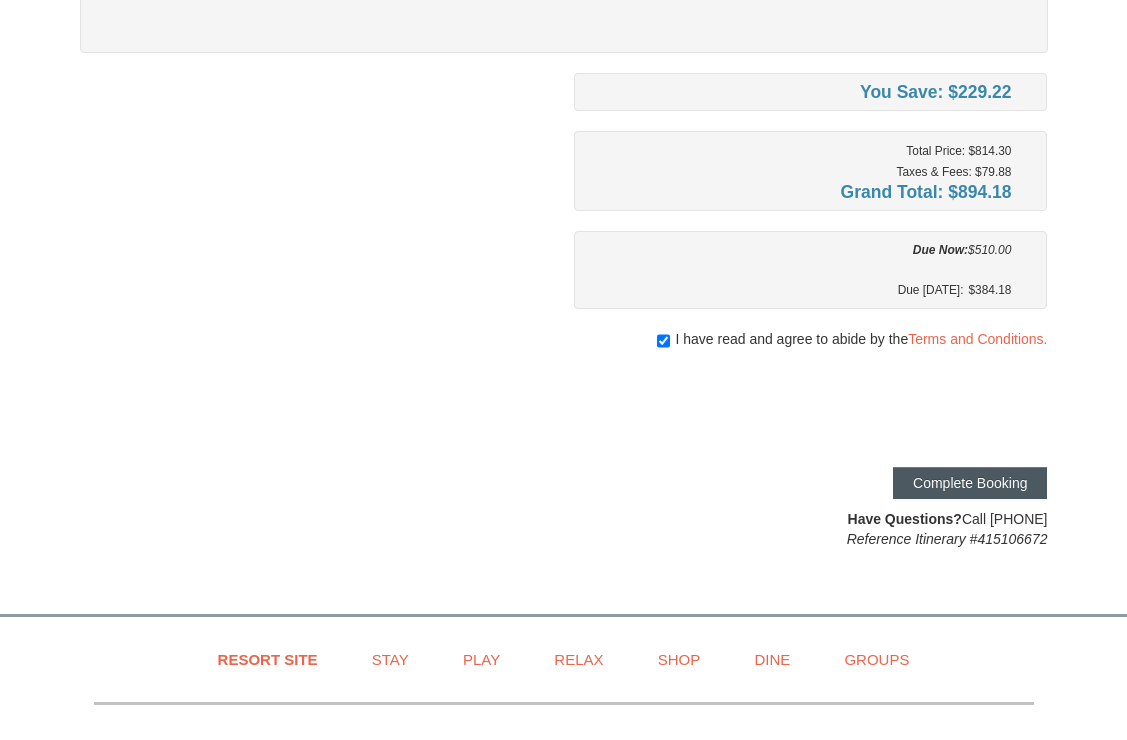 click on "Complete Booking" at bounding box center [970, 483] 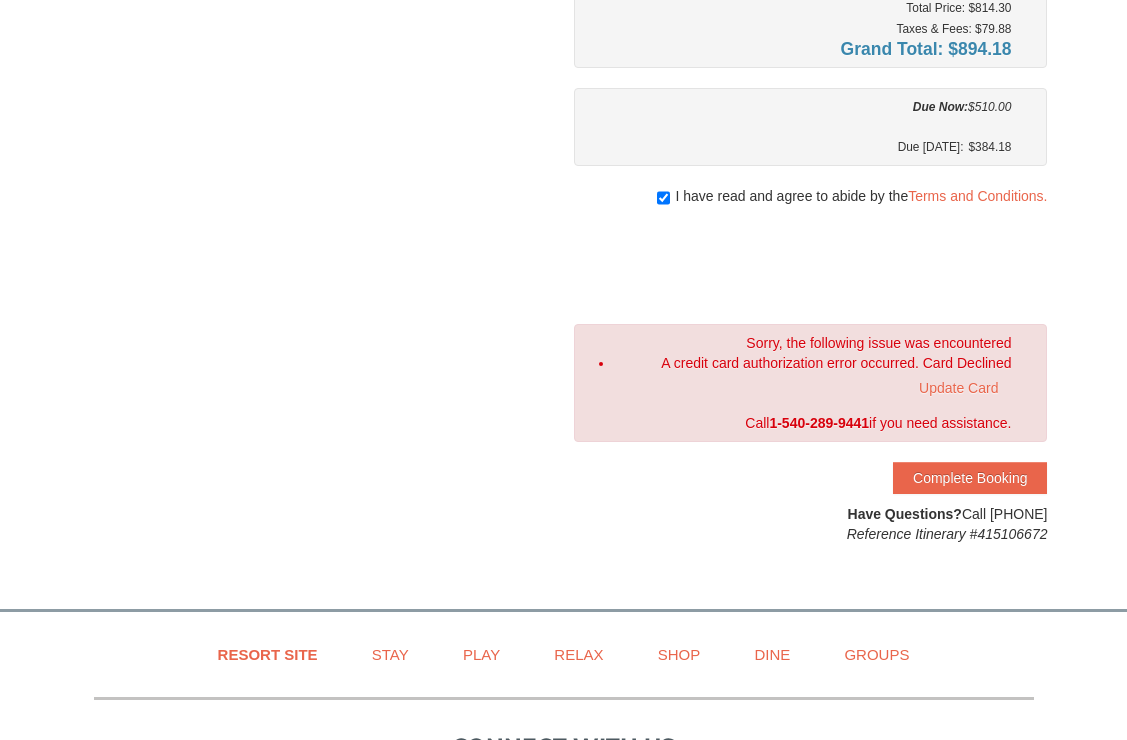 scroll, scrollTop: 1549, scrollLeft: 0, axis: vertical 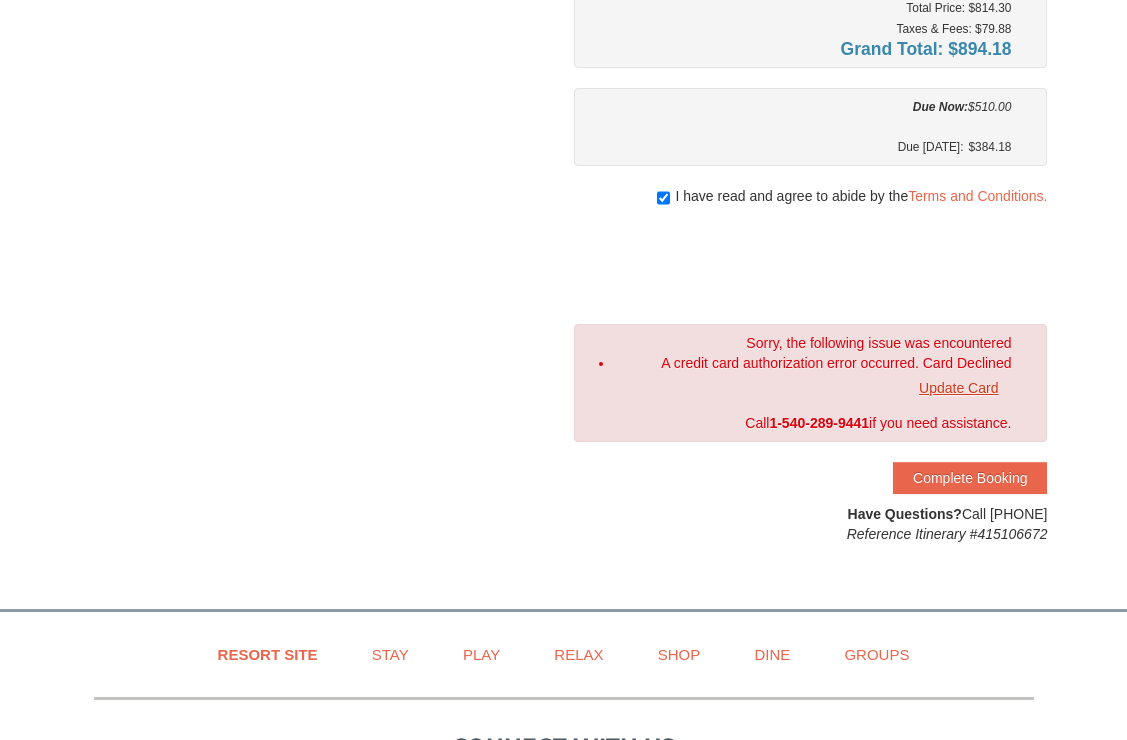 click on "Update Card" at bounding box center [958, 388] 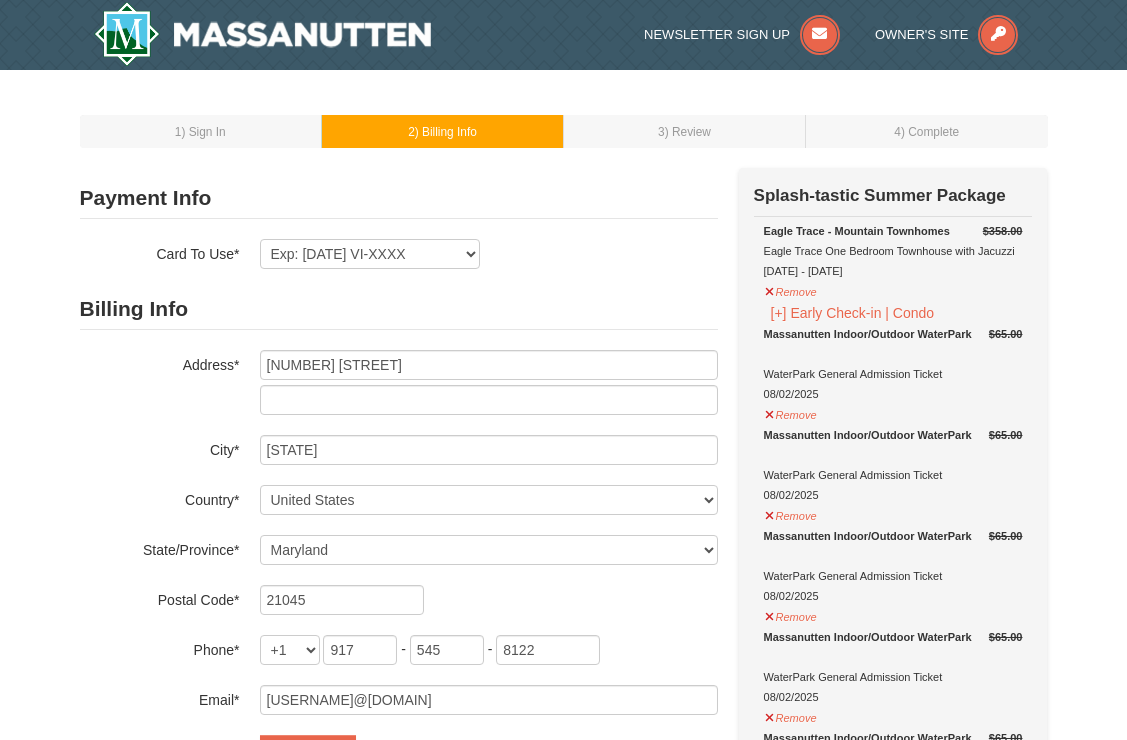 select on "MD" 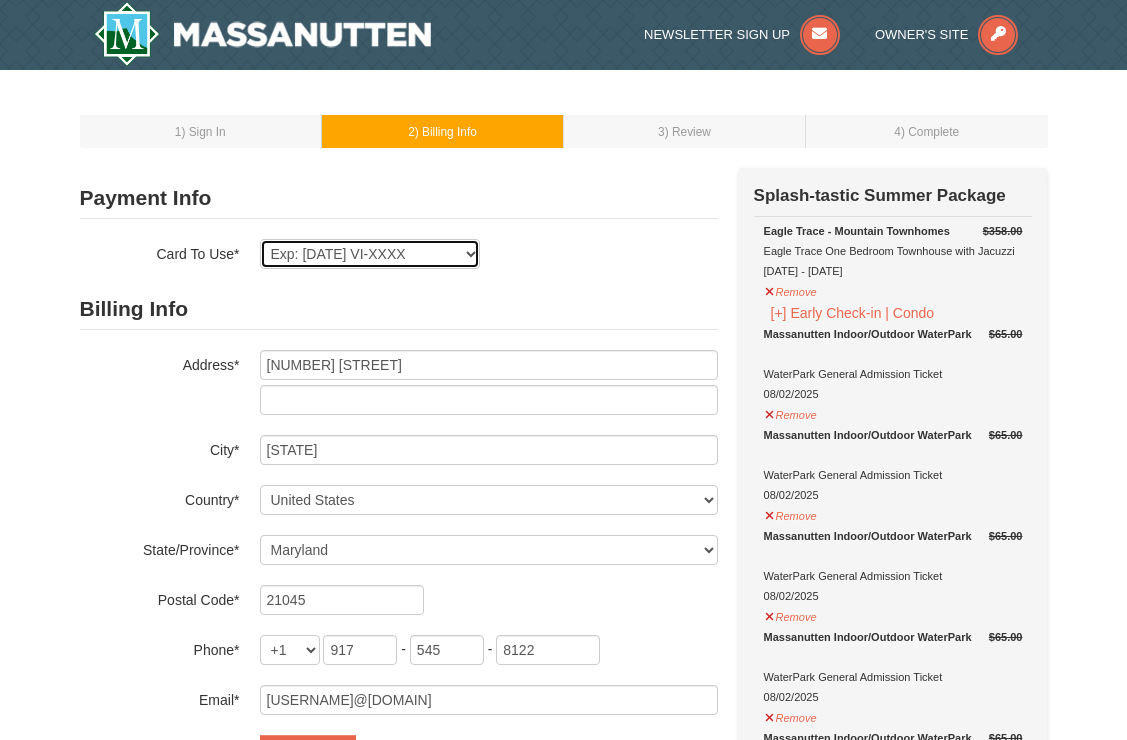 select 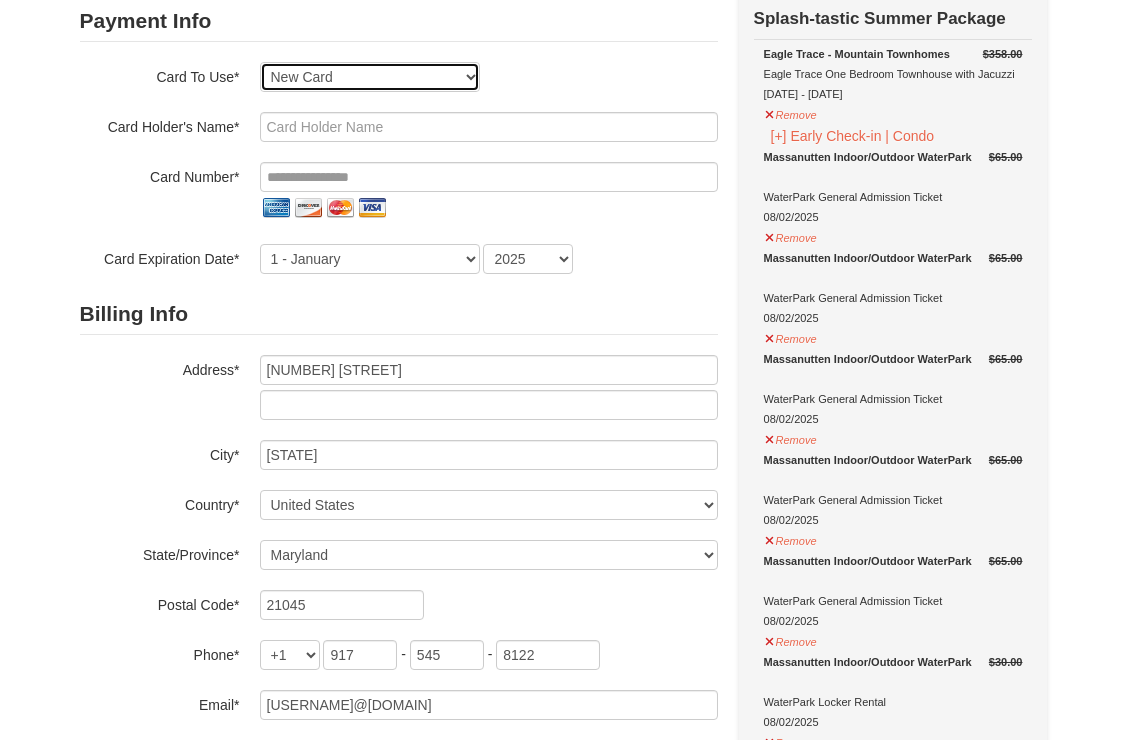 scroll, scrollTop: 74, scrollLeft: 0, axis: vertical 